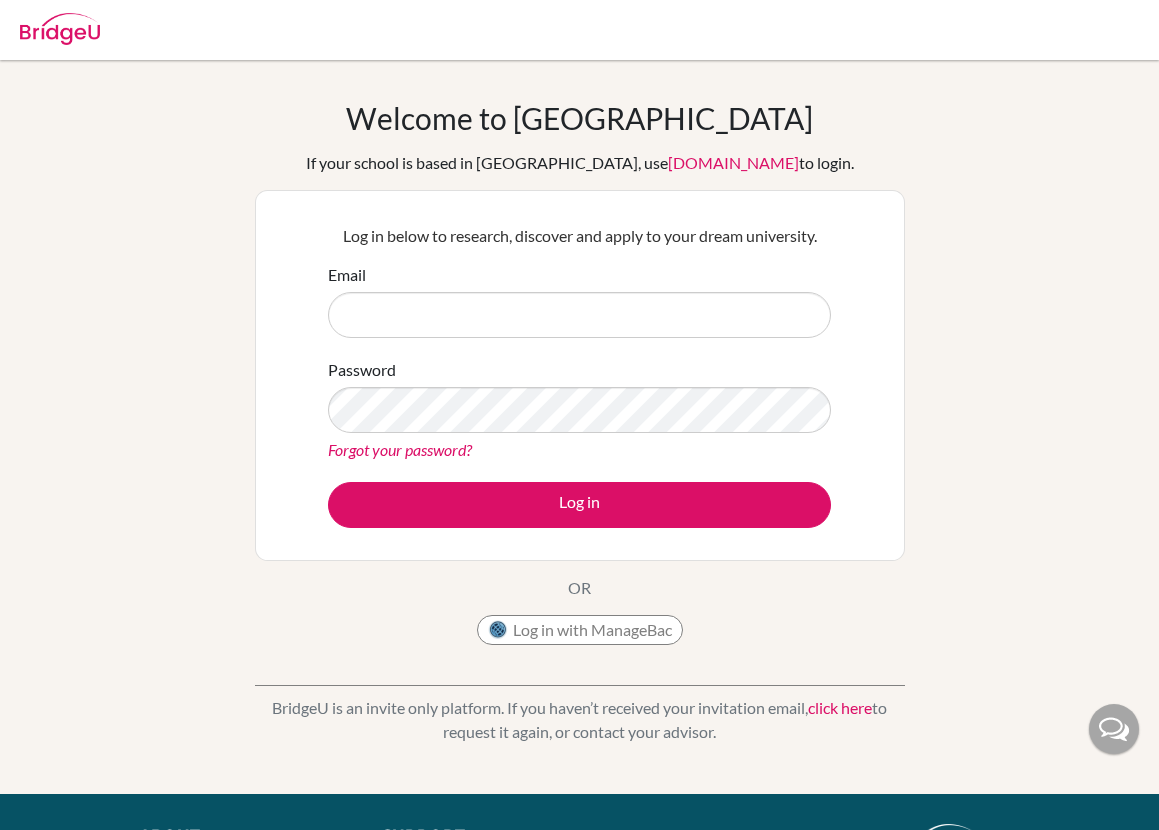 scroll, scrollTop: 0, scrollLeft: 0, axis: both 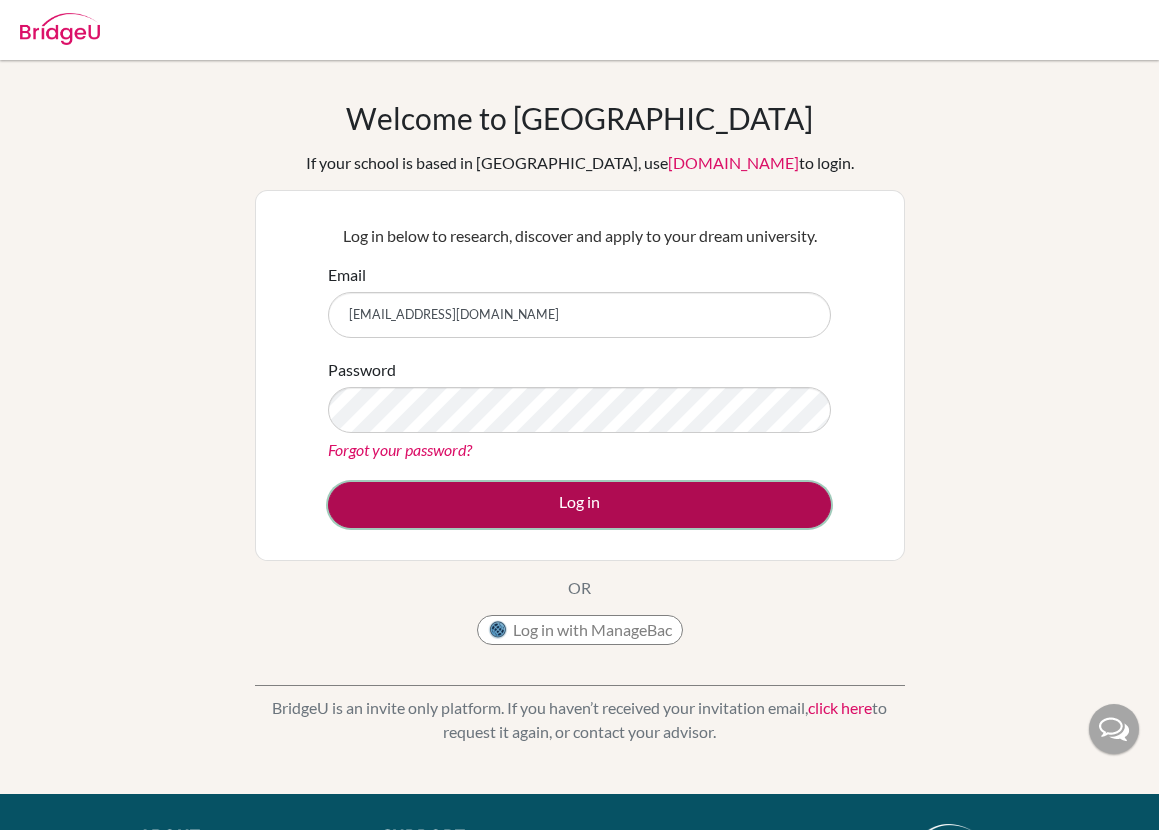 click on "Log in" at bounding box center [579, 505] 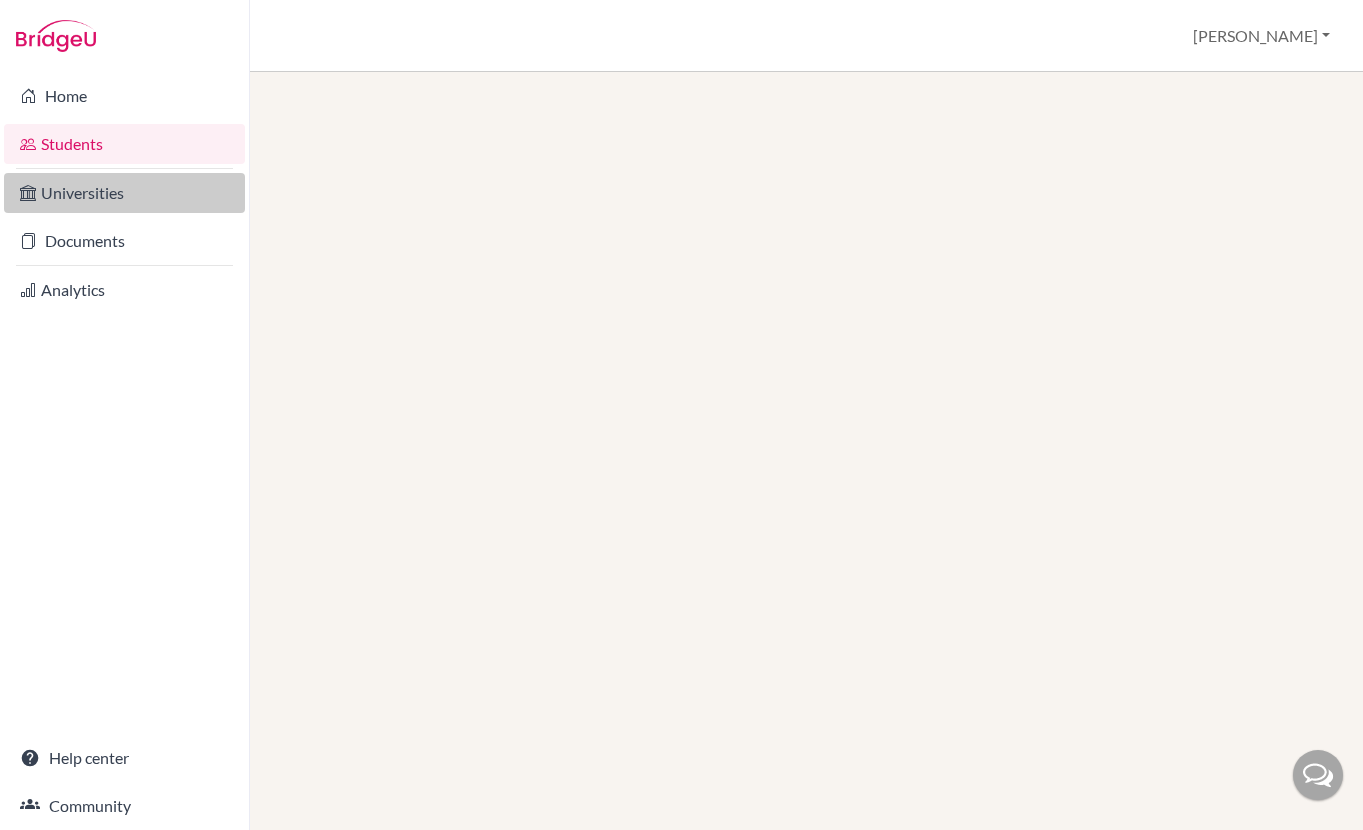 scroll, scrollTop: 0, scrollLeft: 0, axis: both 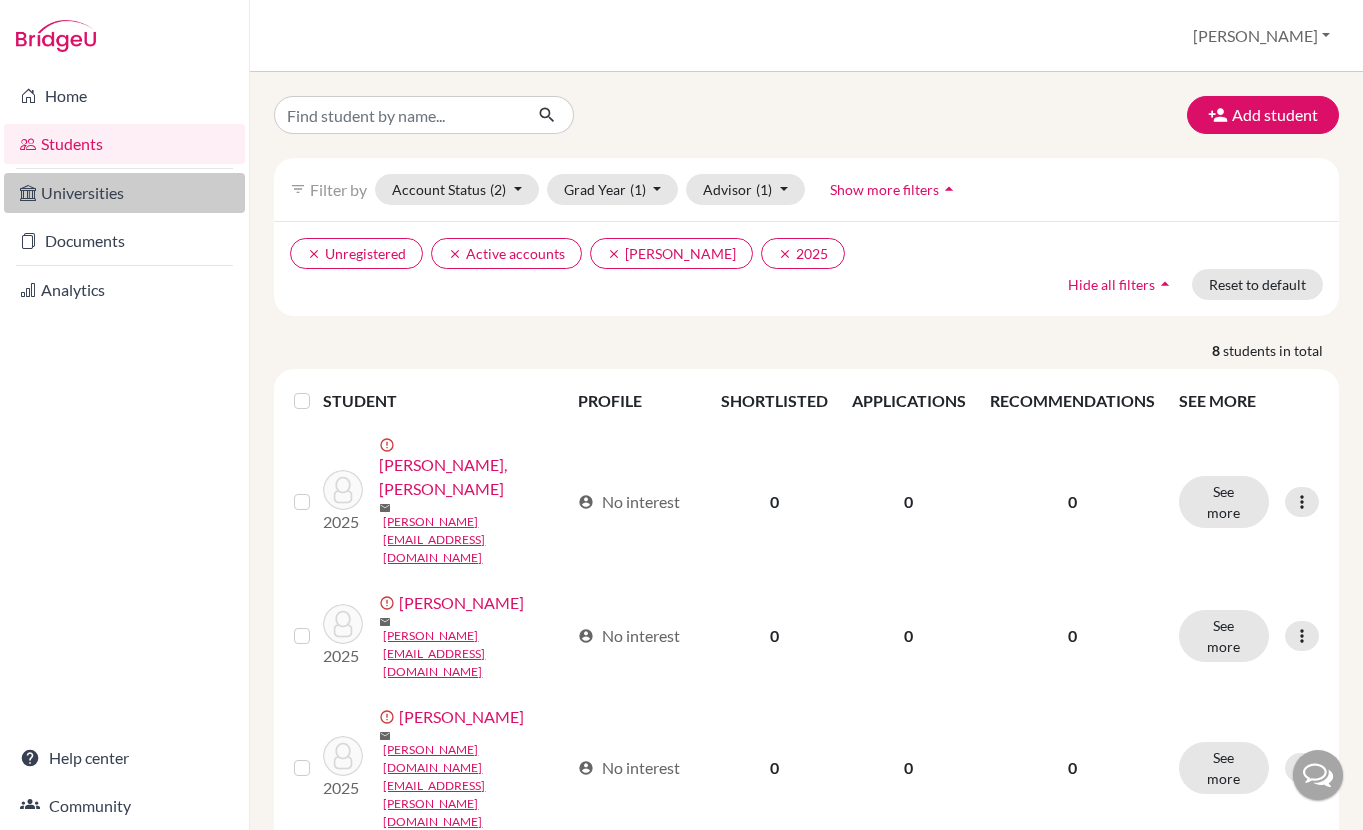 click on "Universities" at bounding box center [124, 193] 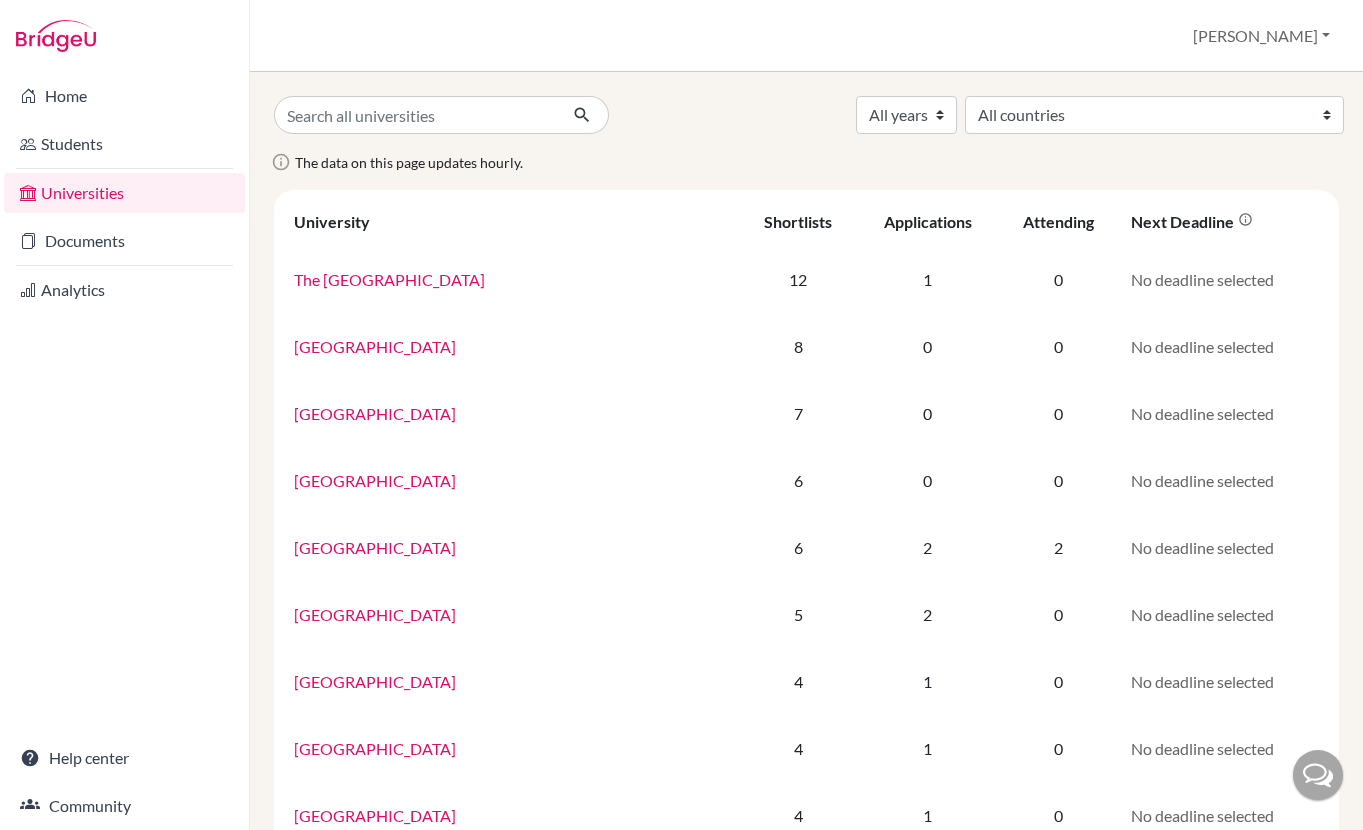 scroll, scrollTop: 0, scrollLeft: 0, axis: both 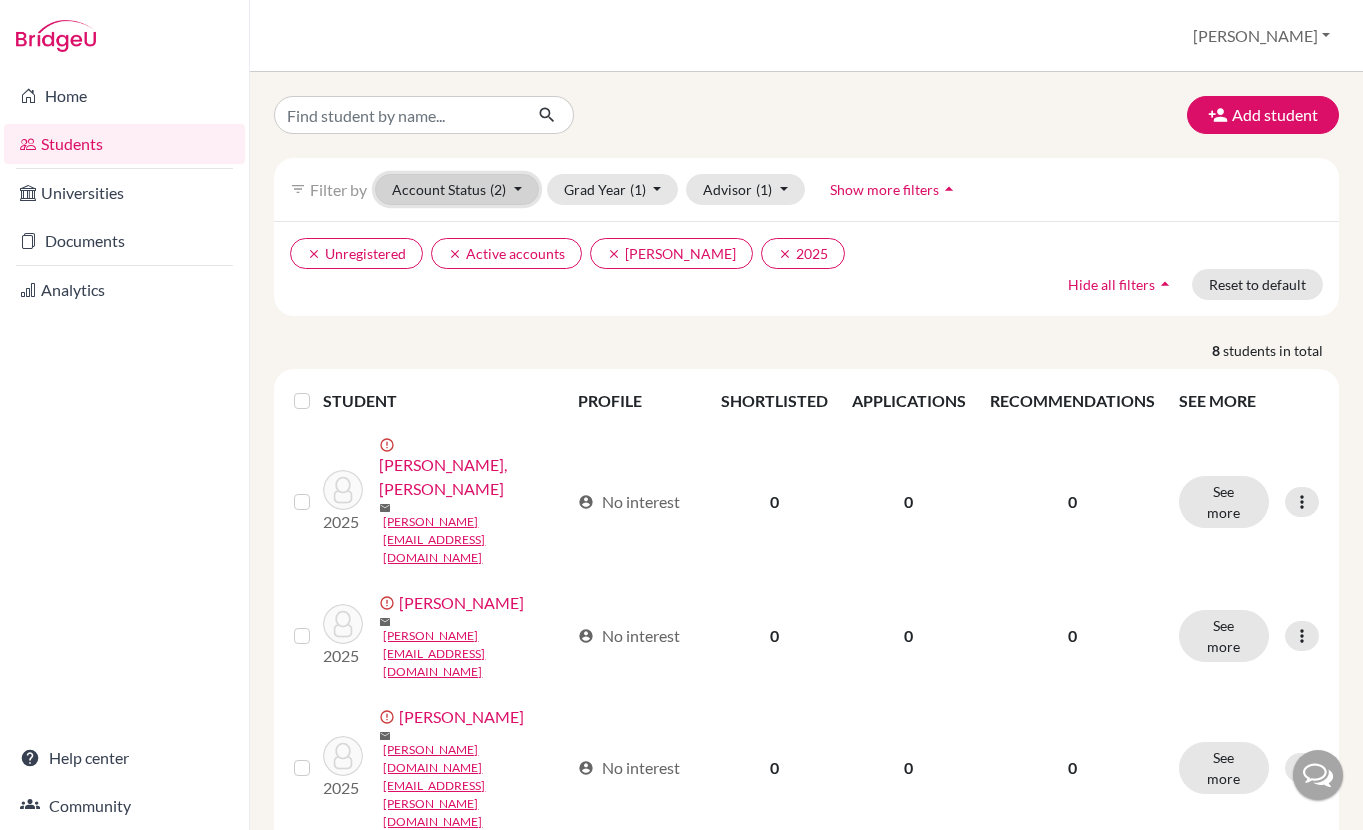 click on "Account Status (2)" at bounding box center (457, 189) 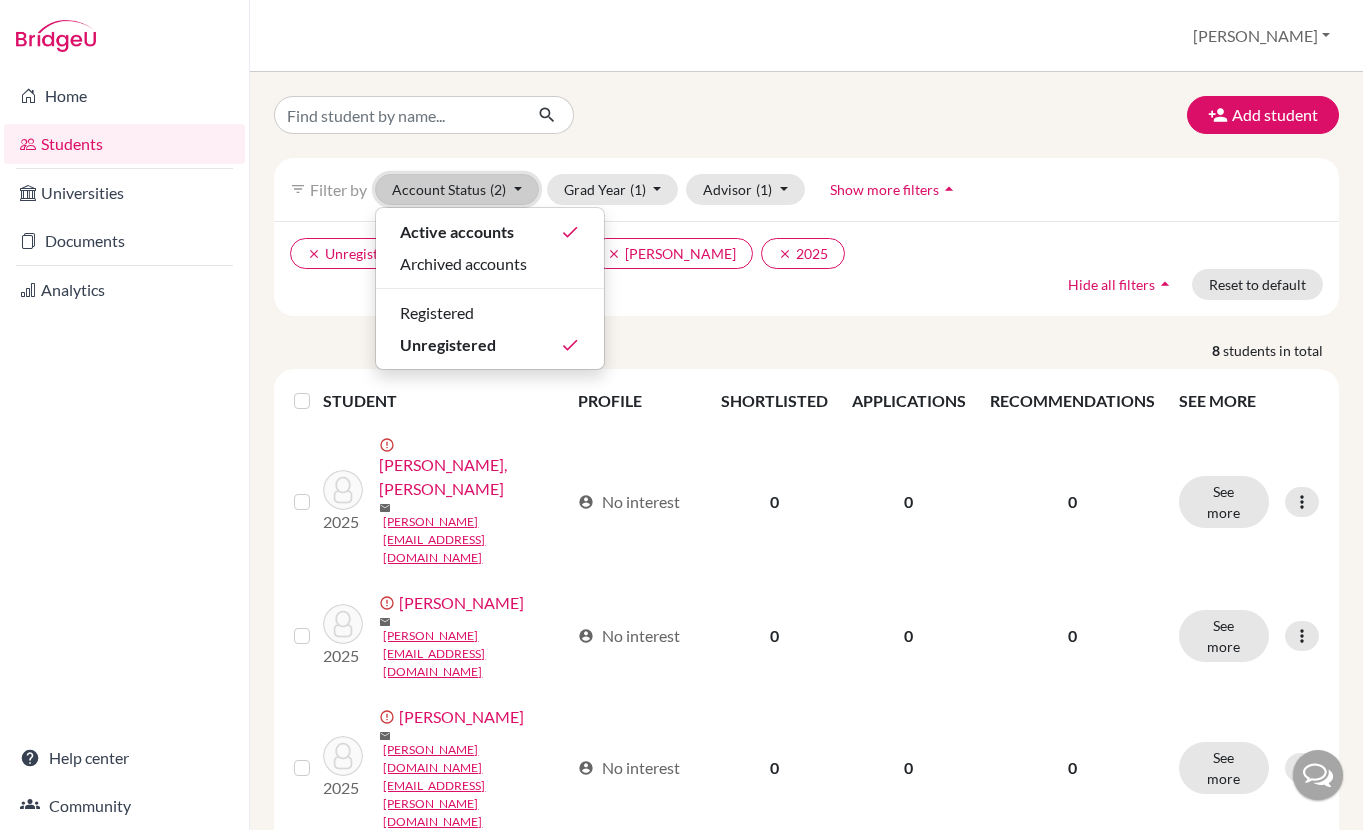 click on "Account Status (2)" at bounding box center (457, 189) 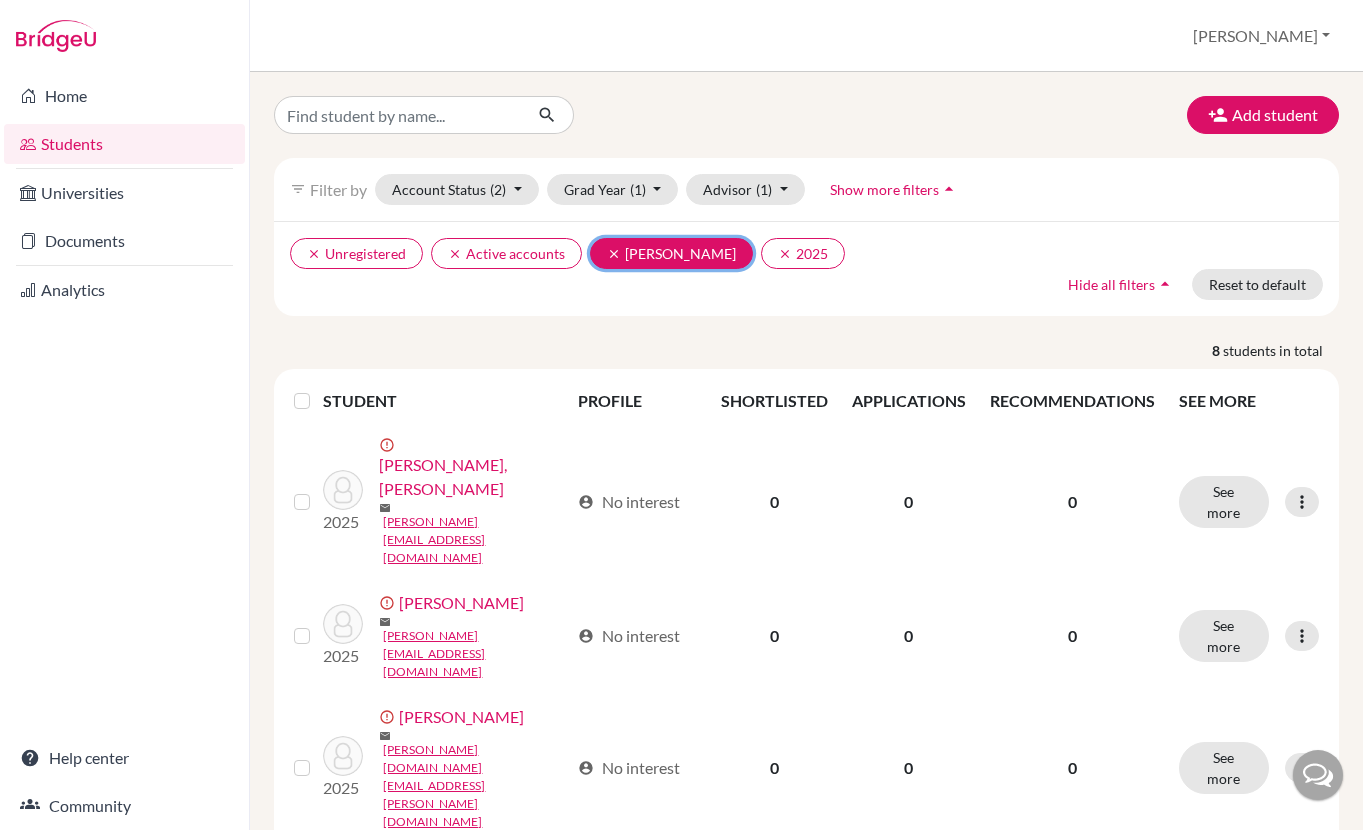 click on "clear" at bounding box center [614, 254] 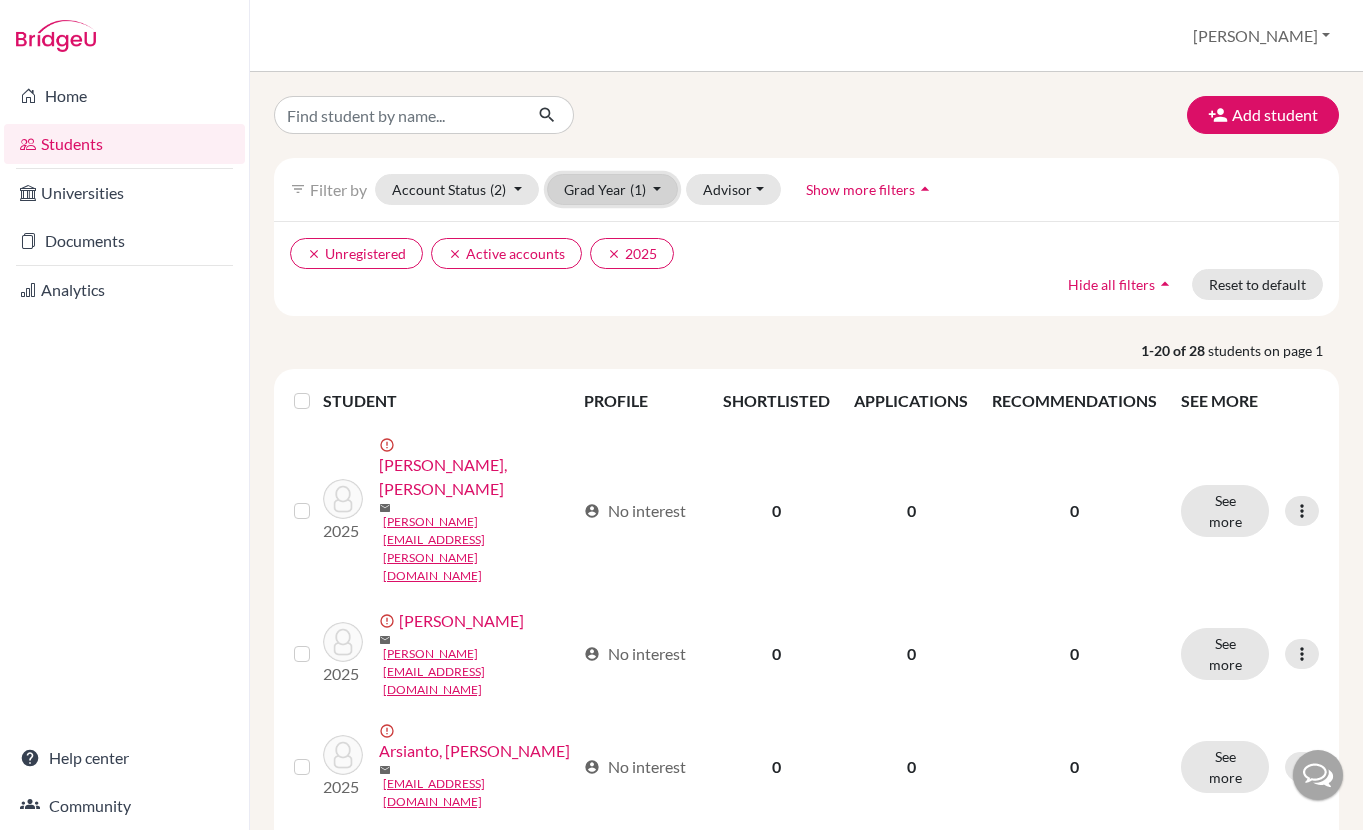 click on "Grad Year (1)" at bounding box center (613, 189) 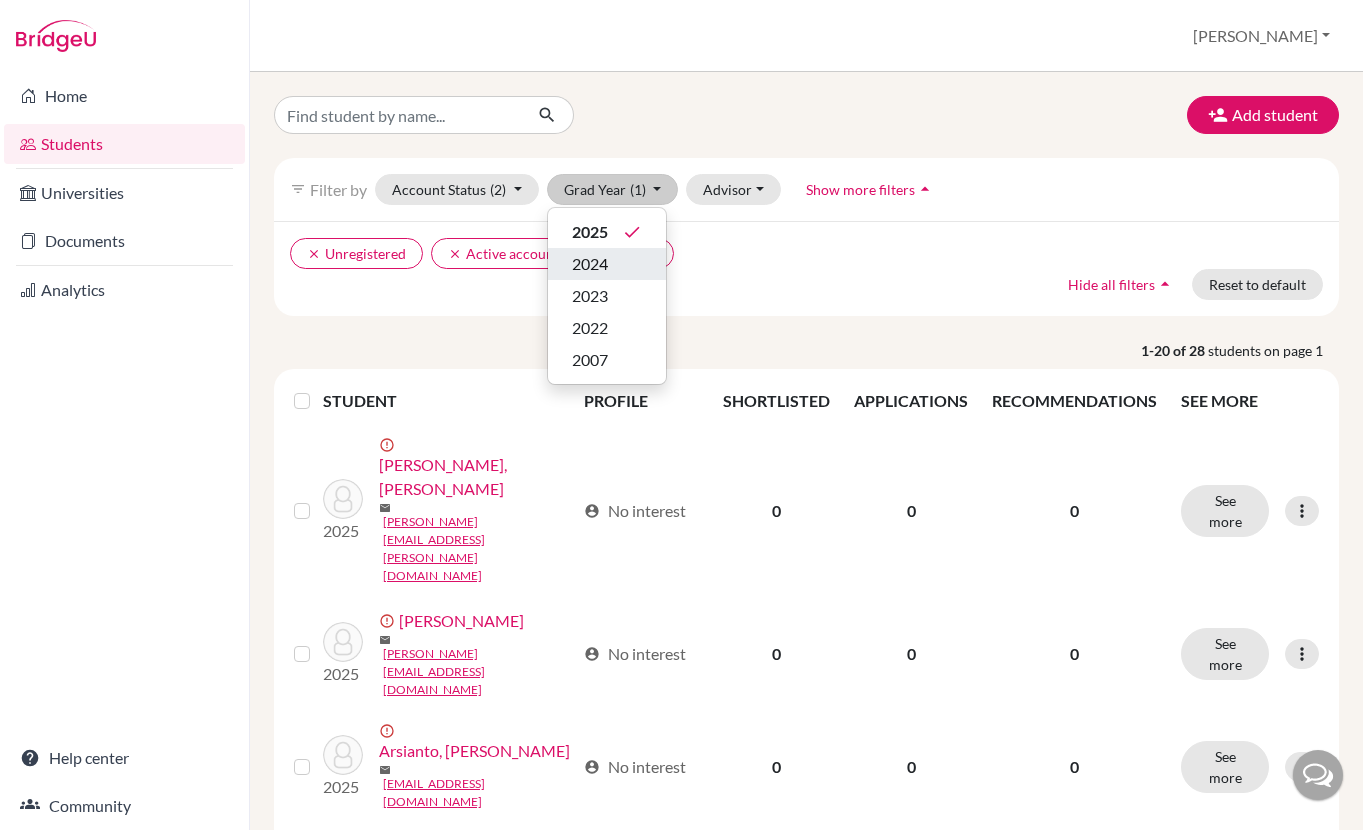 click on "2024" at bounding box center (607, 264) 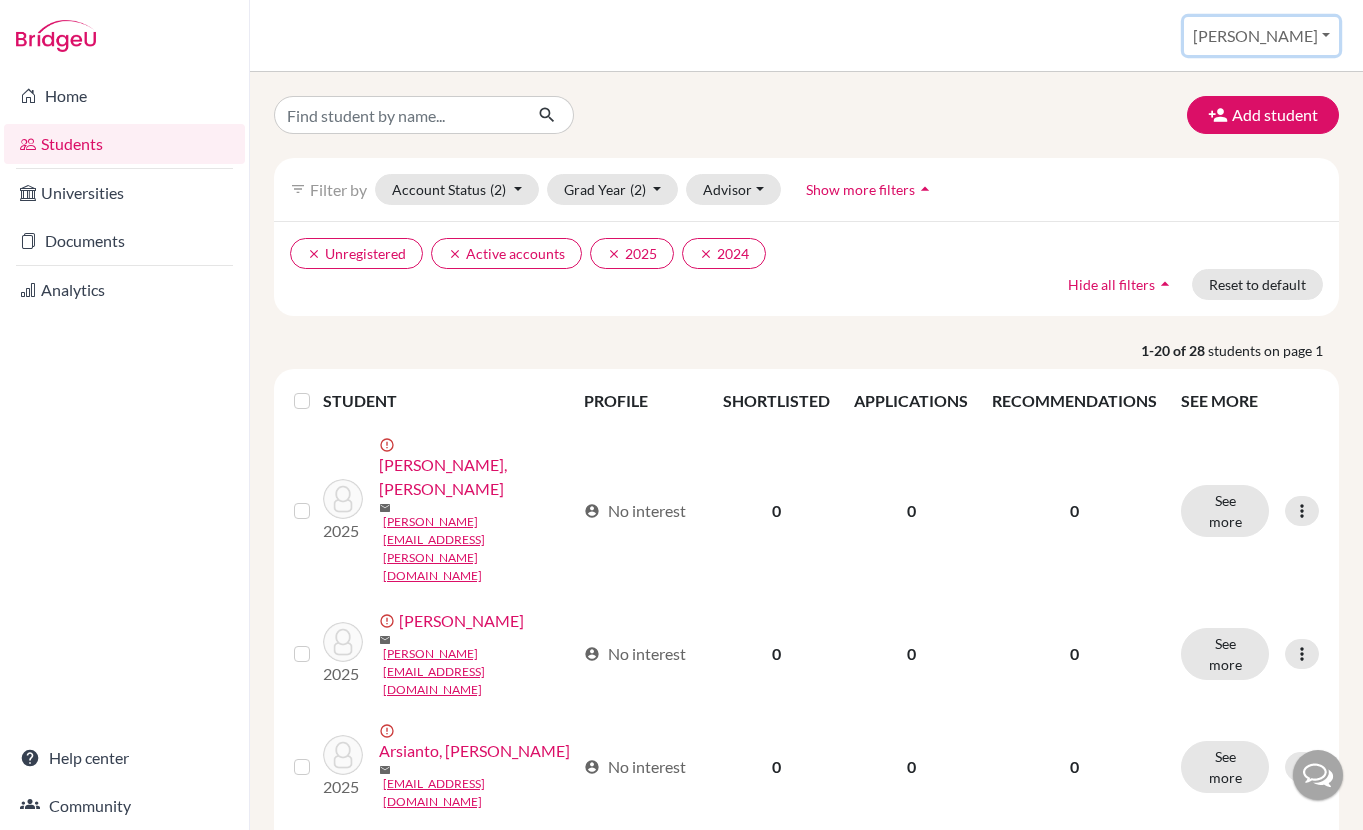 drag, startPoint x: 1335, startPoint y: 49, endPoint x: 1318, endPoint y: 43, distance: 18.027756 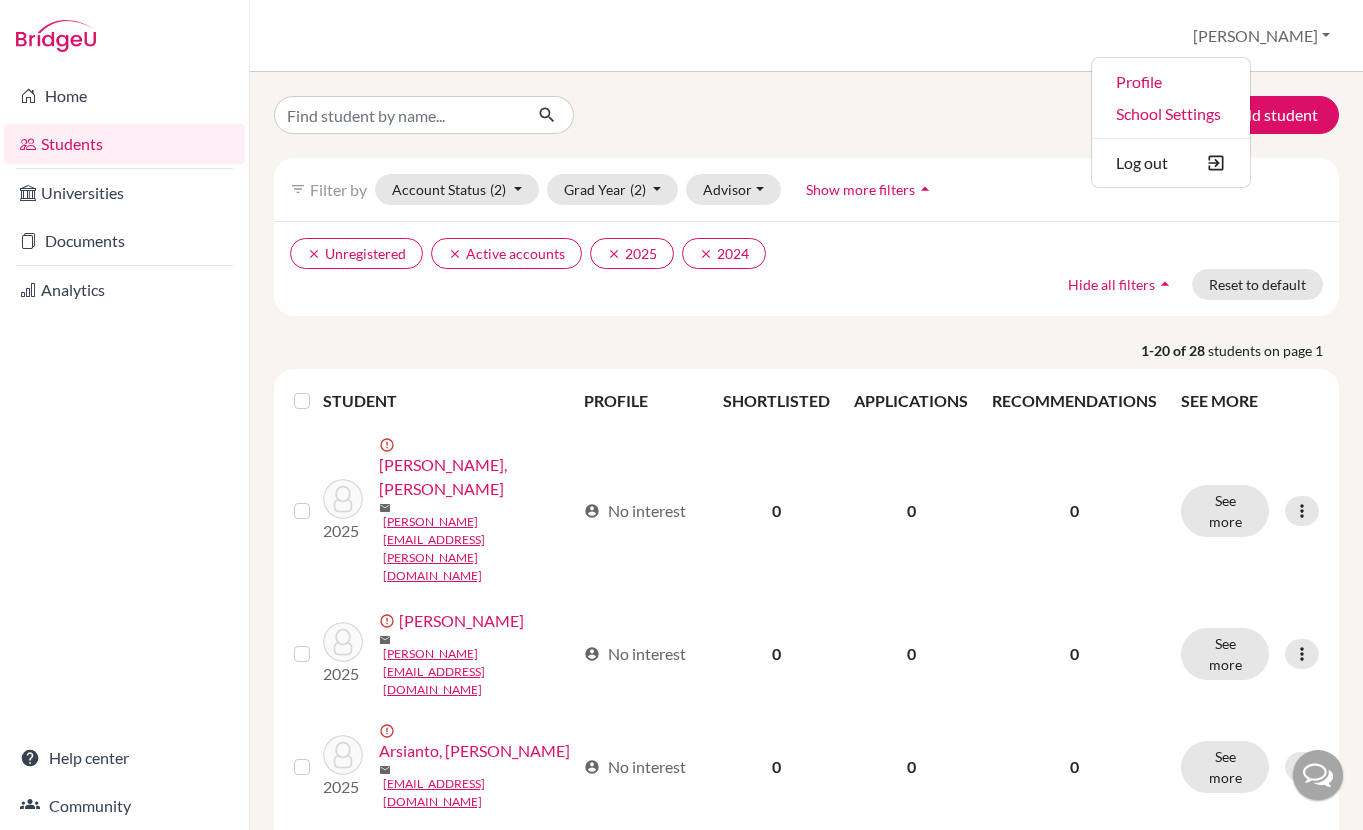 click on "Students overview
Hadi
Profile
School Settings
Log out" at bounding box center [806, 36] 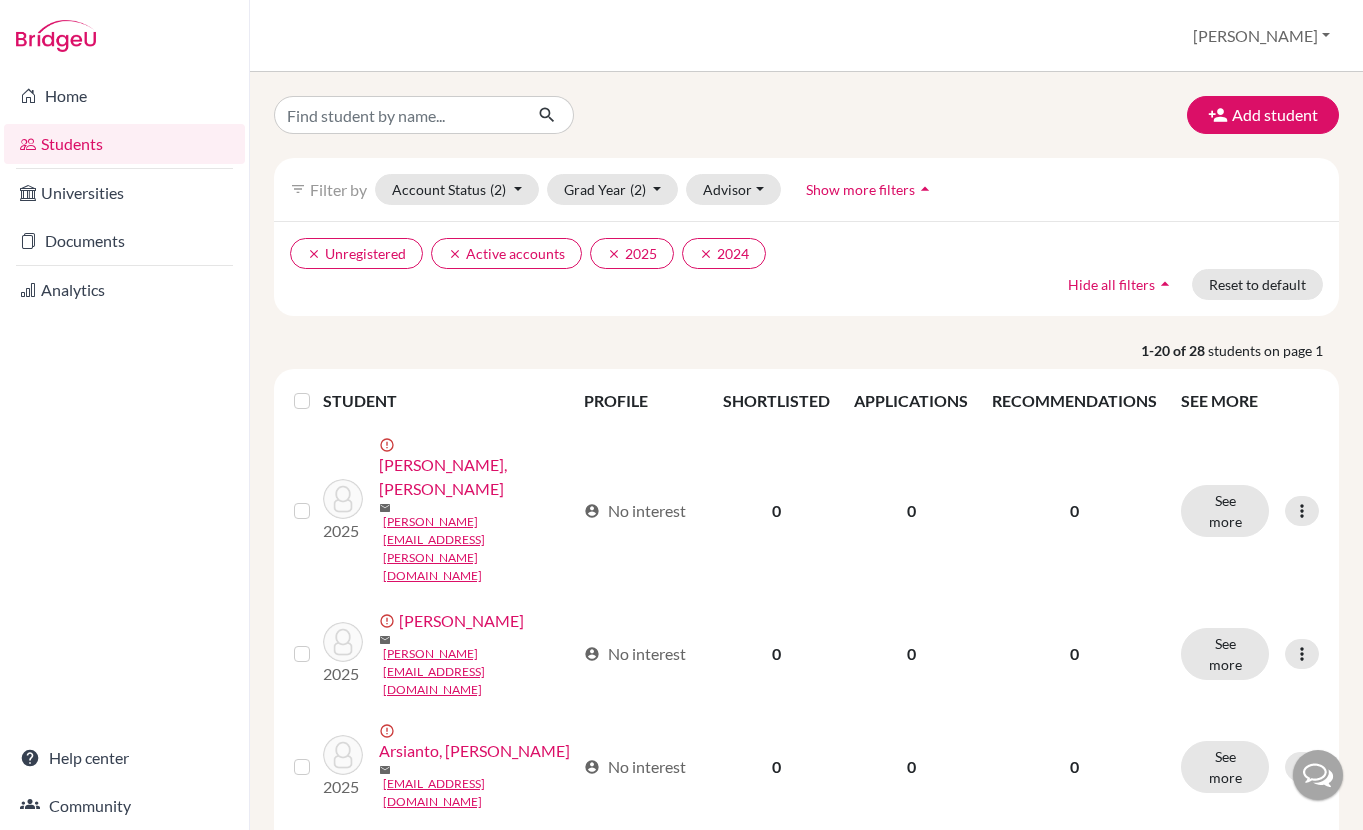 click at bounding box center (318, 389) 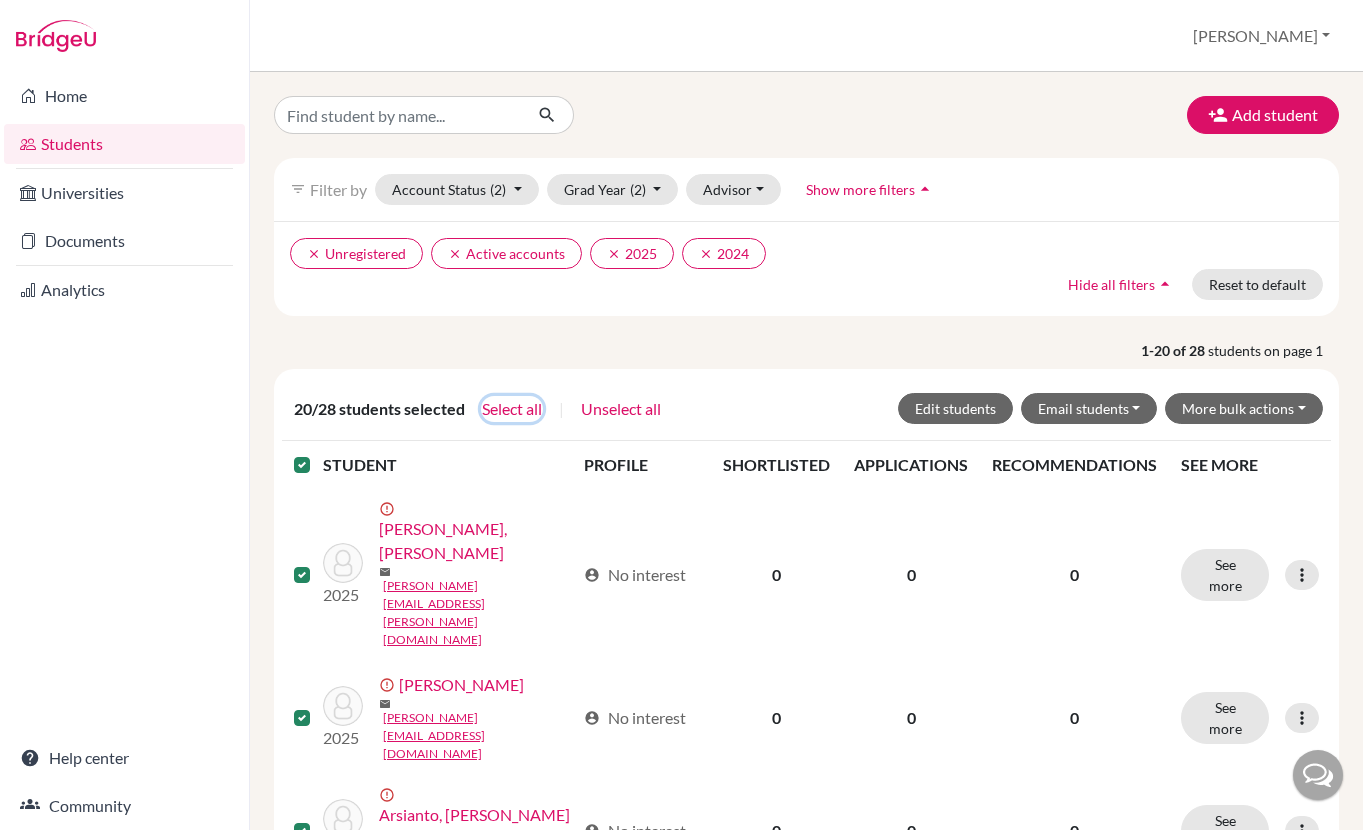 click on "Select all" 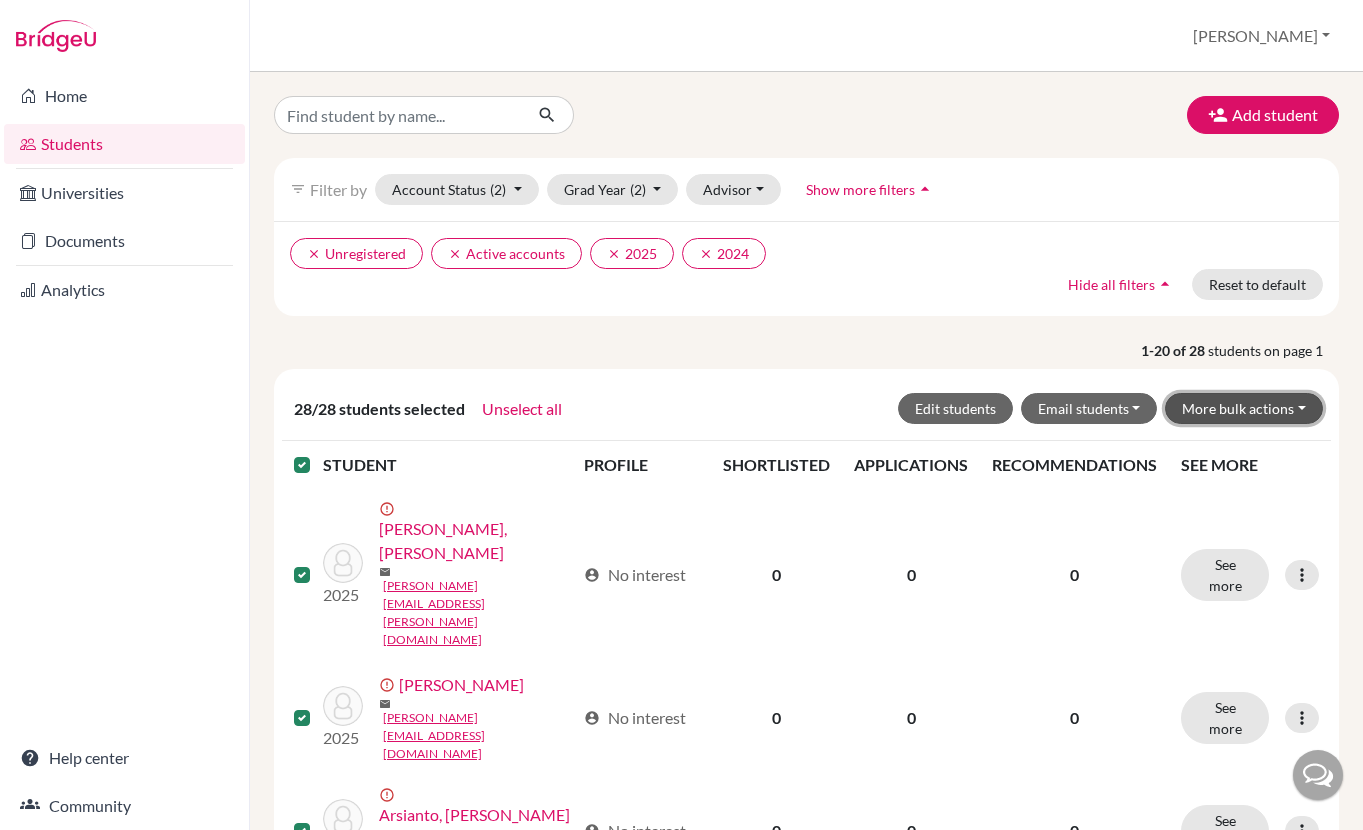 click on "More bulk actions" at bounding box center (1244, 408) 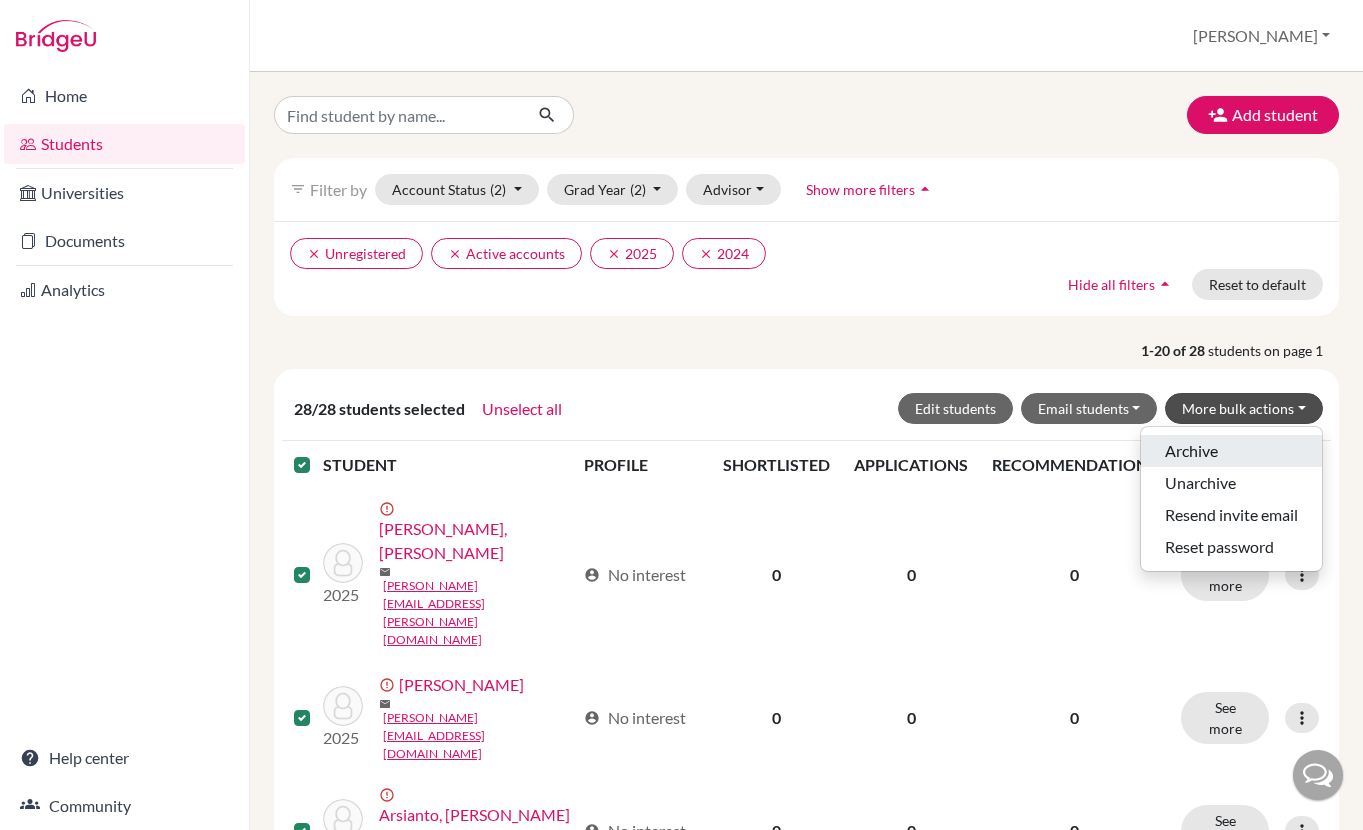 click on "Archive" at bounding box center [1231, 451] 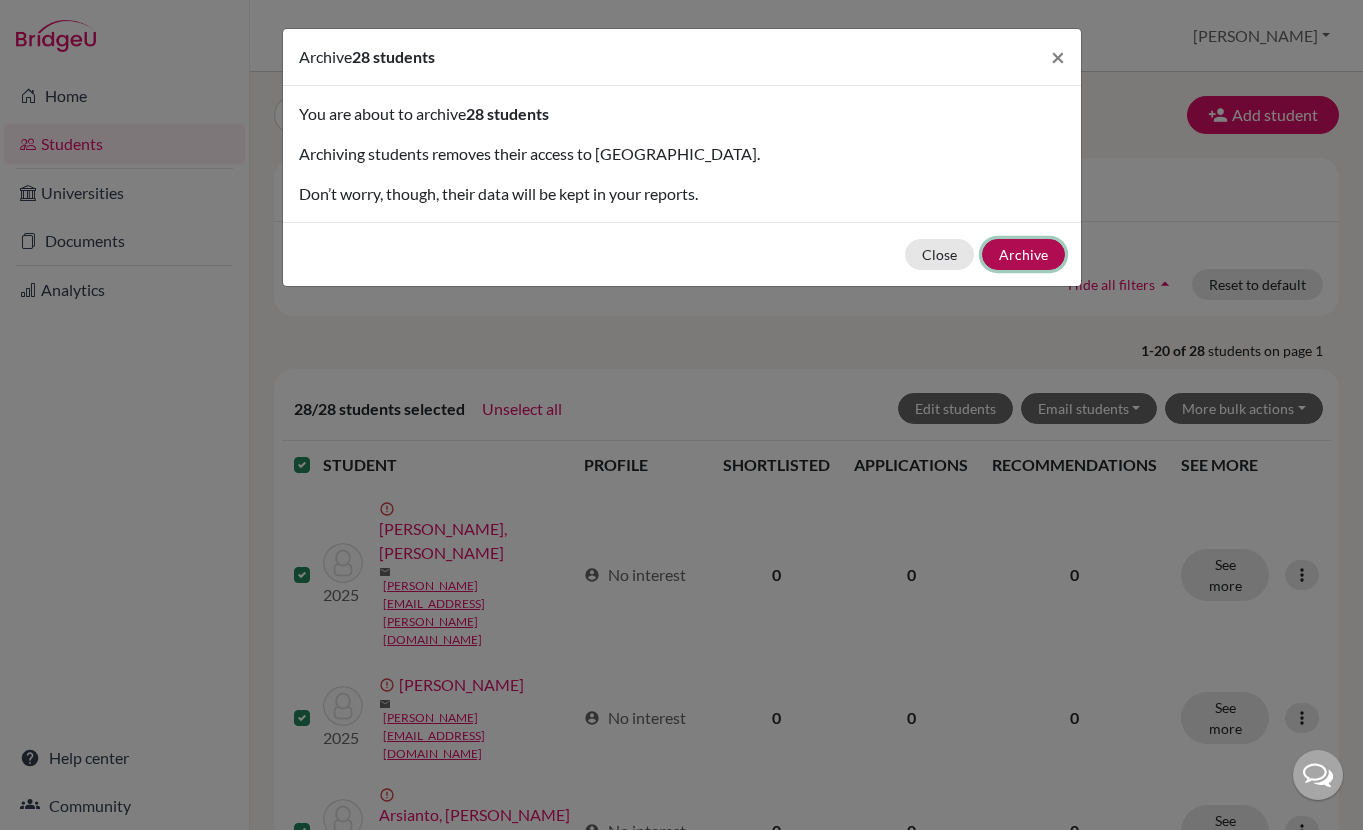 click on "Archive" at bounding box center (1023, 254) 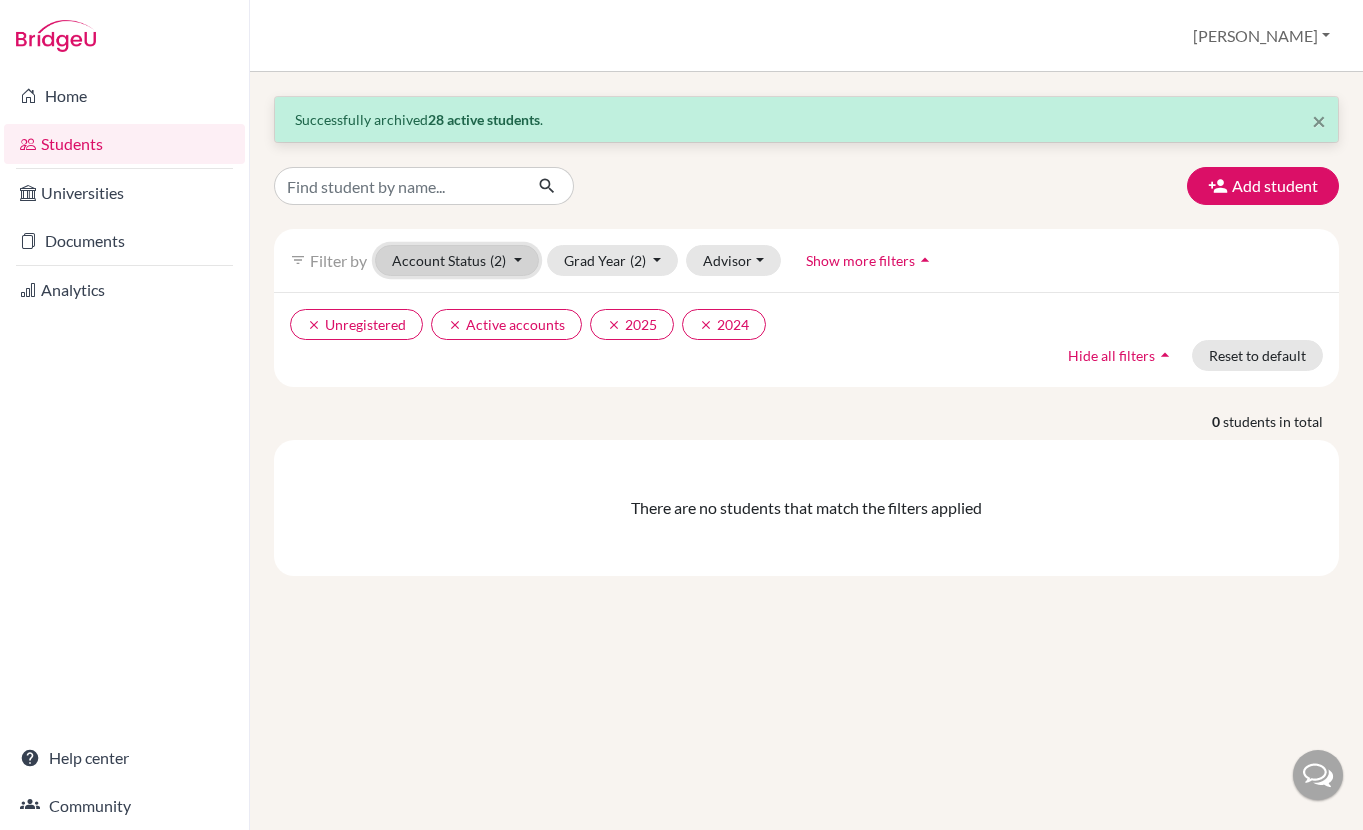 click on "Account Status (2)" at bounding box center (457, 260) 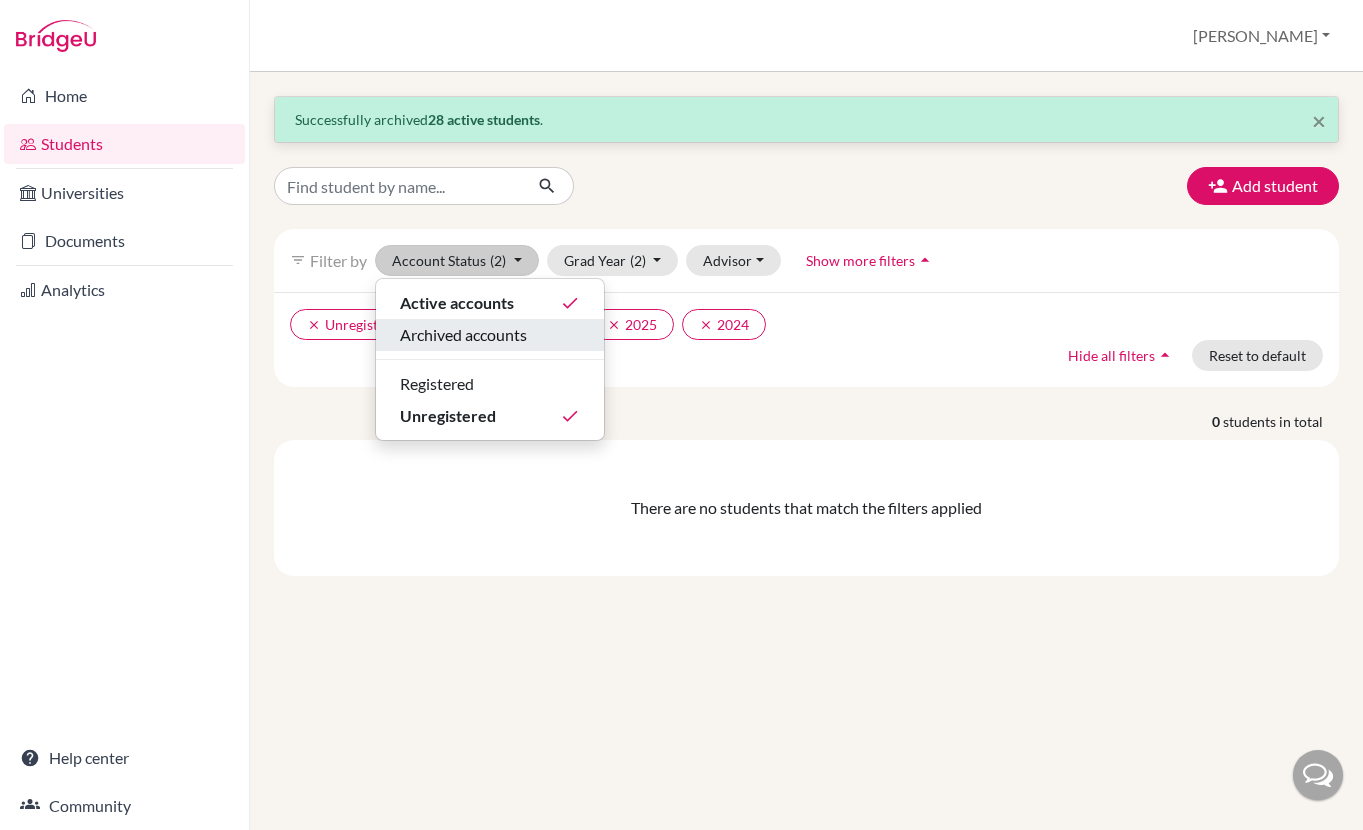 click on "Archived accounts" at bounding box center [463, 335] 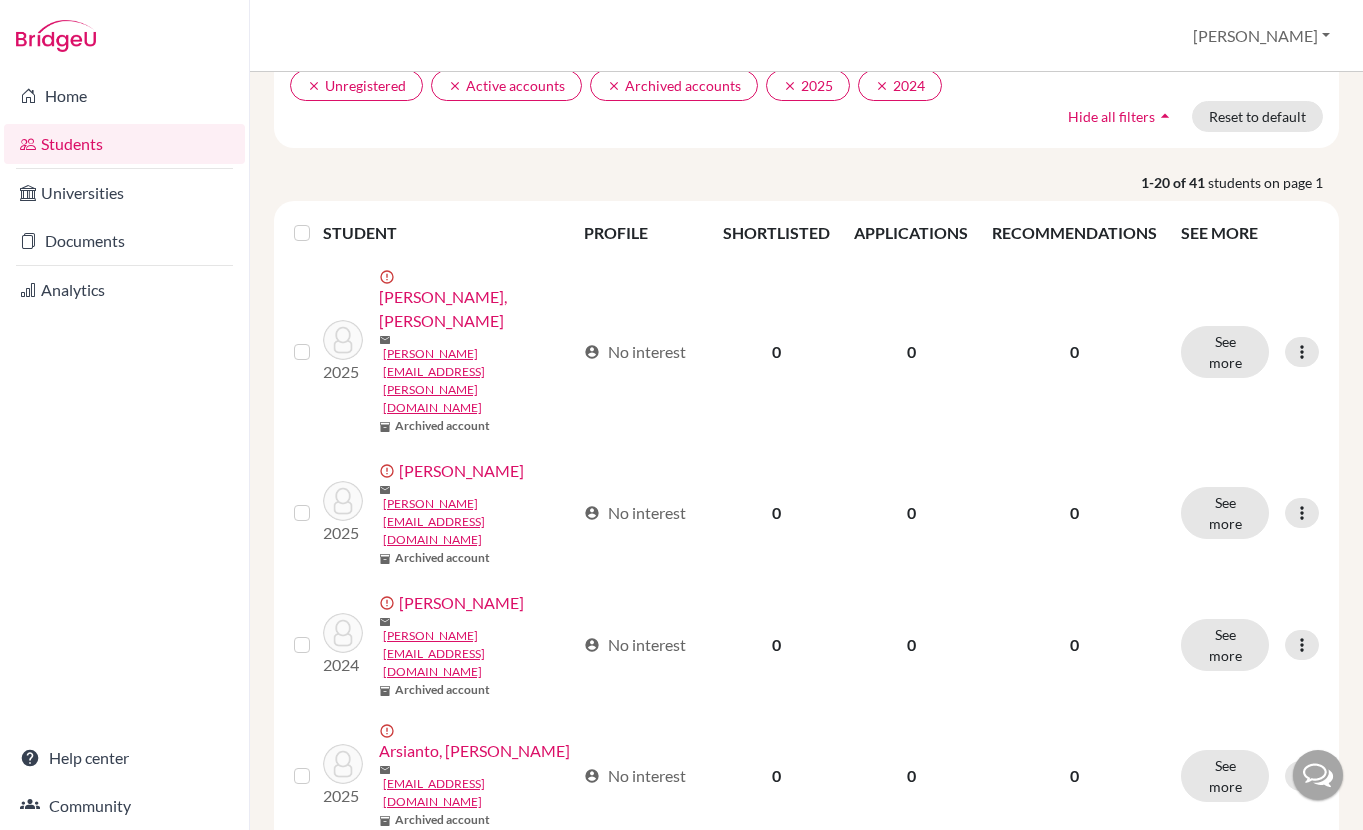 scroll, scrollTop: 263, scrollLeft: 0, axis: vertical 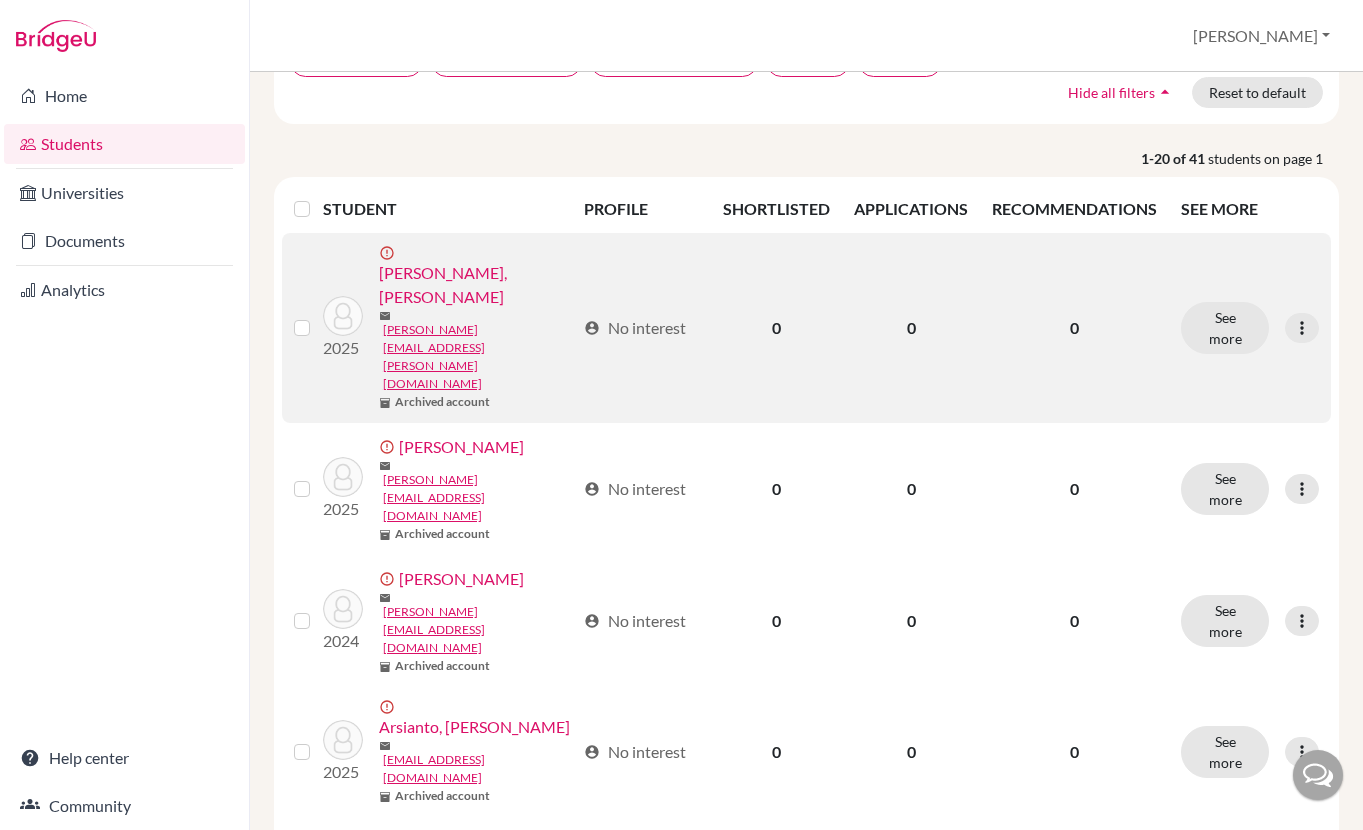 click on "[PERSON_NAME], [PERSON_NAME]" at bounding box center [477, 285] 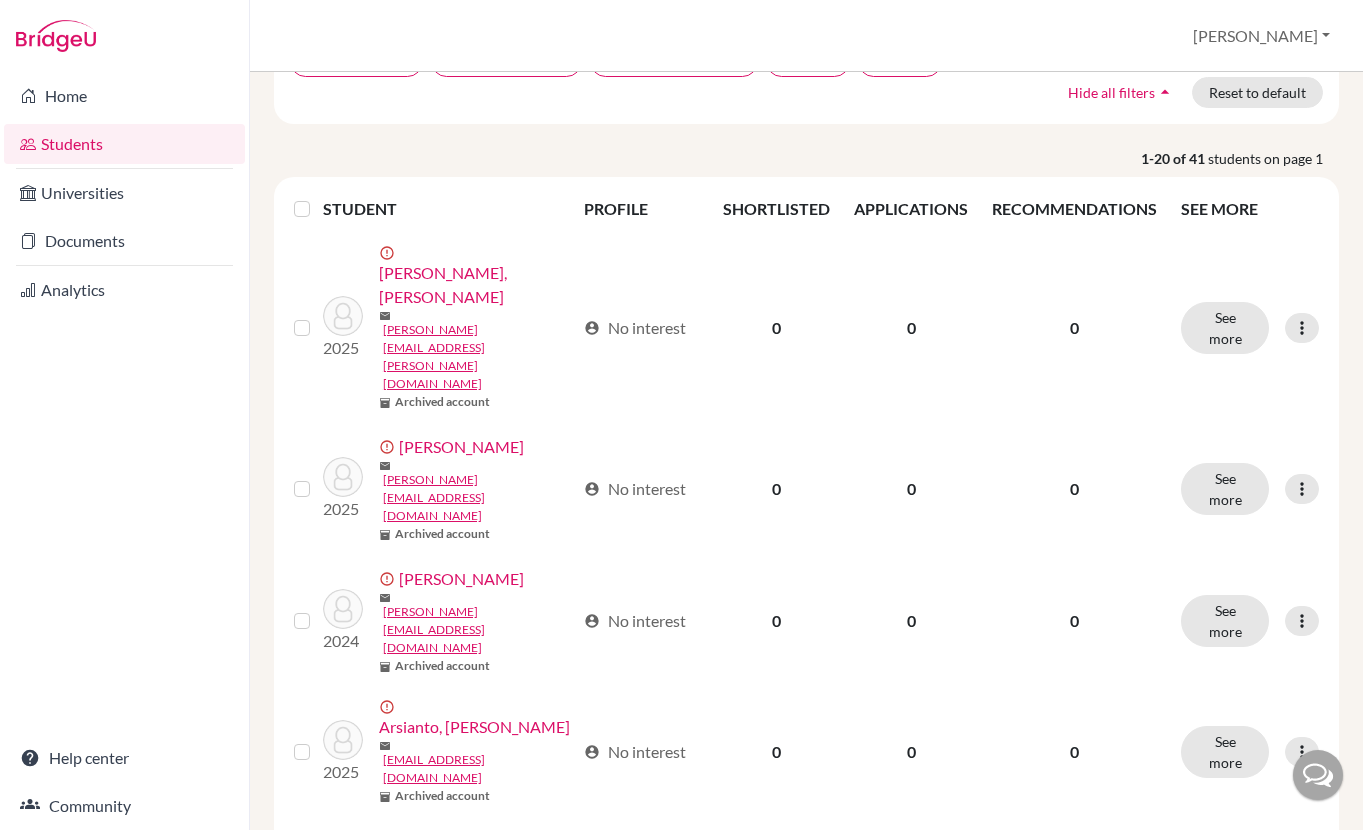 scroll, scrollTop: 0, scrollLeft: 0, axis: both 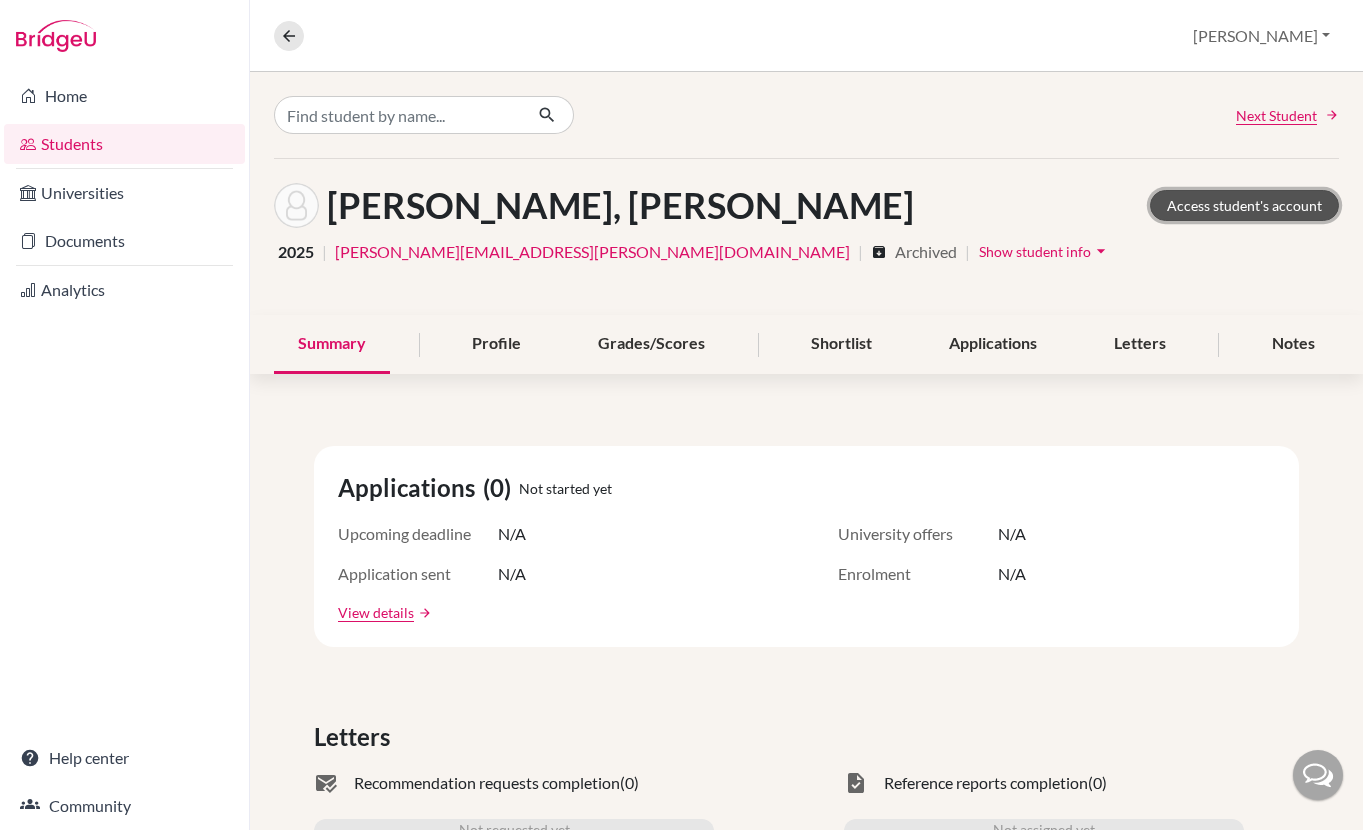 click on "Access student's account" at bounding box center [1244, 205] 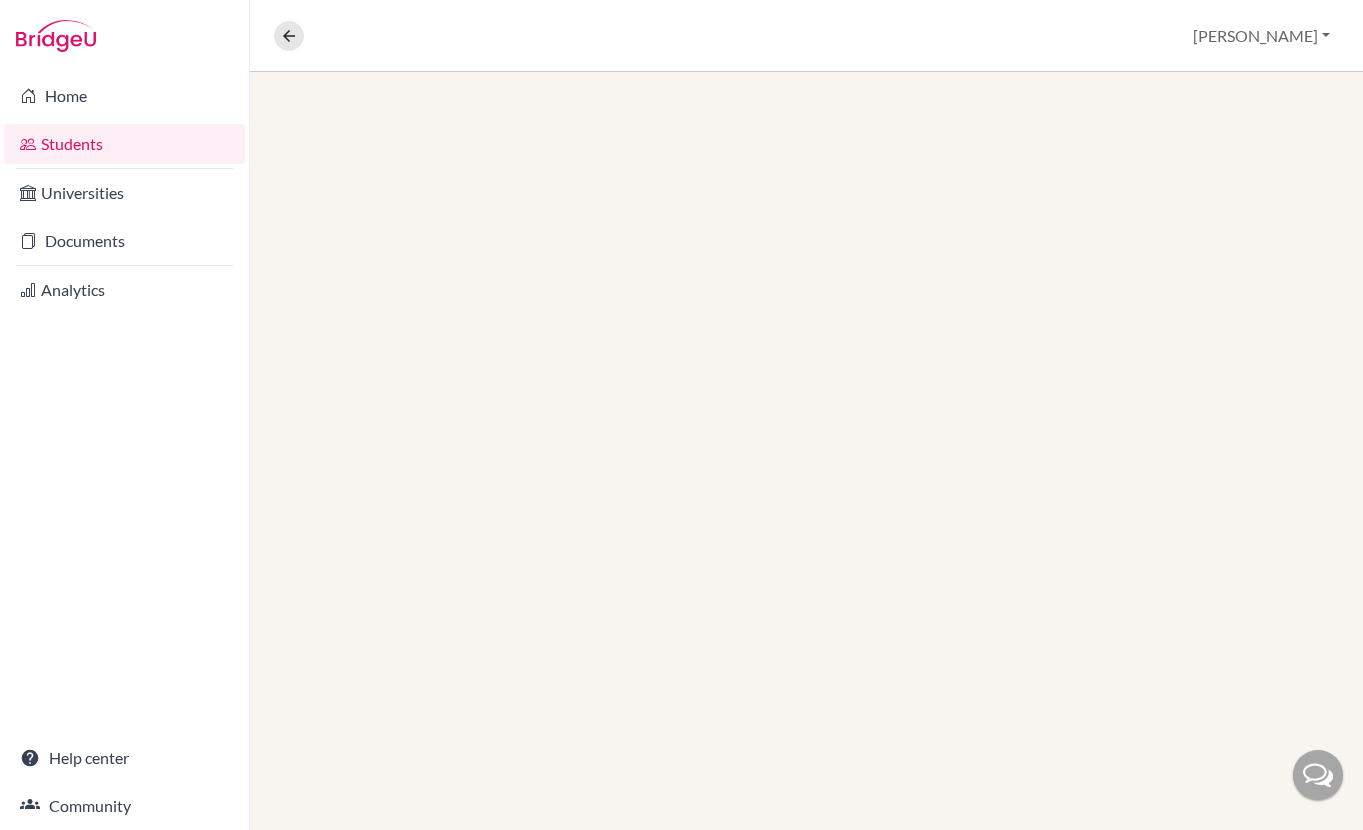 scroll, scrollTop: 0, scrollLeft: 0, axis: both 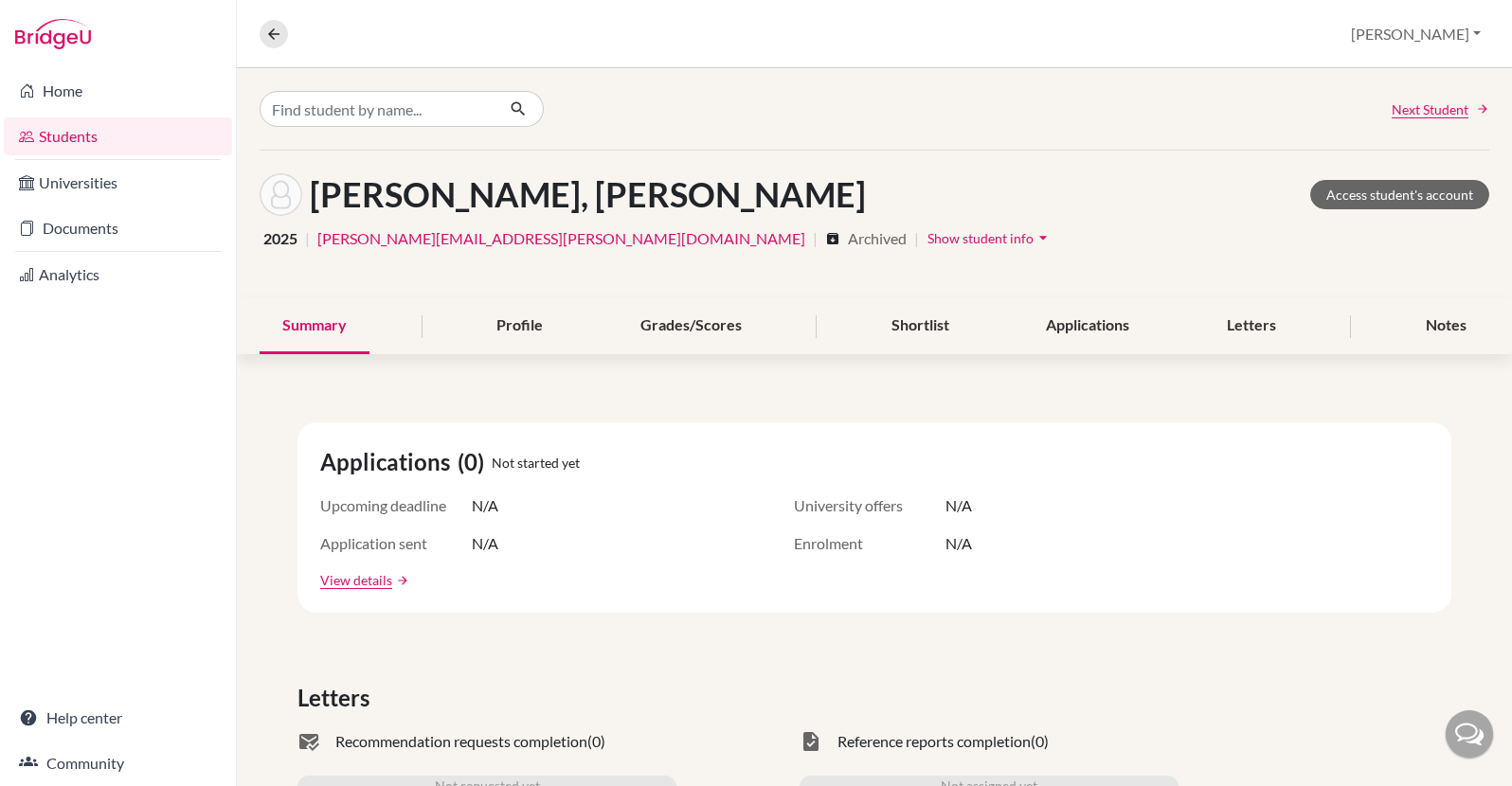 click on "Students" at bounding box center (117, 136) 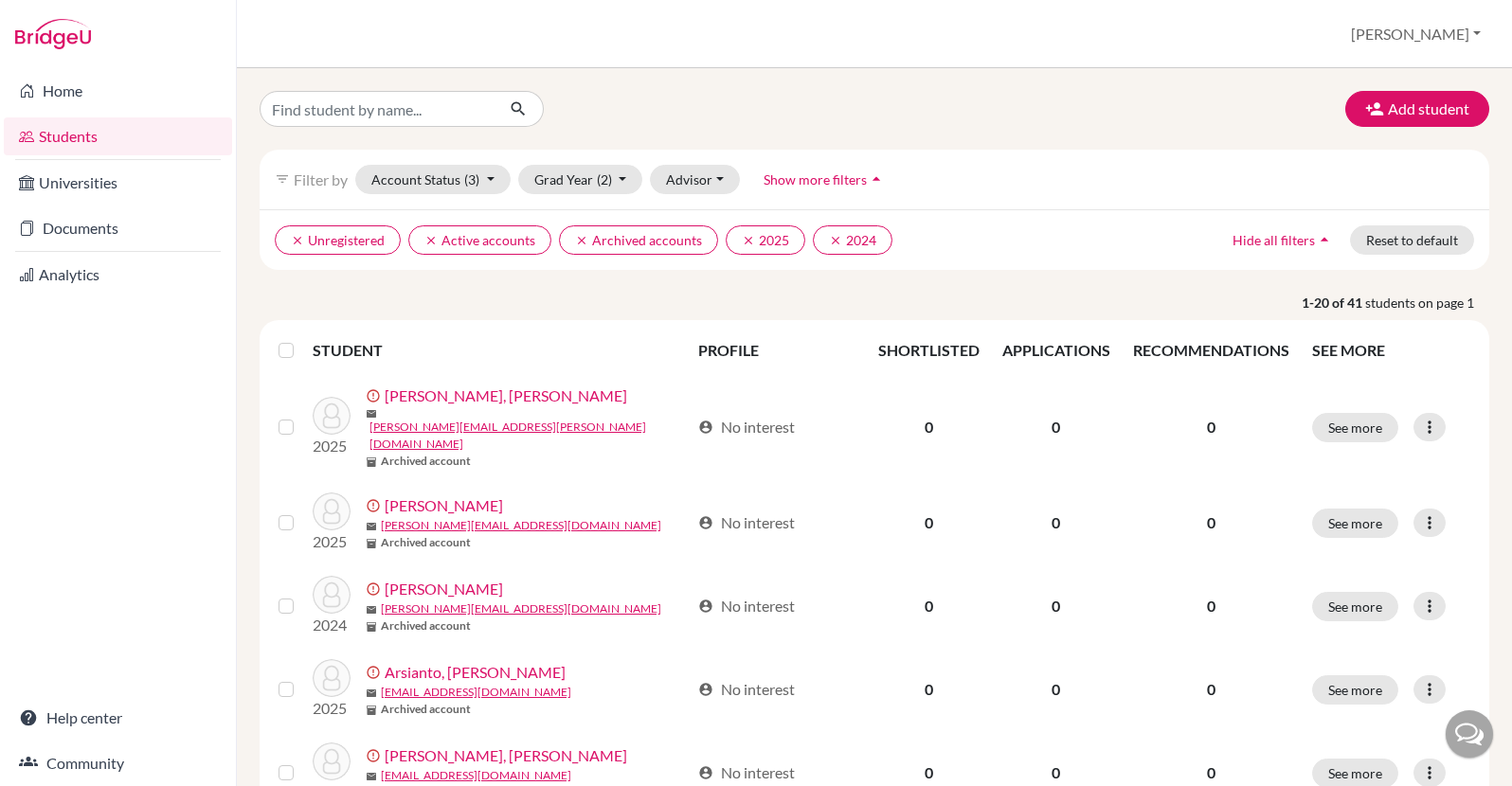 scroll, scrollTop: 0, scrollLeft: 0, axis: both 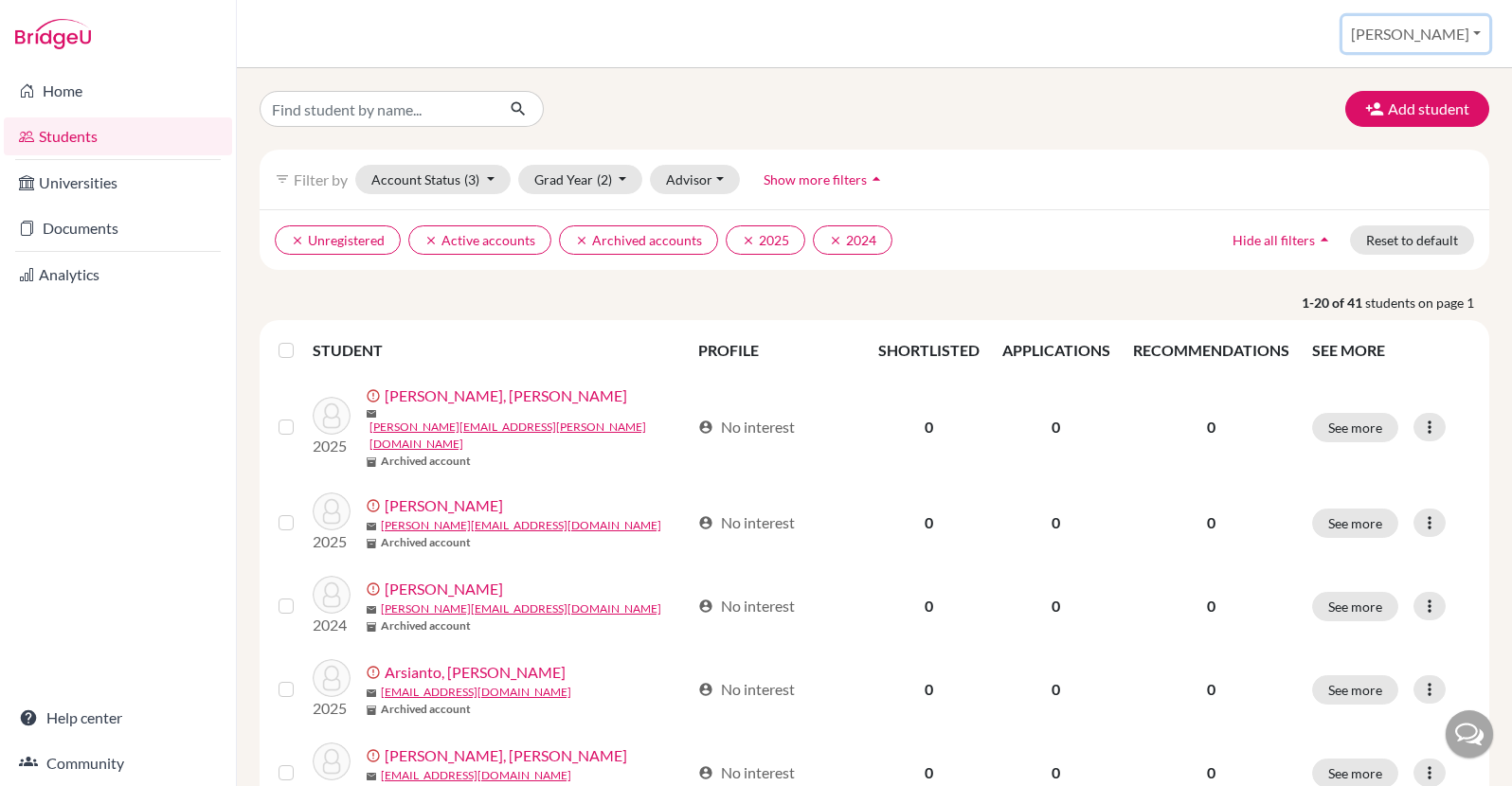 click on "[PERSON_NAME]" at bounding box center (1415, 34) 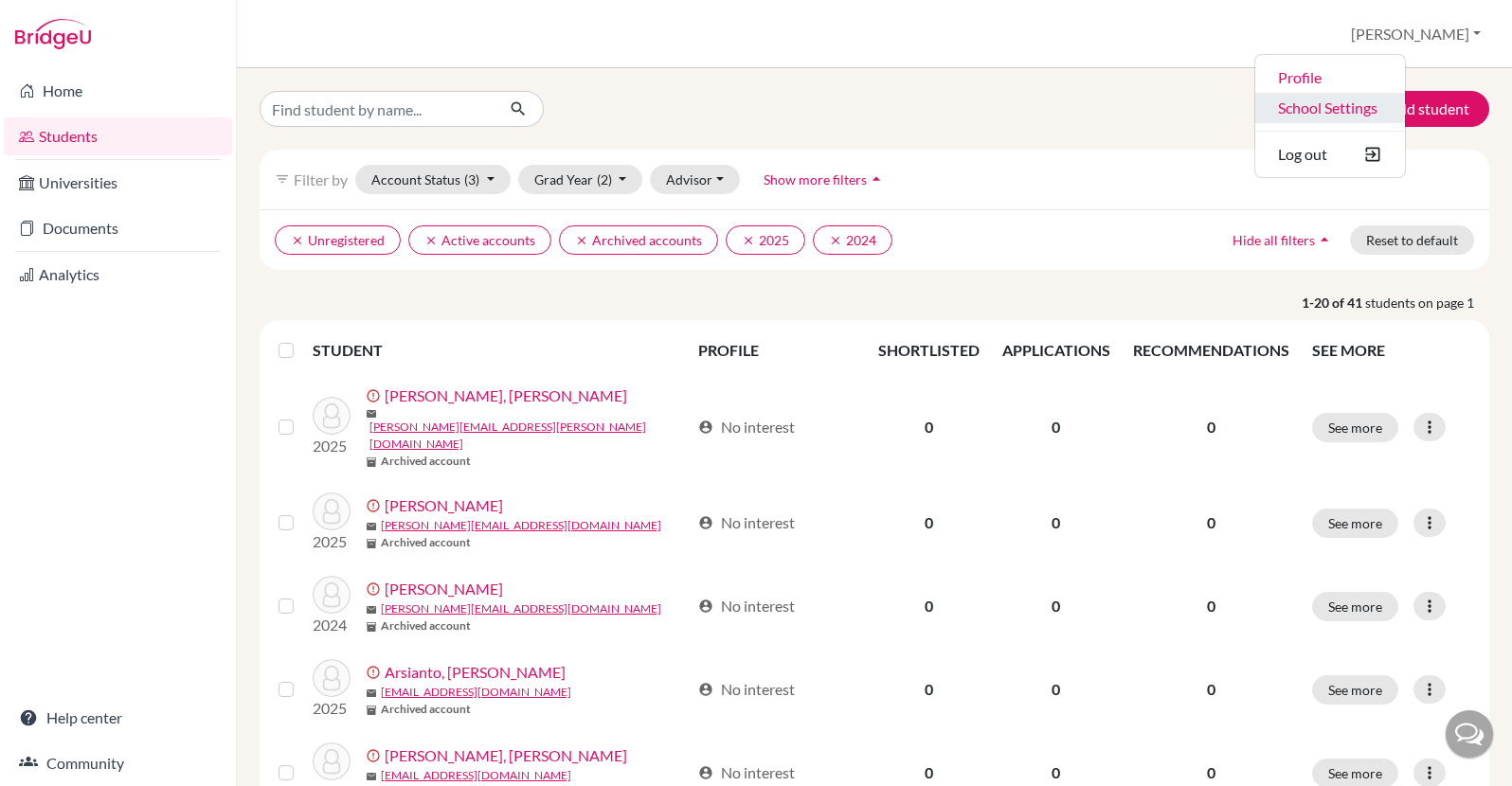 click on "School Settings" at bounding box center [1330, 108] 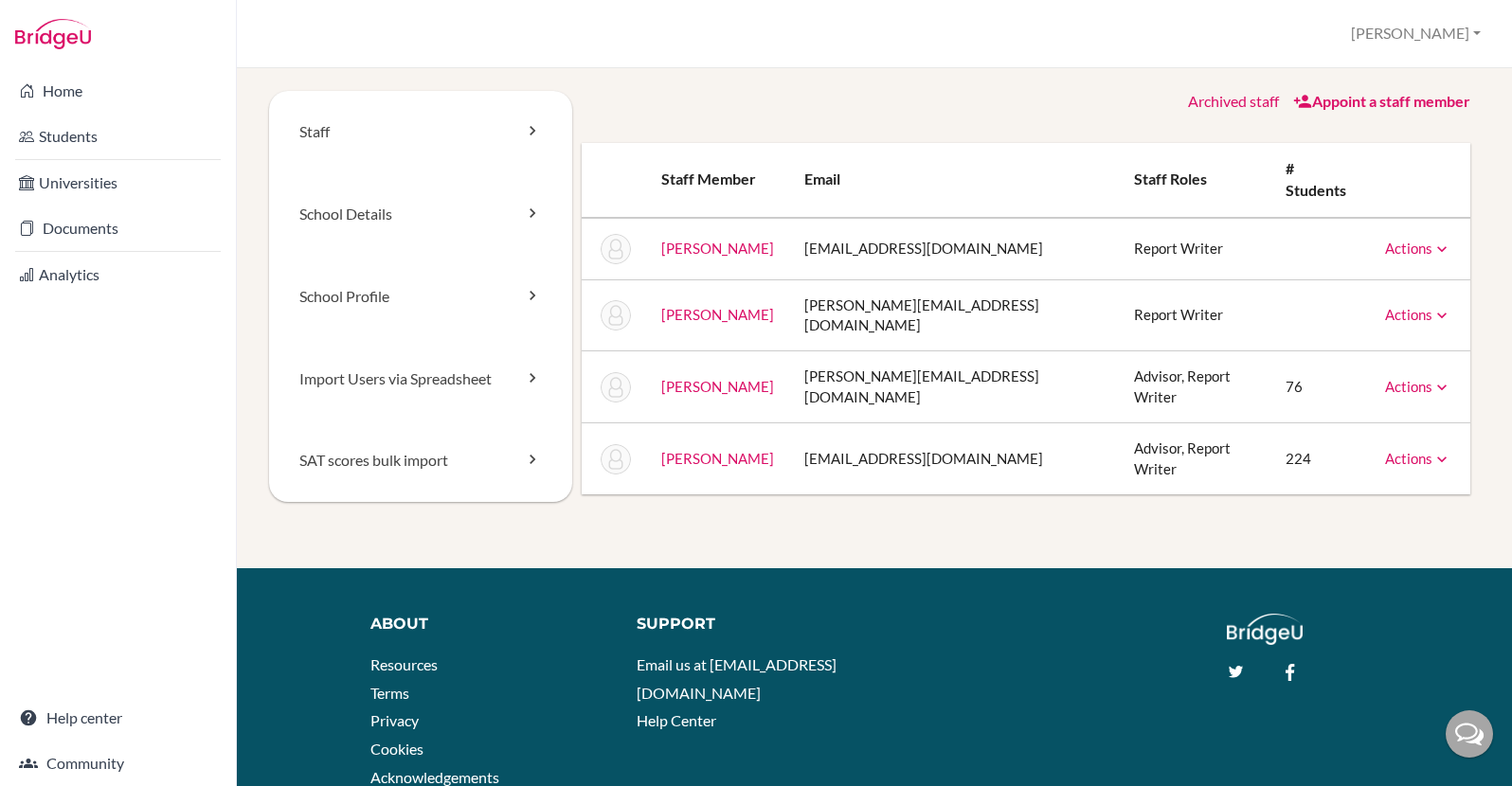scroll, scrollTop: 0, scrollLeft: 0, axis: both 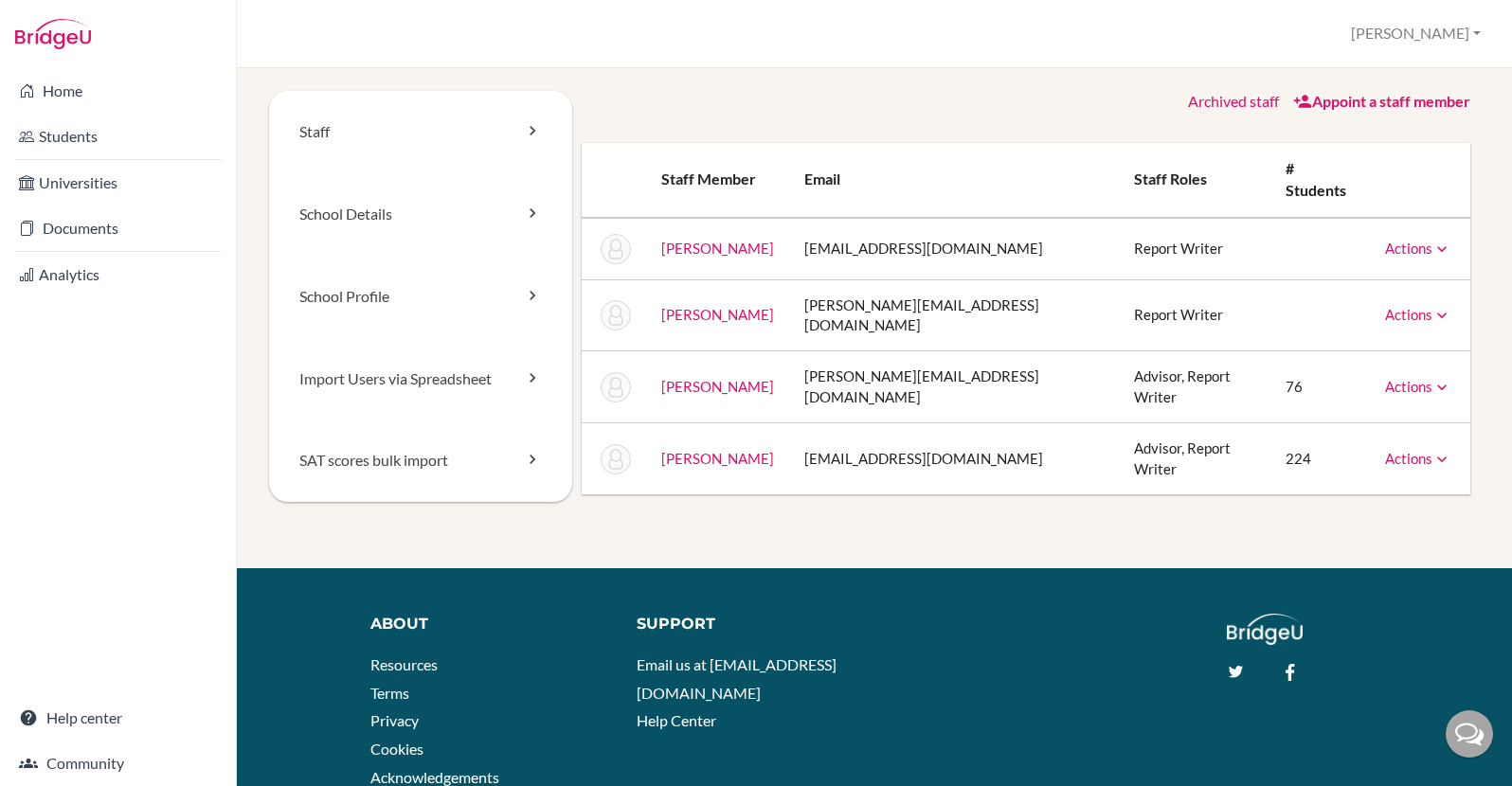 click on "Actions" at bounding box center [1418, 386] 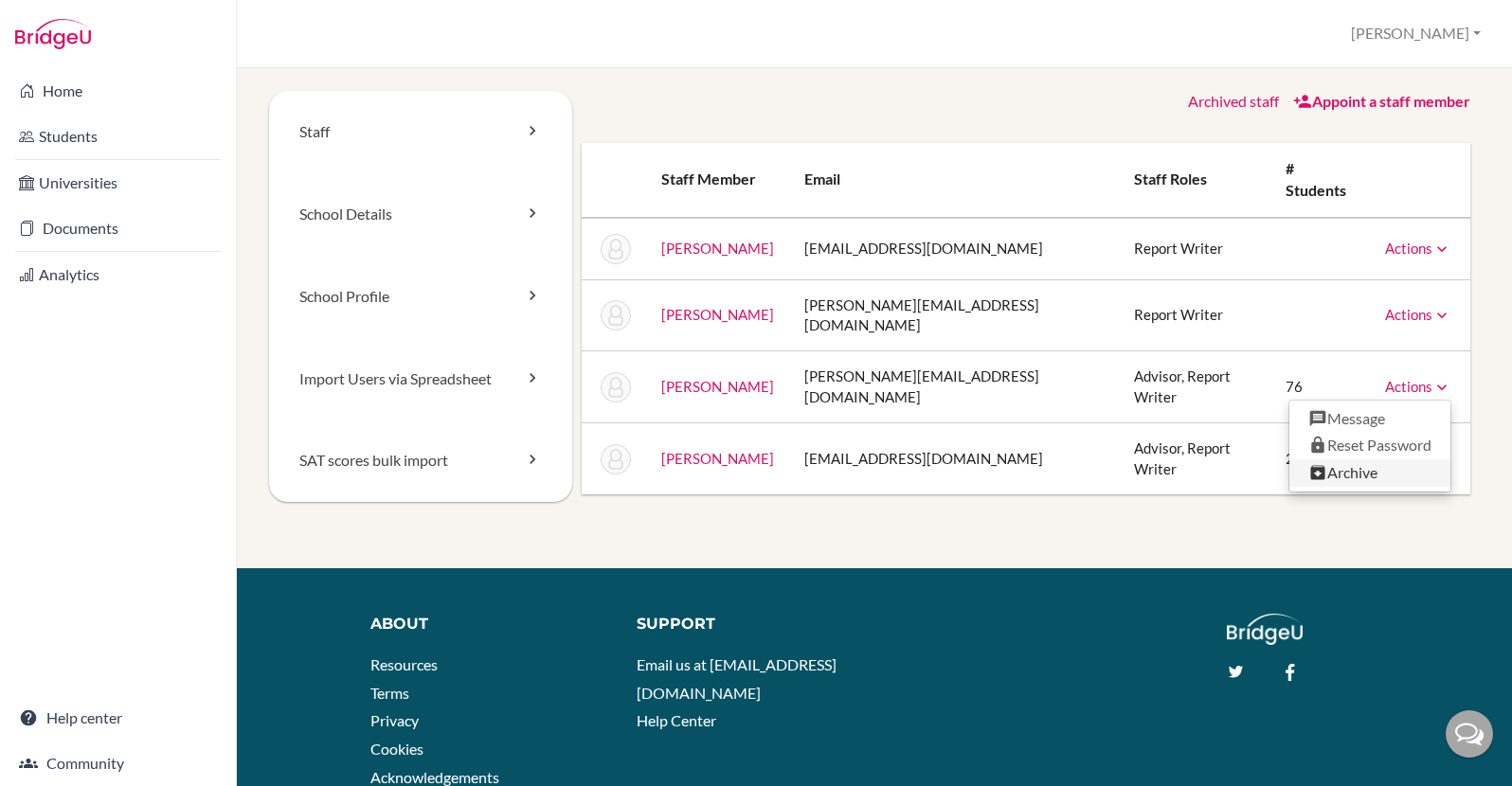 click on "Archive" at bounding box center [1370, 473] 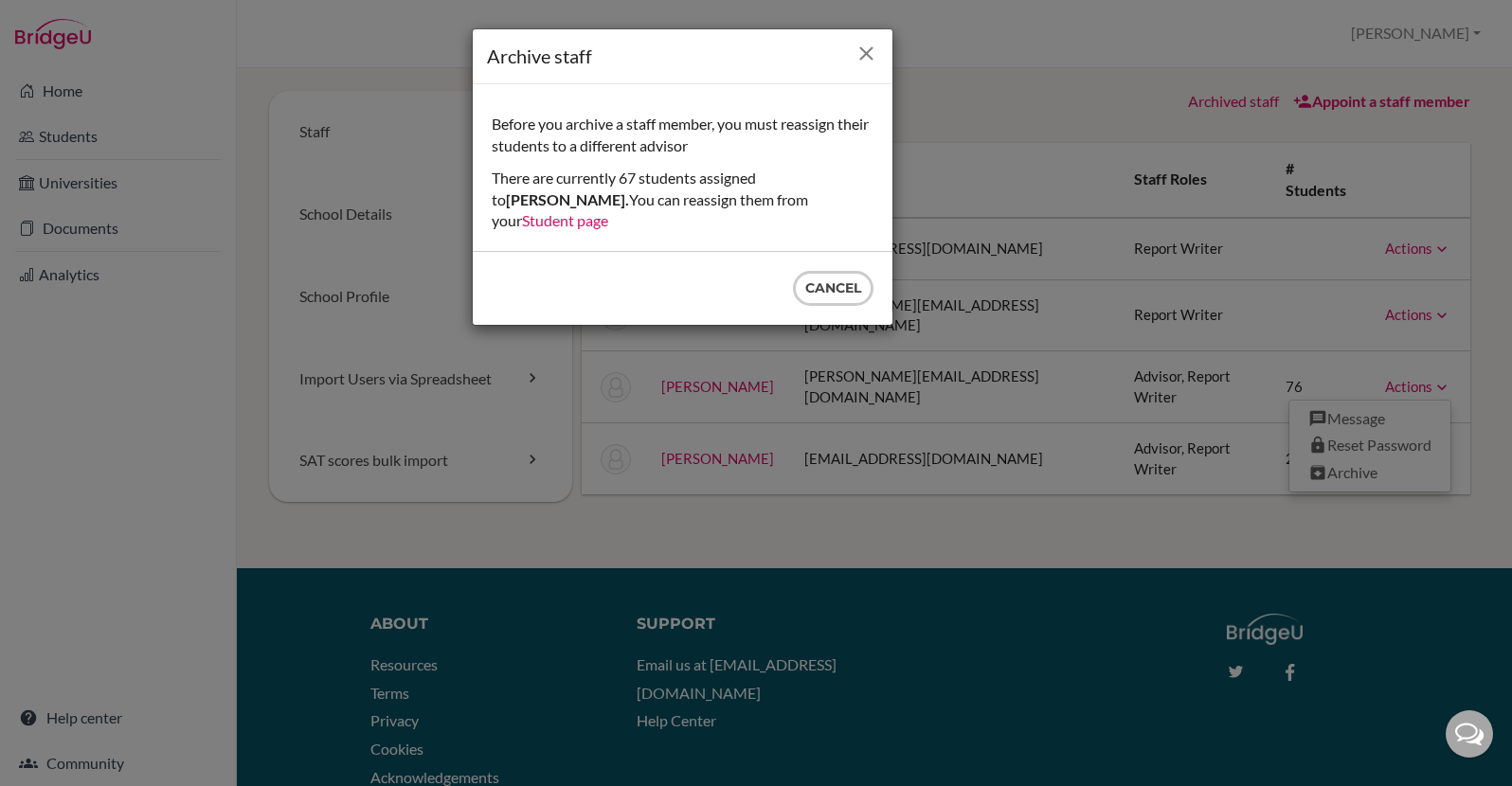 click at bounding box center (866, 53) 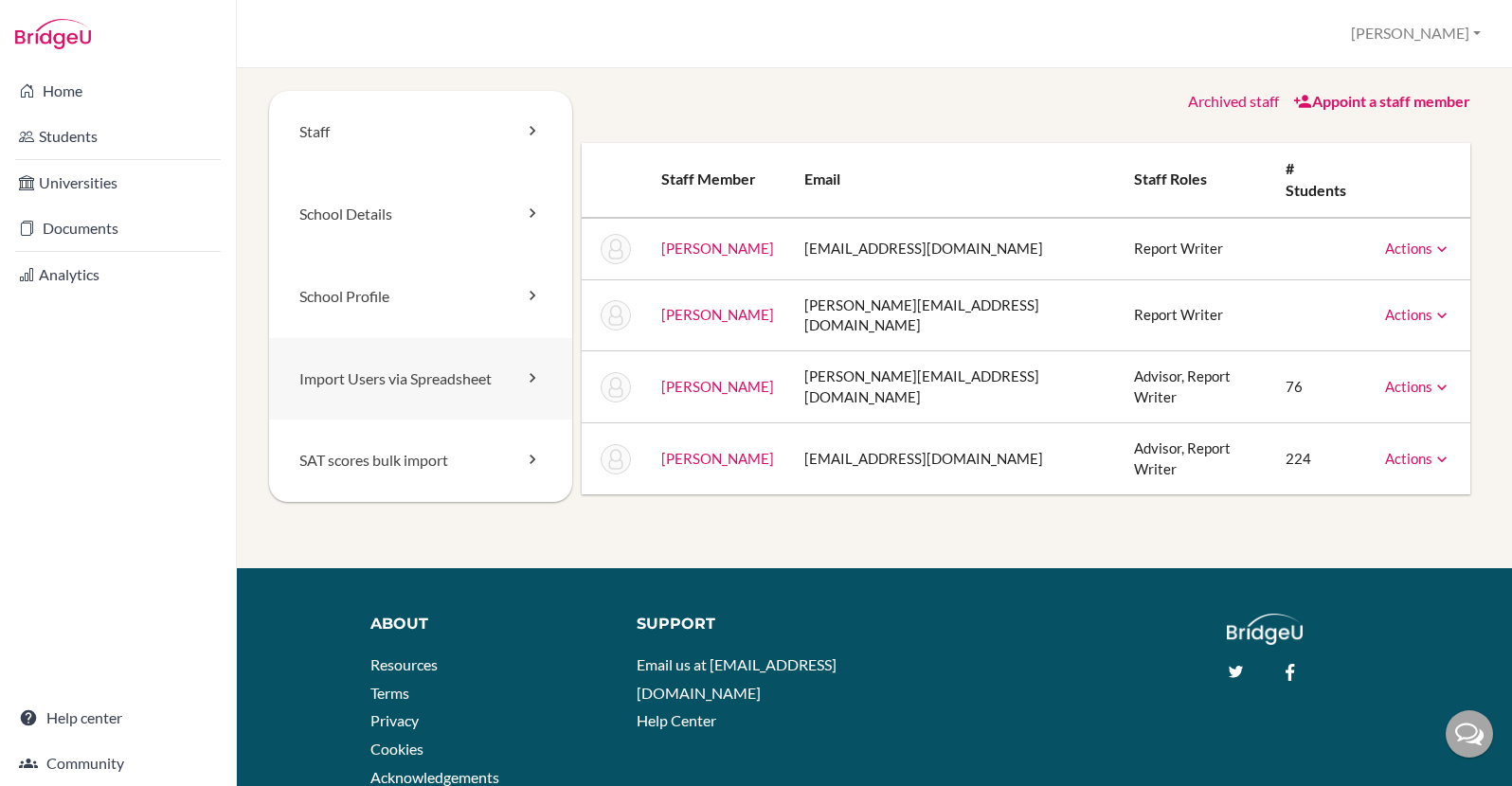 click on "Import Users via Spreadsheet" at bounding box center (421, 379) 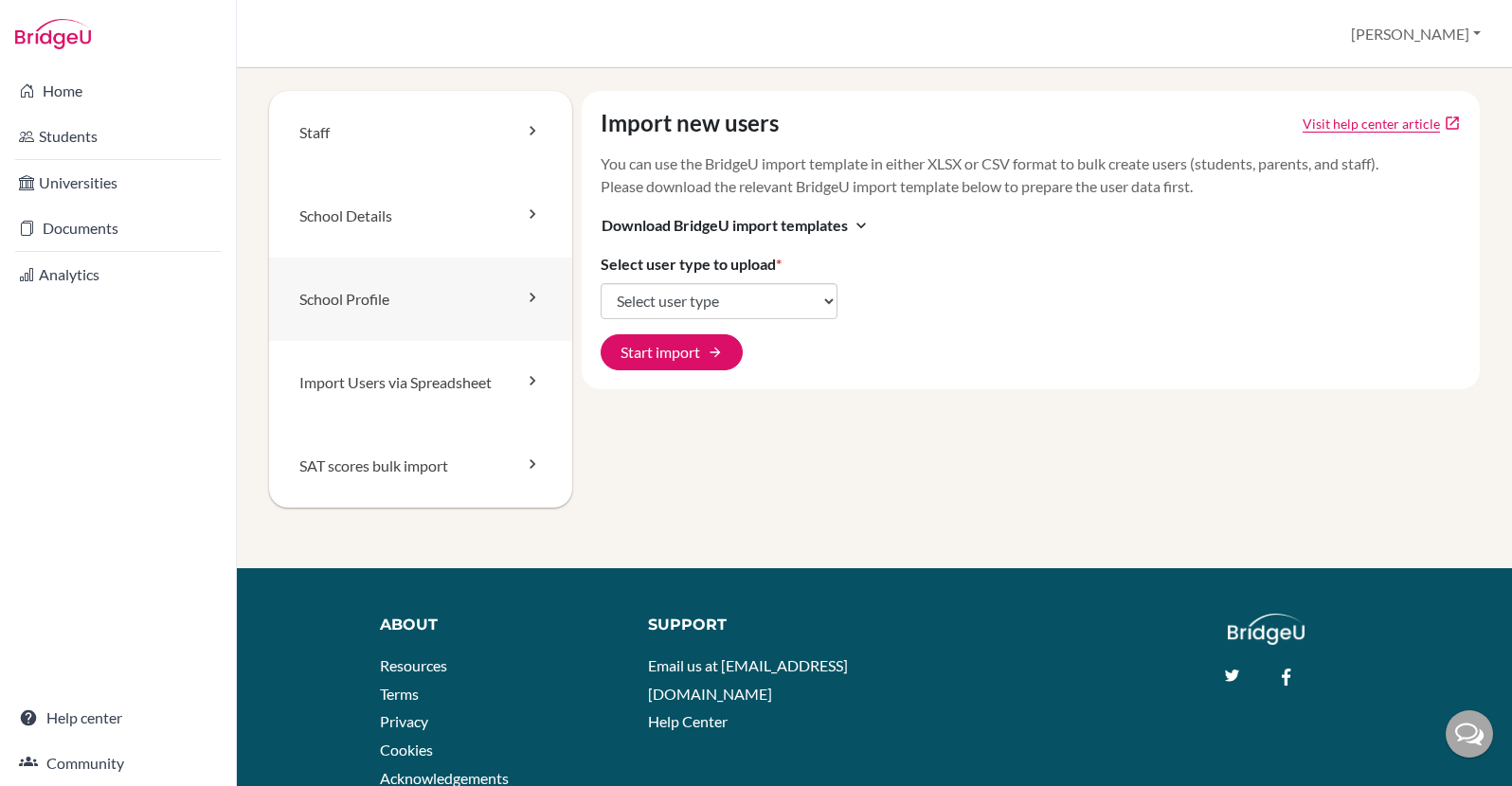 scroll, scrollTop: 0, scrollLeft: 0, axis: both 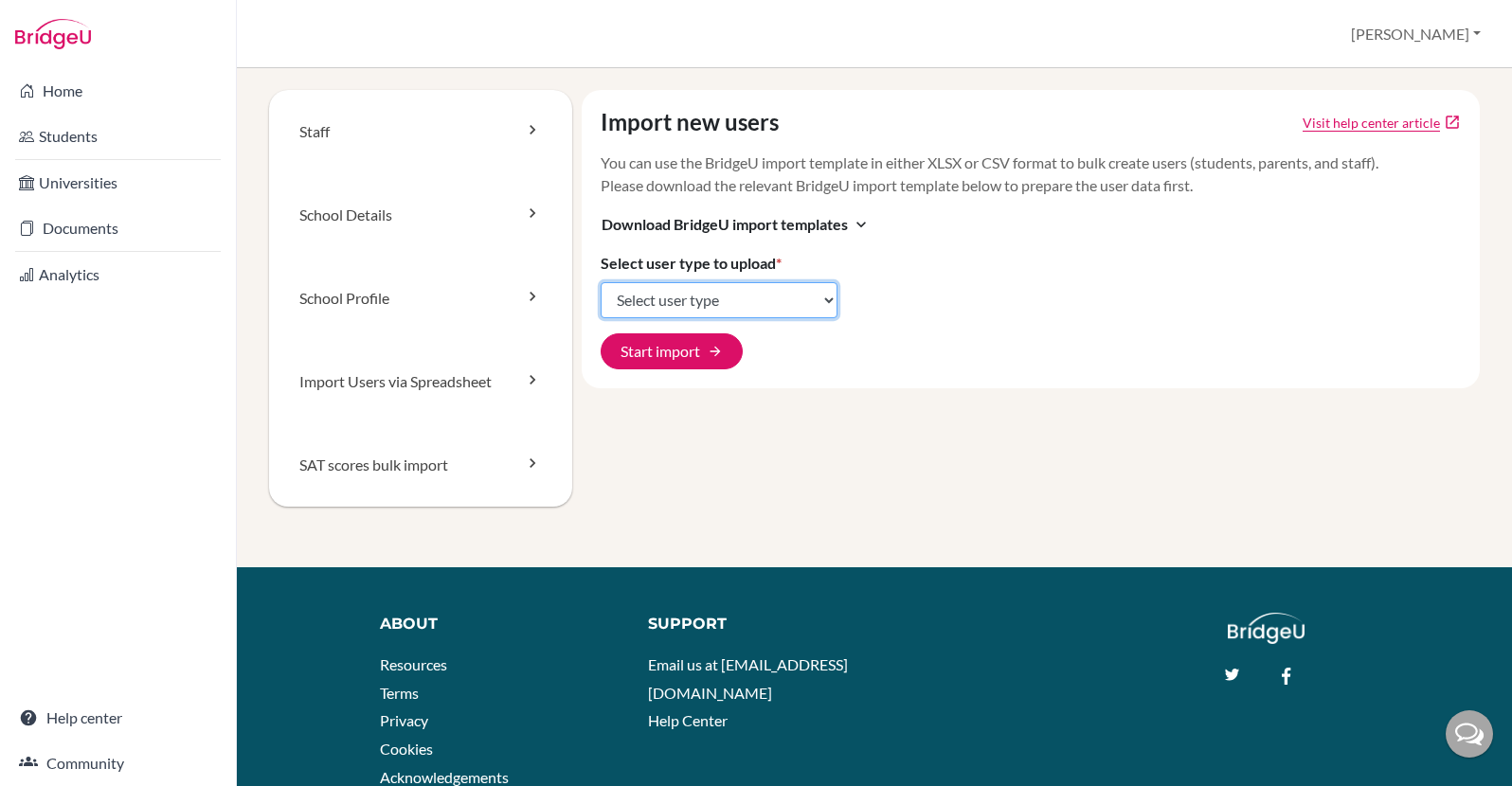 click on "Select user type Students Students and parents Parents Advisors Report writers" 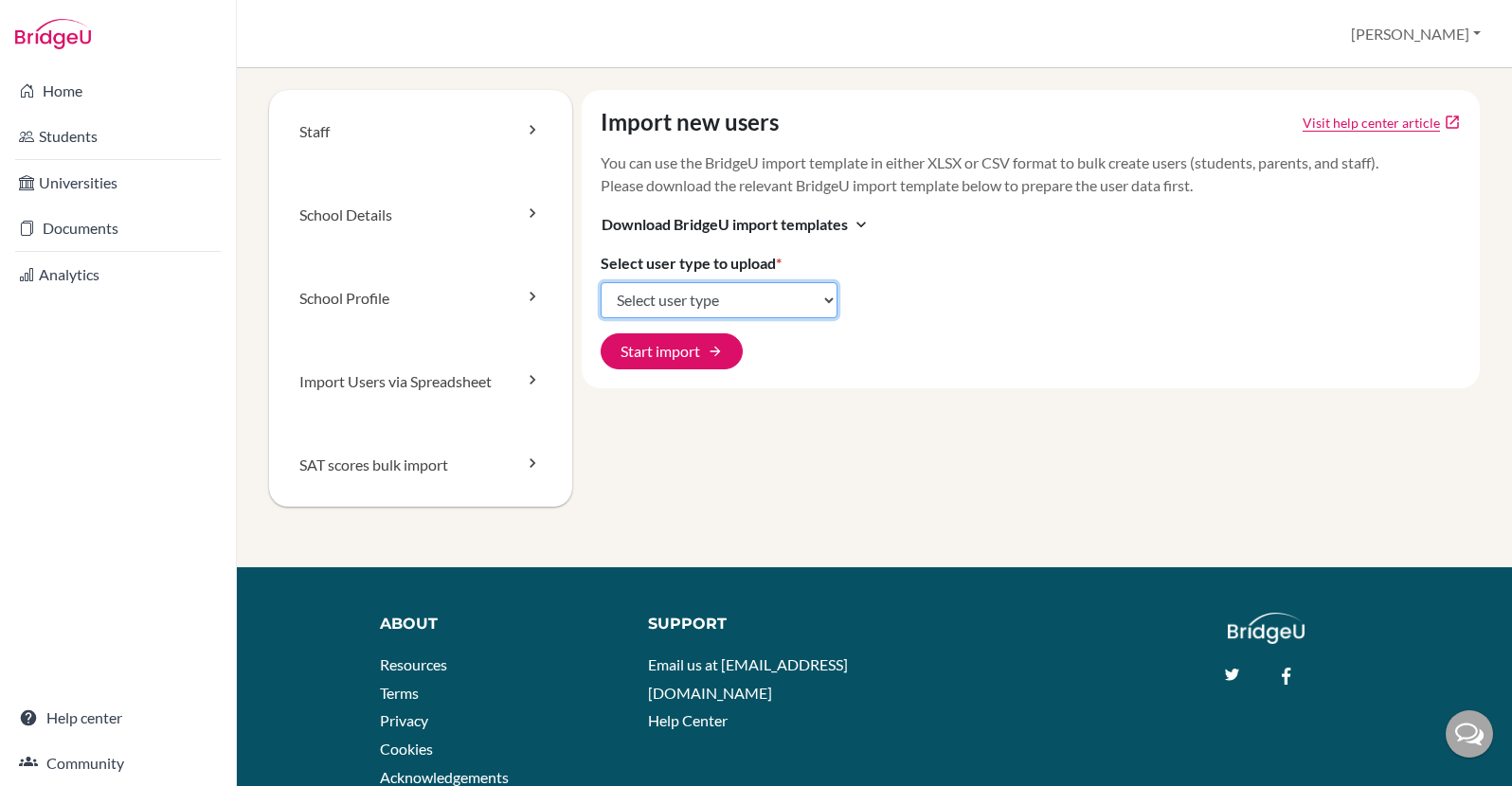 select on "students" 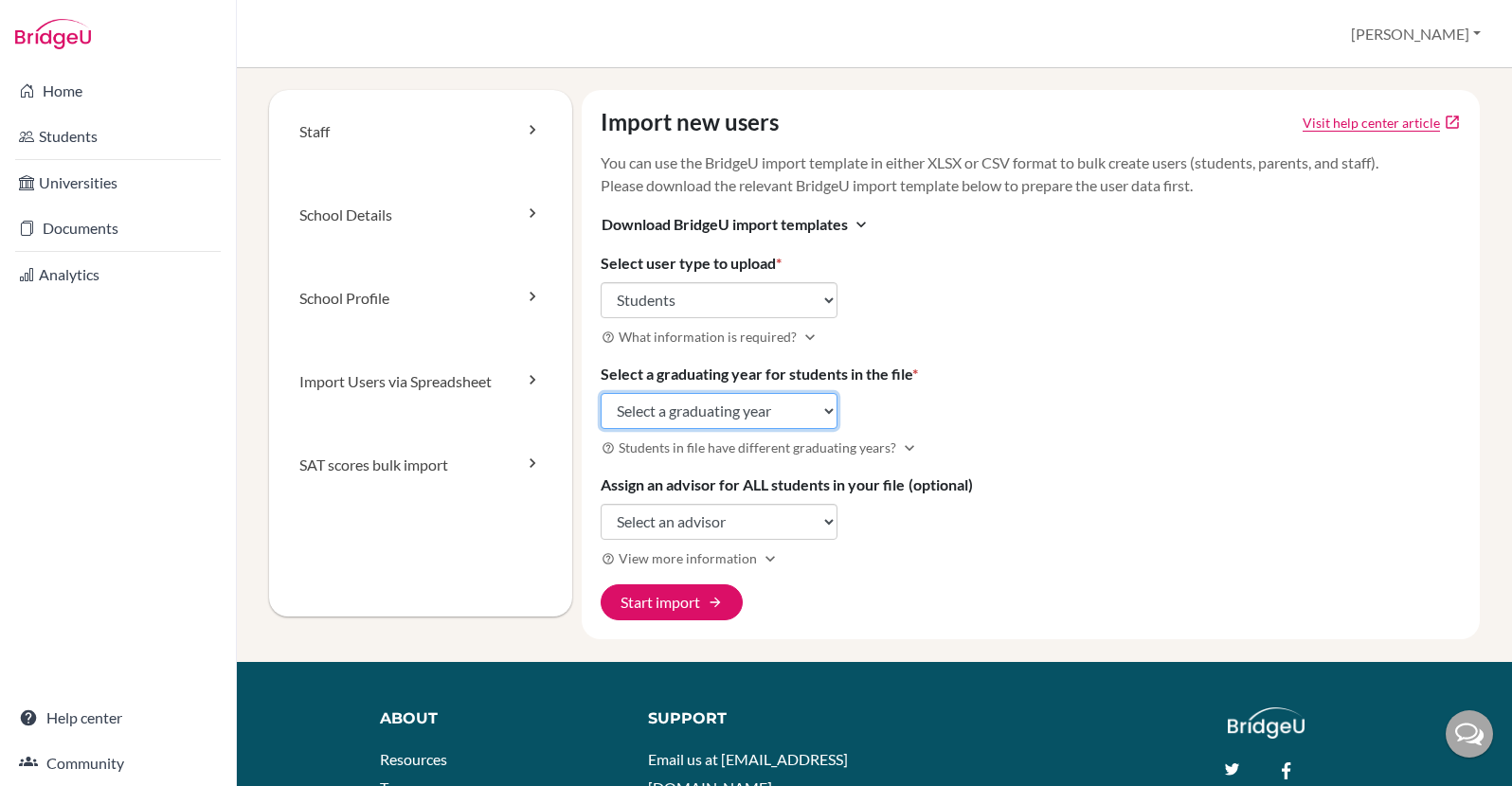 click on "Select a graduating year [DATE] 2025 2026 2027 2028 2029" 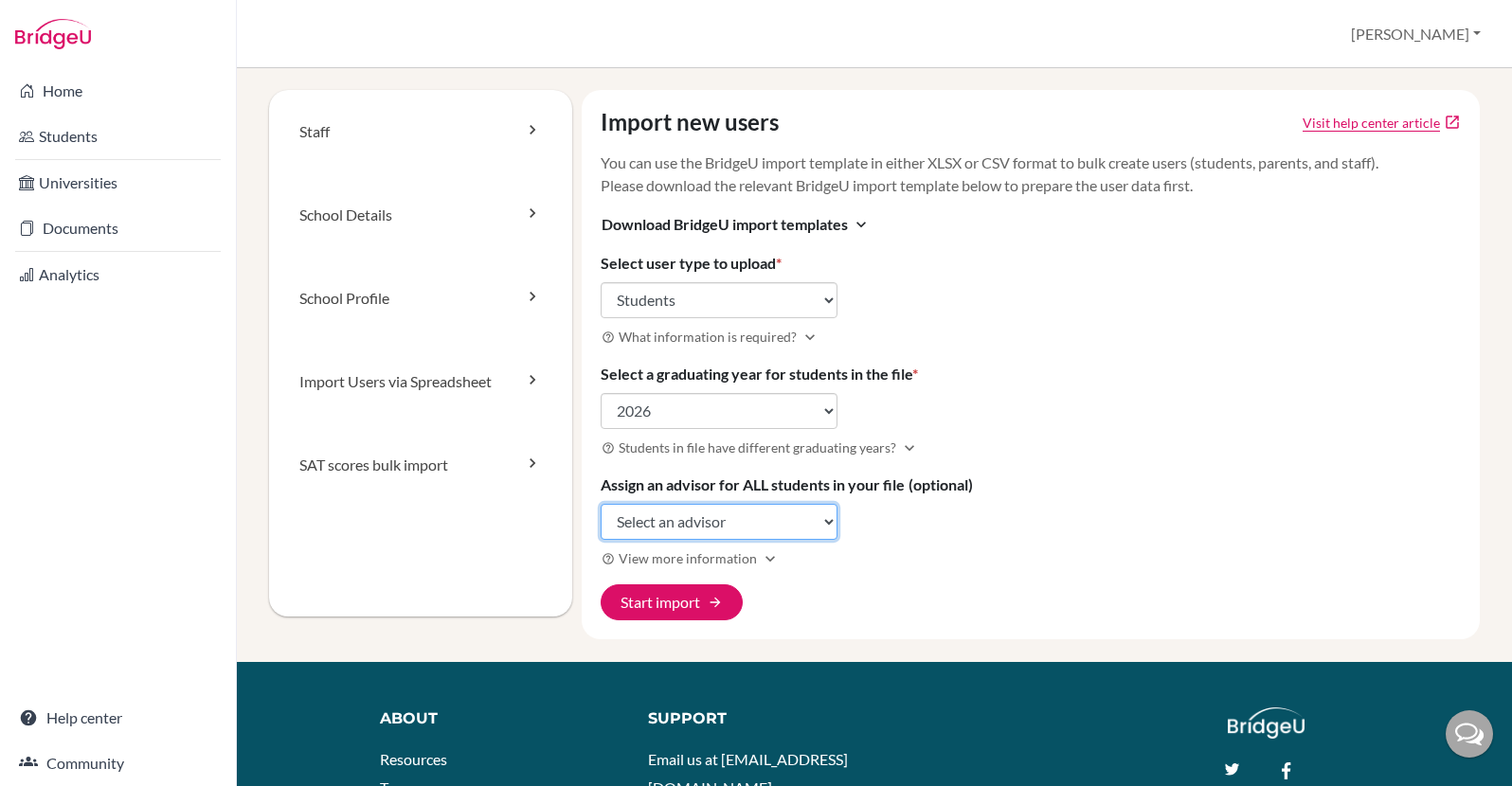 click on "Select an advisor [PERSON_NAME]" 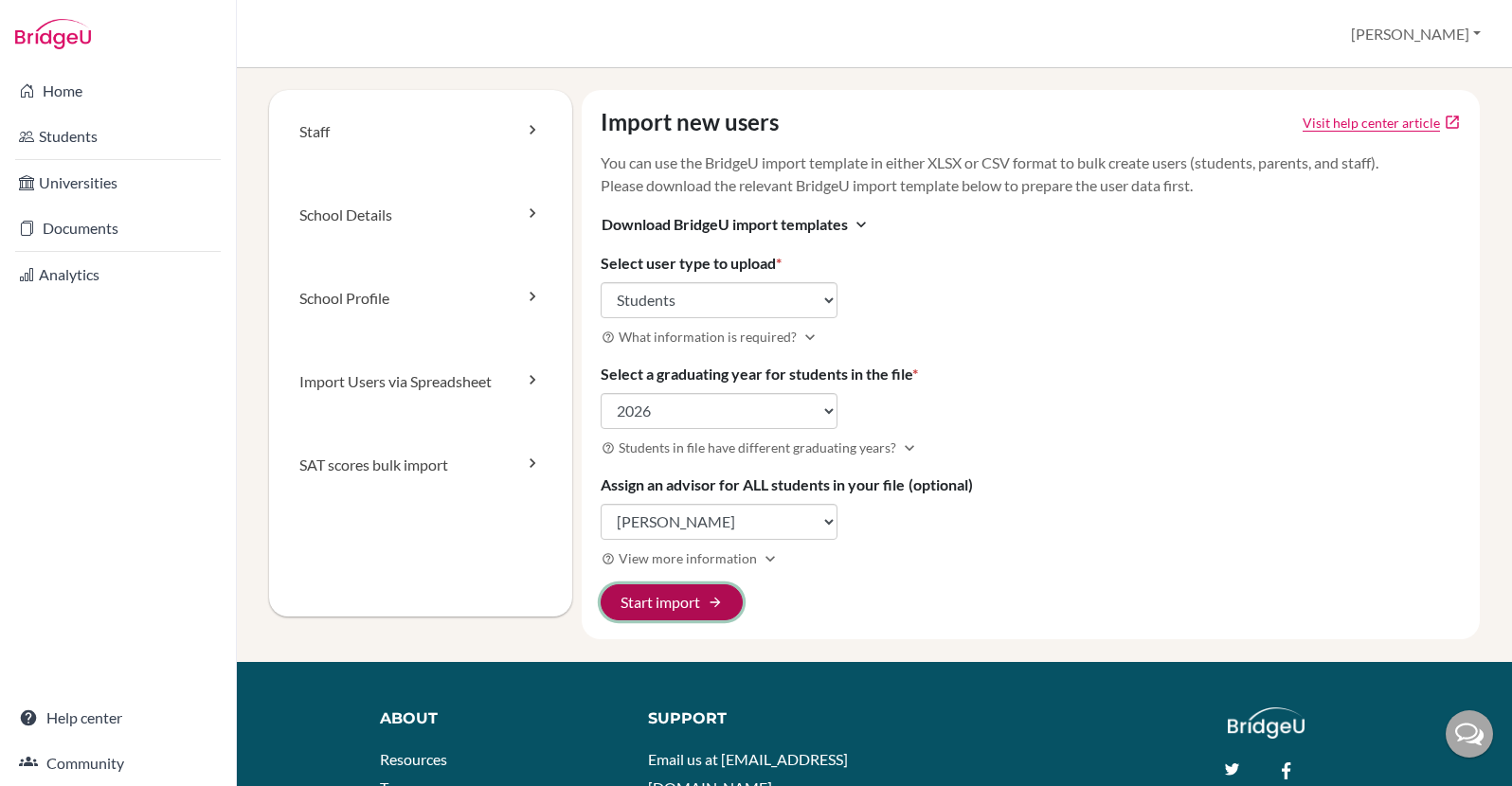 click on "Start import arrow_forward" 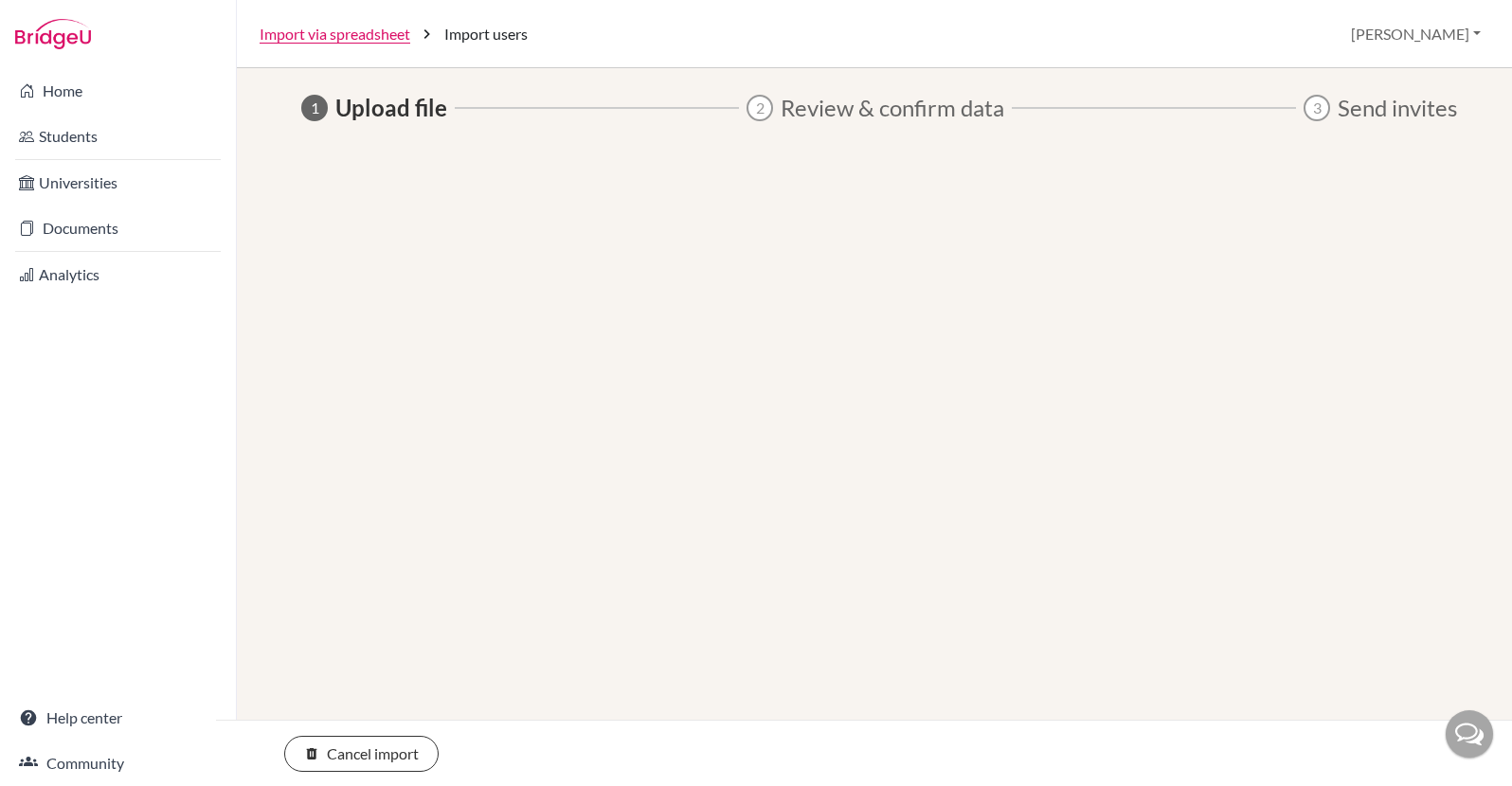 scroll, scrollTop: 0, scrollLeft: 0, axis: both 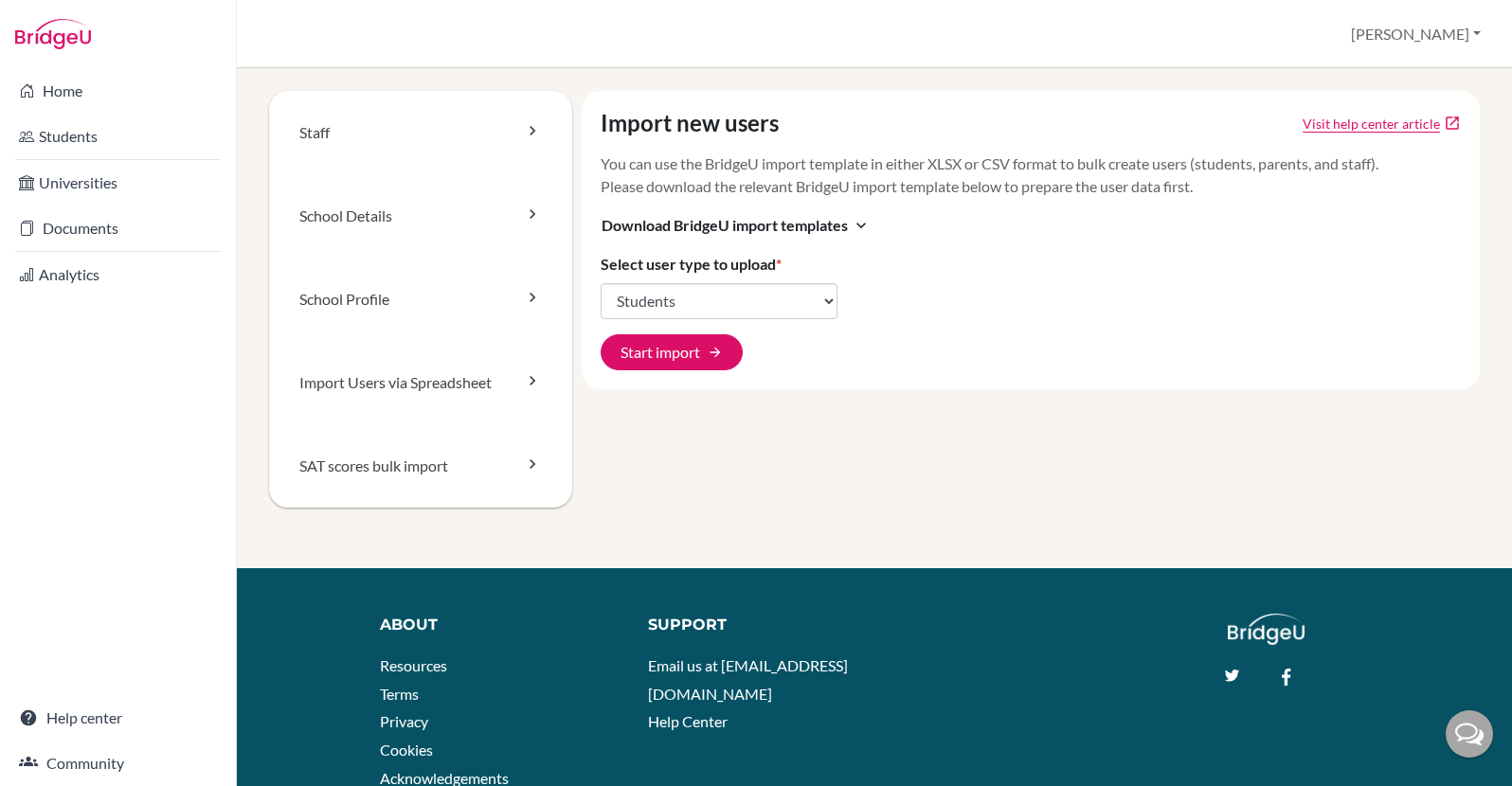 select on "students" 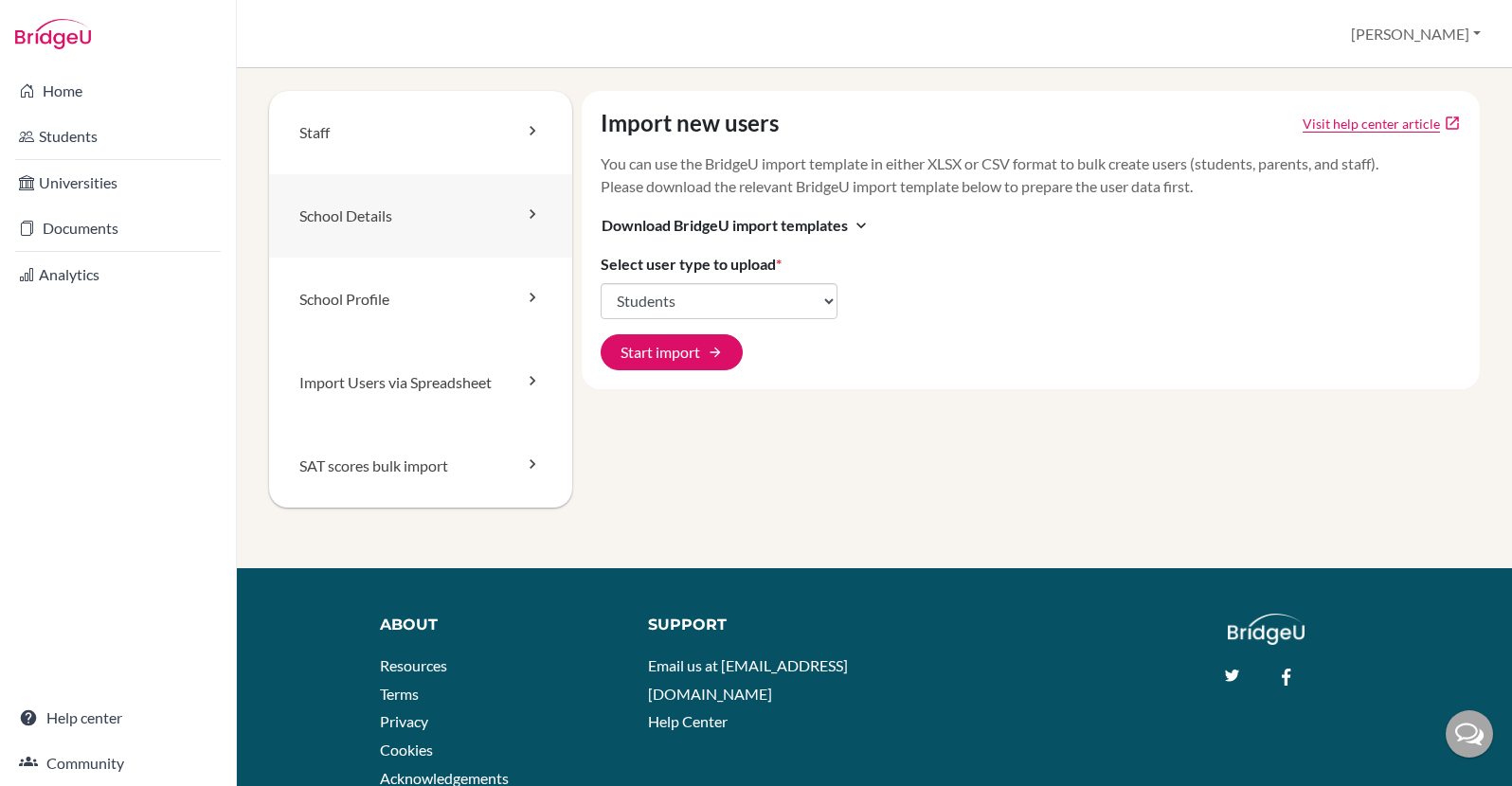 scroll, scrollTop: 0, scrollLeft: 0, axis: both 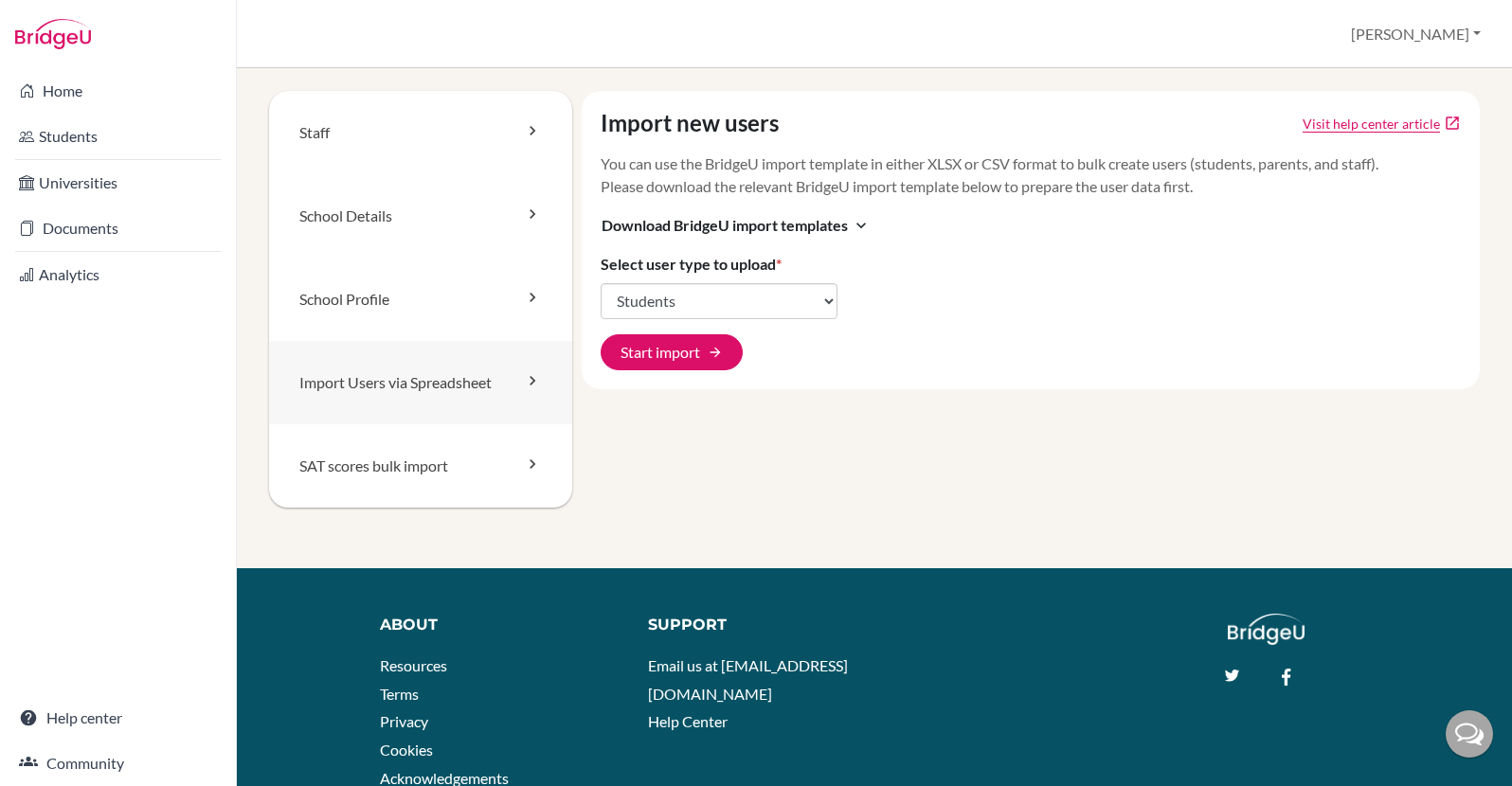click on "Import Users via Spreadsheet" at bounding box center (421, 383) 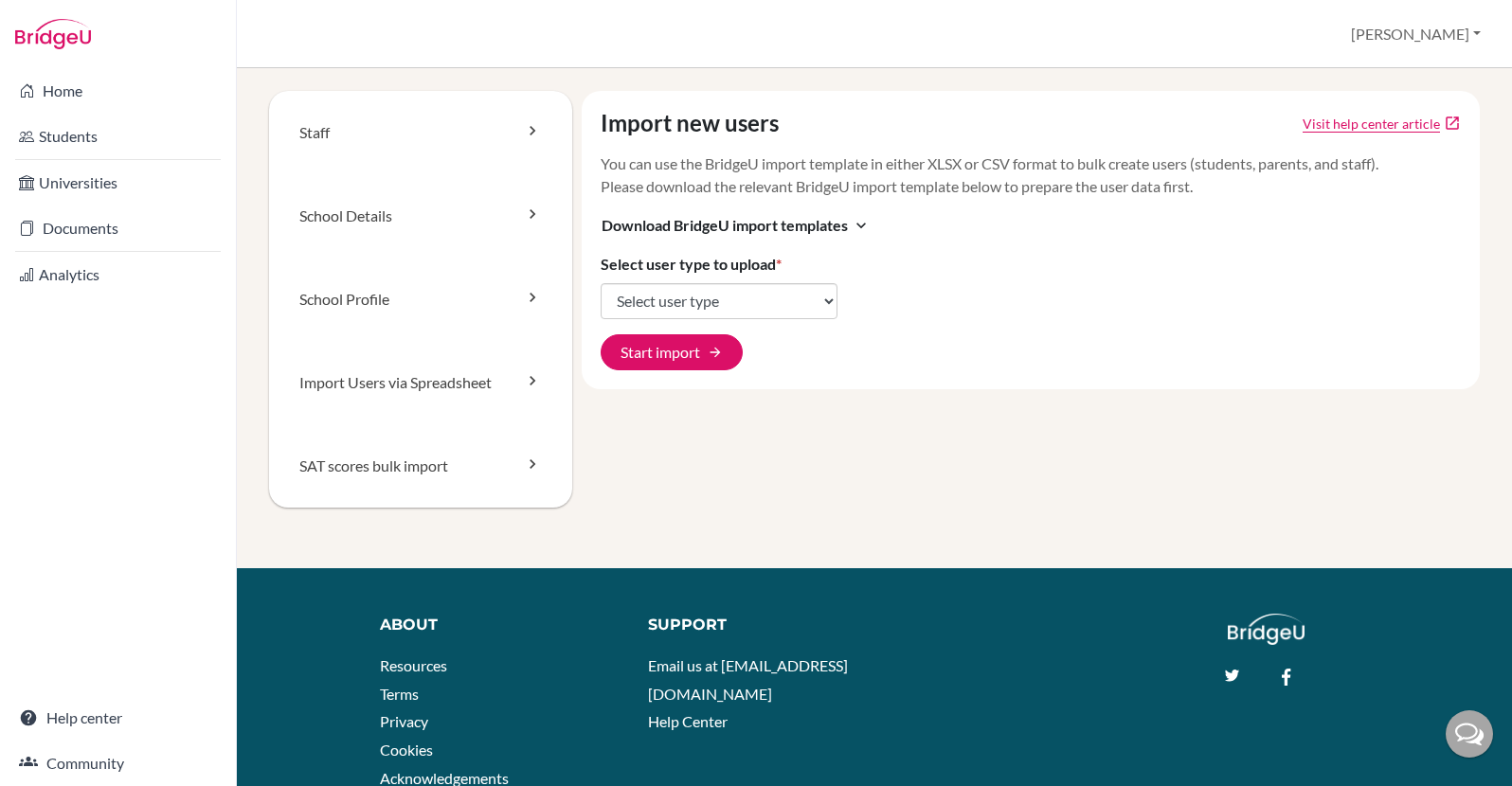 scroll, scrollTop: 0, scrollLeft: 0, axis: both 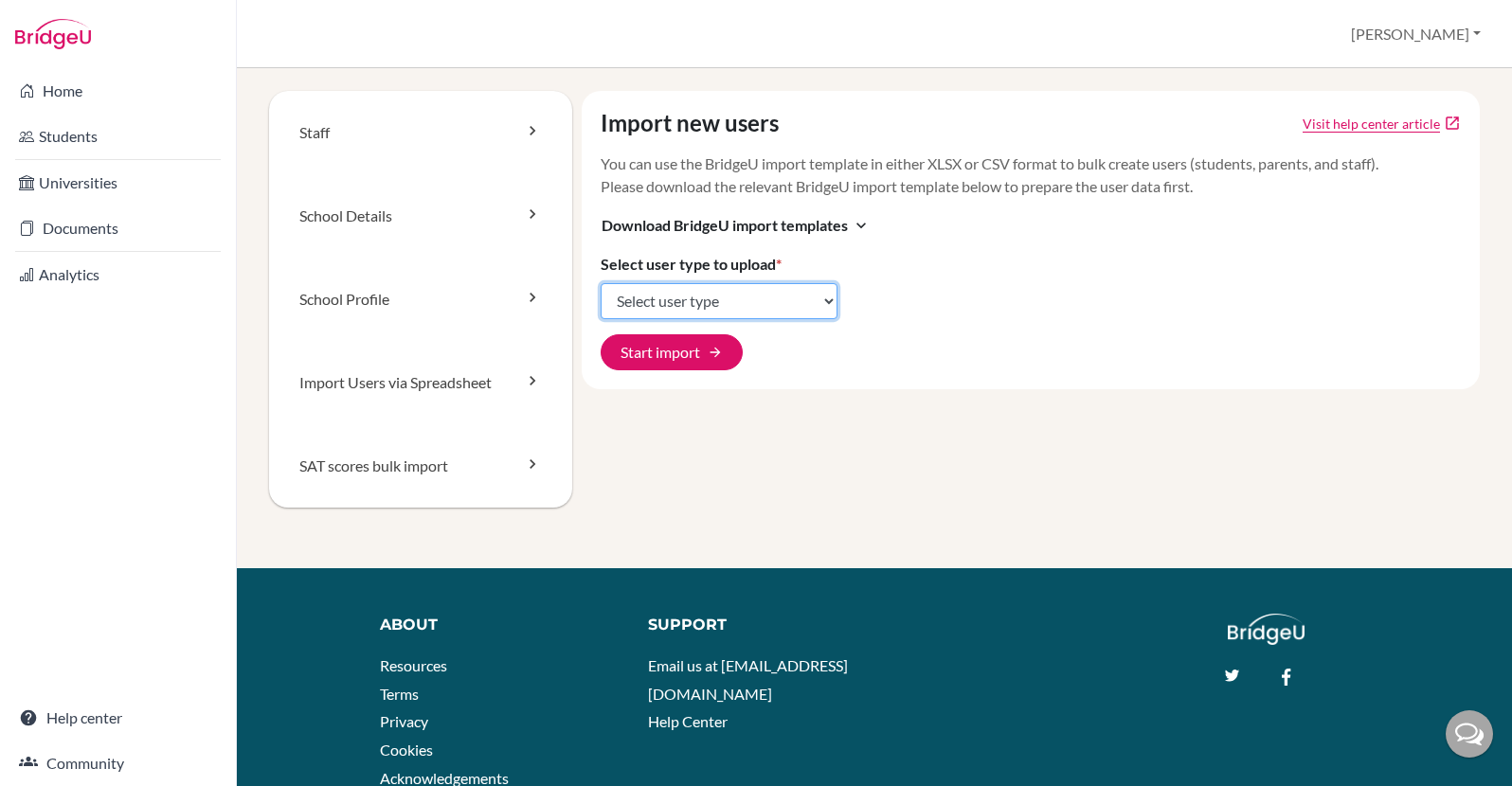 click on "Select user type Students Students and parents Parents Advisors Report writers" 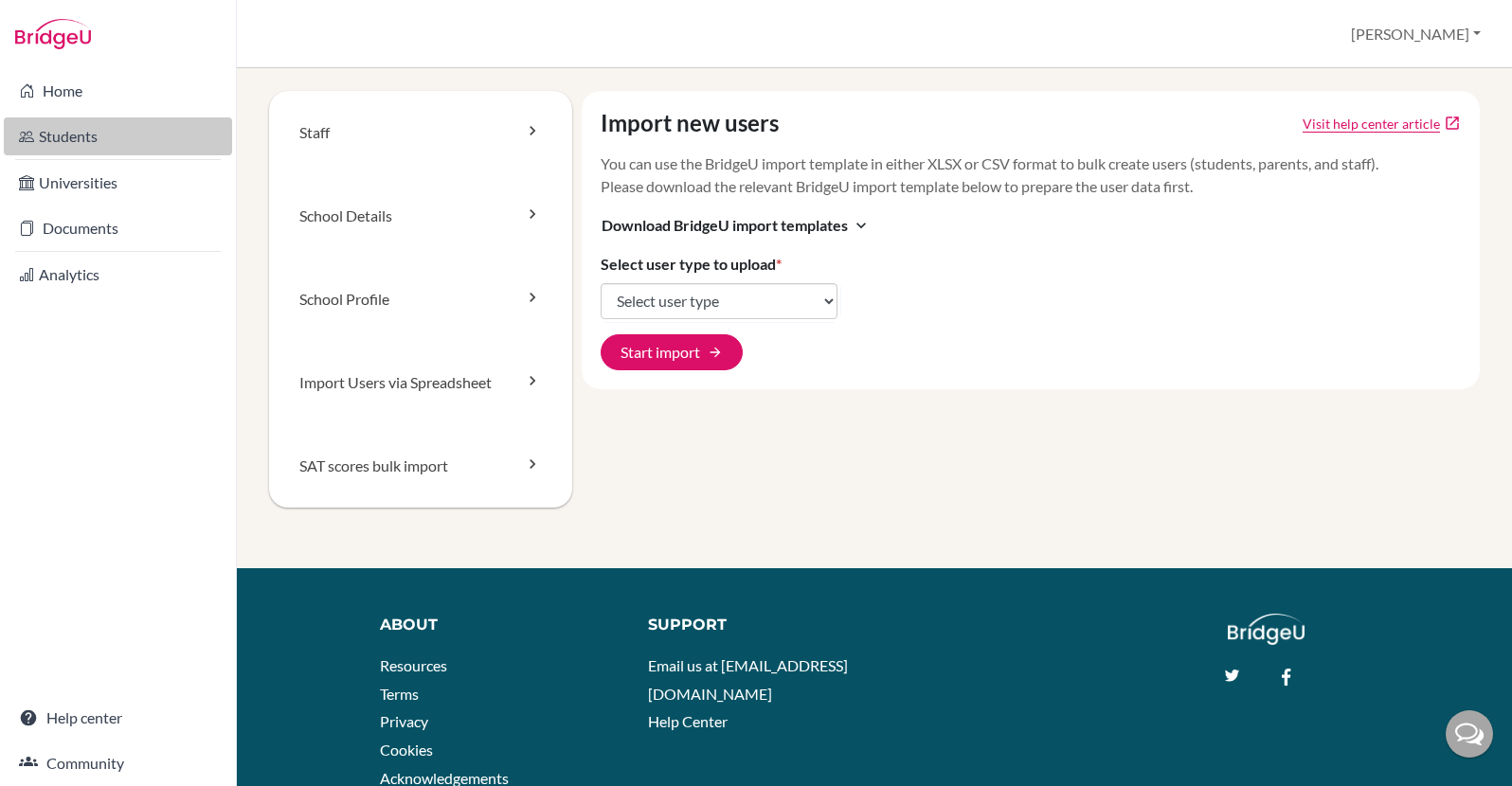click on "Students" at bounding box center (117, 136) 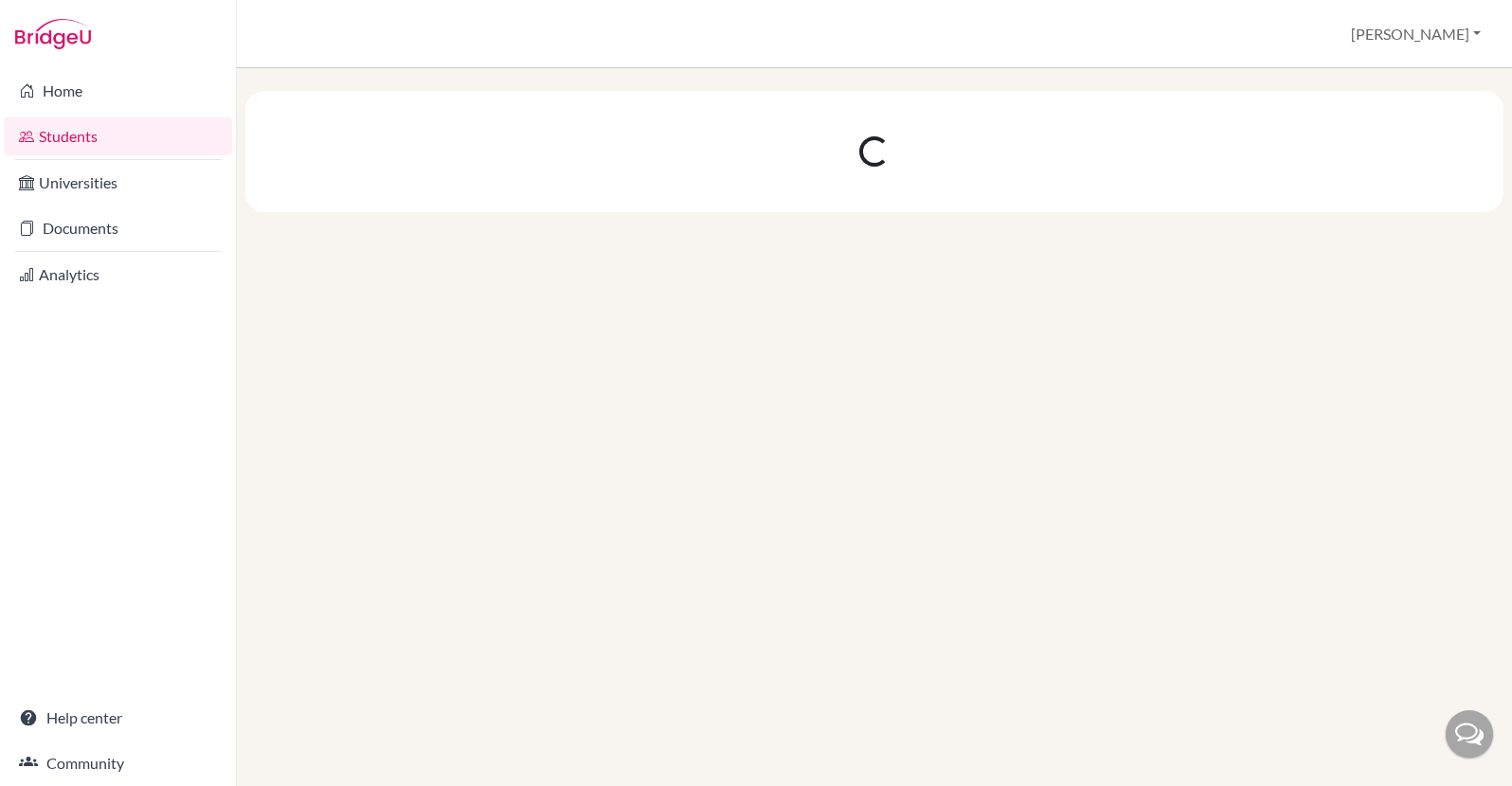 scroll, scrollTop: 0, scrollLeft: 0, axis: both 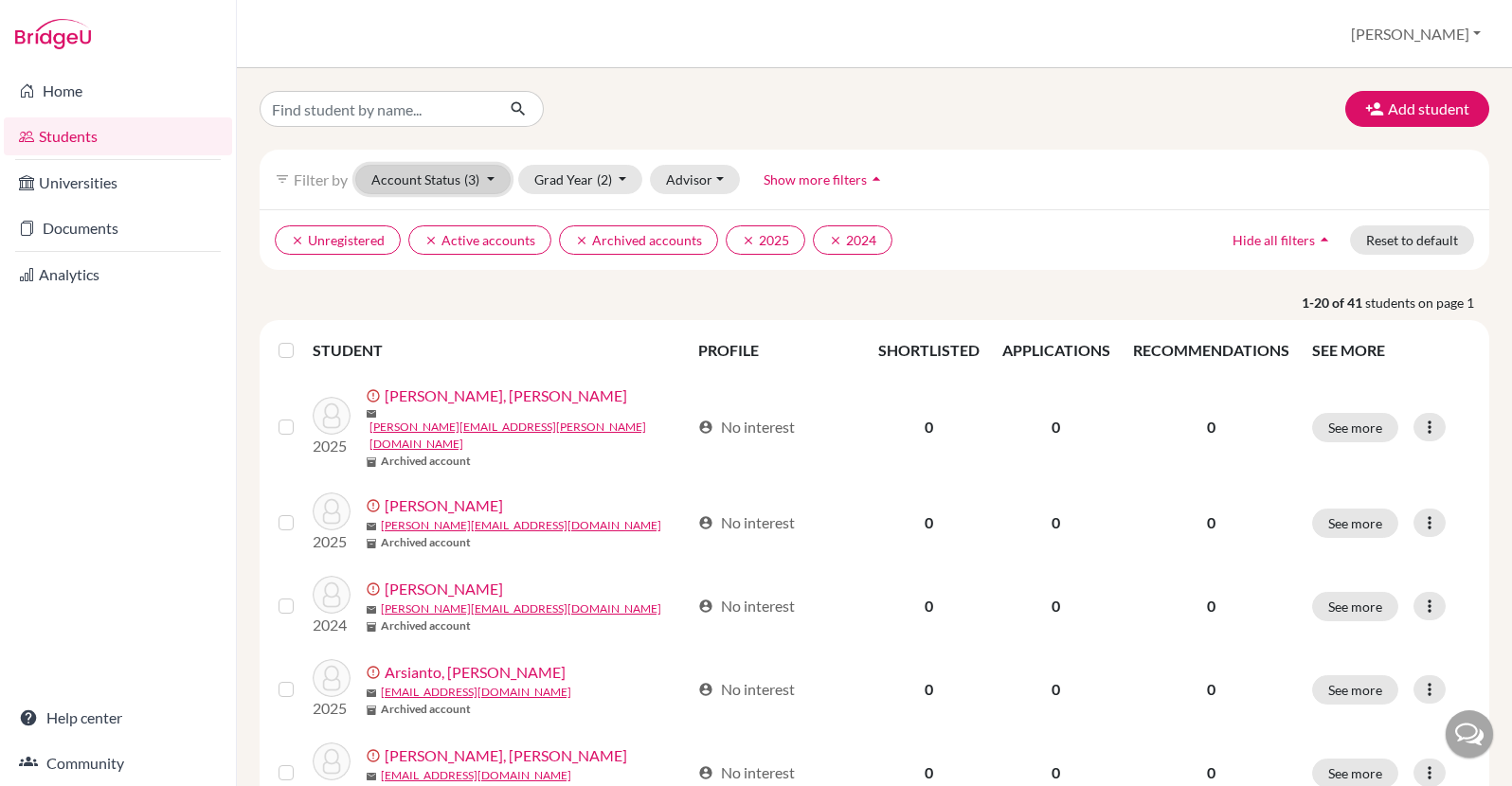 click on "Account Status (3)" at bounding box center [433, 179] 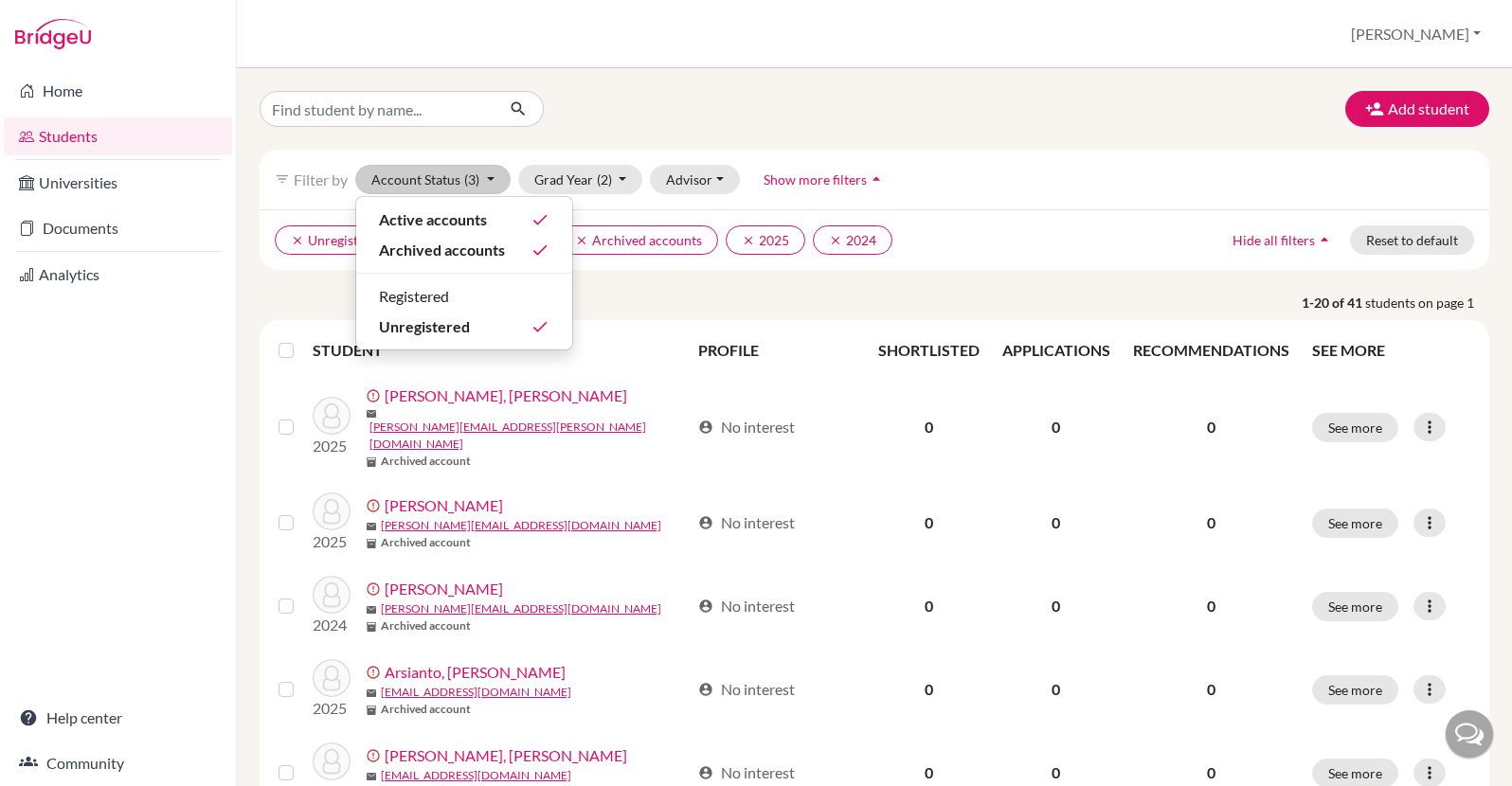 click on "1-20 of 41  students on page 1" at bounding box center (874, 302) 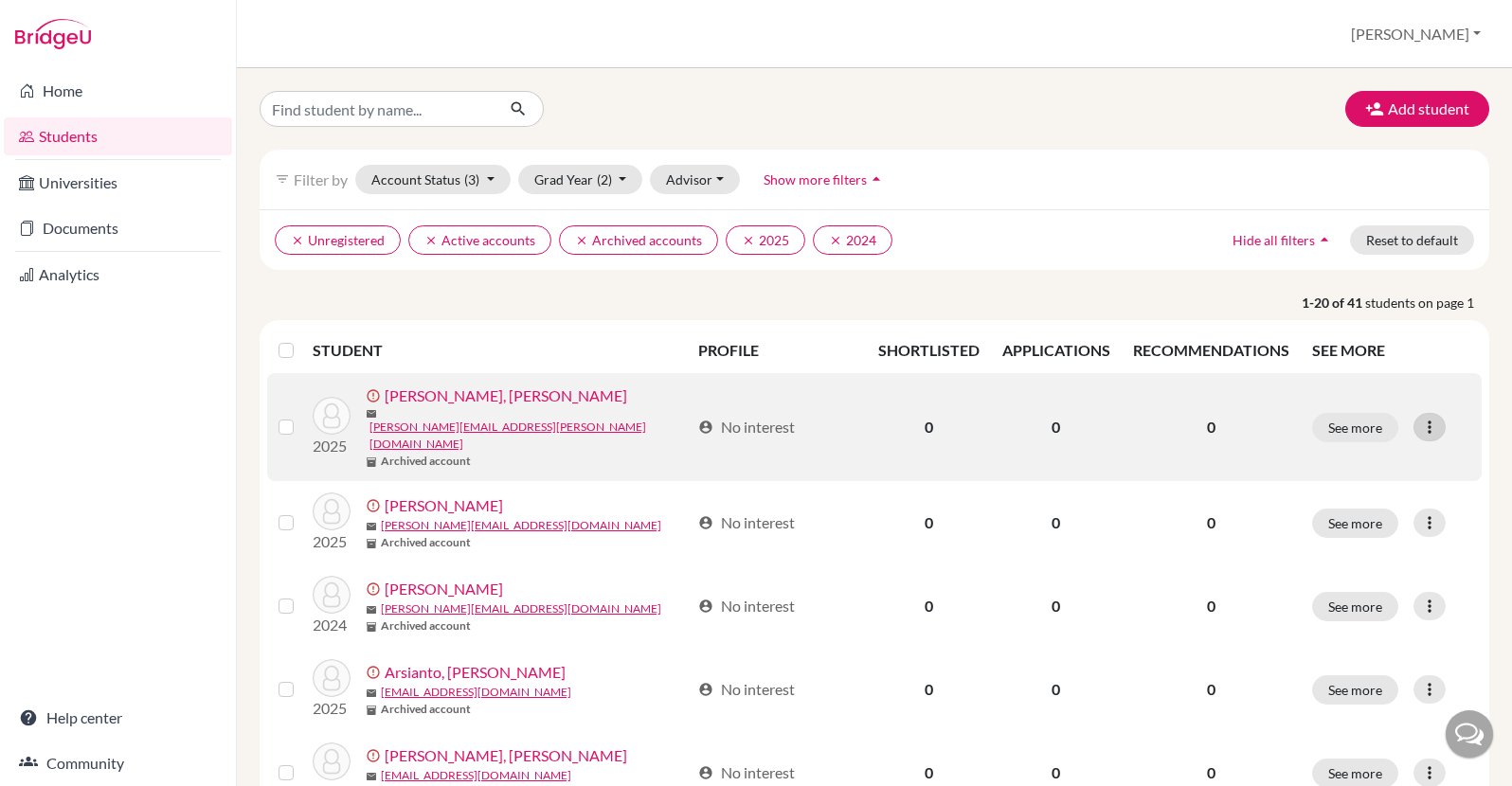 click at bounding box center [1430, 427] 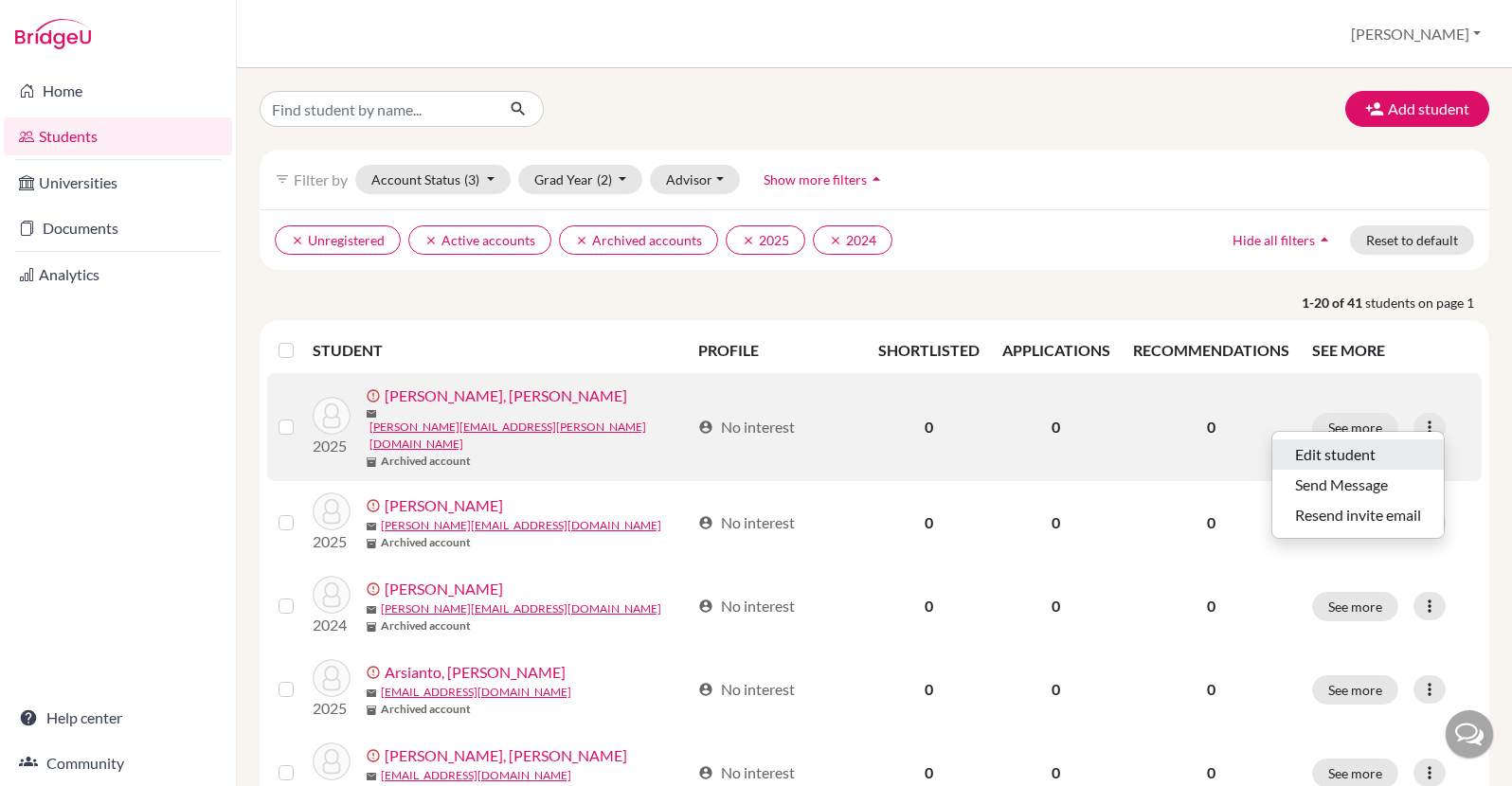 click on "Edit student" at bounding box center (1358, 455) 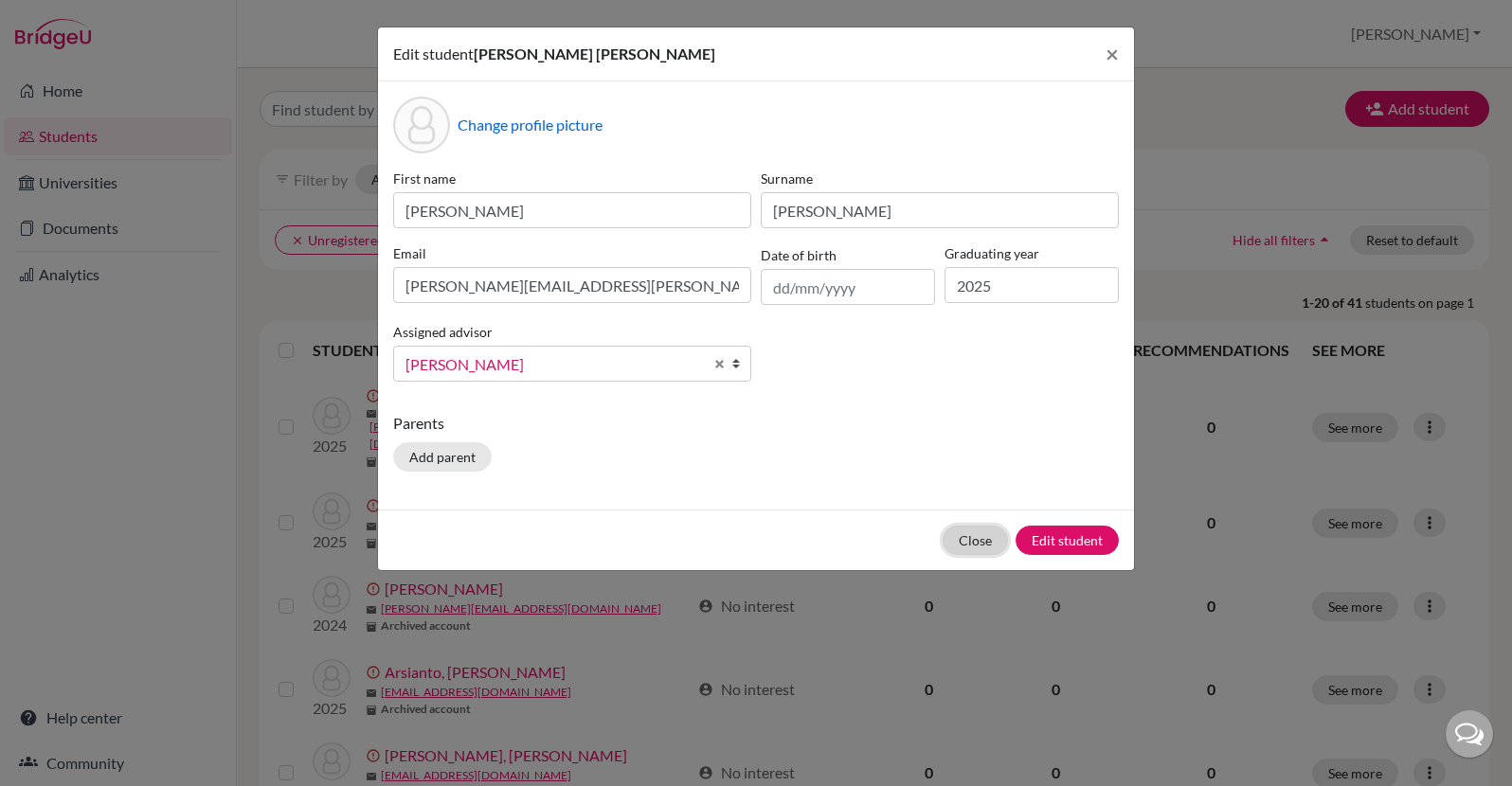 click on "Close" at bounding box center [975, 540] 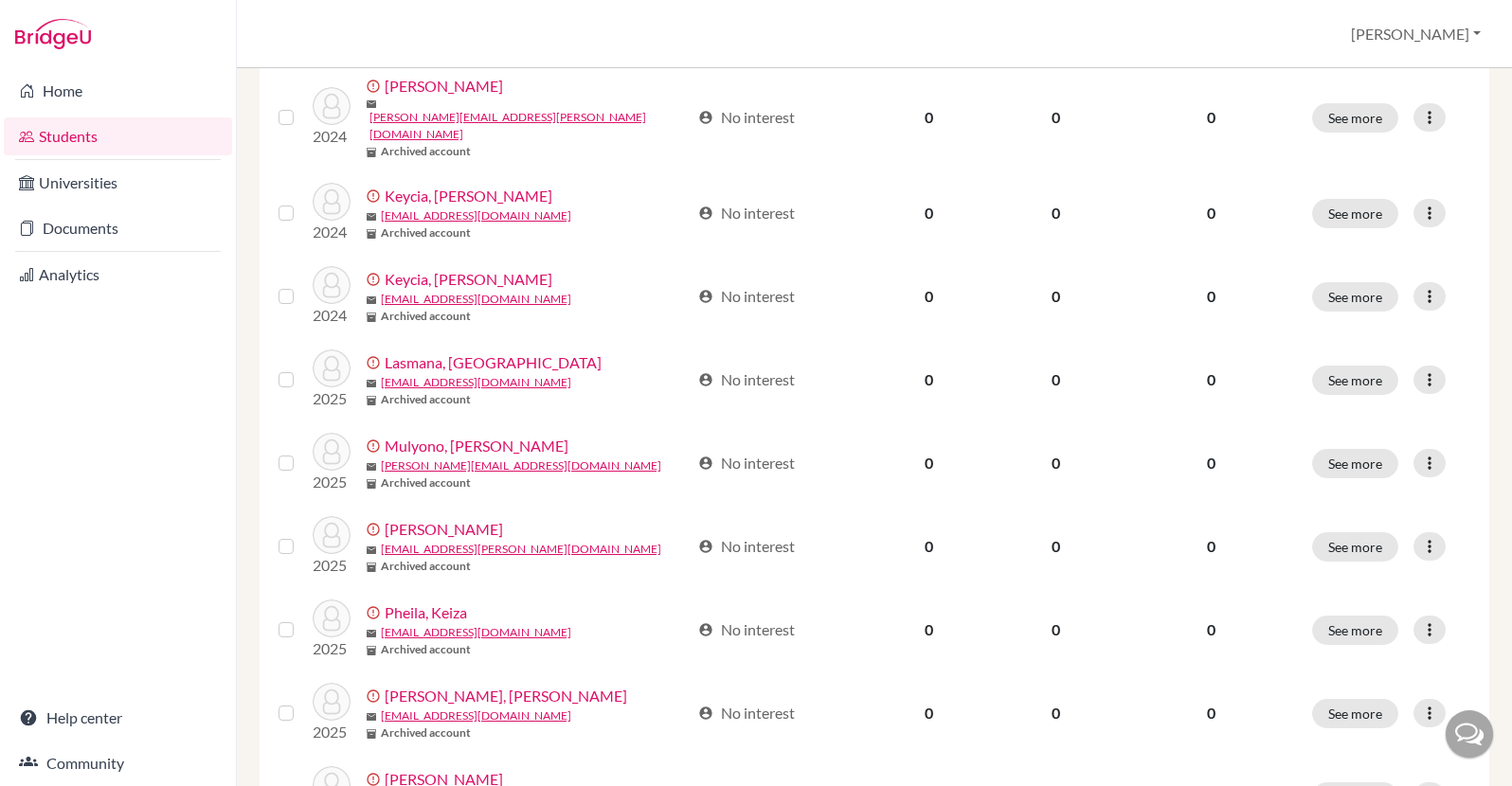 scroll, scrollTop: 1381, scrollLeft: 0, axis: vertical 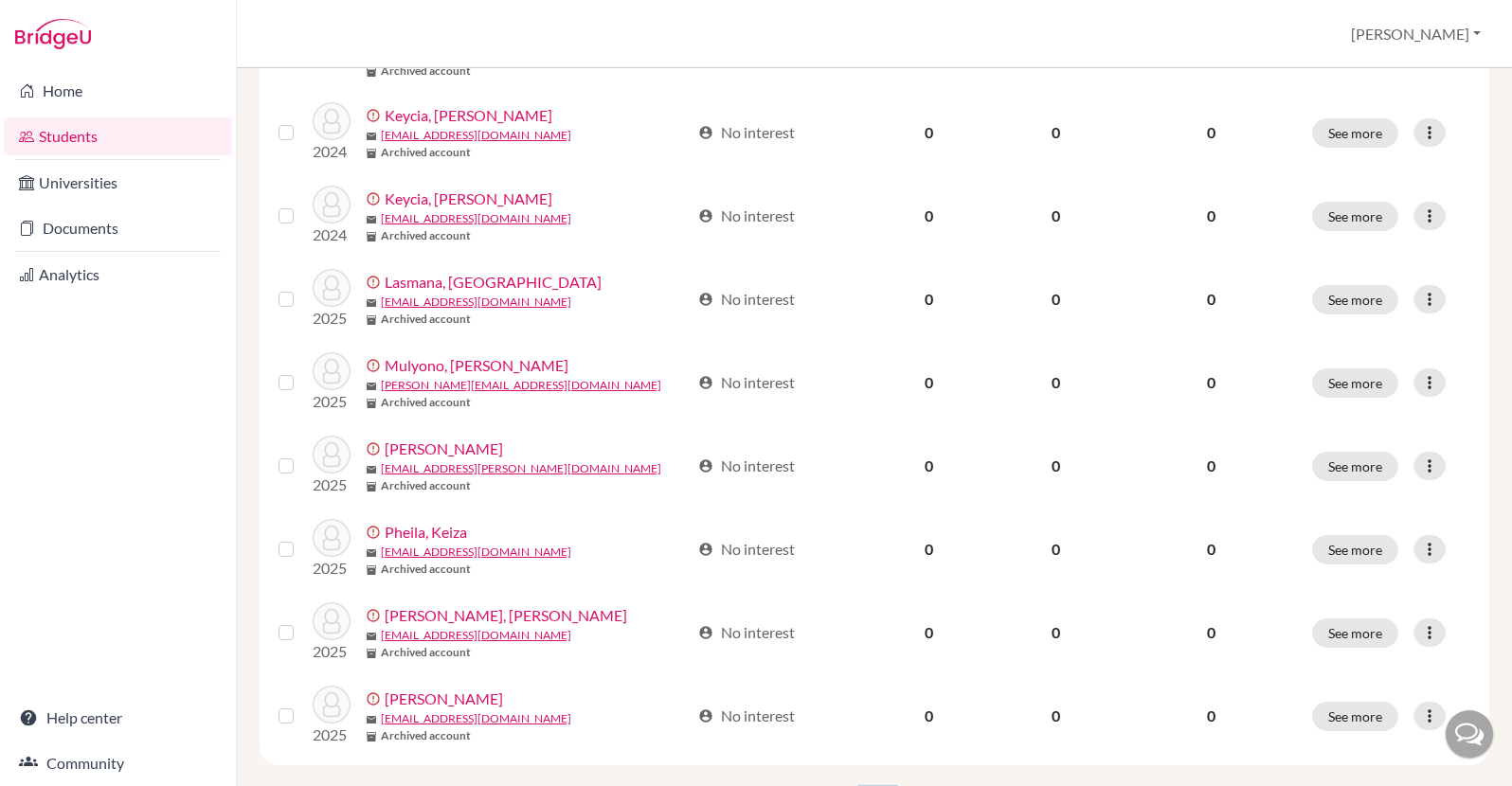 click on "3" at bounding box center [877, 806] 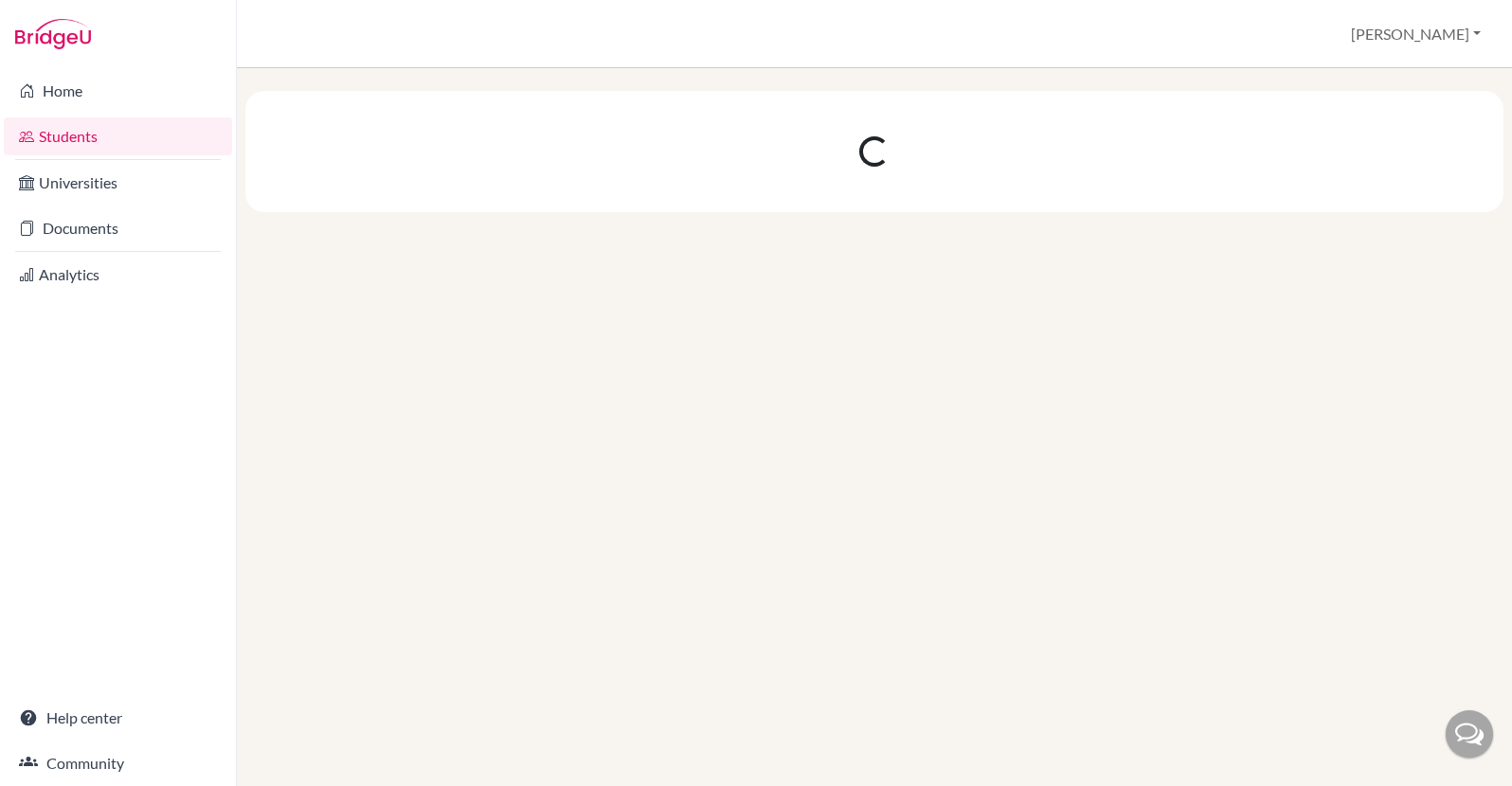 scroll, scrollTop: 0, scrollLeft: 0, axis: both 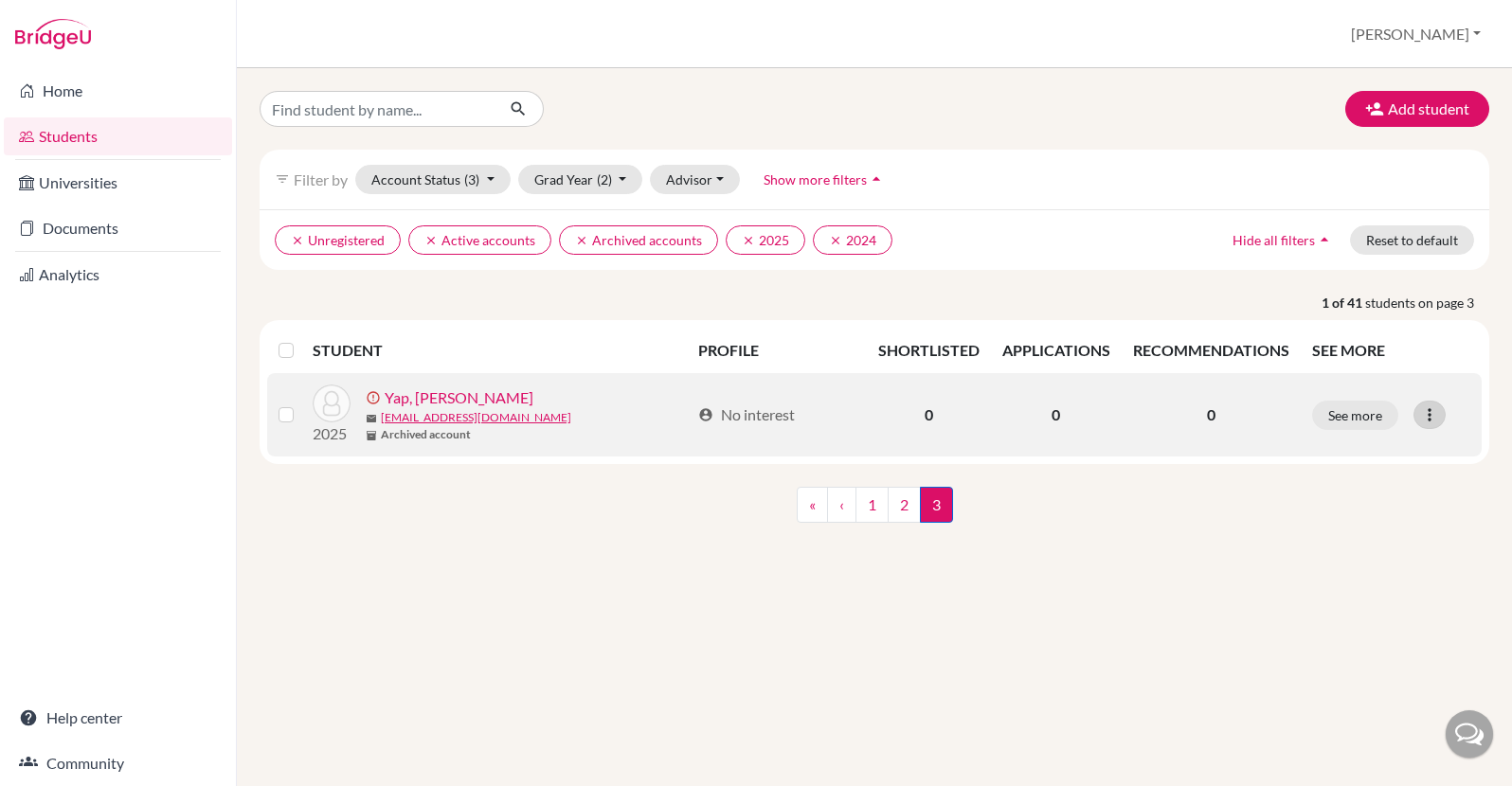 click at bounding box center [1430, 415] 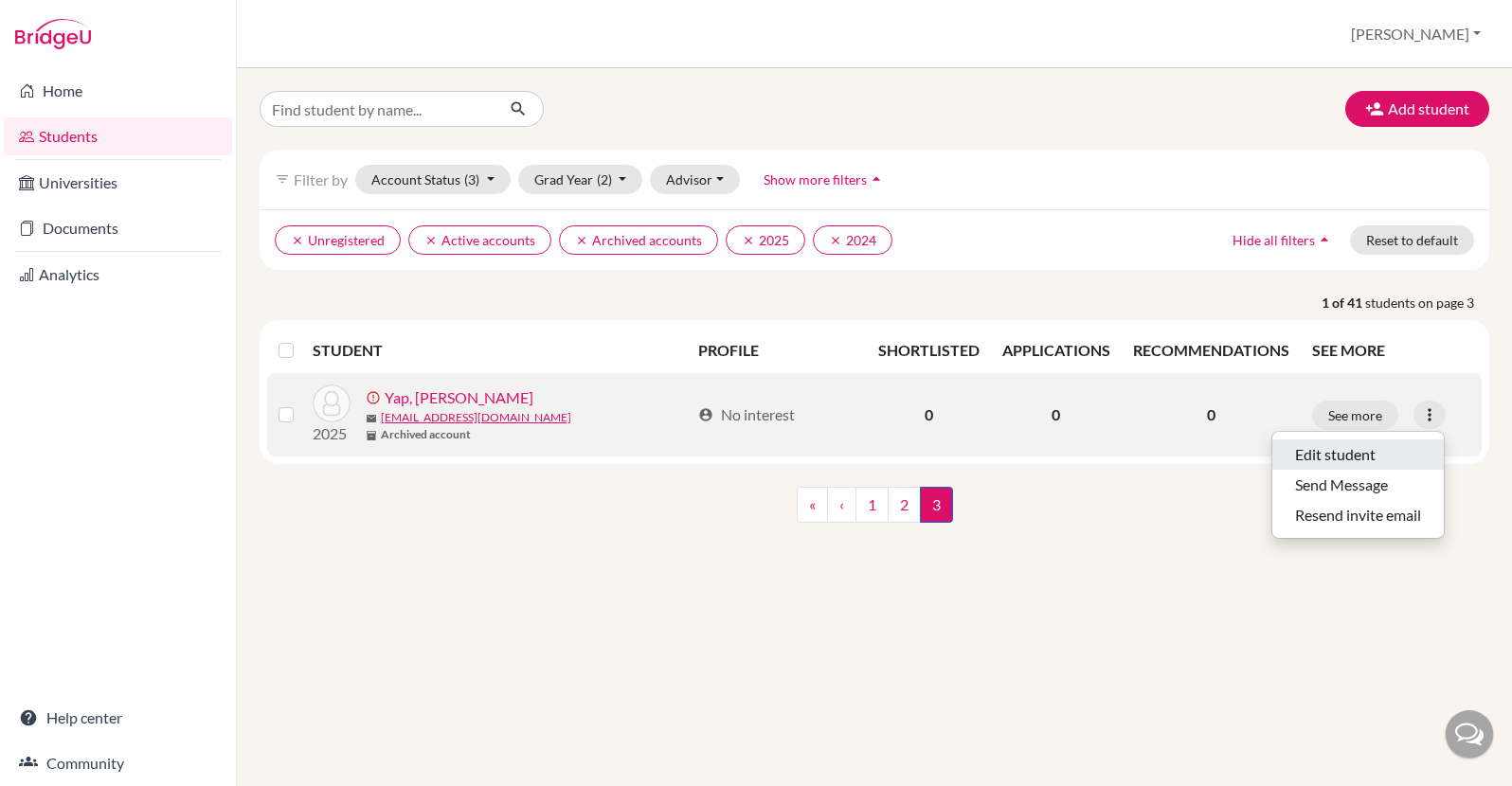 click on "Edit student" at bounding box center (1358, 455) 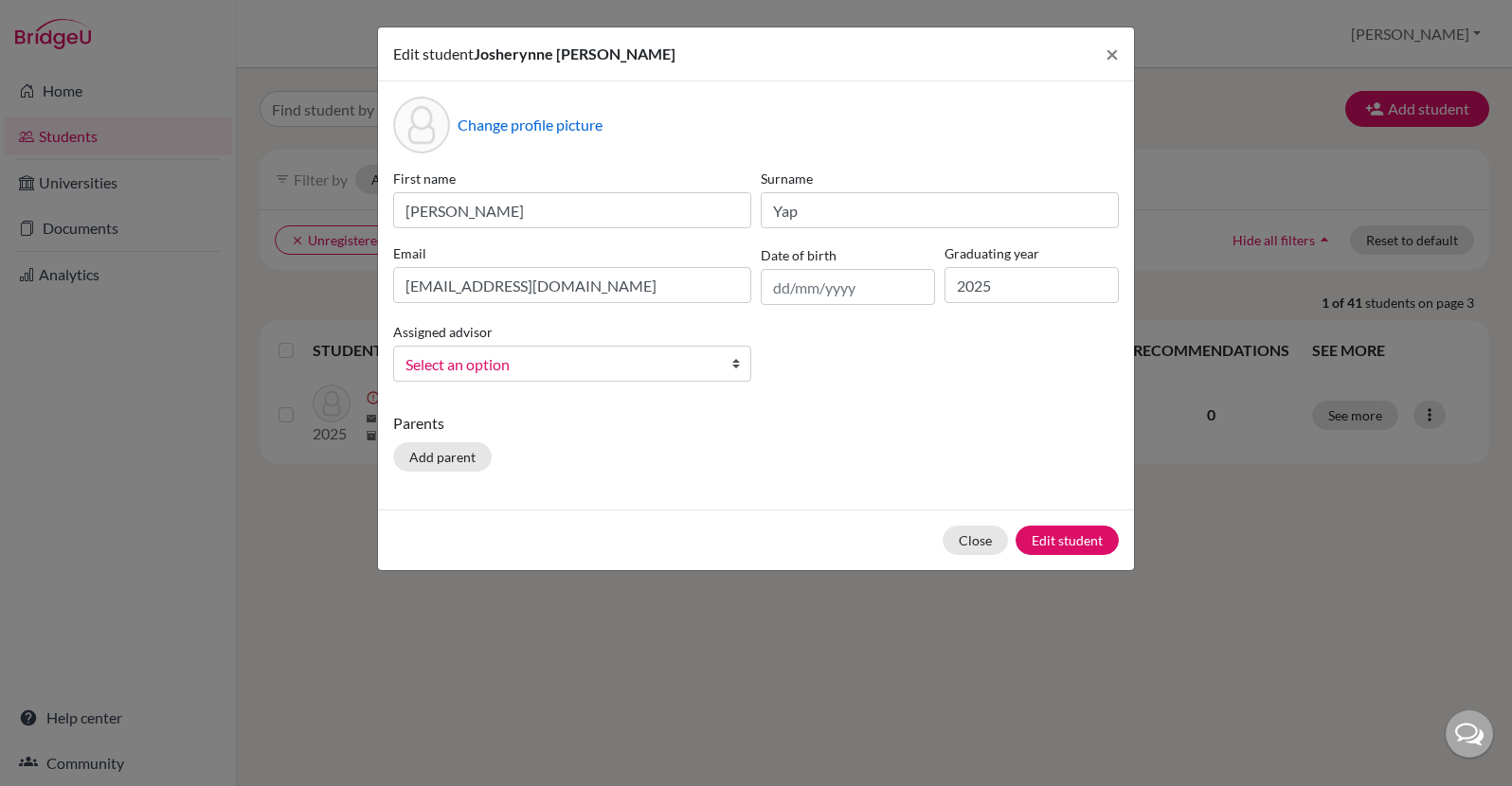 click on "Select an option" at bounding box center (572, 364) 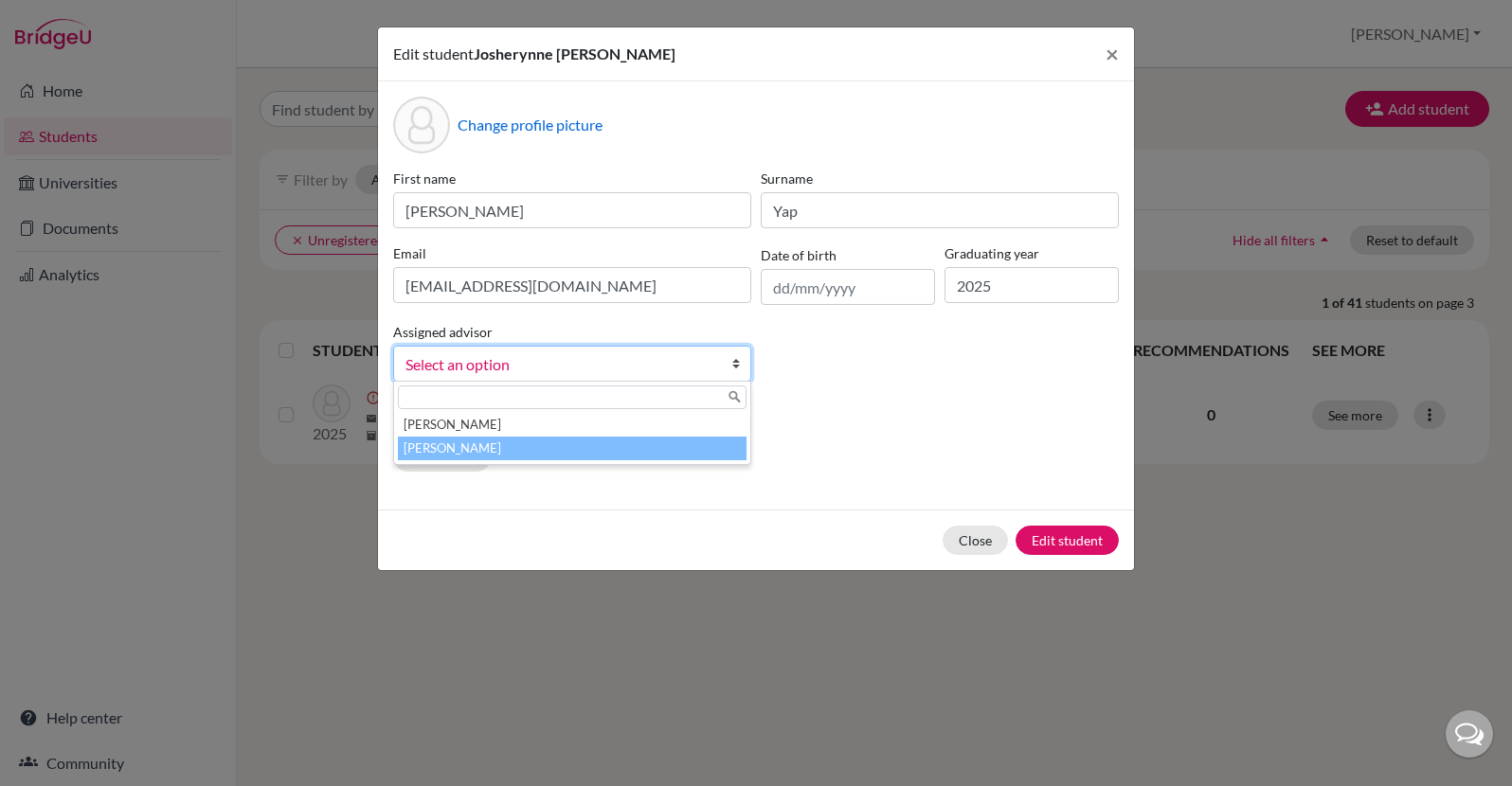 click on "Tandriawan, Hadi" at bounding box center [572, 448] 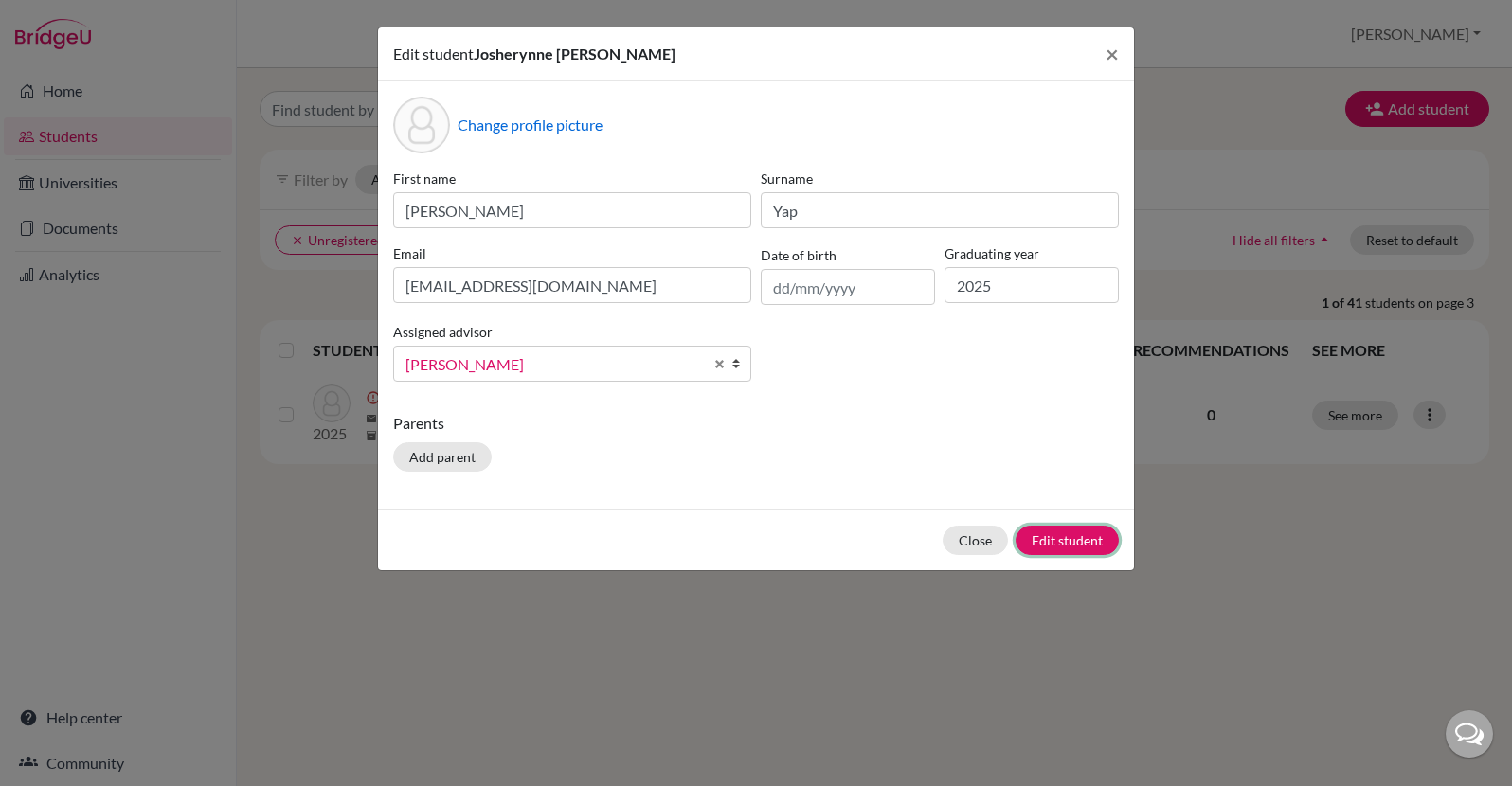 click on "Edit student" at bounding box center (1067, 540) 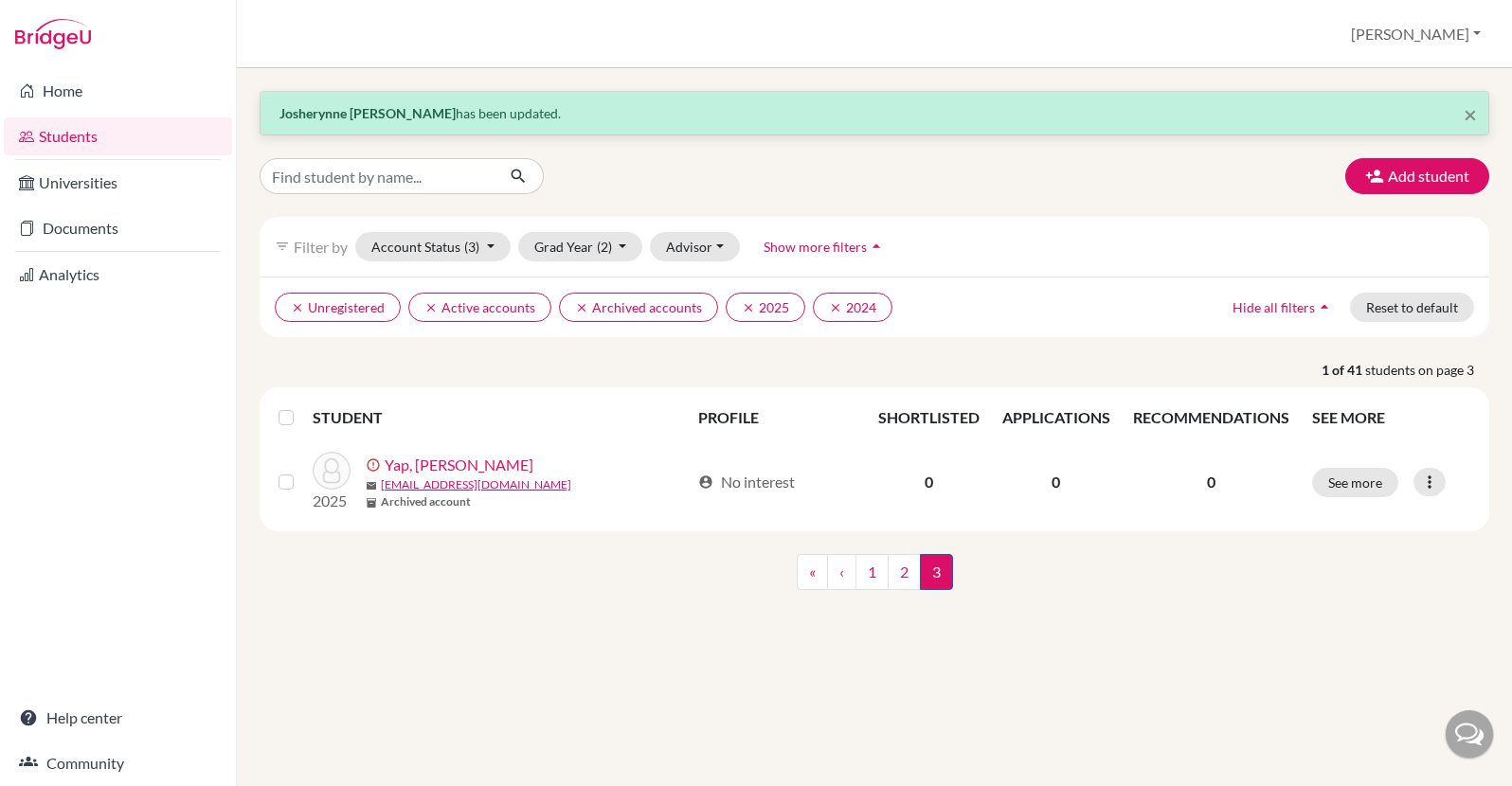 click on "Students overview
Hadi
Profile
School Settings
Log out" at bounding box center [874, 34] 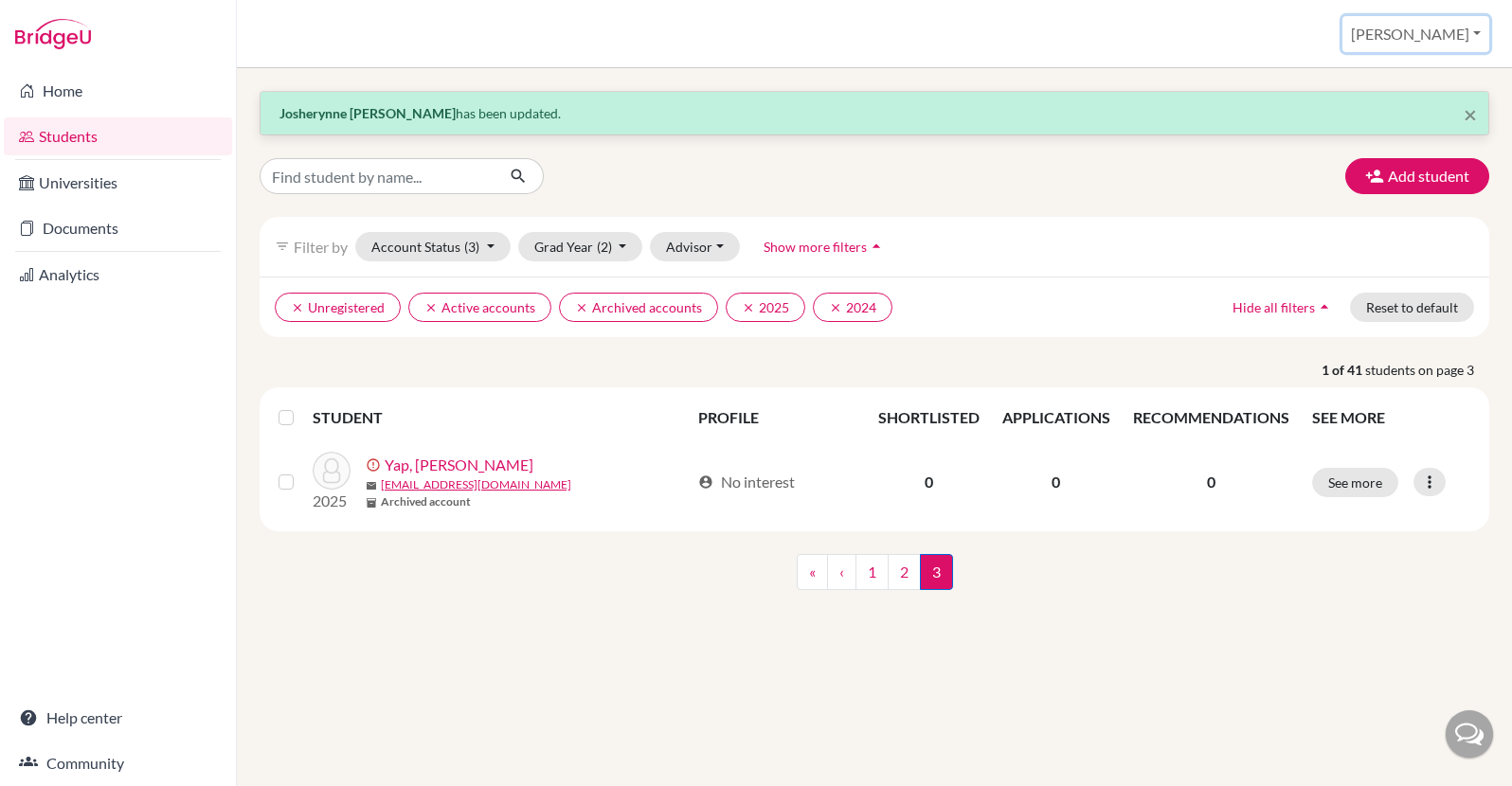 drag, startPoint x: 1431, startPoint y: 33, endPoint x: 1436, endPoint y: 50, distance: 17.720045 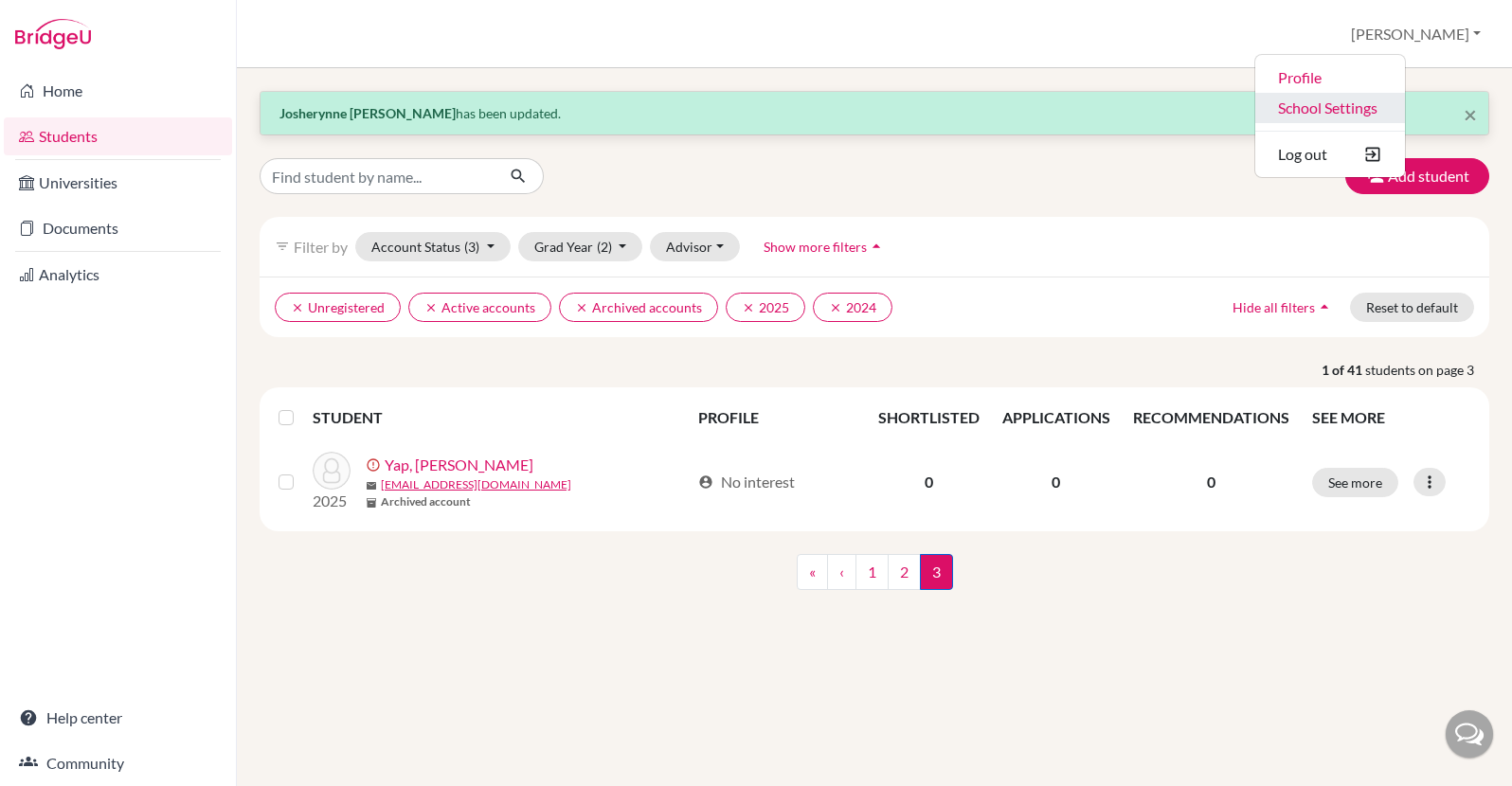 click on "School Settings" at bounding box center [1330, 108] 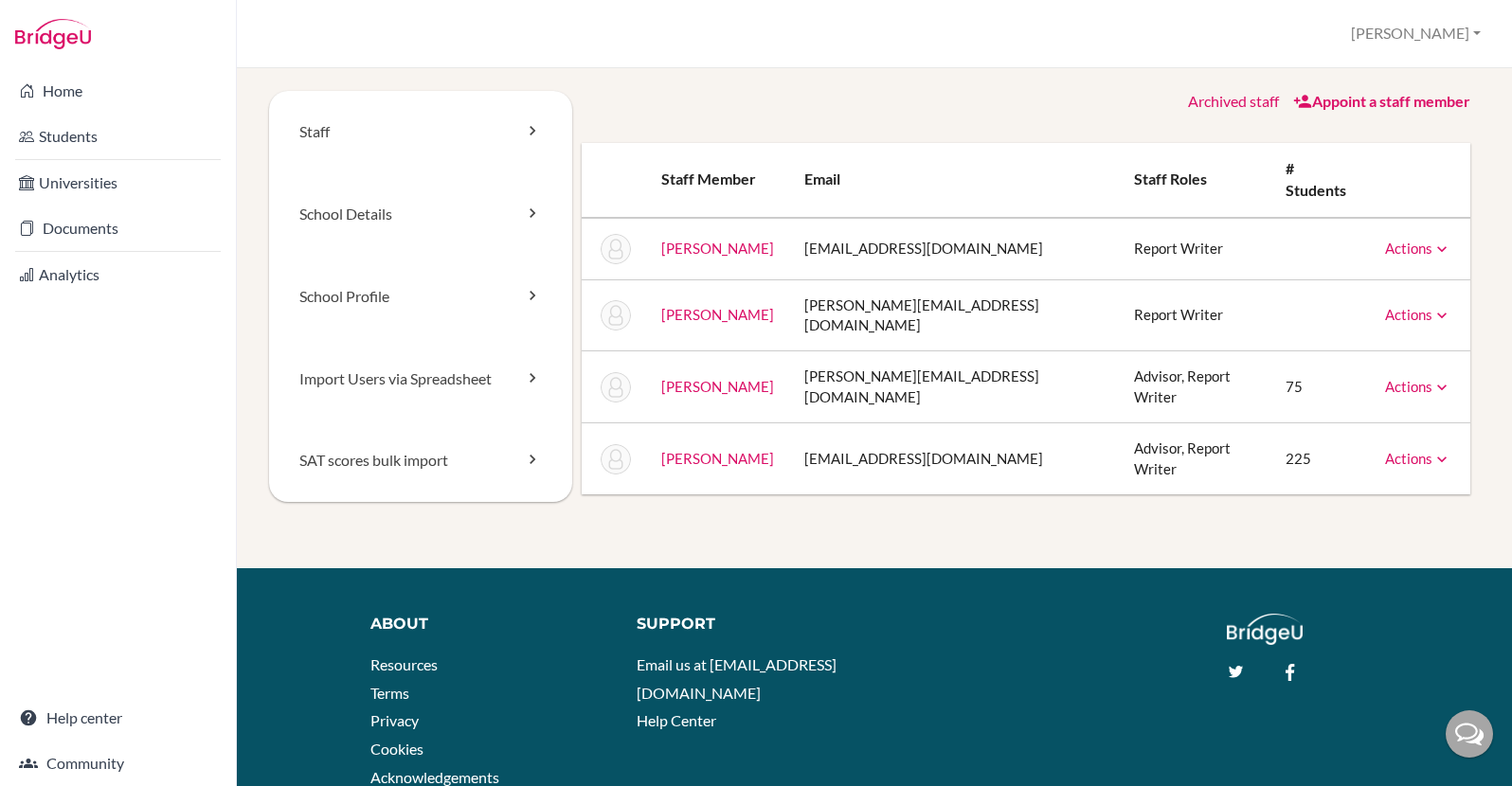 scroll, scrollTop: 0, scrollLeft: 0, axis: both 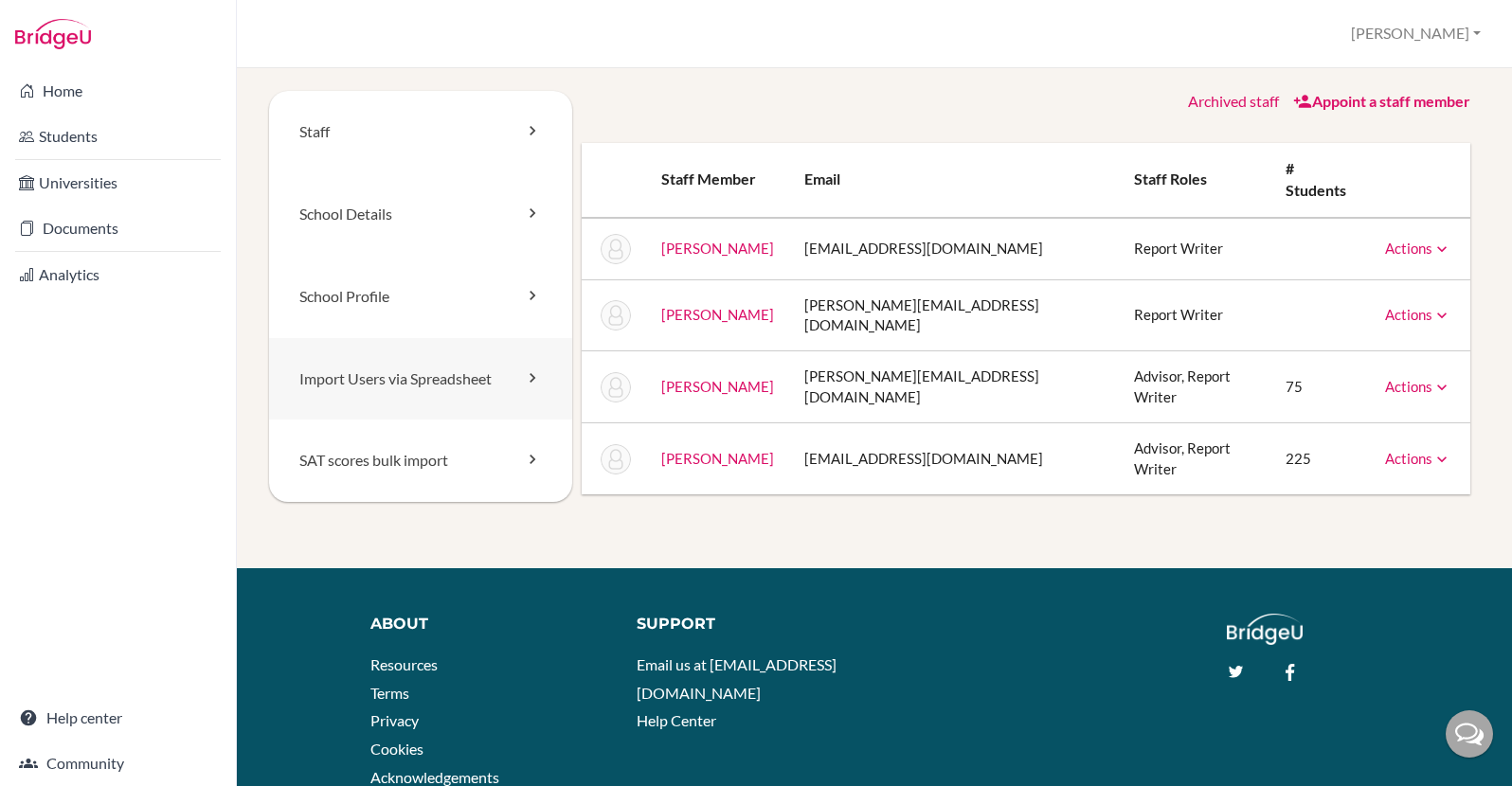 click on "Import Users via Spreadsheet" at bounding box center (421, 379) 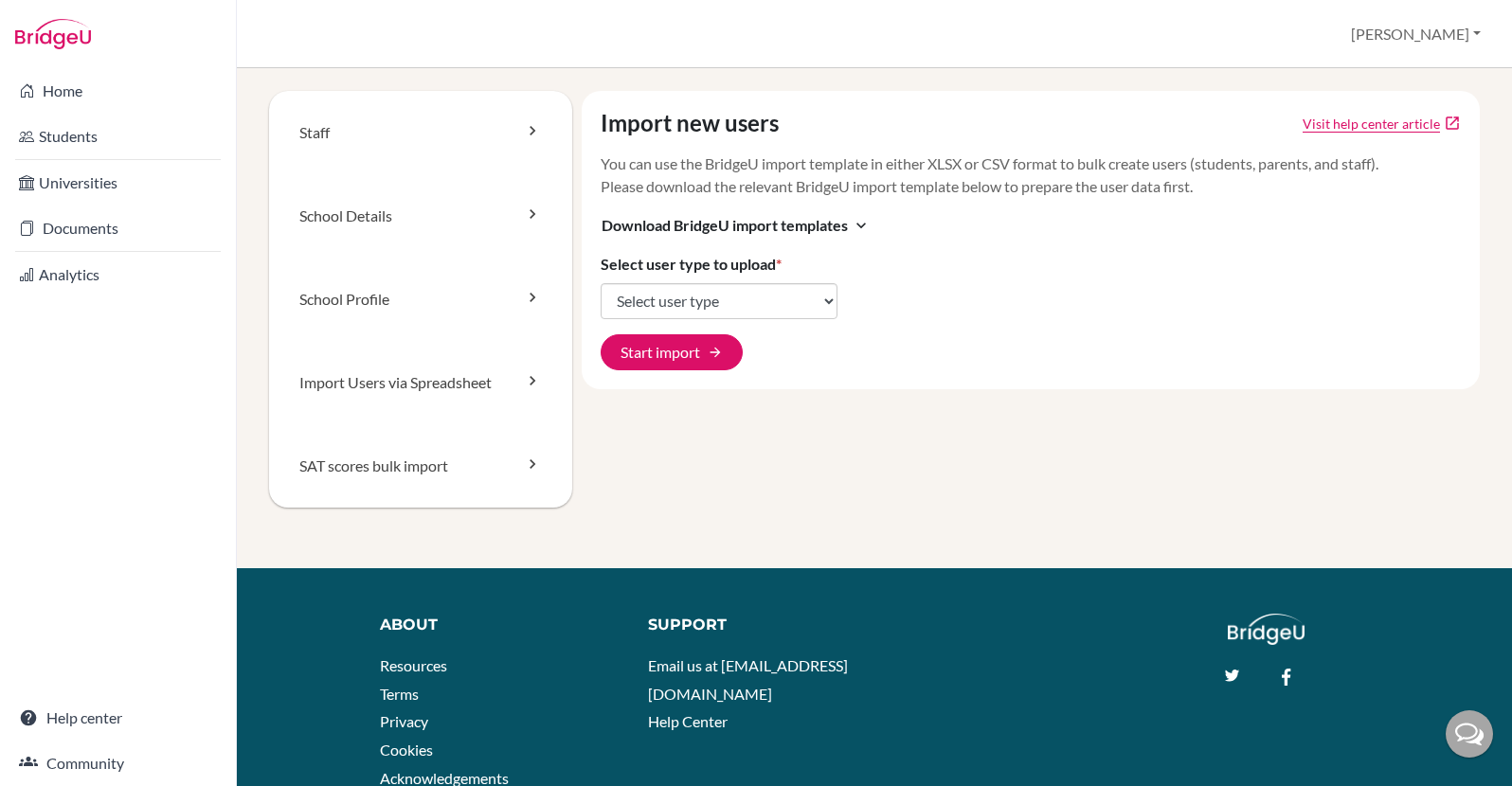 scroll, scrollTop: 0, scrollLeft: 0, axis: both 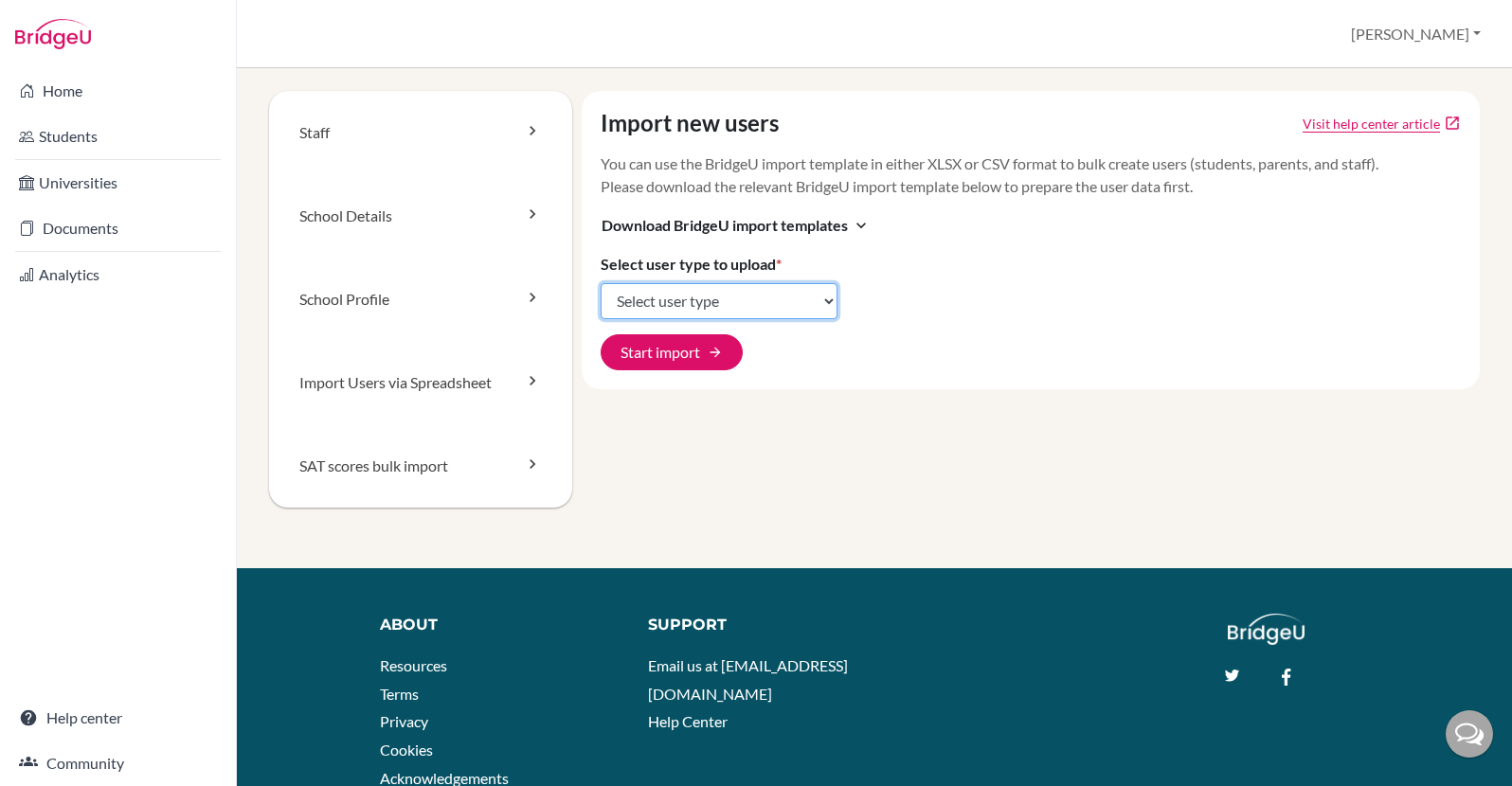 click on "Select user type Students Students and parents Parents Advisors Report writers" 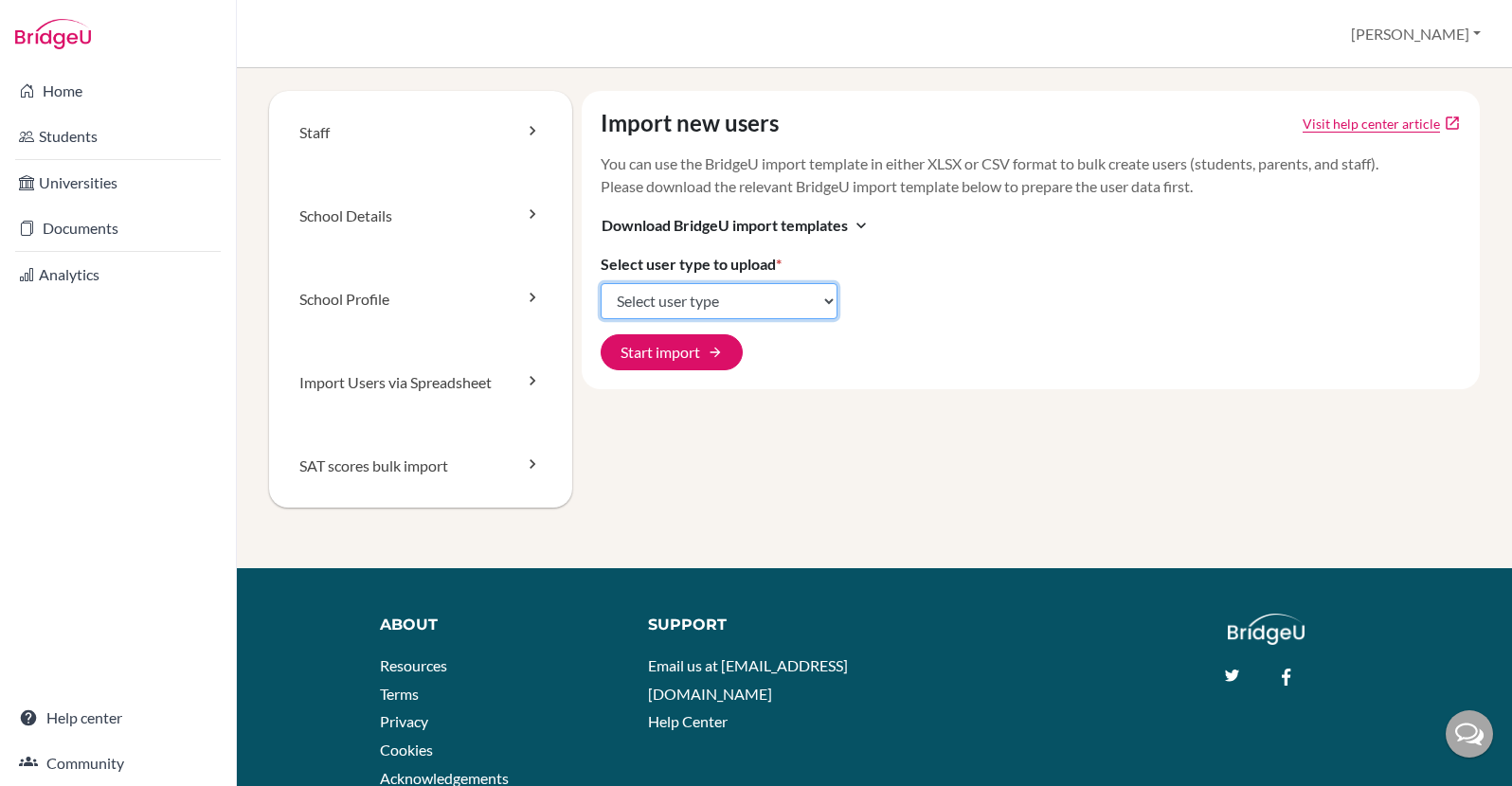 select on "students" 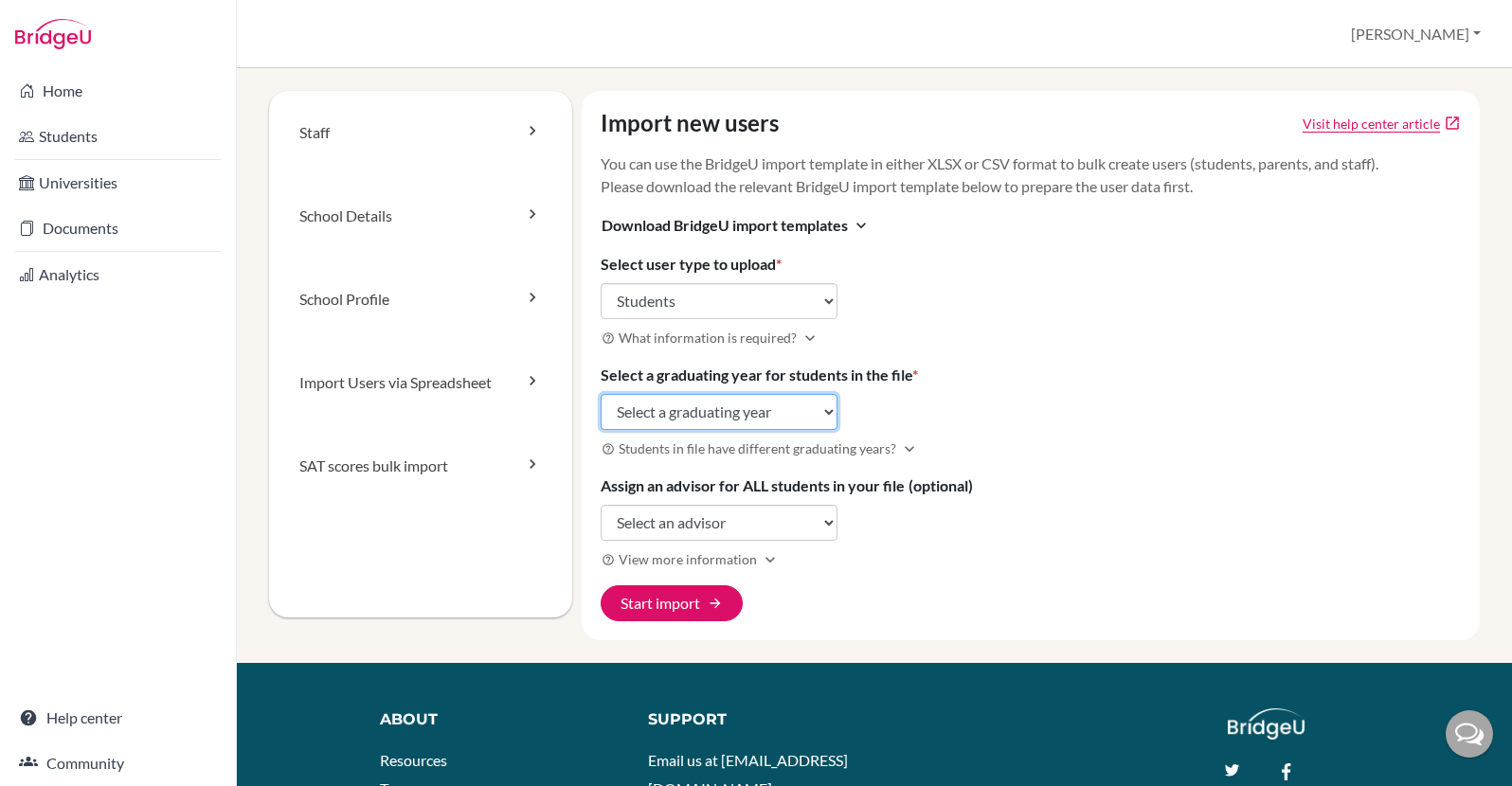 click on "Select a graduating year [DATE] 2025 2026 2027 2028 2029" 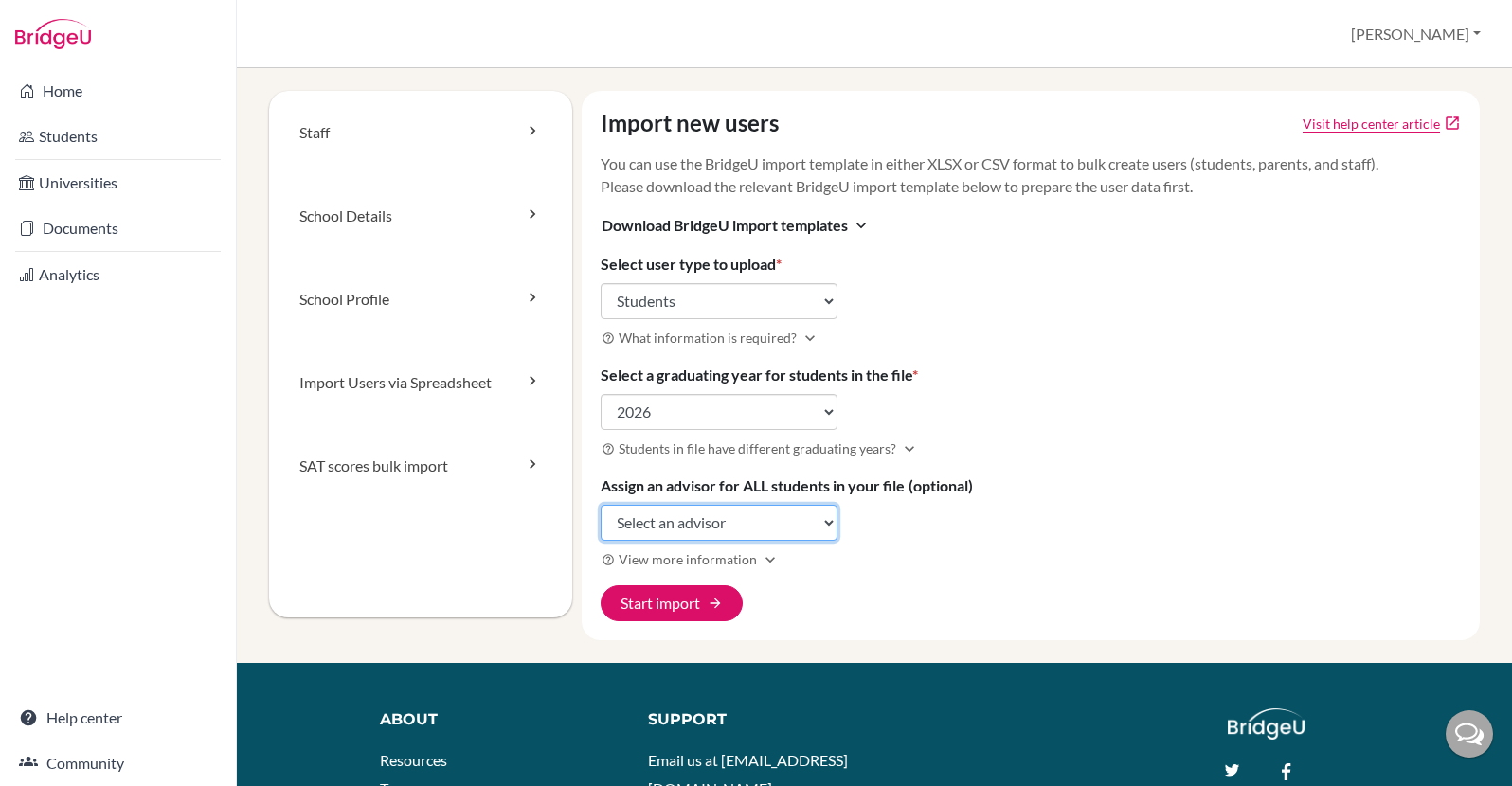 click on "Select an advisor Natasha Putra Hadi Tandriawan" 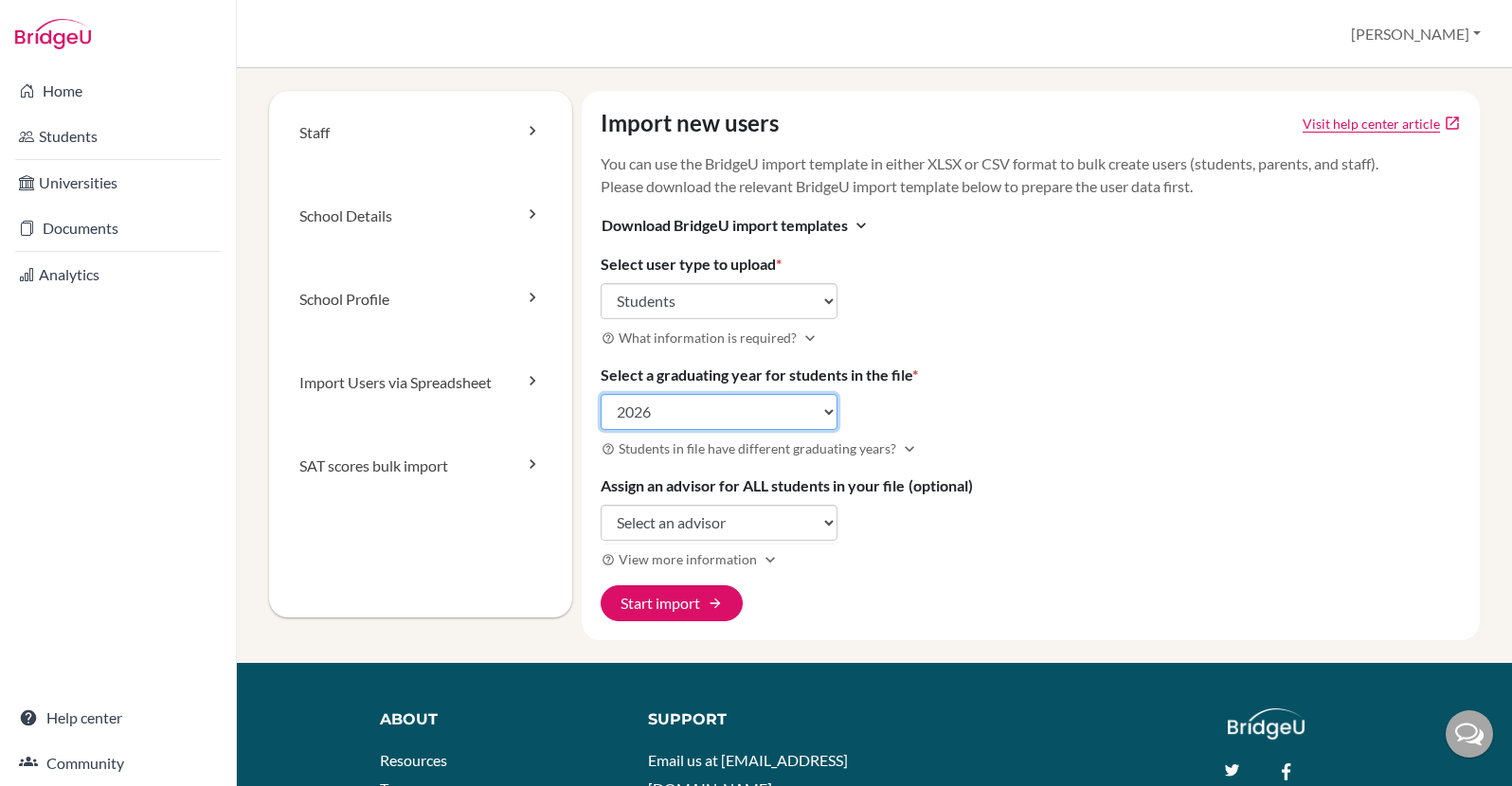 click on "Select a graduating year 2024 2025 2026 2027 2028 2029" 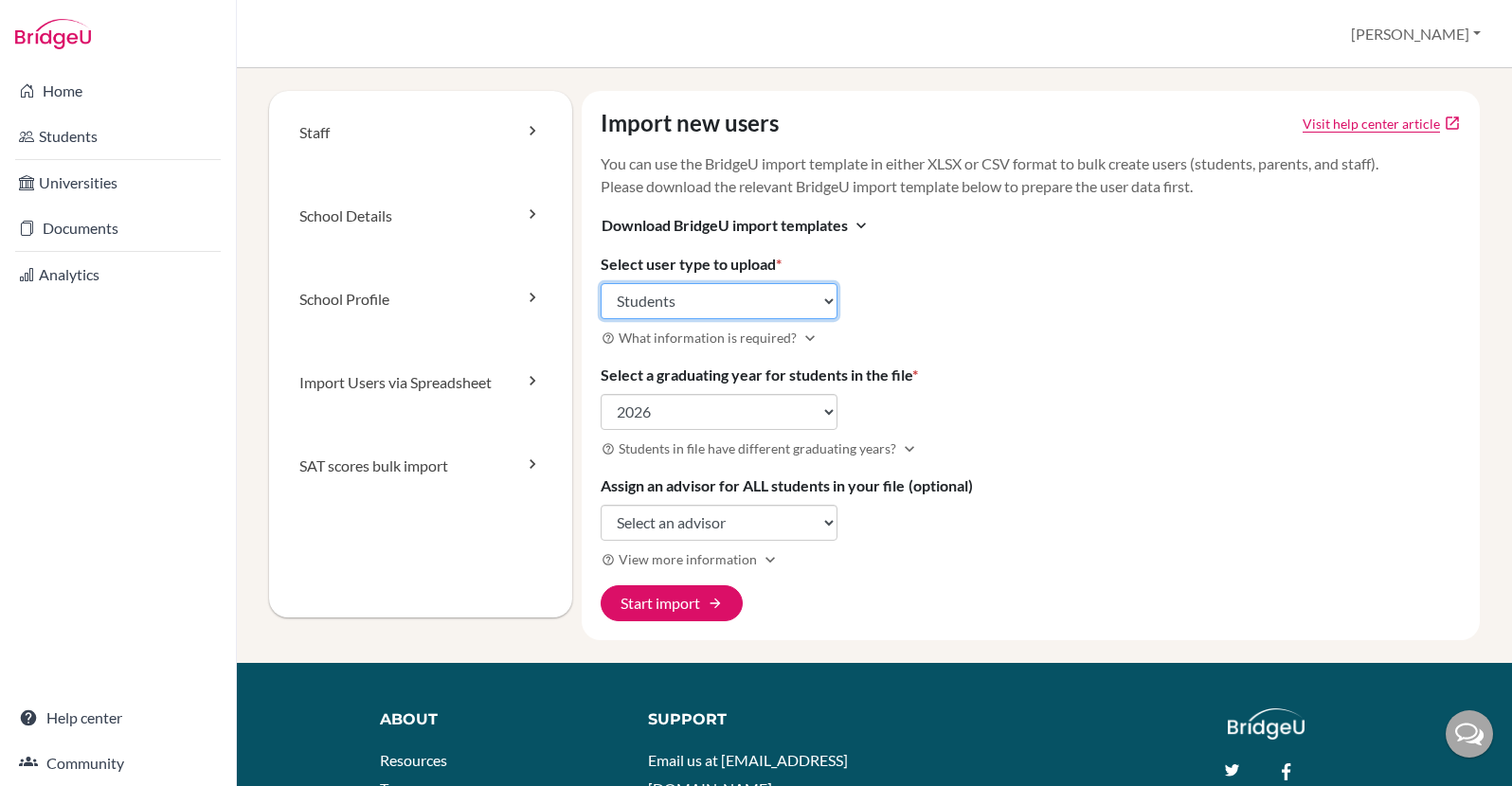 click on "Select user type Students Students and parents Parents Advisors Report writers" 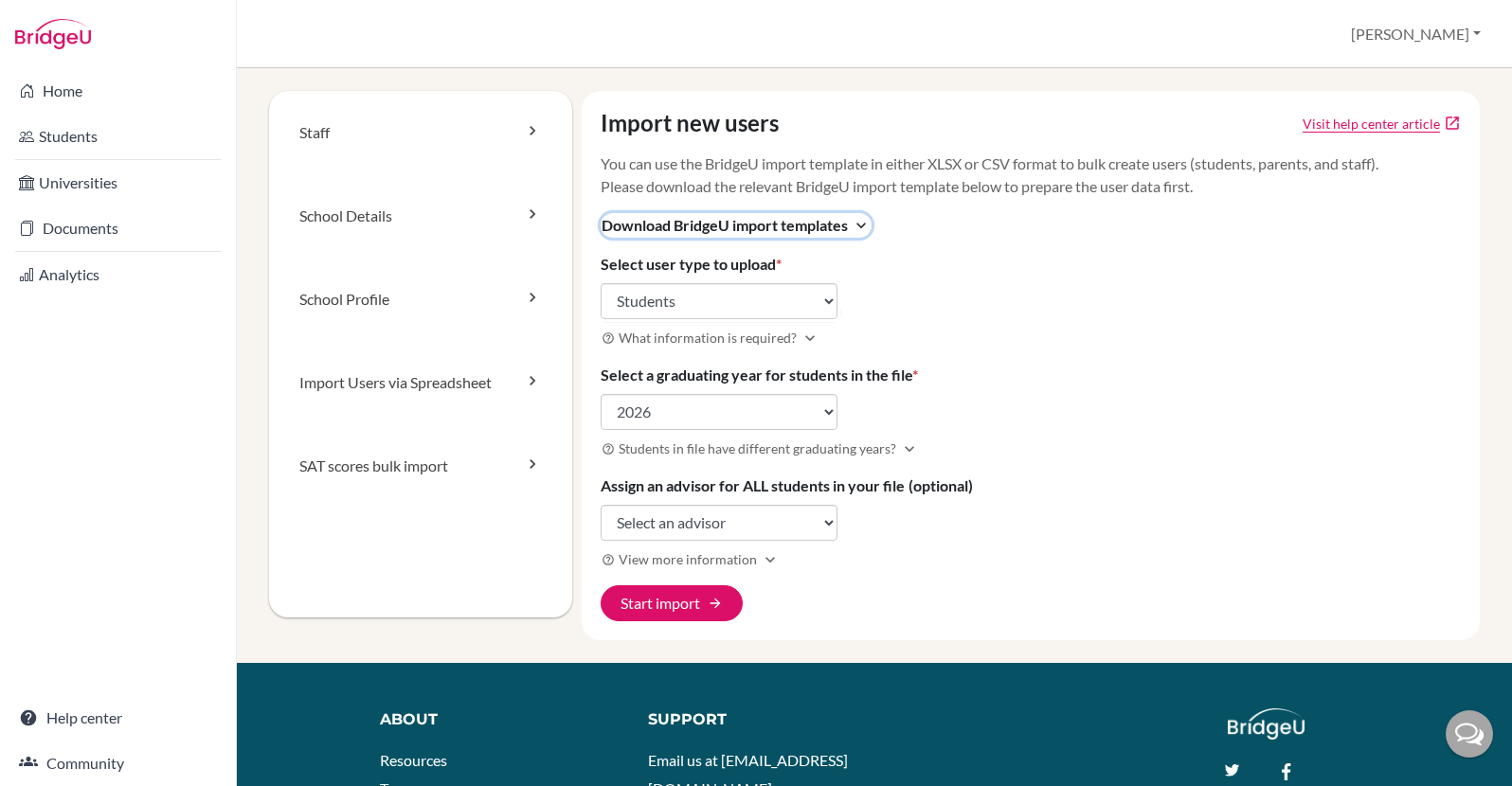 click on "expand_more" at bounding box center [861, 225] 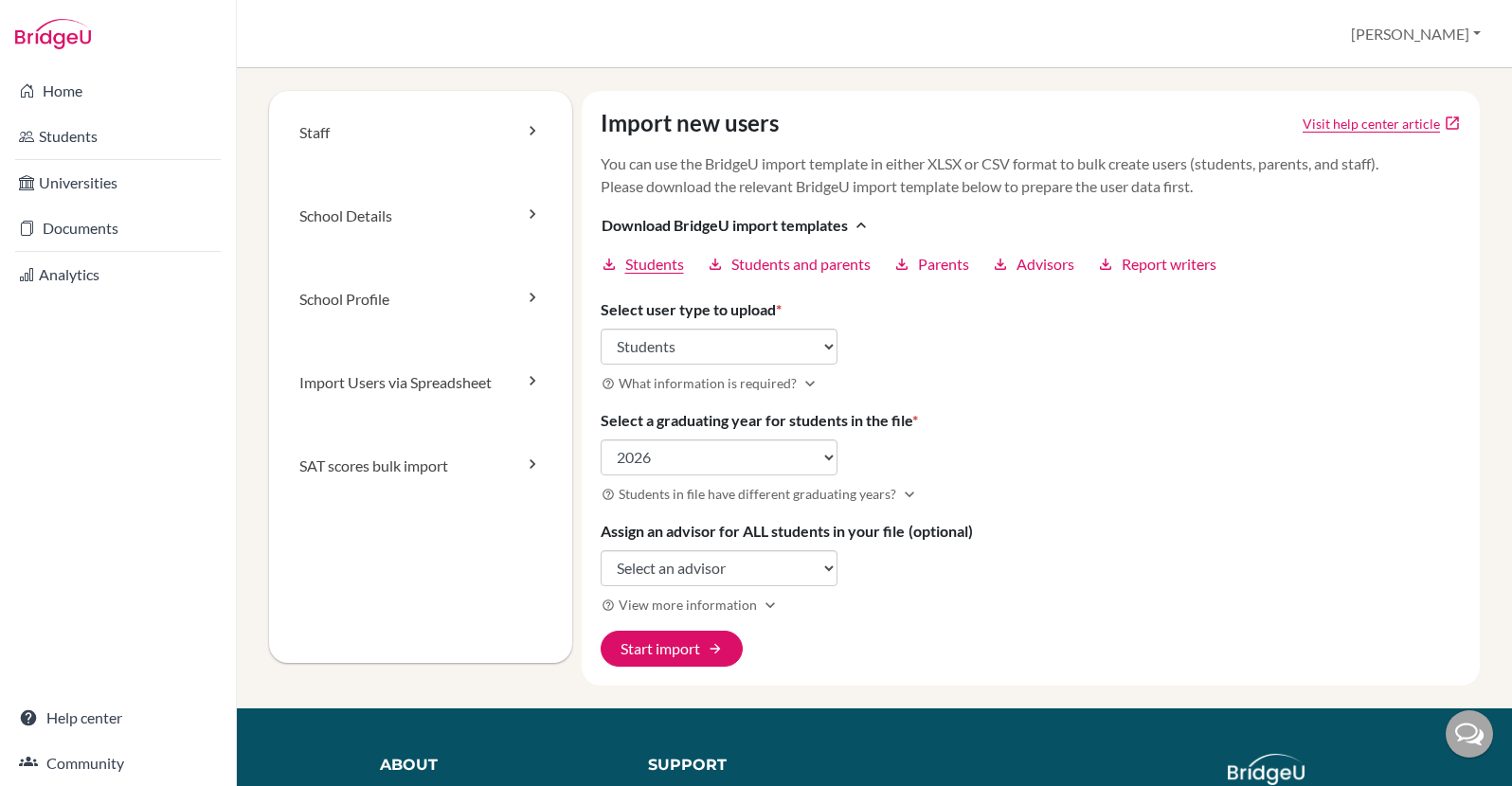 click on "Students" at bounding box center [655, 264] 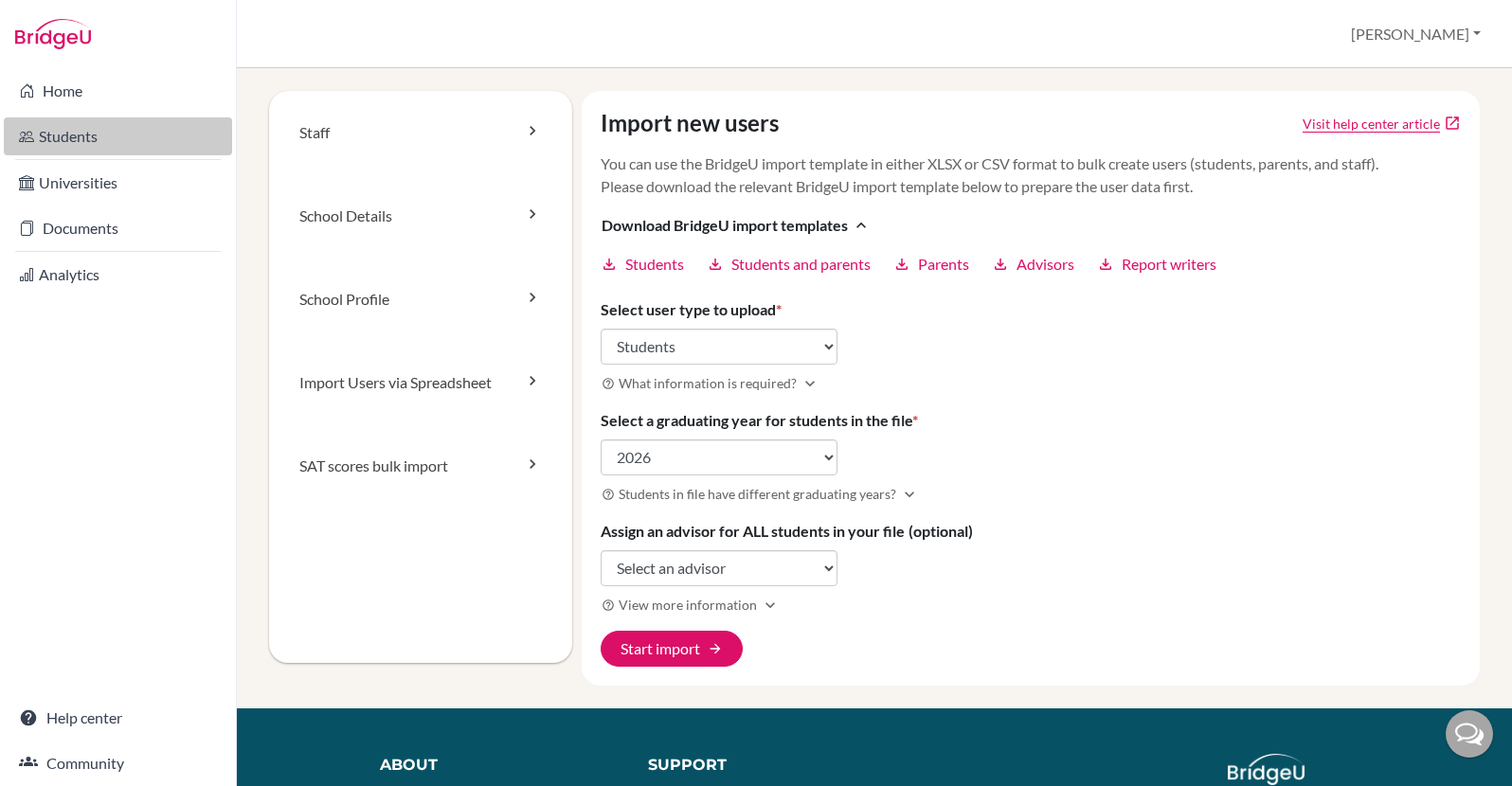 click on "Students" at bounding box center [117, 136] 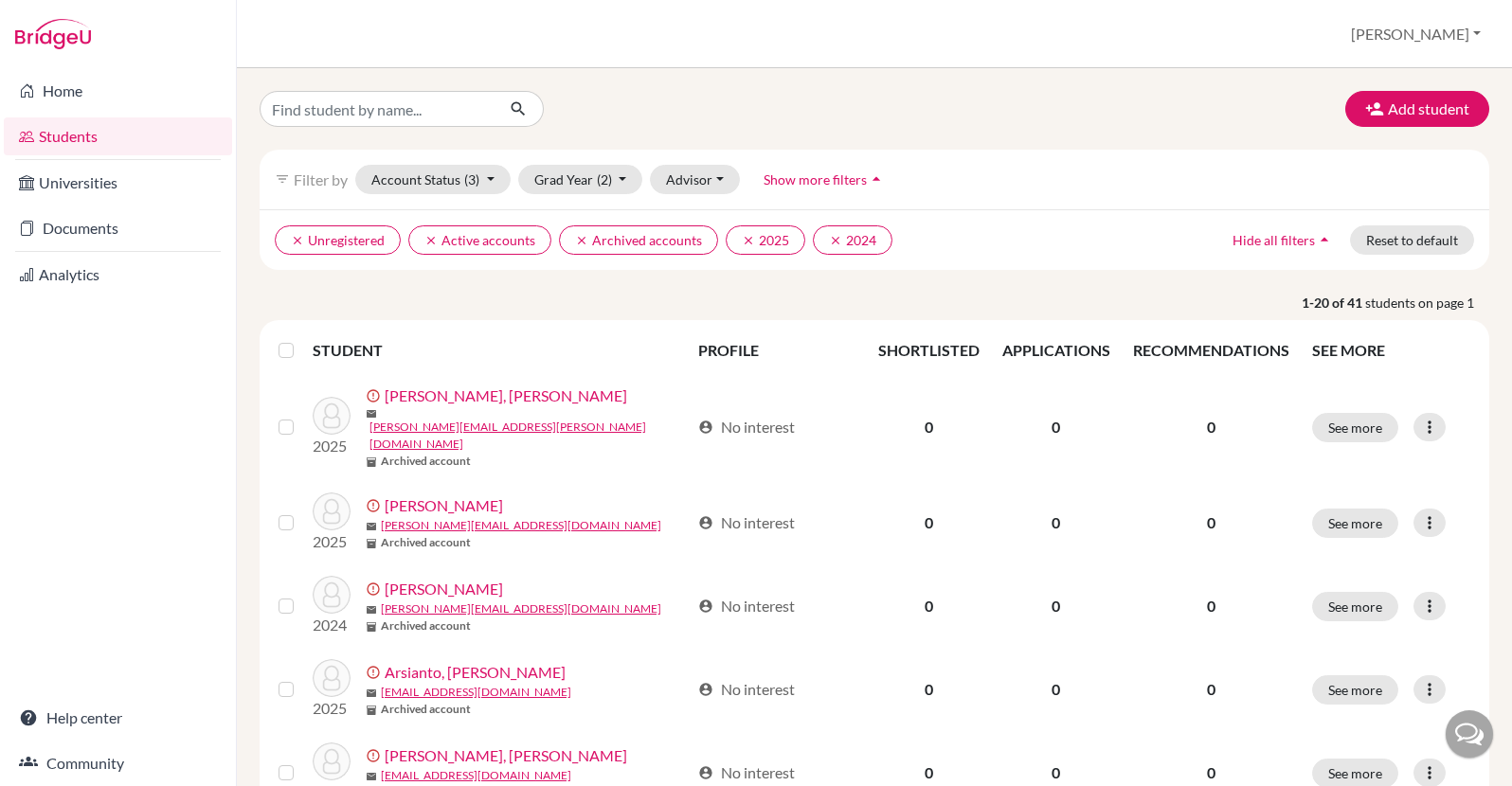 scroll, scrollTop: 0, scrollLeft: 0, axis: both 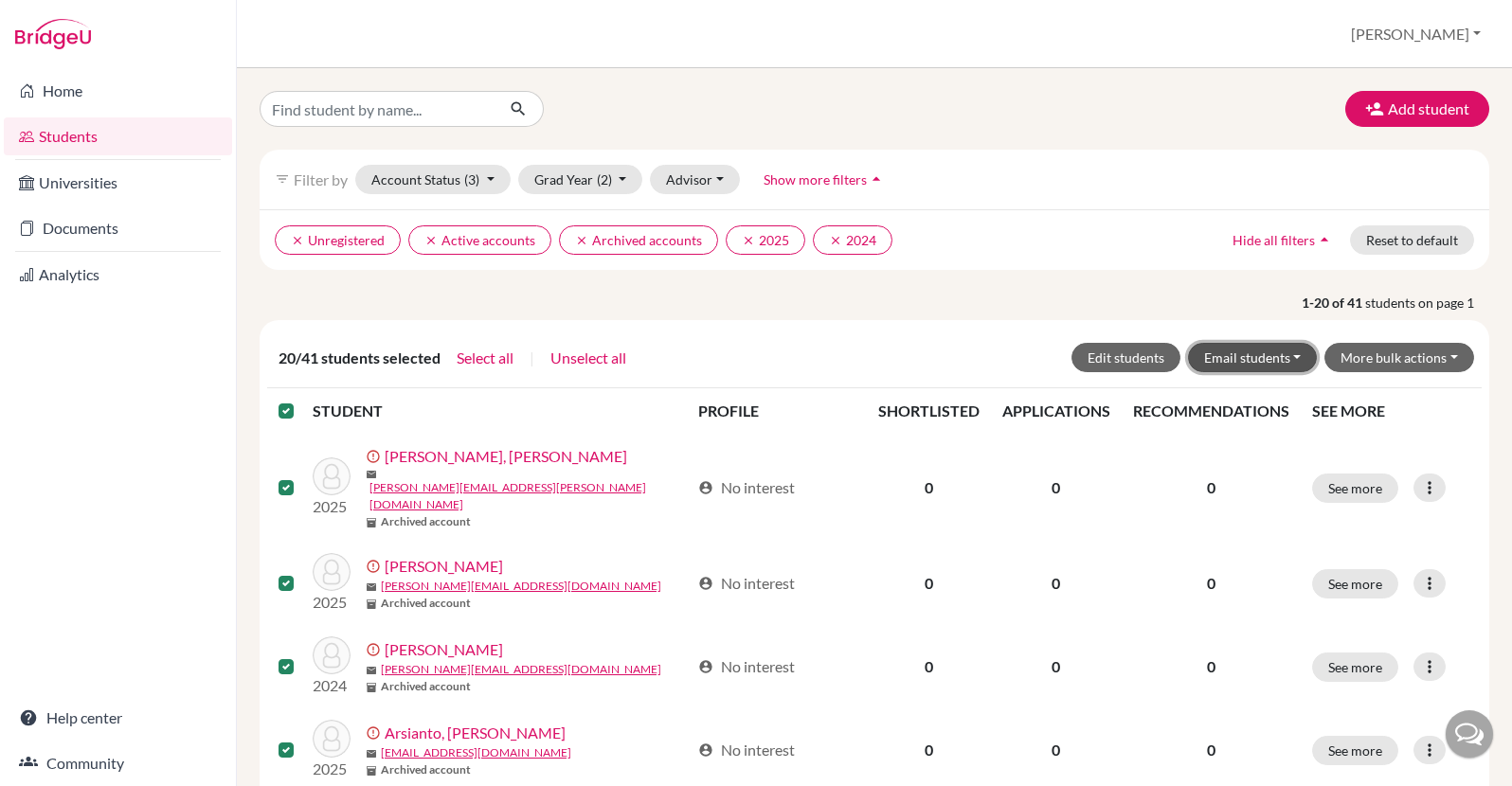 click on "Email students" at bounding box center (1252, 357) 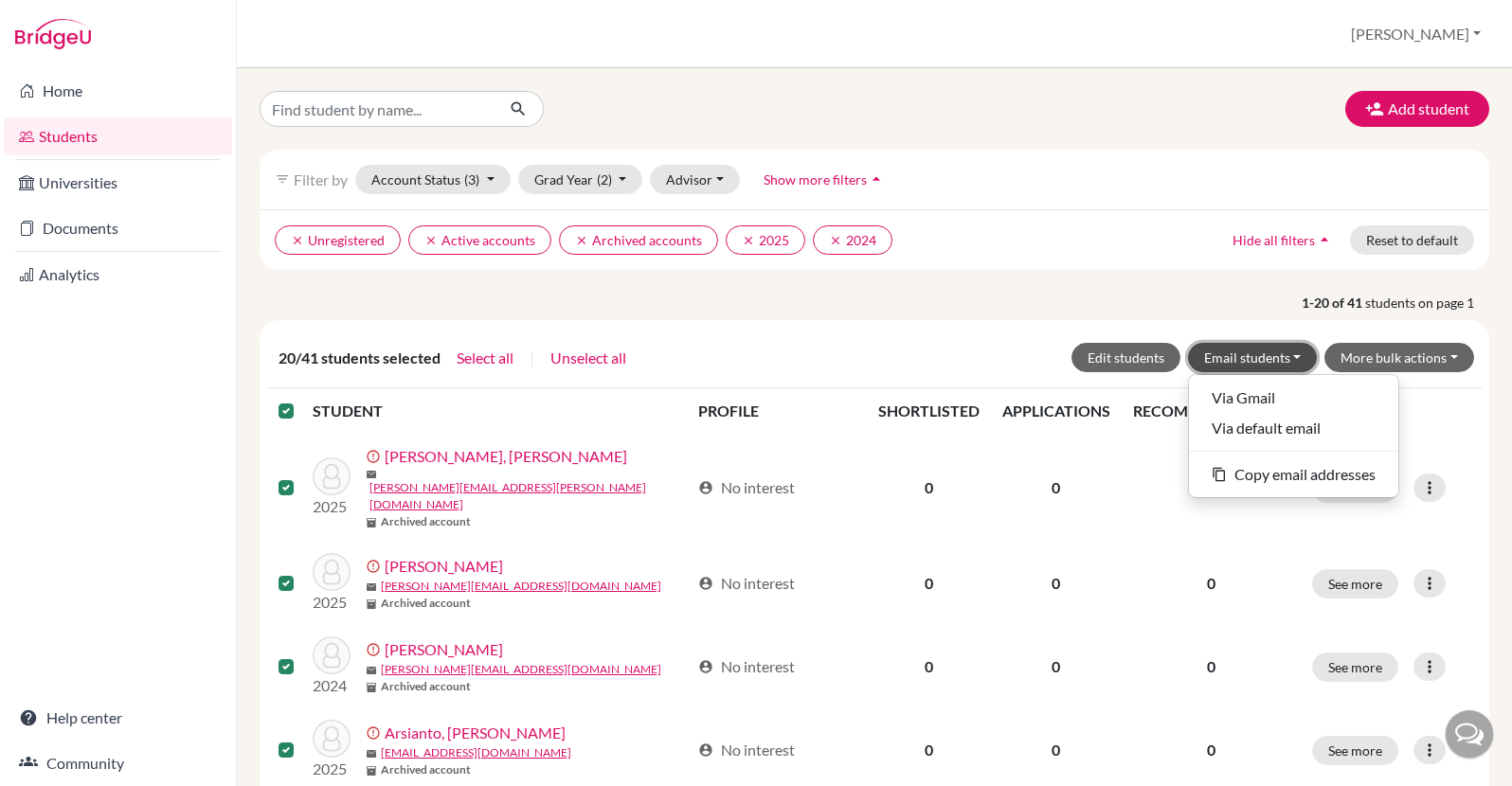 click on "Email students" at bounding box center [1252, 357] 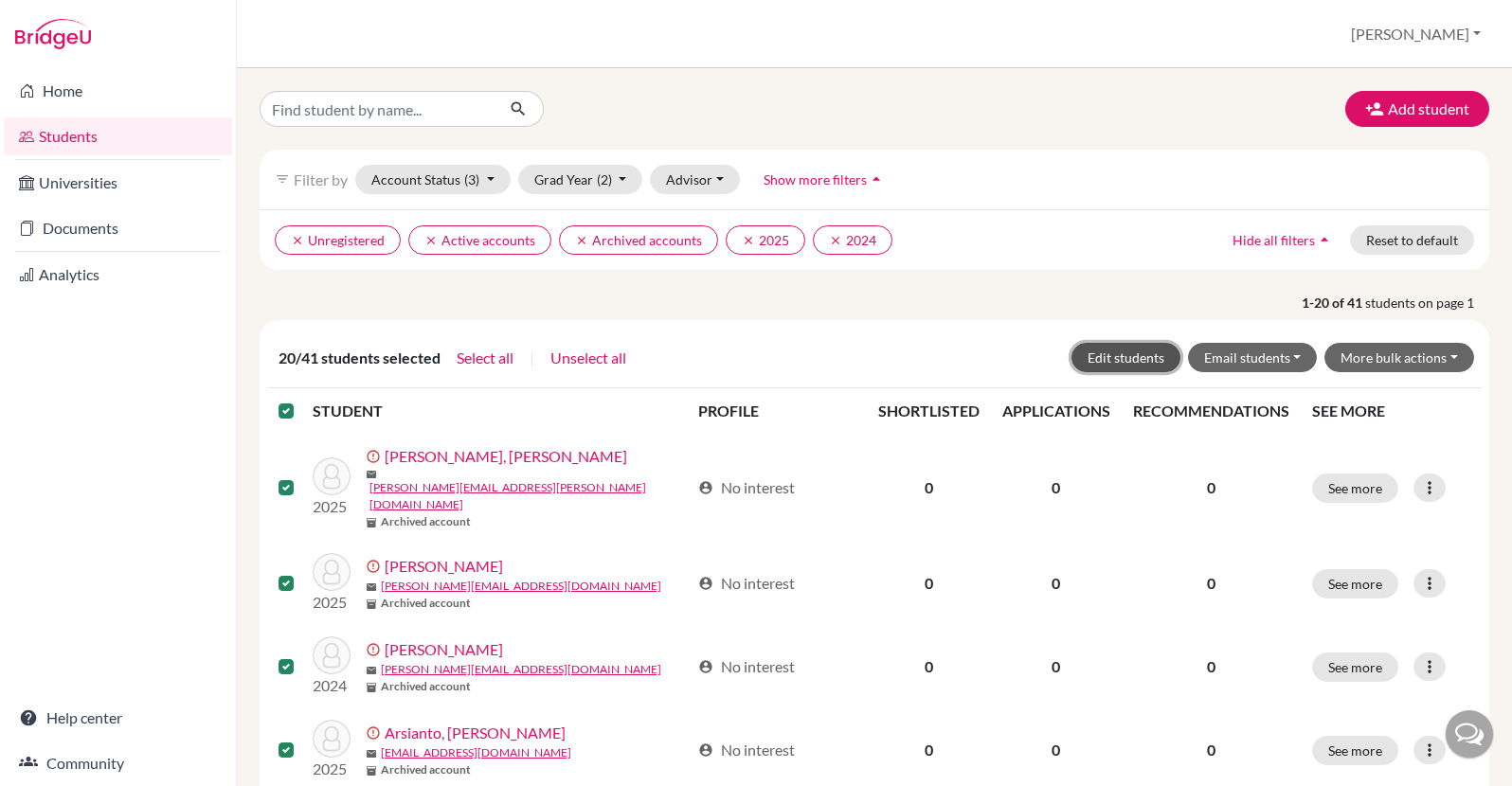 click on "Edit students" 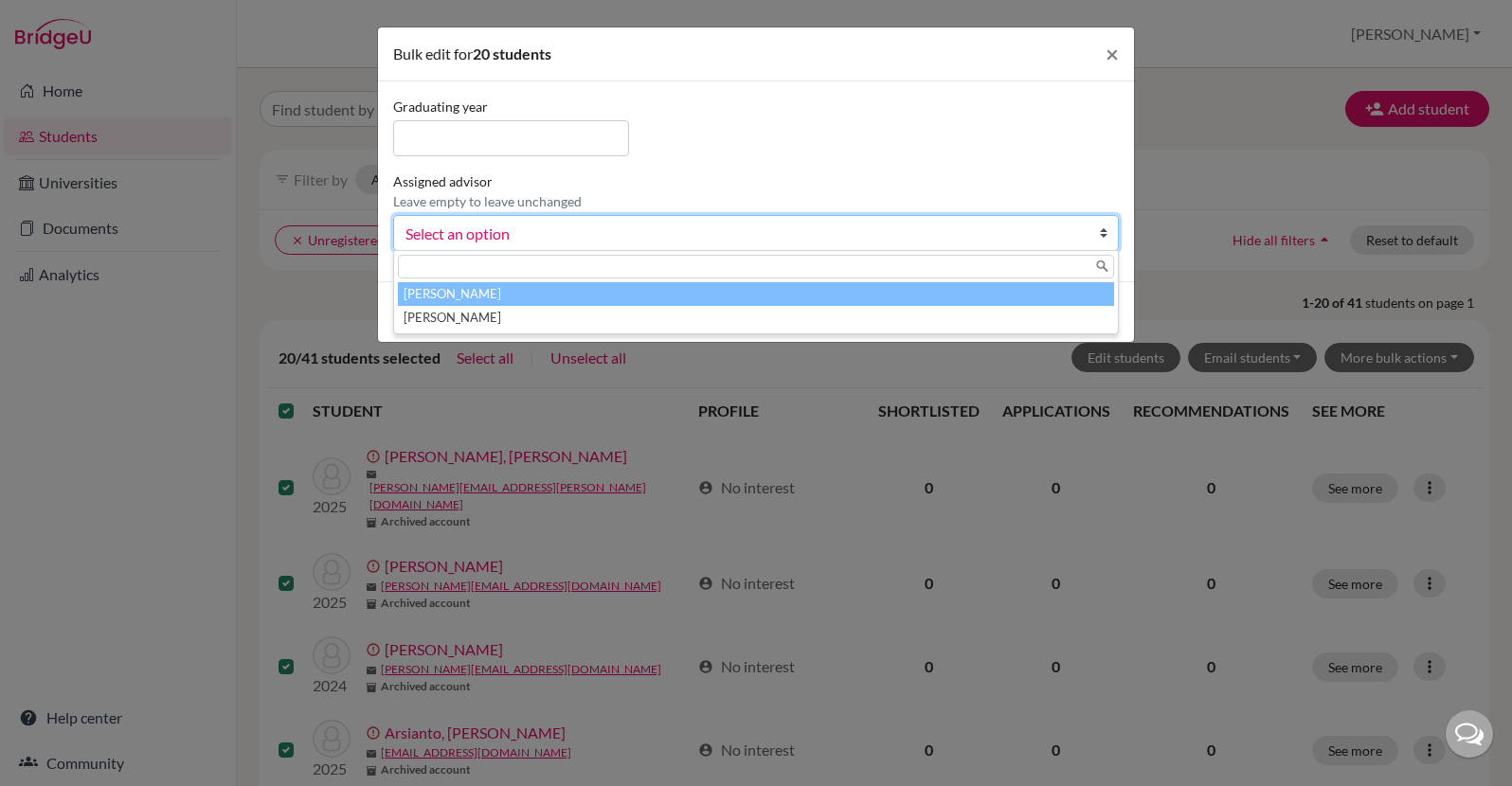 click on "Select an option" at bounding box center (744, 234) 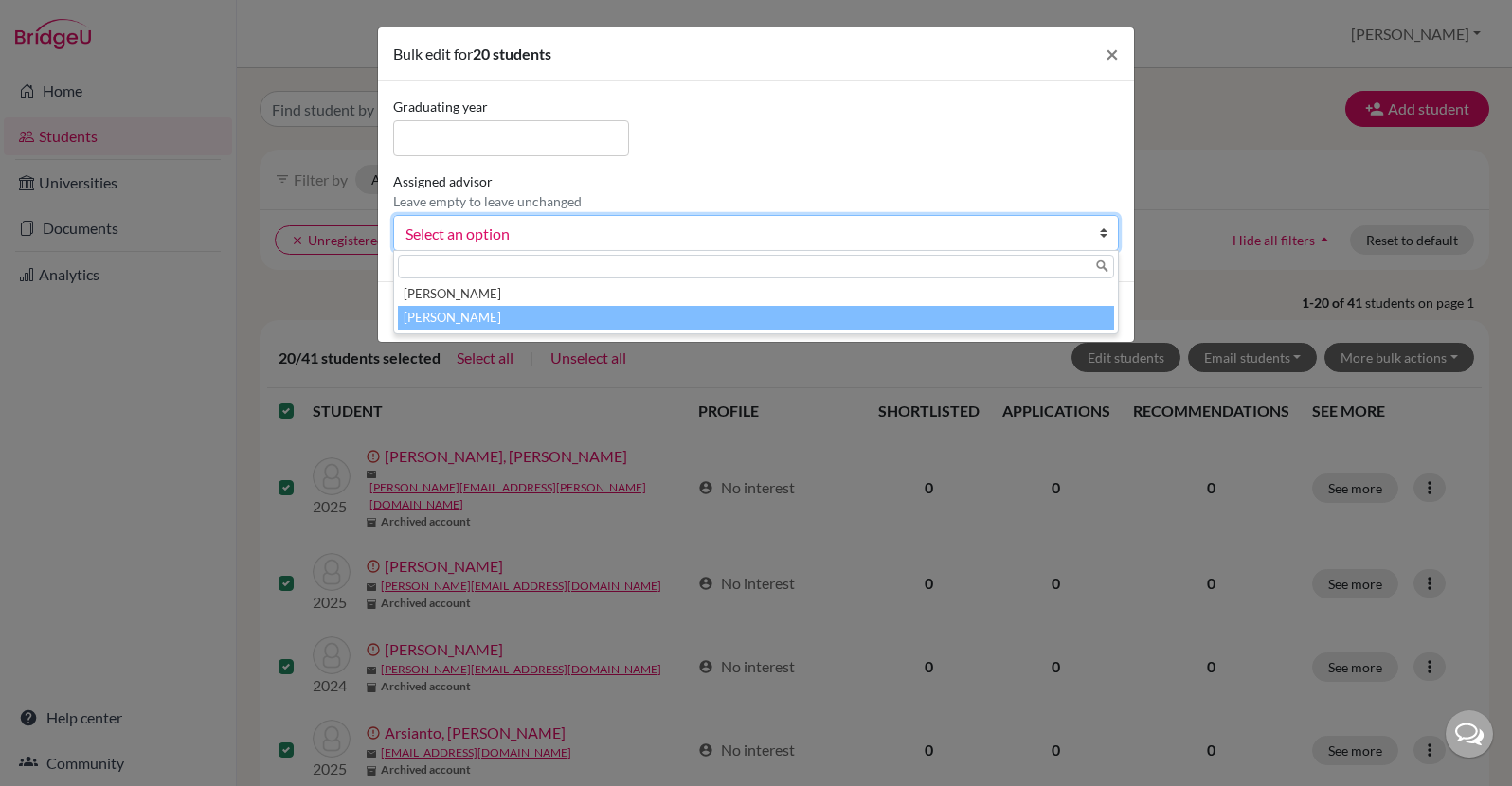 click on "[PERSON_NAME]" at bounding box center [756, 317] 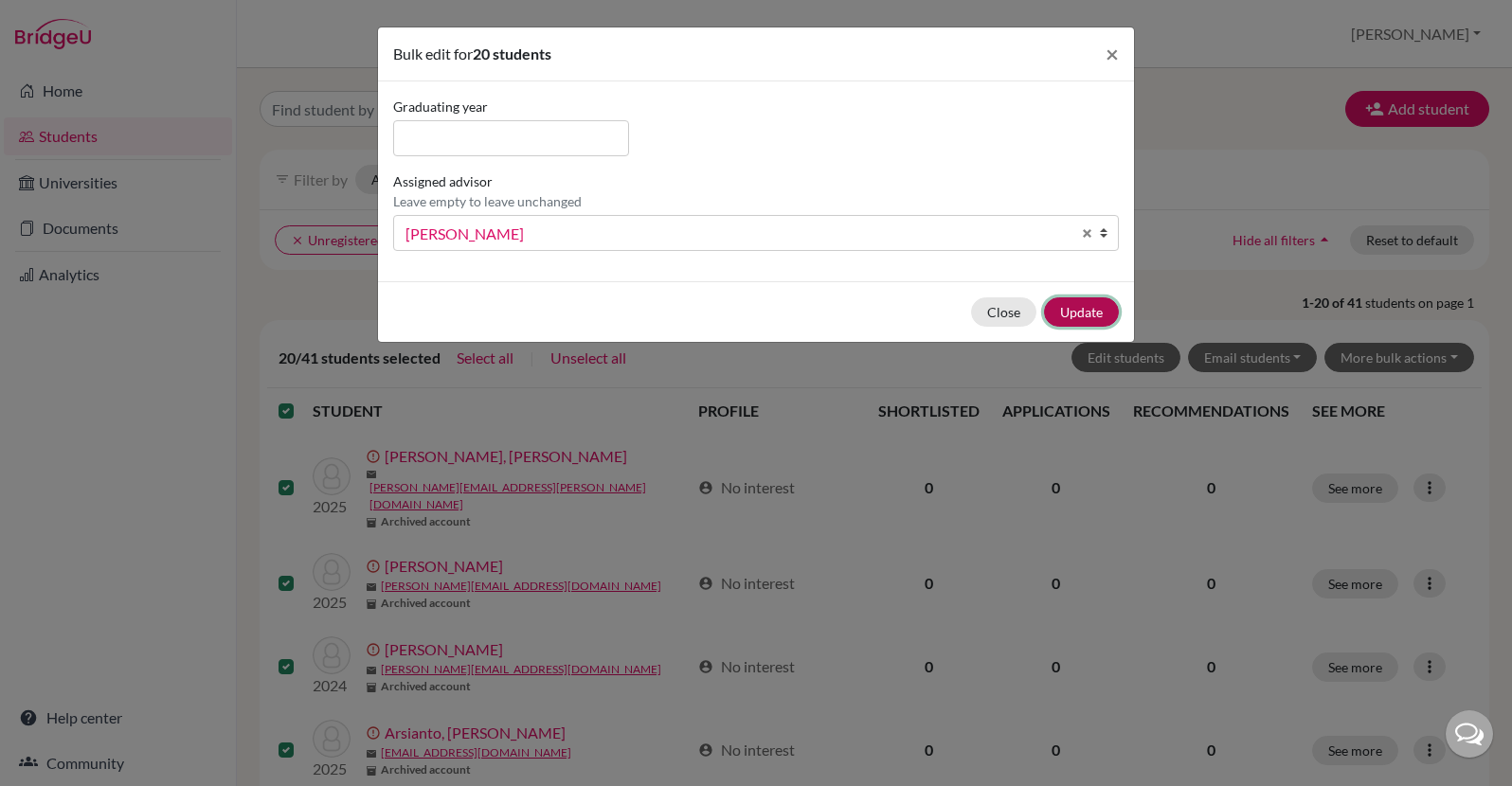 click on "Update" at bounding box center [1081, 312] 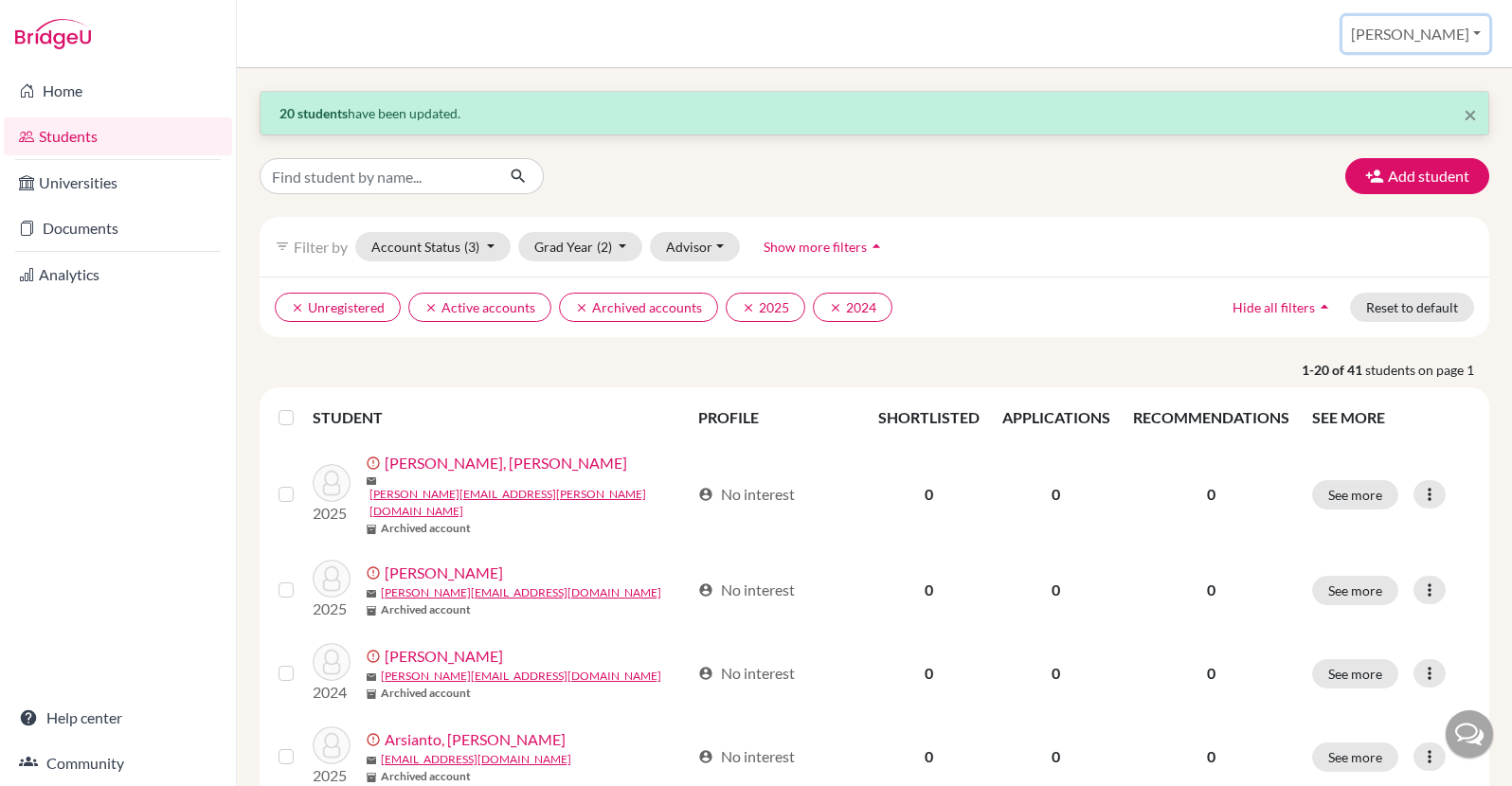 click on "[PERSON_NAME]" at bounding box center (1415, 34) 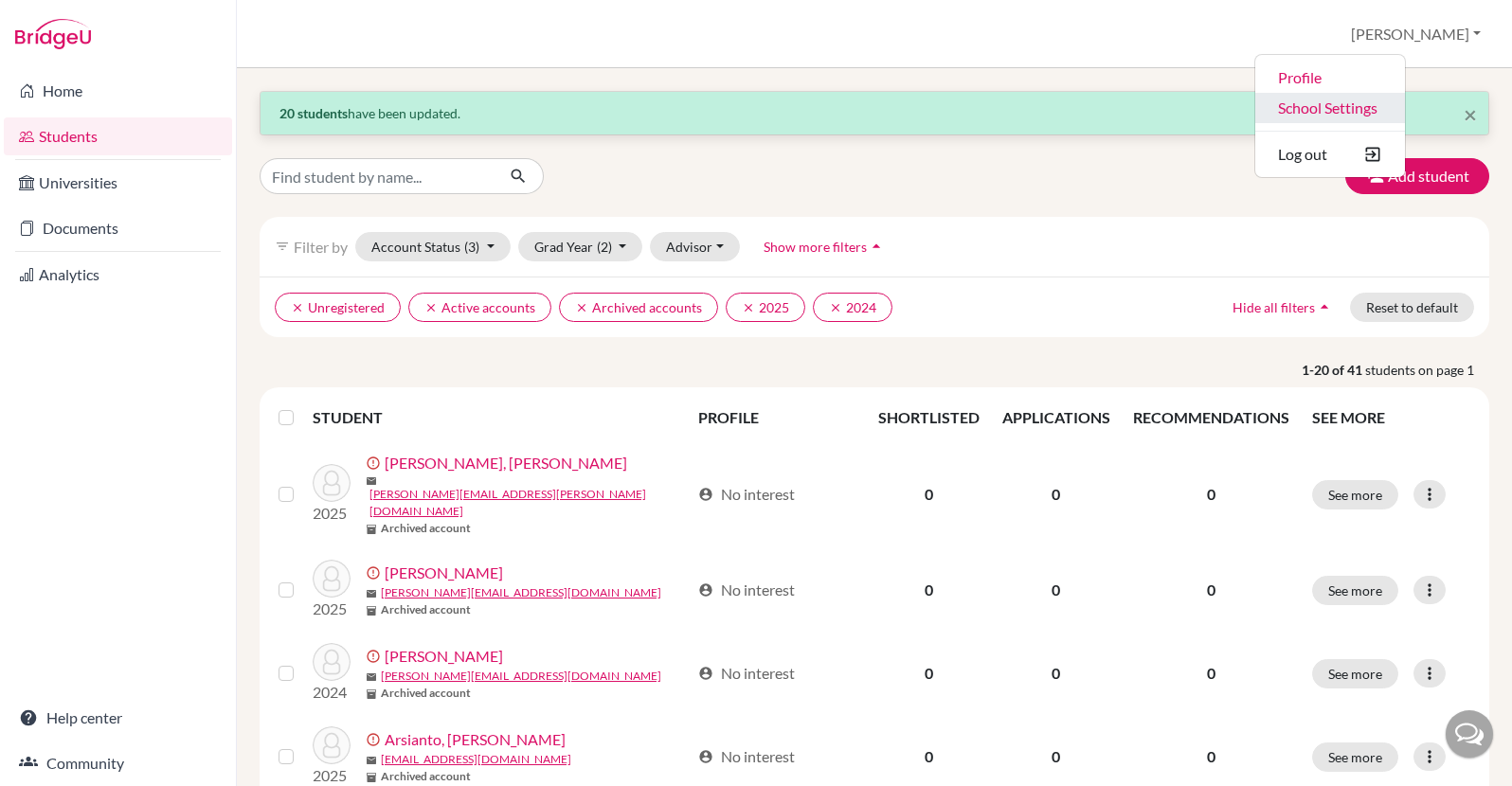 click on "School Settings" at bounding box center (1330, 108) 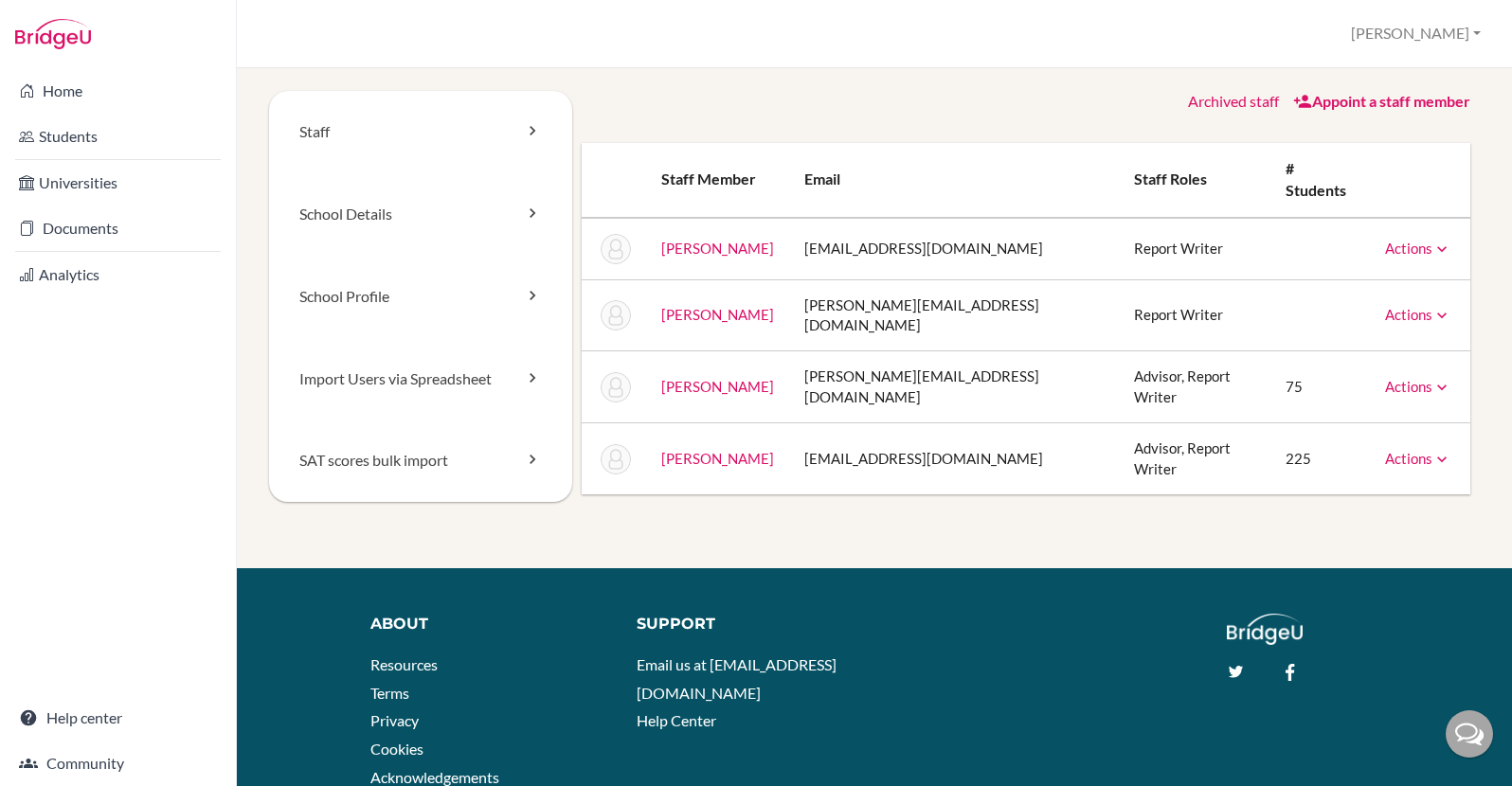 scroll, scrollTop: 0, scrollLeft: 0, axis: both 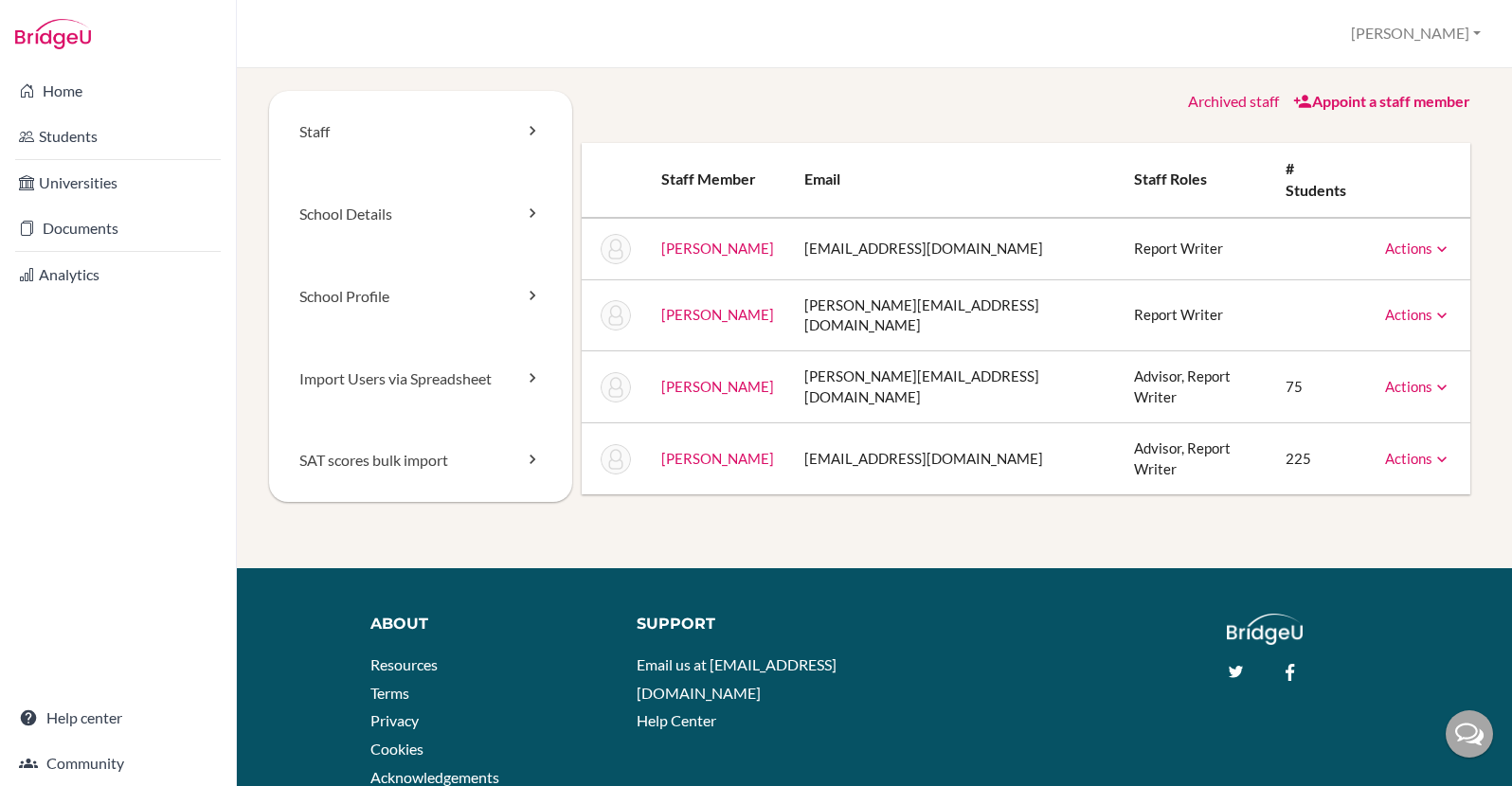 click on "Actions" at bounding box center [1418, 386] 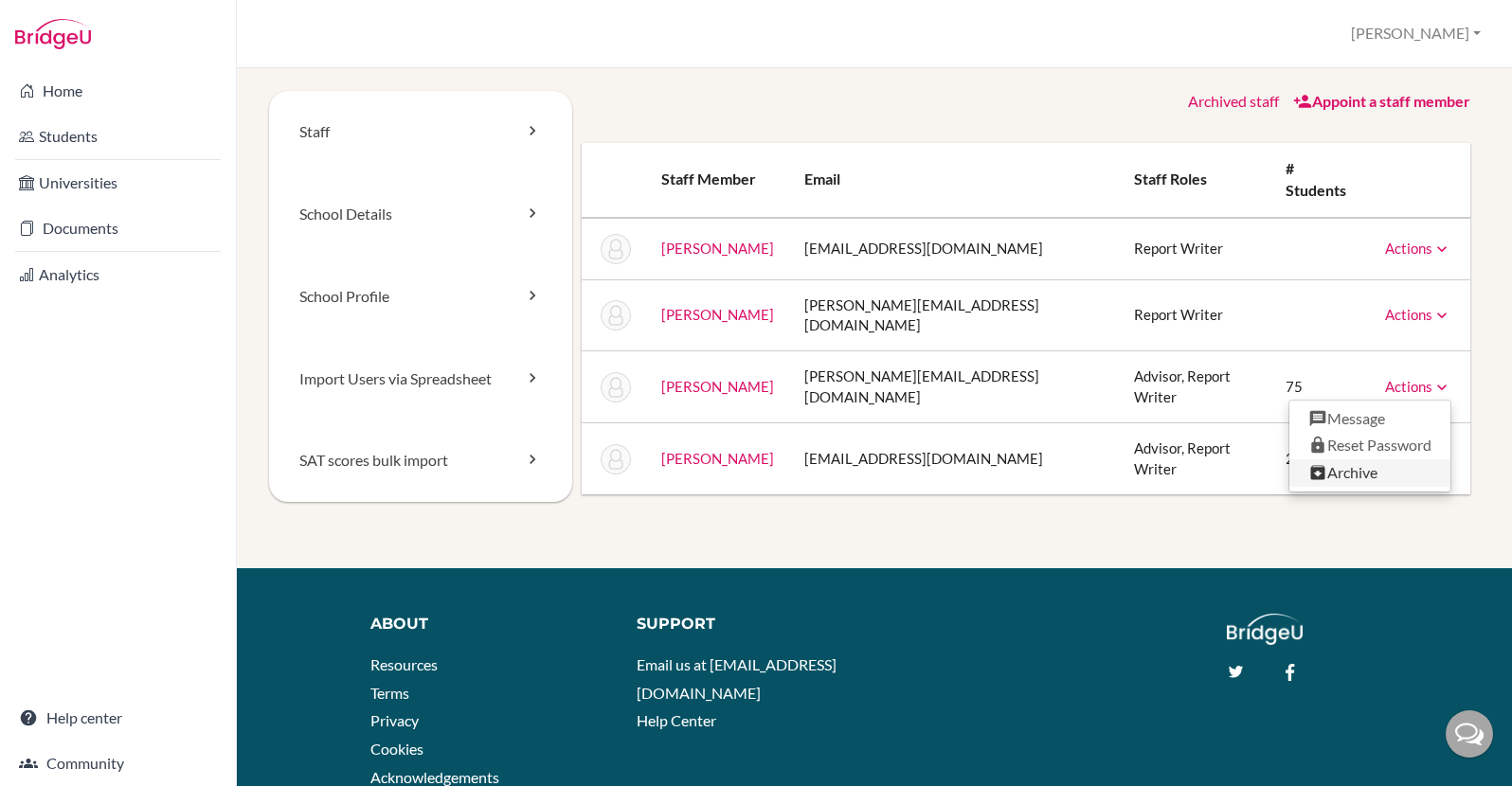 click on "Archive" at bounding box center [1370, 473] 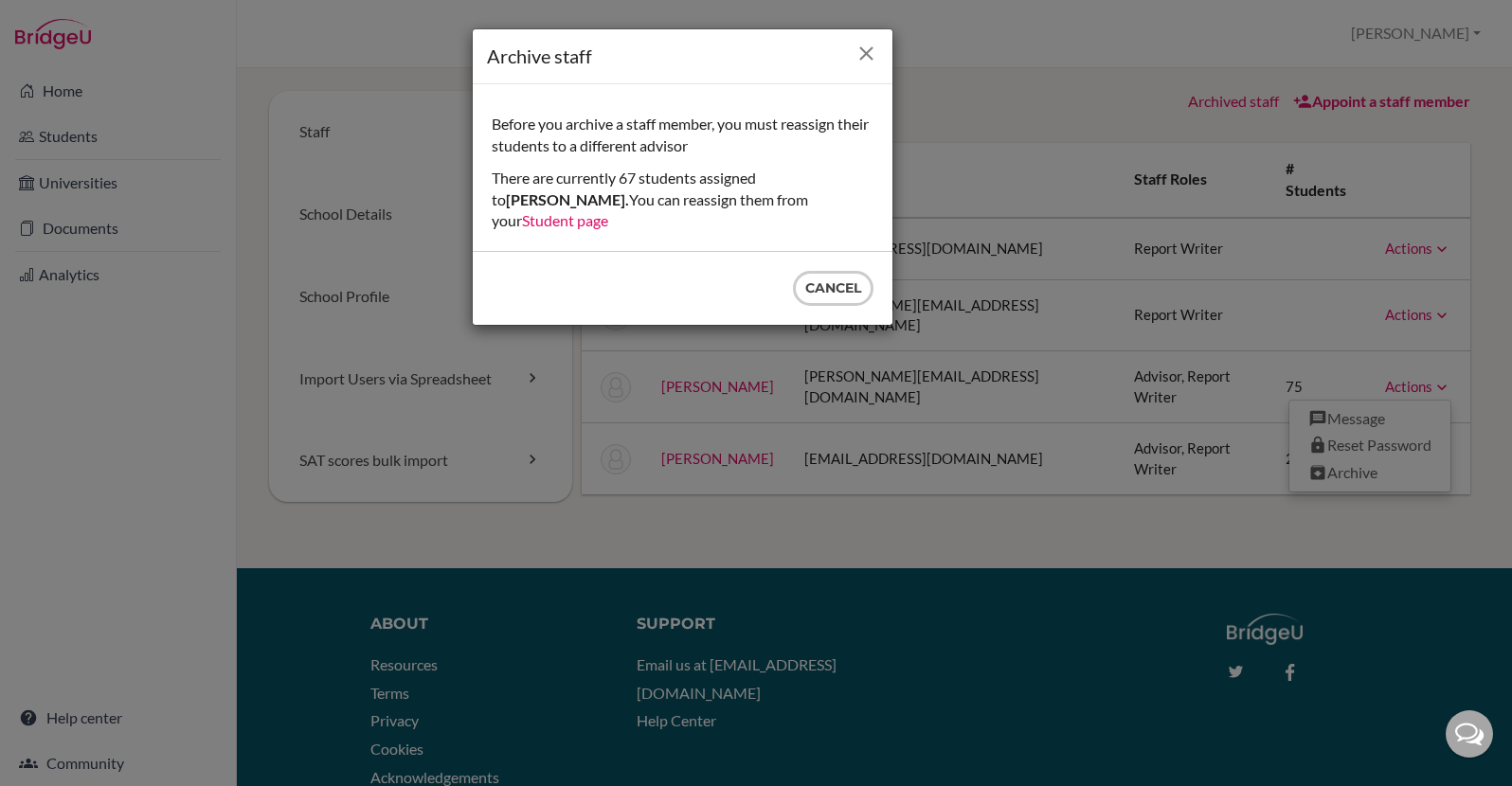click at bounding box center [866, 53] 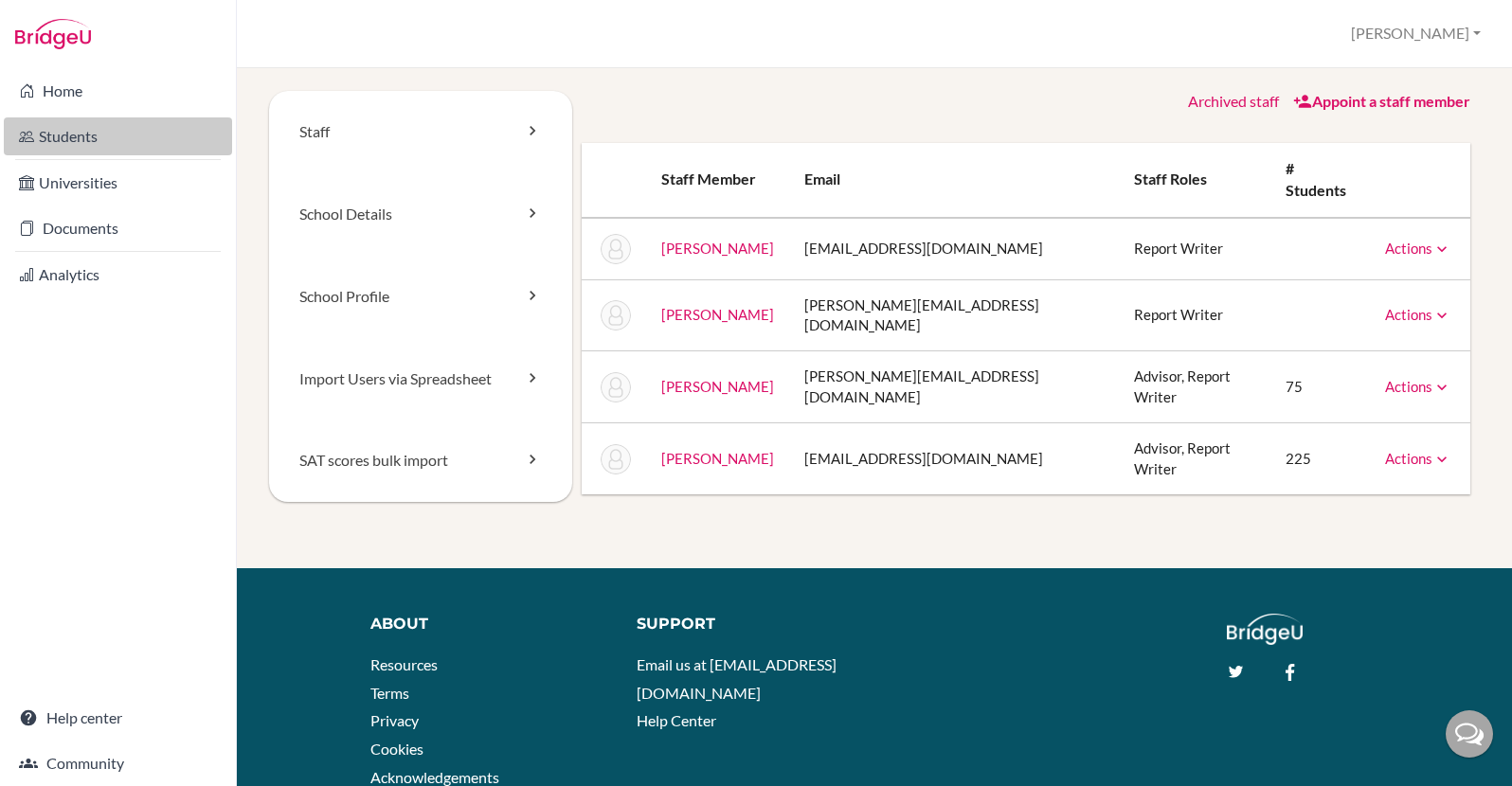 click on "Students" at bounding box center [117, 136] 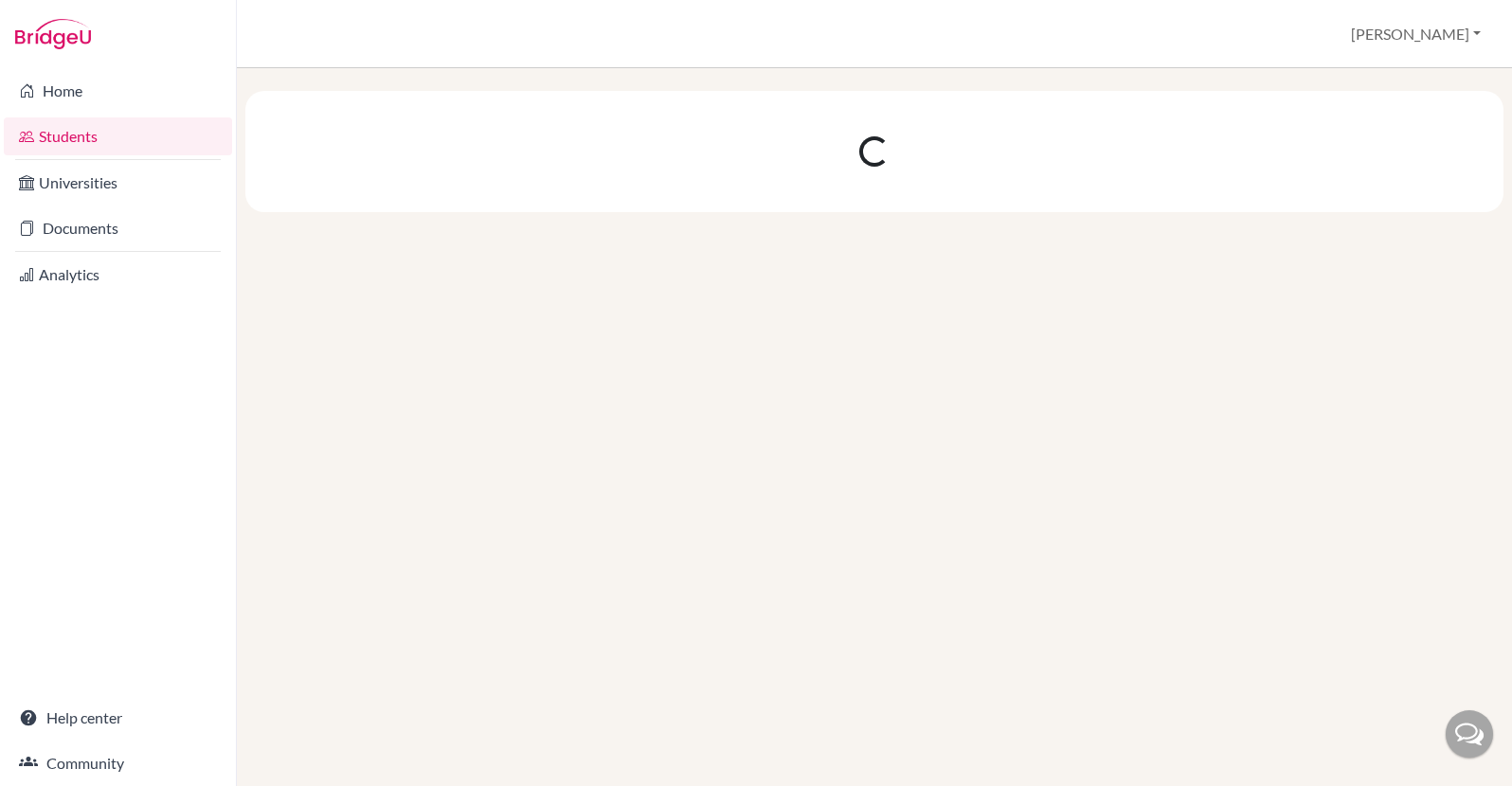scroll, scrollTop: 0, scrollLeft: 0, axis: both 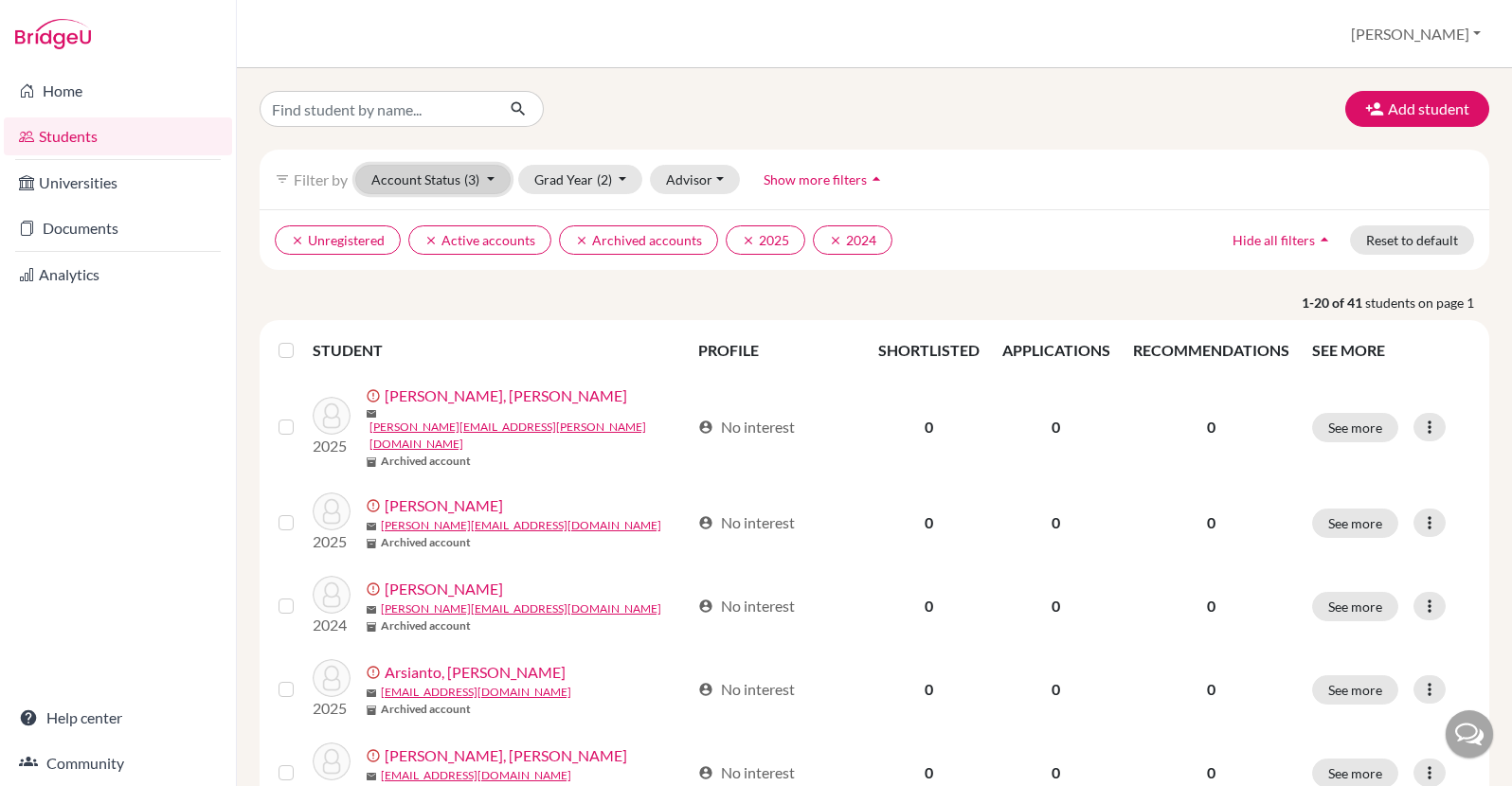 click on "Account Status (3)" at bounding box center [433, 179] 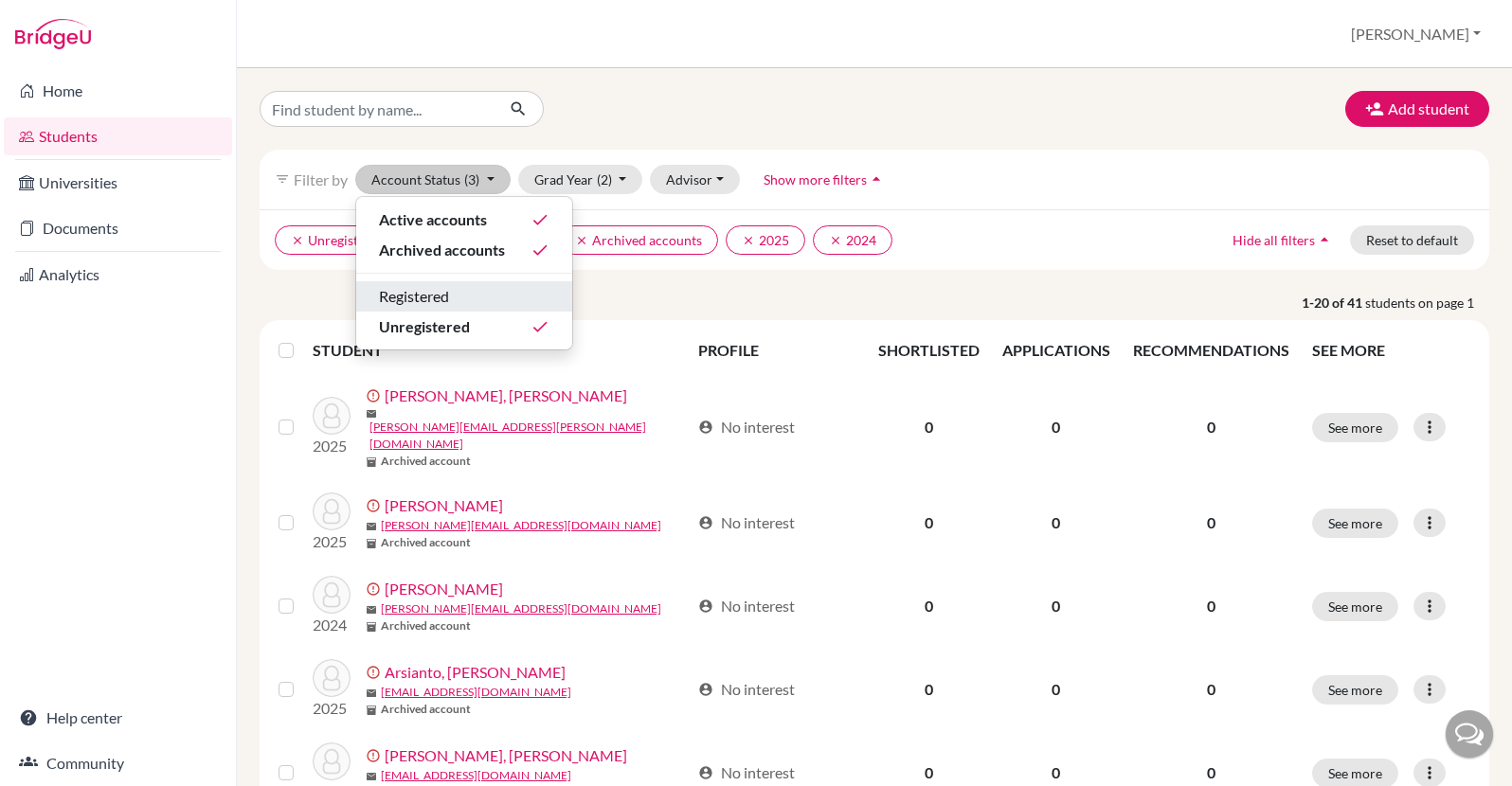 click on "Registered" at bounding box center (464, 296) 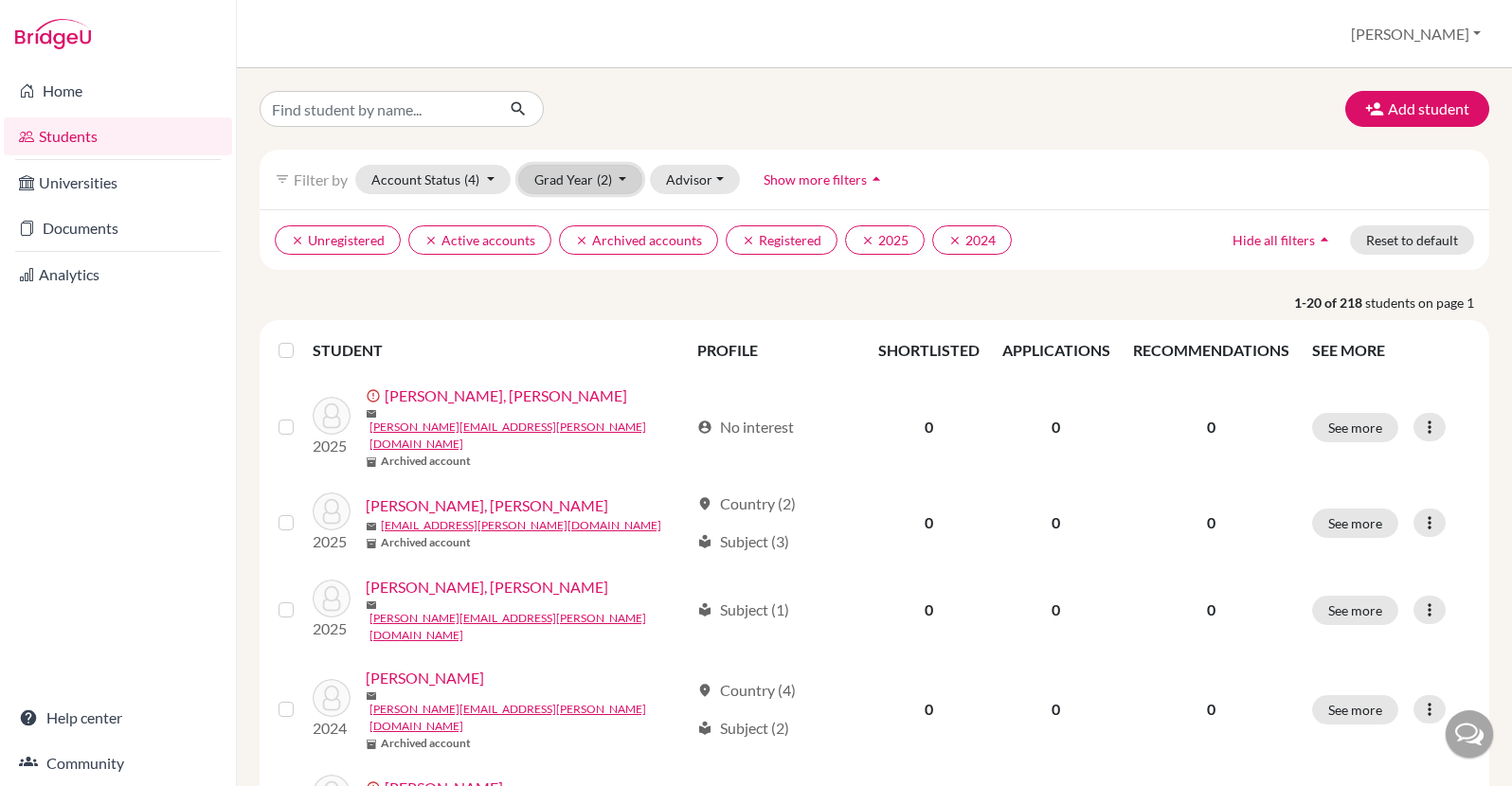 click on "Grad Year (2)" at bounding box center (581, 179) 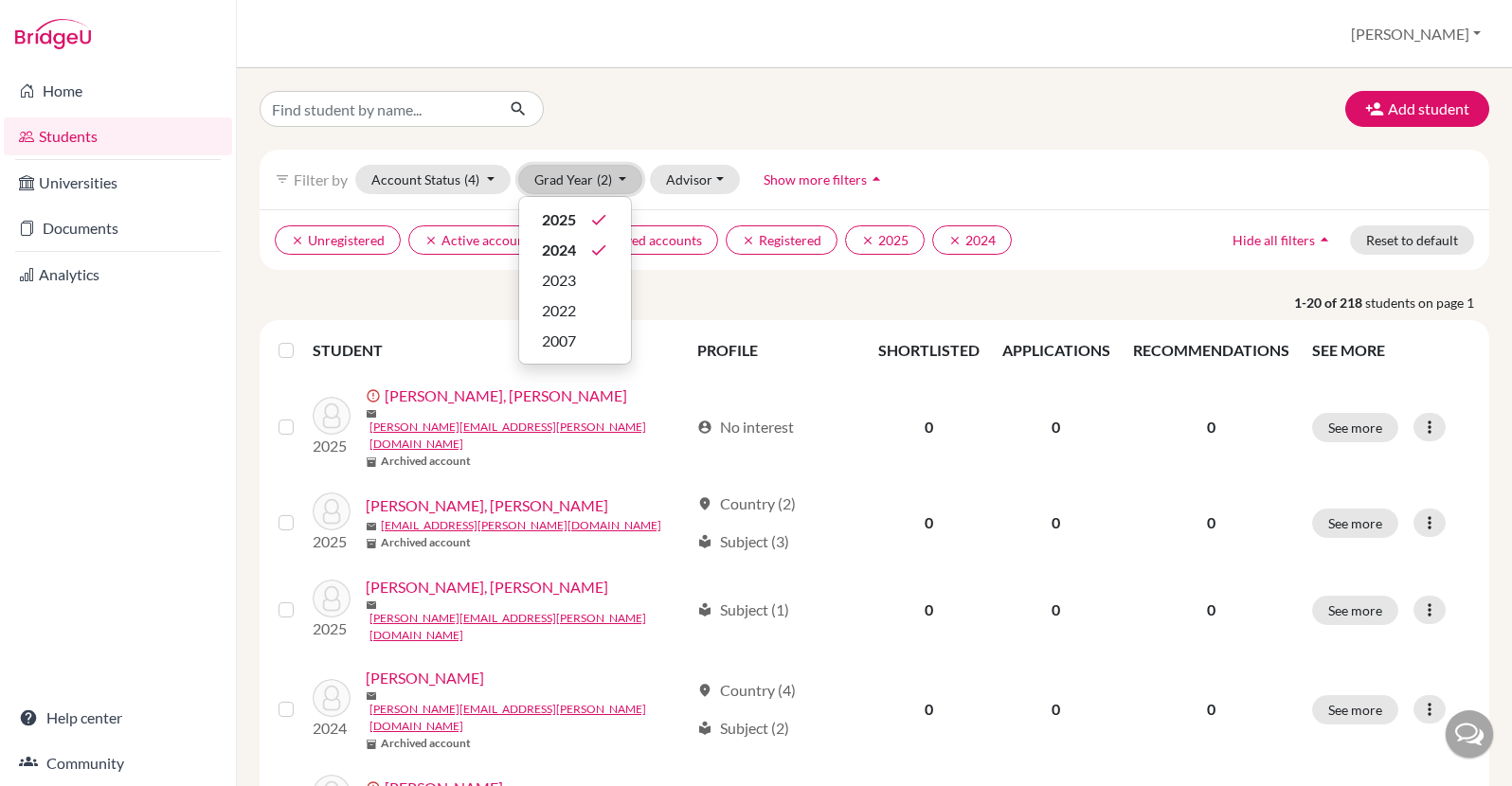 click on "Grad Year (2)" at bounding box center [581, 179] 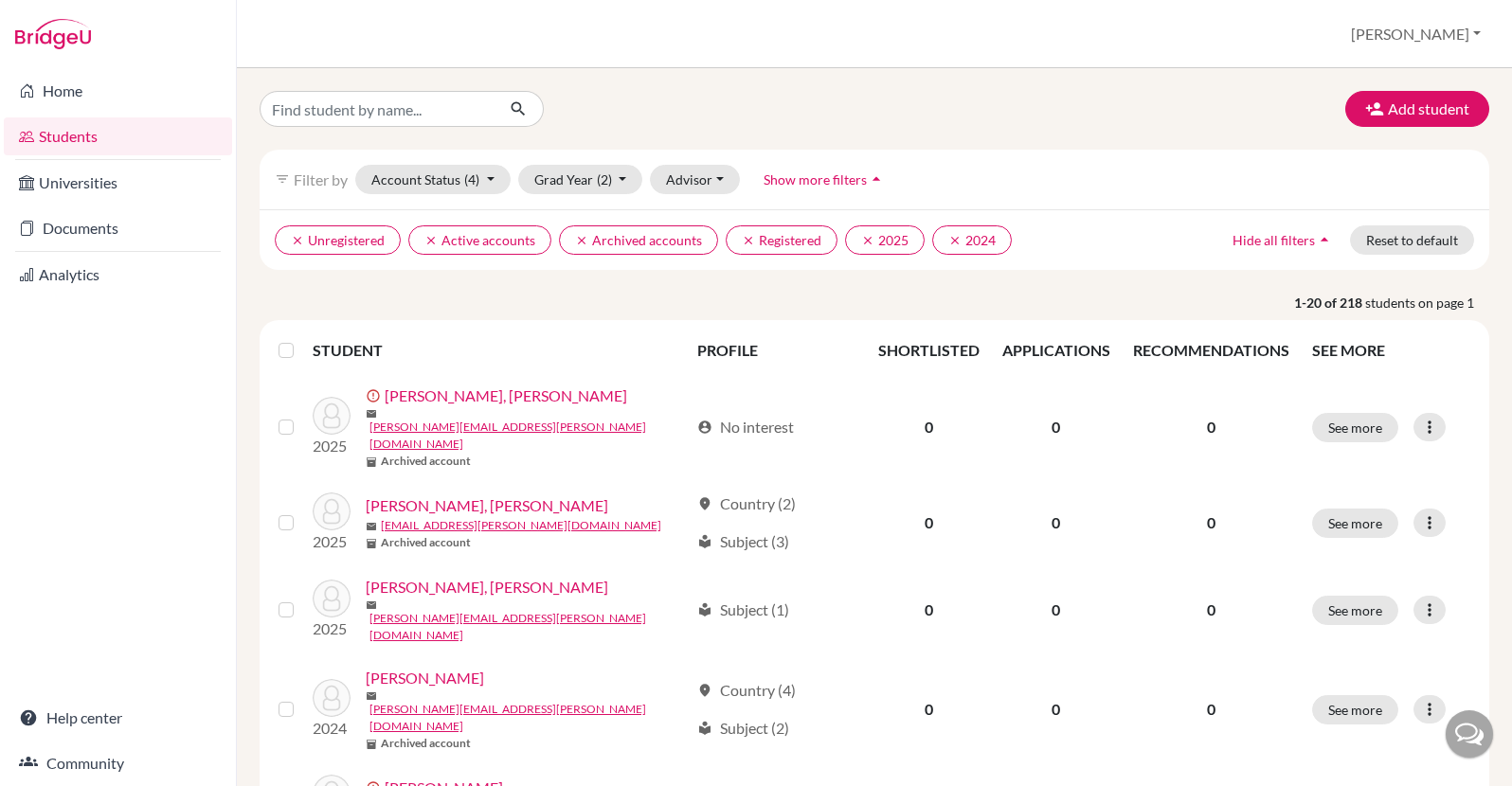 click at bounding box center (301, 339) 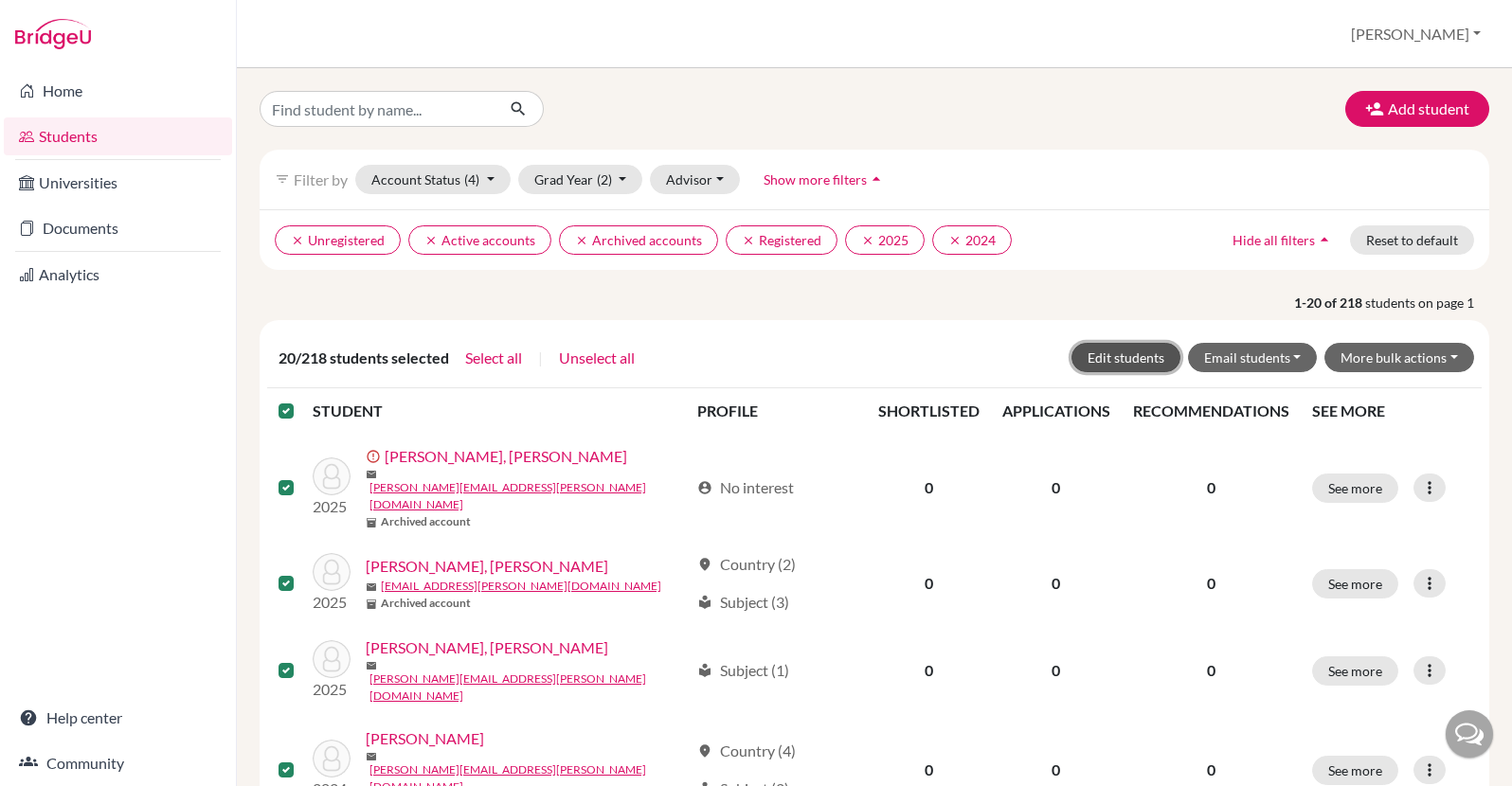 click on "Edit students" 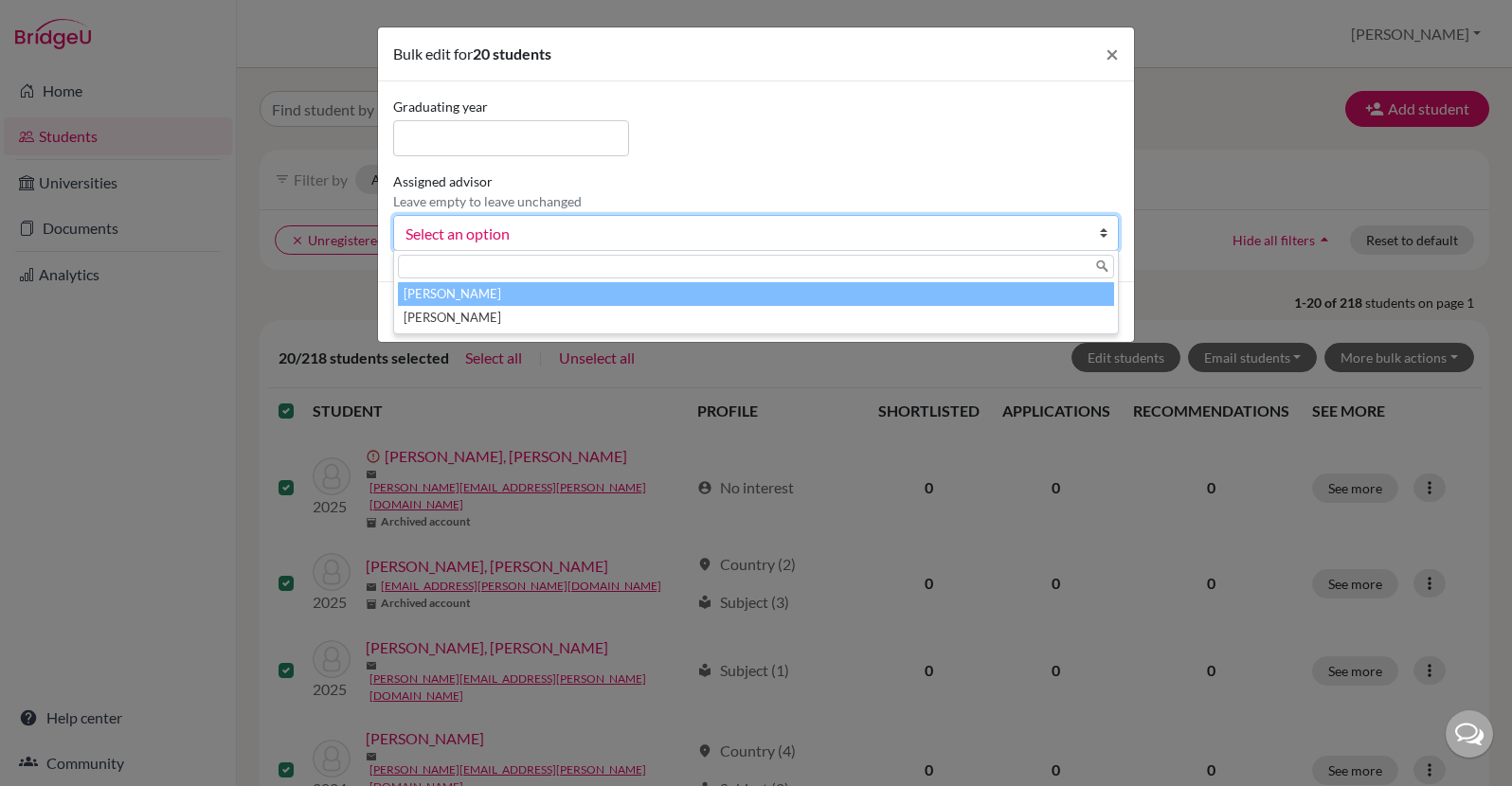 click on "Select an option" at bounding box center [744, 234] 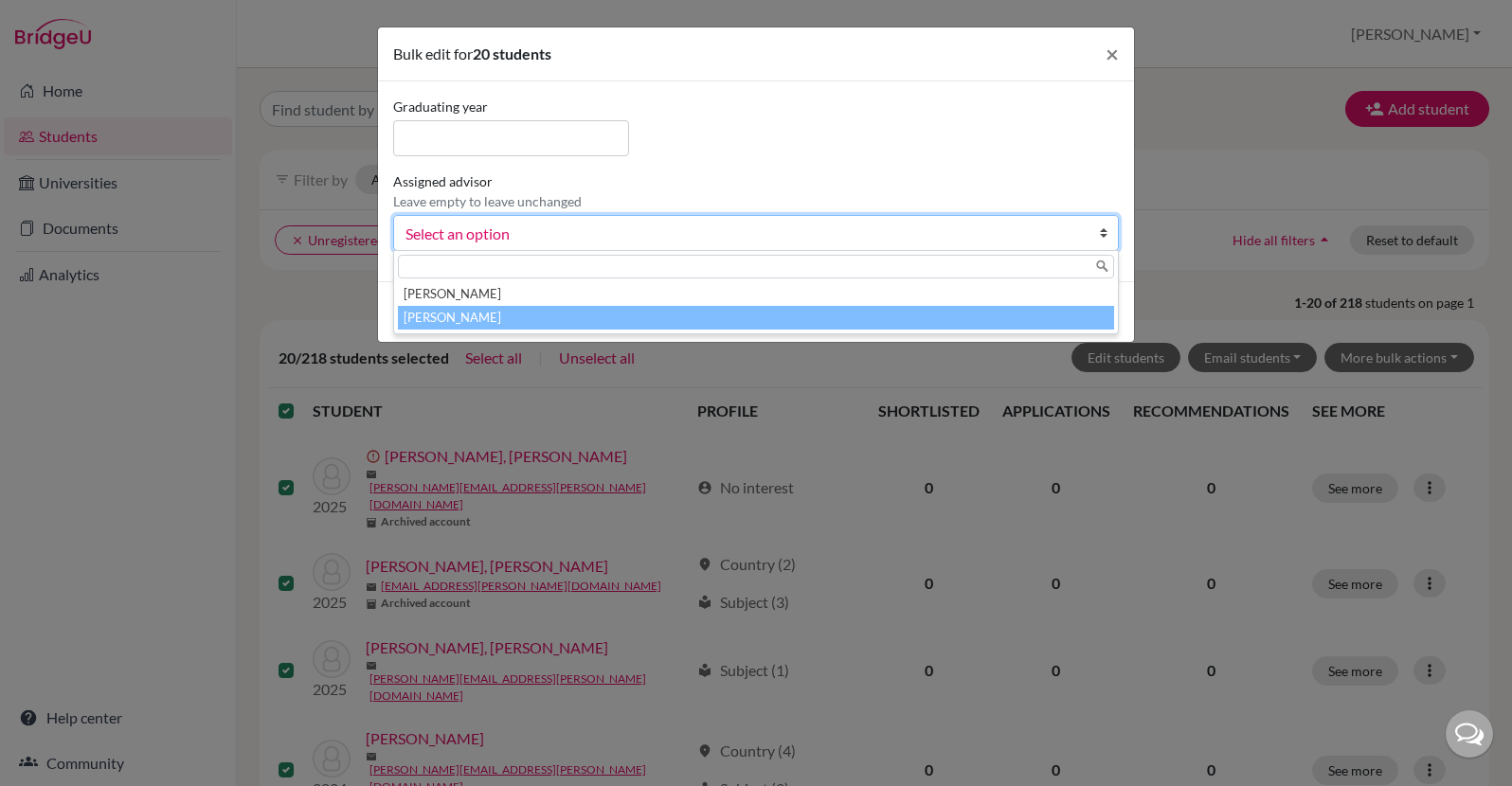 click on "[PERSON_NAME]" at bounding box center (756, 317) 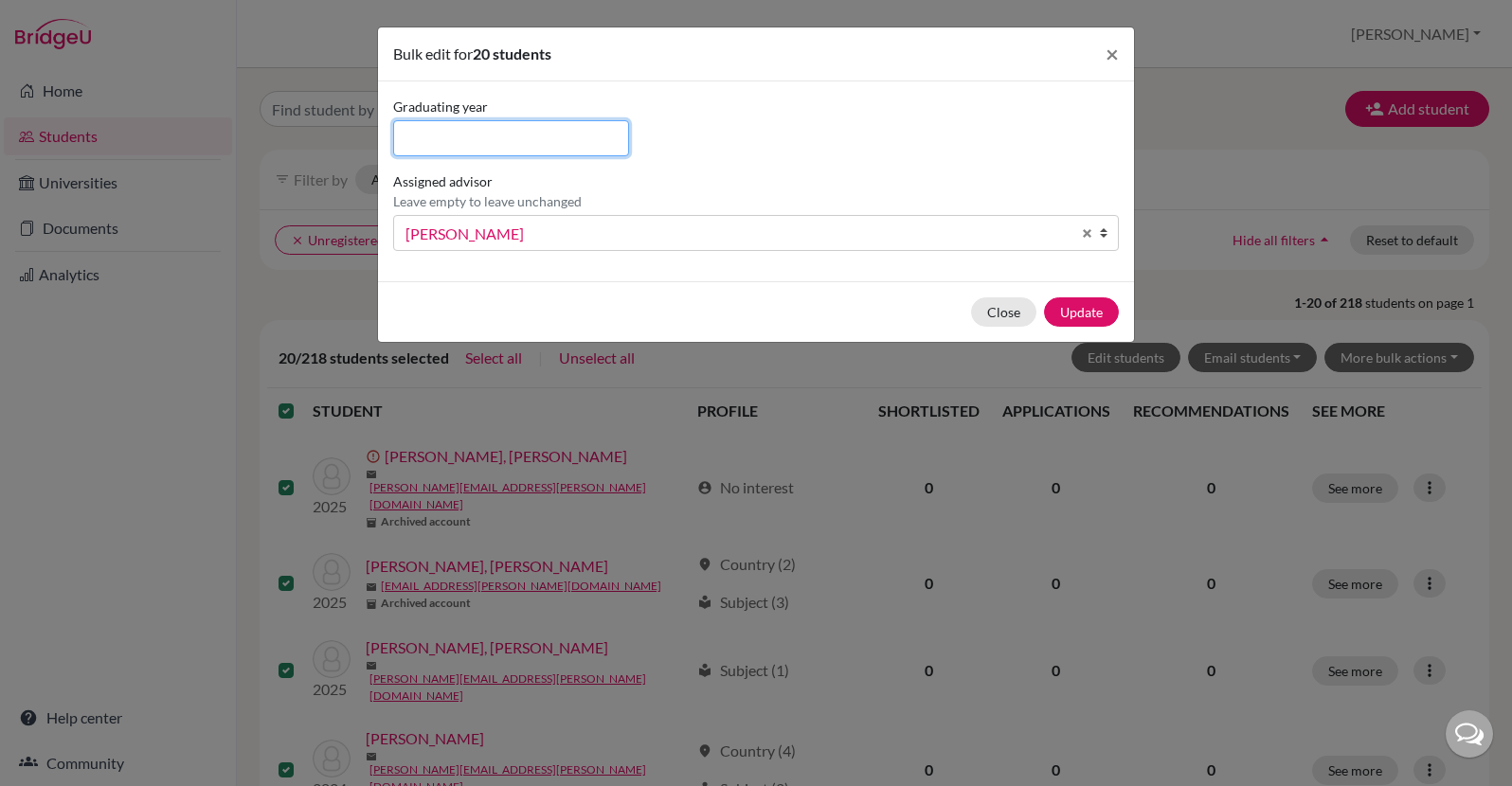 click at bounding box center [511, 138] 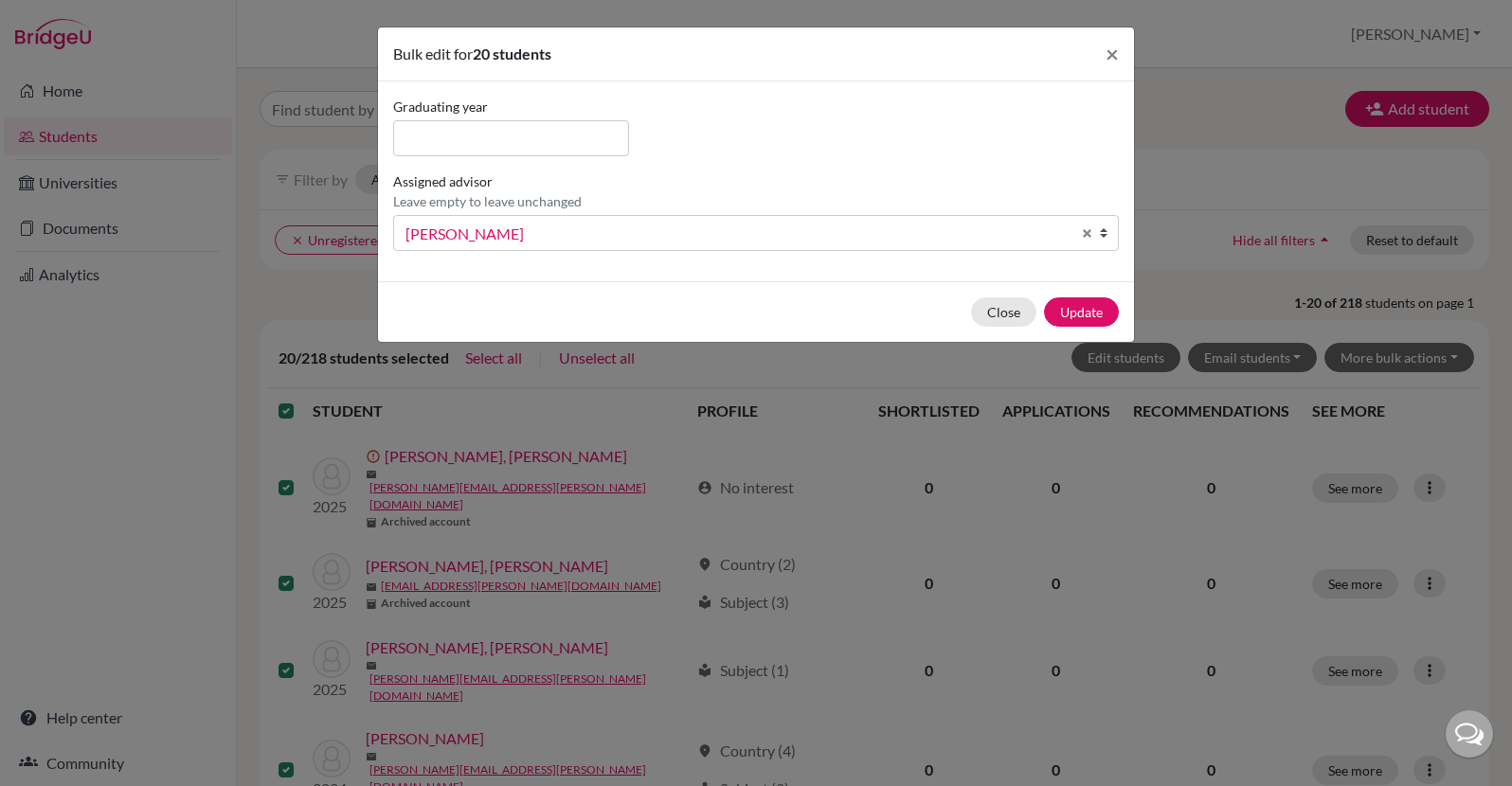 click on "Graduating year Assigned advisor Leave empty to leave unchanged Putra, Natasha Tandriawan, Hadi
Tandriawan, Hadi
Putra, Natasha Tandriawan, Hadi" at bounding box center [756, 181] 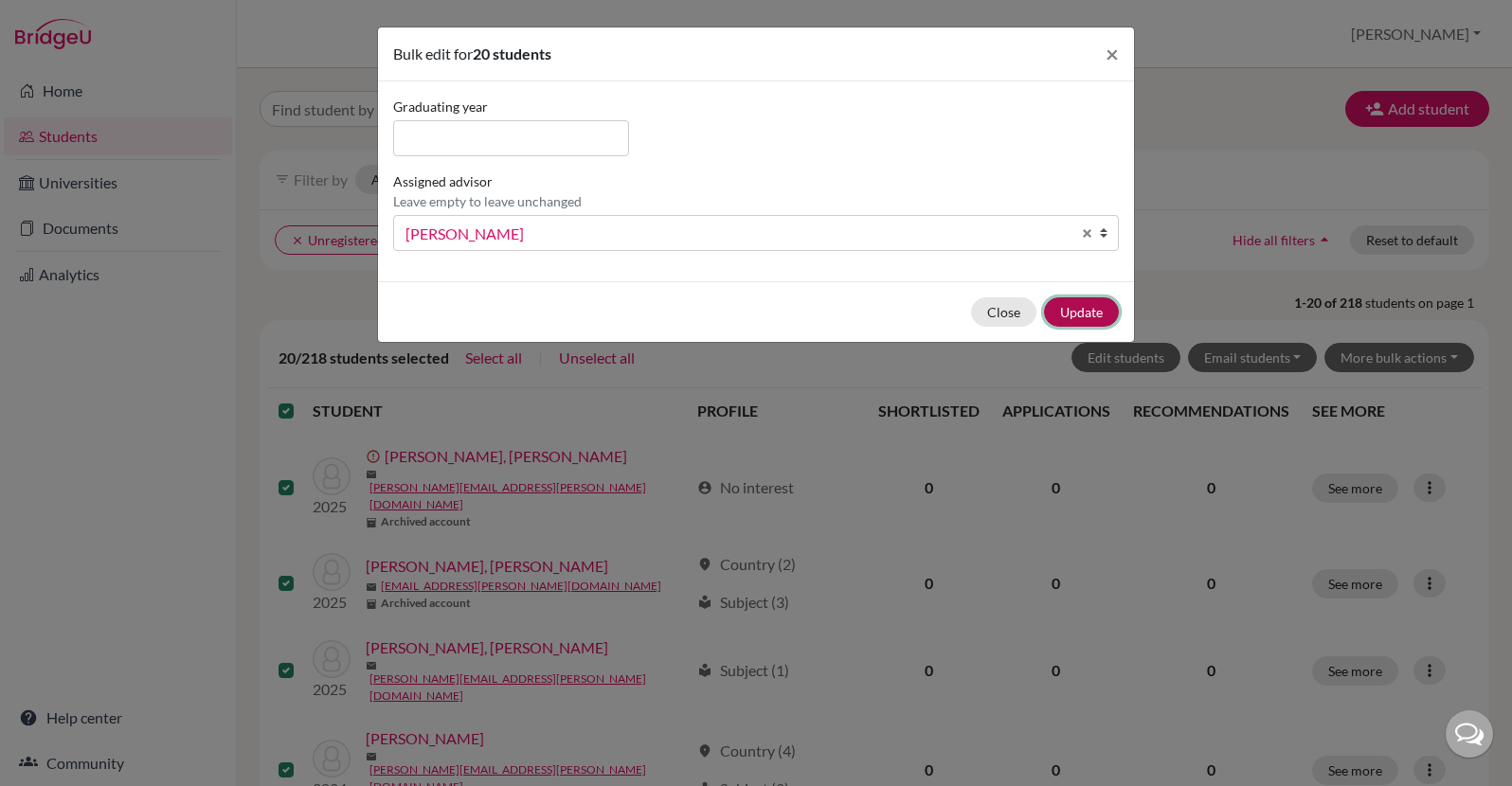 click on "Update" at bounding box center [1081, 312] 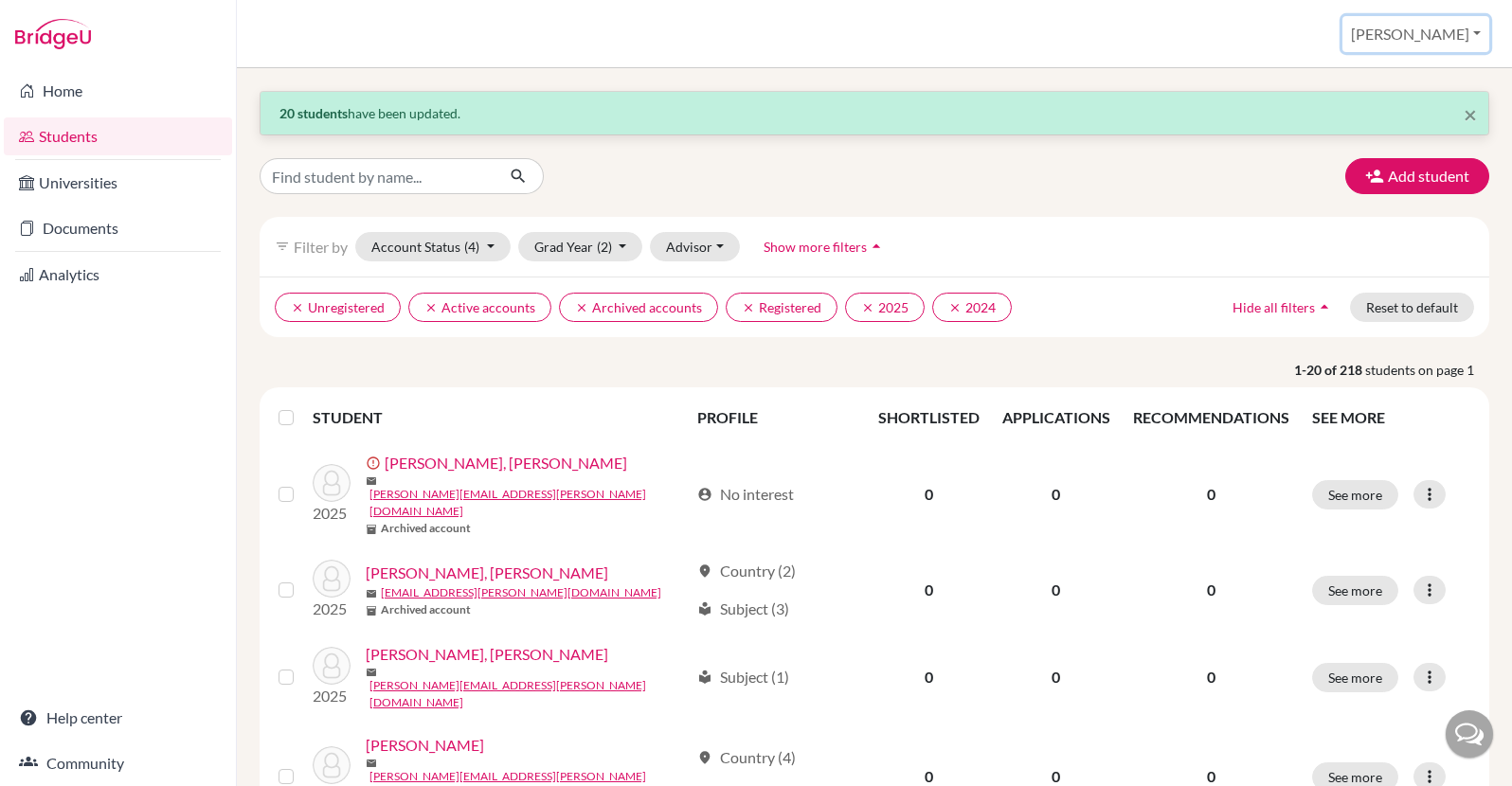 click on "[PERSON_NAME]" at bounding box center [1415, 34] 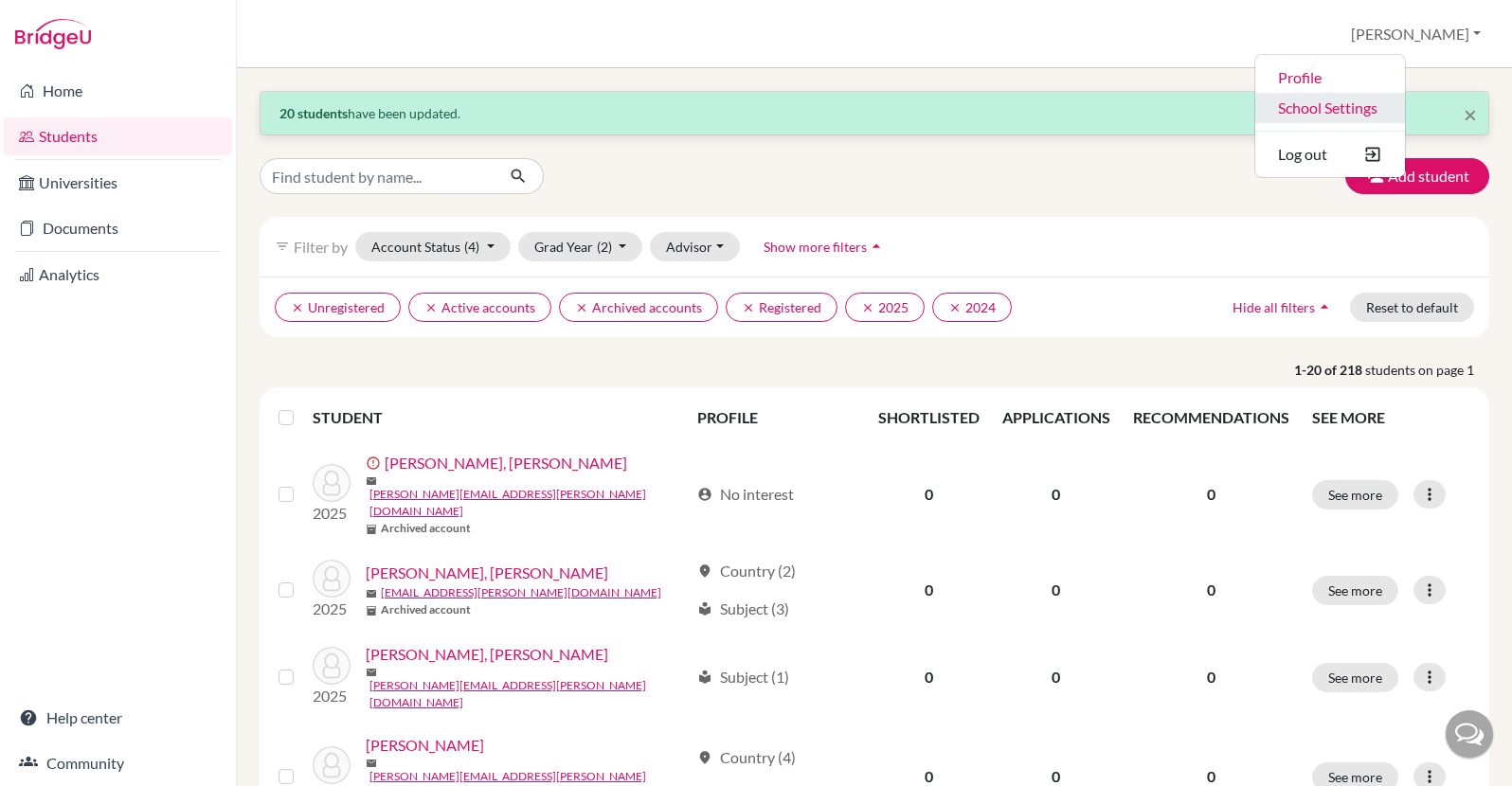 click on "School Settings" at bounding box center (1330, 108) 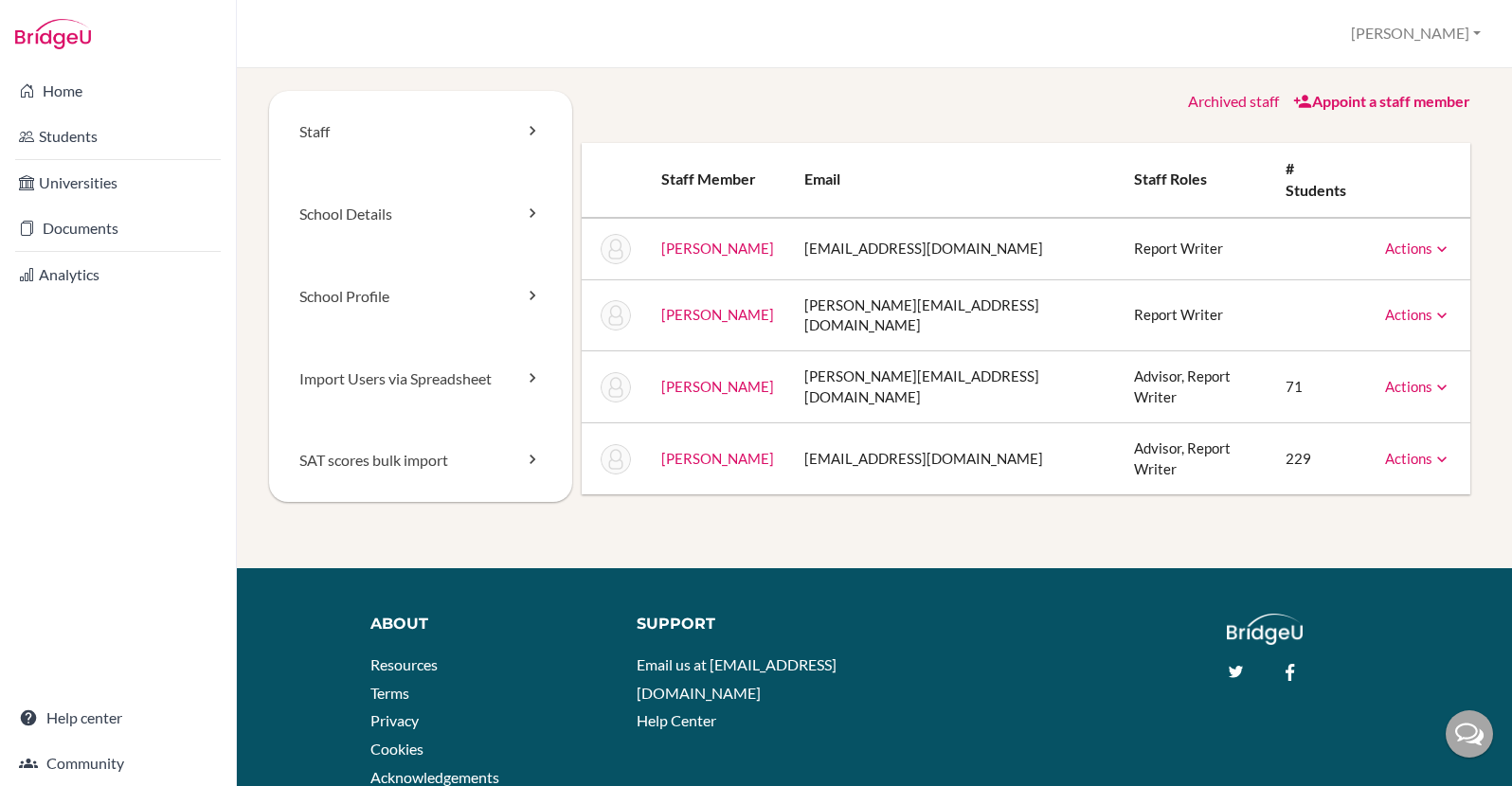 scroll, scrollTop: 0, scrollLeft: 0, axis: both 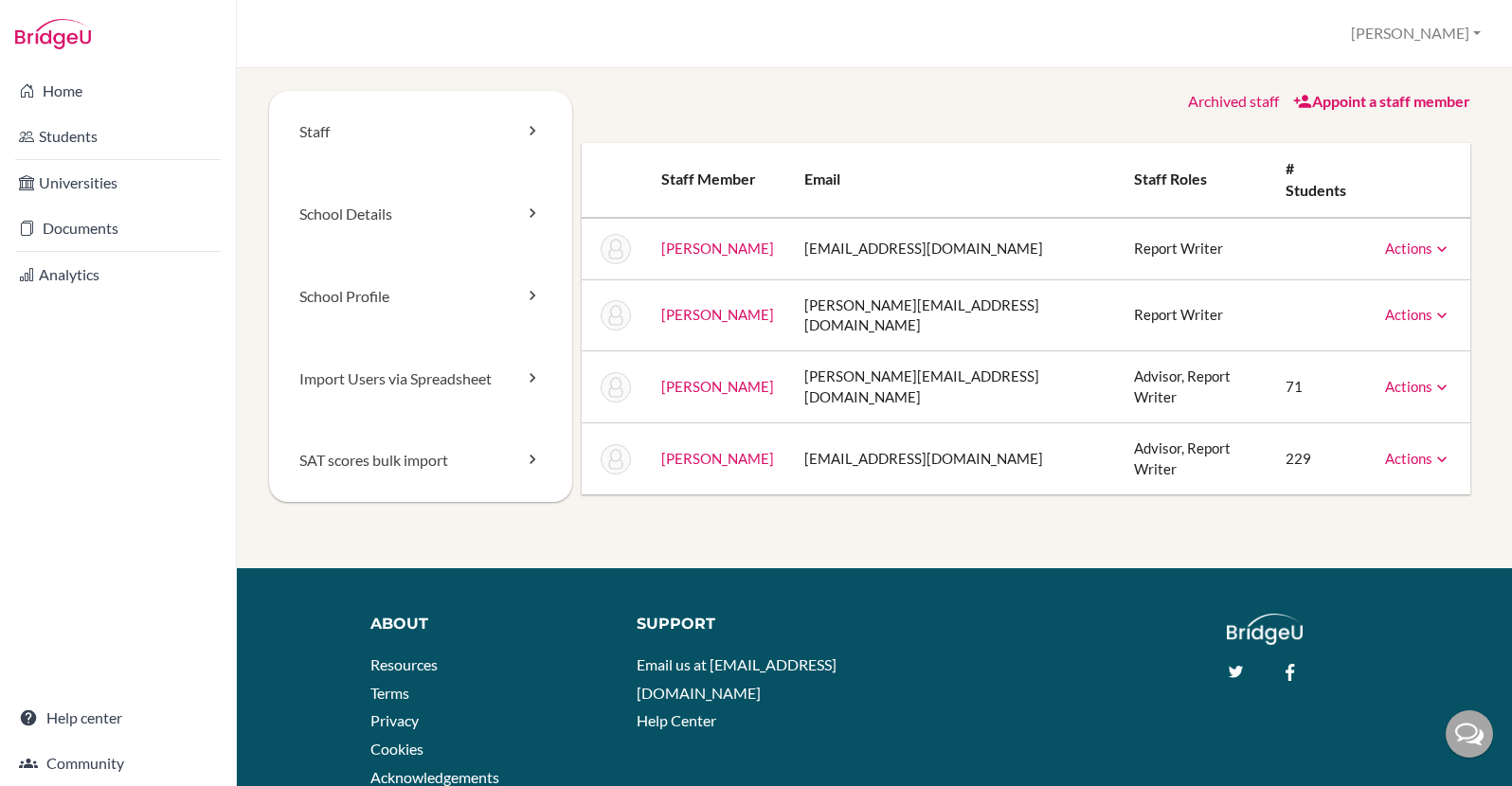 click on "Actions" at bounding box center [1418, 386] 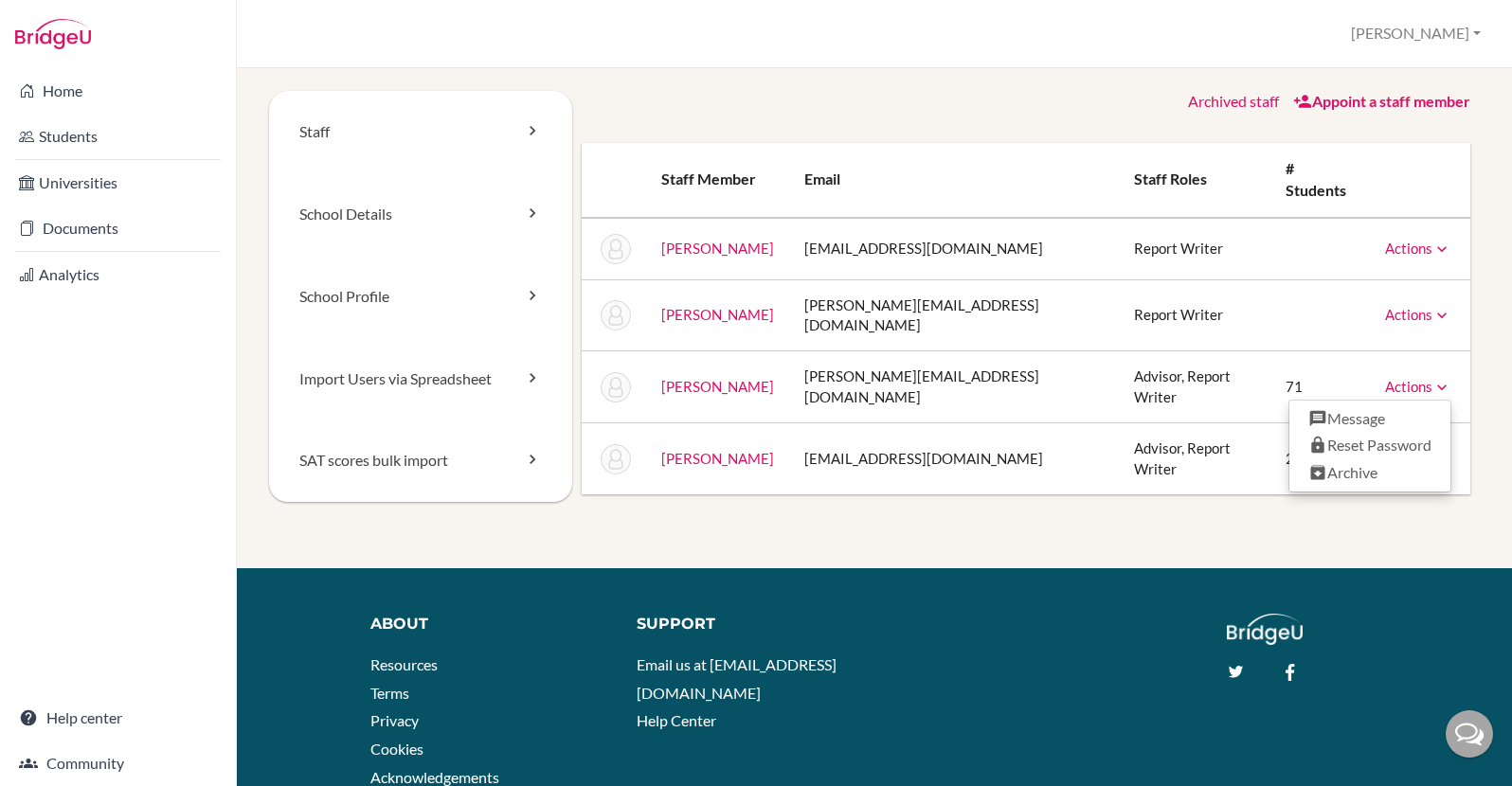 click on "Staff
School Details
School Profile
Import Users via Spreadsheet
SAT scores bulk import
Archived staff
Appoint a staff member
Staff member
Email
Staff roles
# students
[PERSON_NAME]
[PERSON_NAME][EMAIL_ADDRESS][DOMAIN_NAME]
Report Writer
Actions
Message
Reset Password
Archive
Kurniawan, Cornelius
[EMAIL_ADDRESS][DOMAIN_NAME]
Report Writer
Actions
Message
Reset Password
Archive
[PERSON_NAME]
[PERSON_NAME][EMAIL_ADDRESS][DOMAIN_NAME]
Advisor, Report Writer
71
Actions
Message
Reset Password
Archive
Tandriawan, Hadi
[EMAIL_ADDRESS][DOMAIN_NAME]
Advisor, Report Writer
229
Actions
Reset Password" at bounding box center (874, 319) 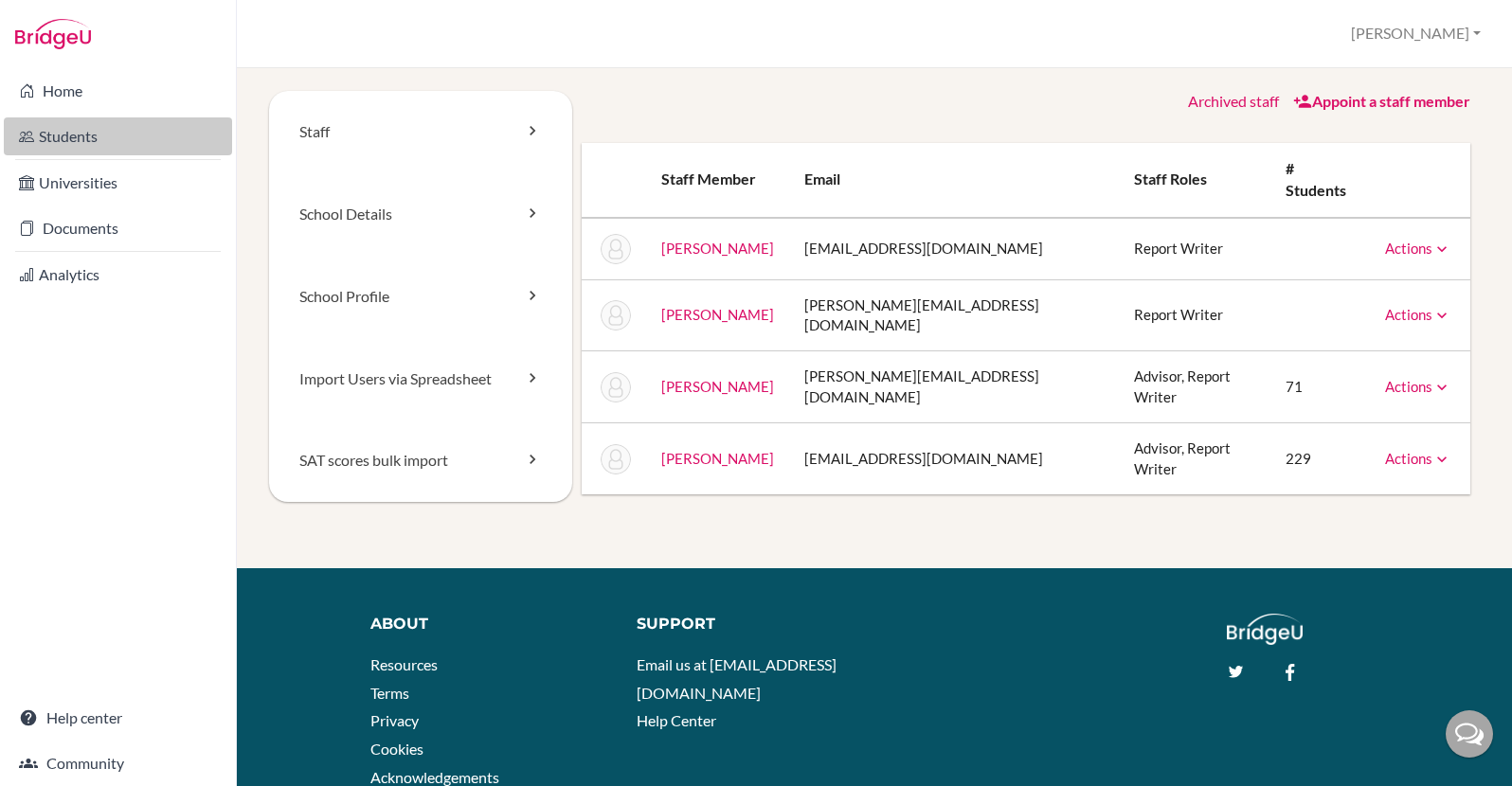 click on "Students" at bounding box center (117, 136) 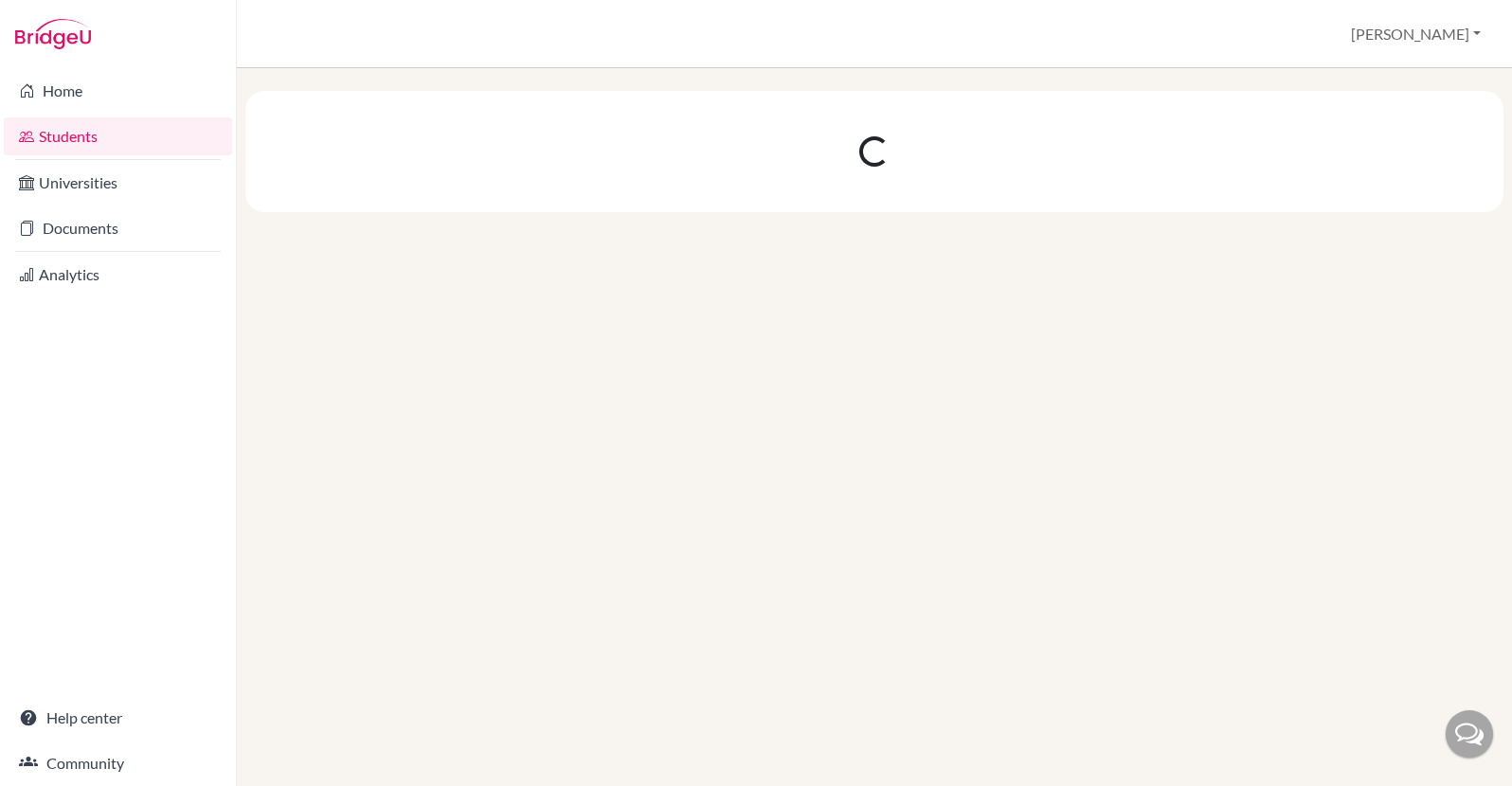 scroll, scrollTop: 0, scrollLeft: 0, axis: both 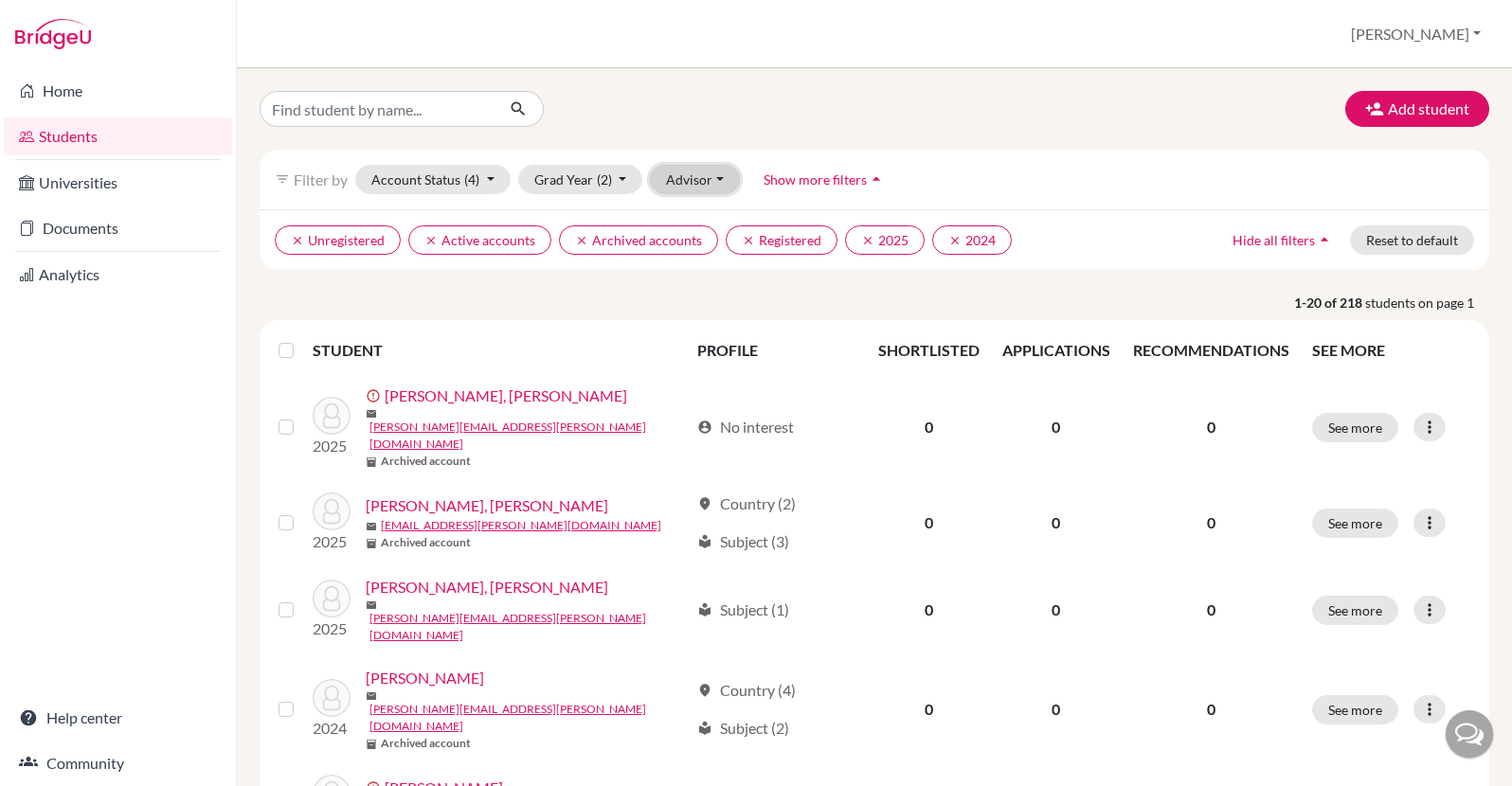 click on "Advisor" at bounding box center (694, 179) 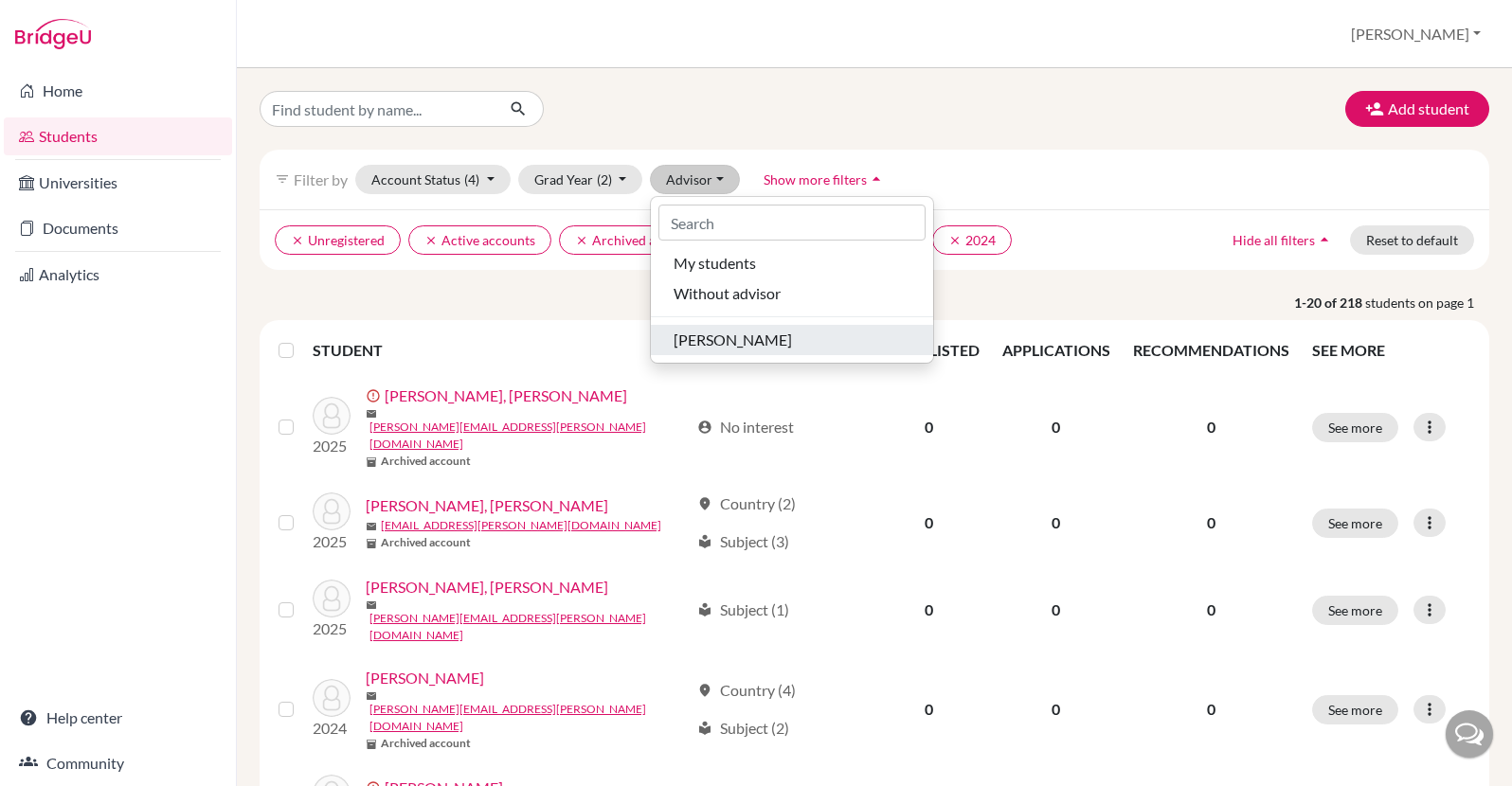 click on "[PERSON_NAME]" at bounding box center [732, 340] 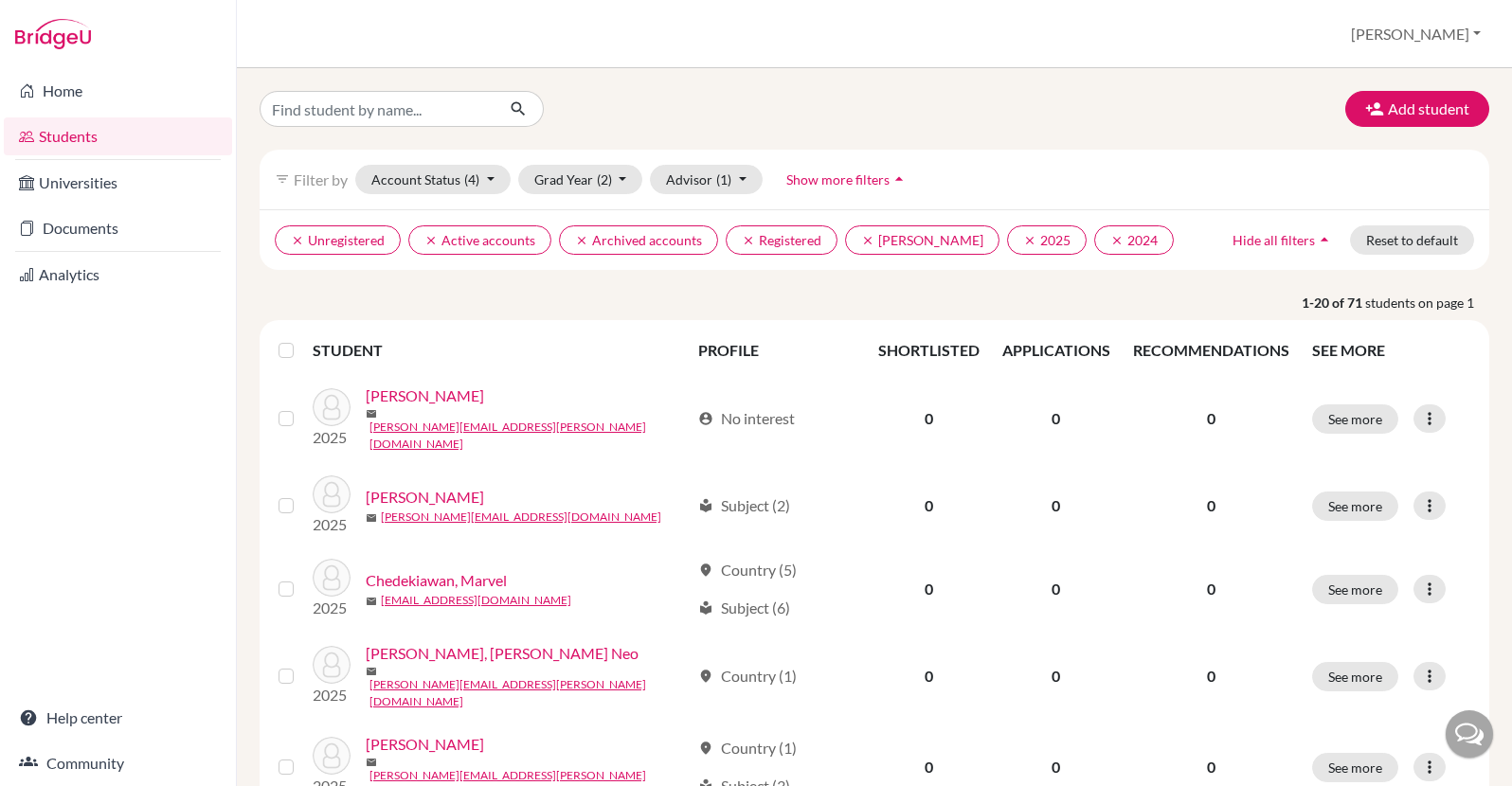 click at bounding box center [301, 339] 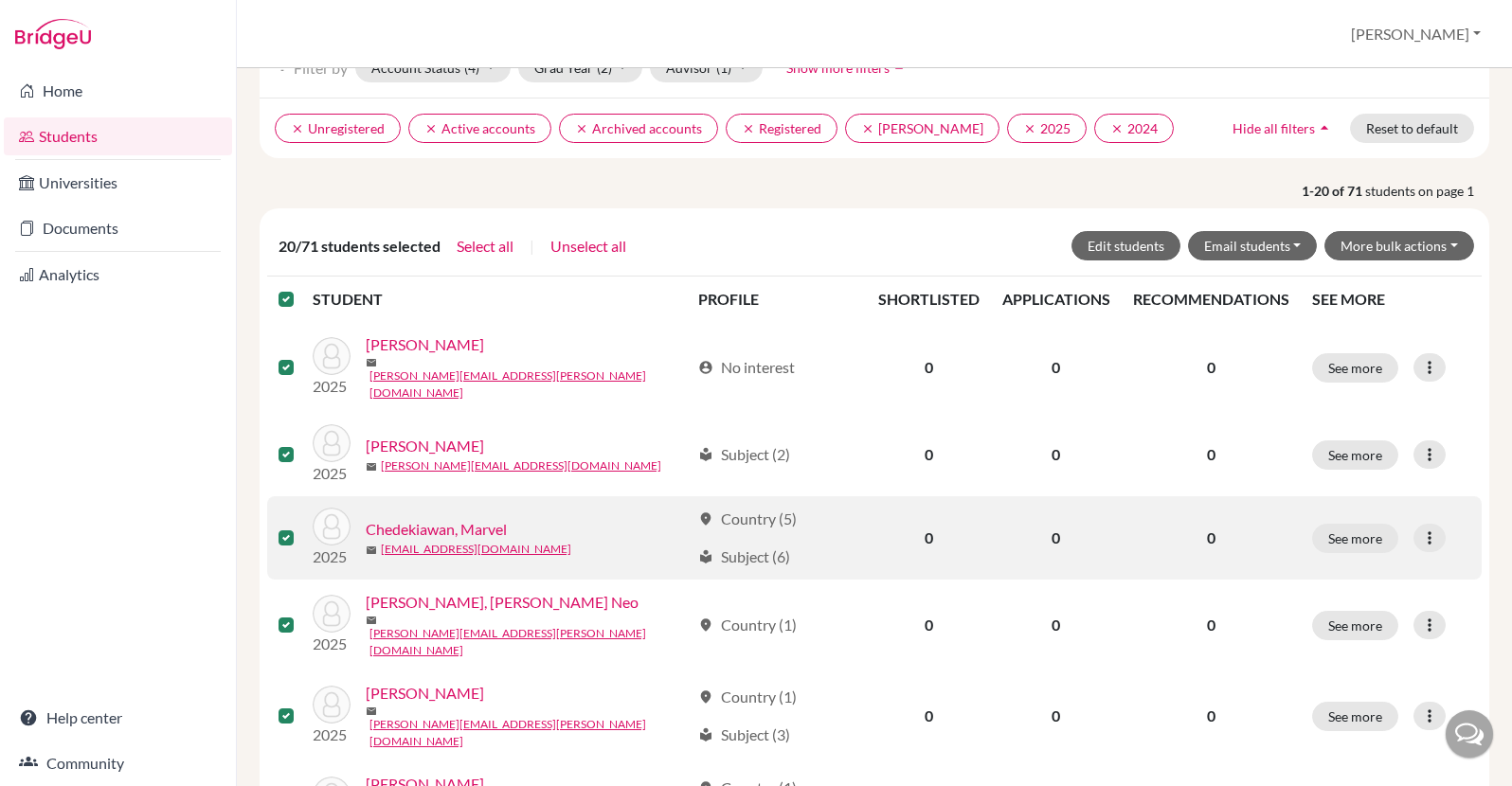 scroll, scrollTop: 0, scrollLeft: 0, axis: both 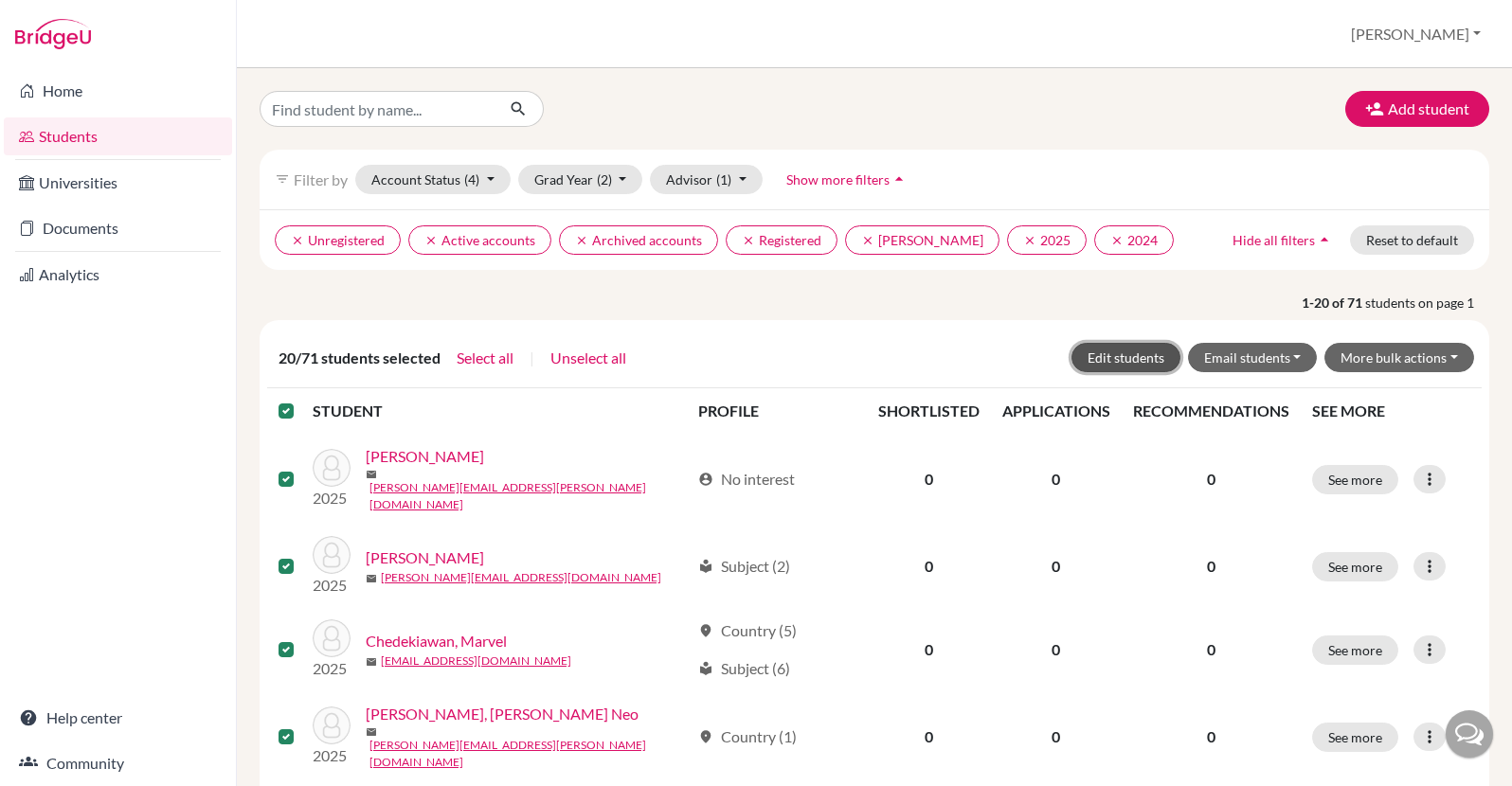 click on "Edit students" 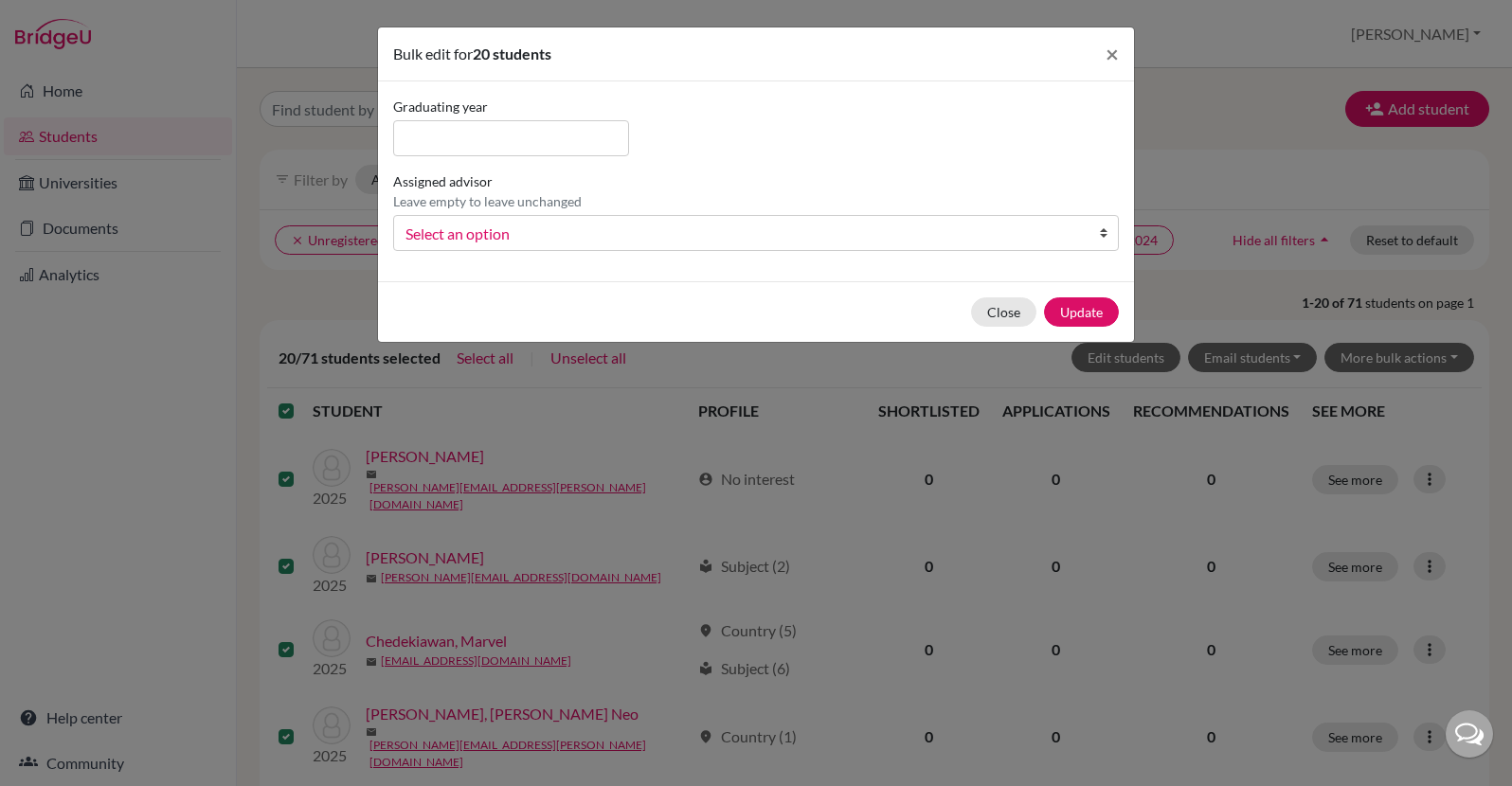 click on "Select an option" at bounding box center (744, 234) 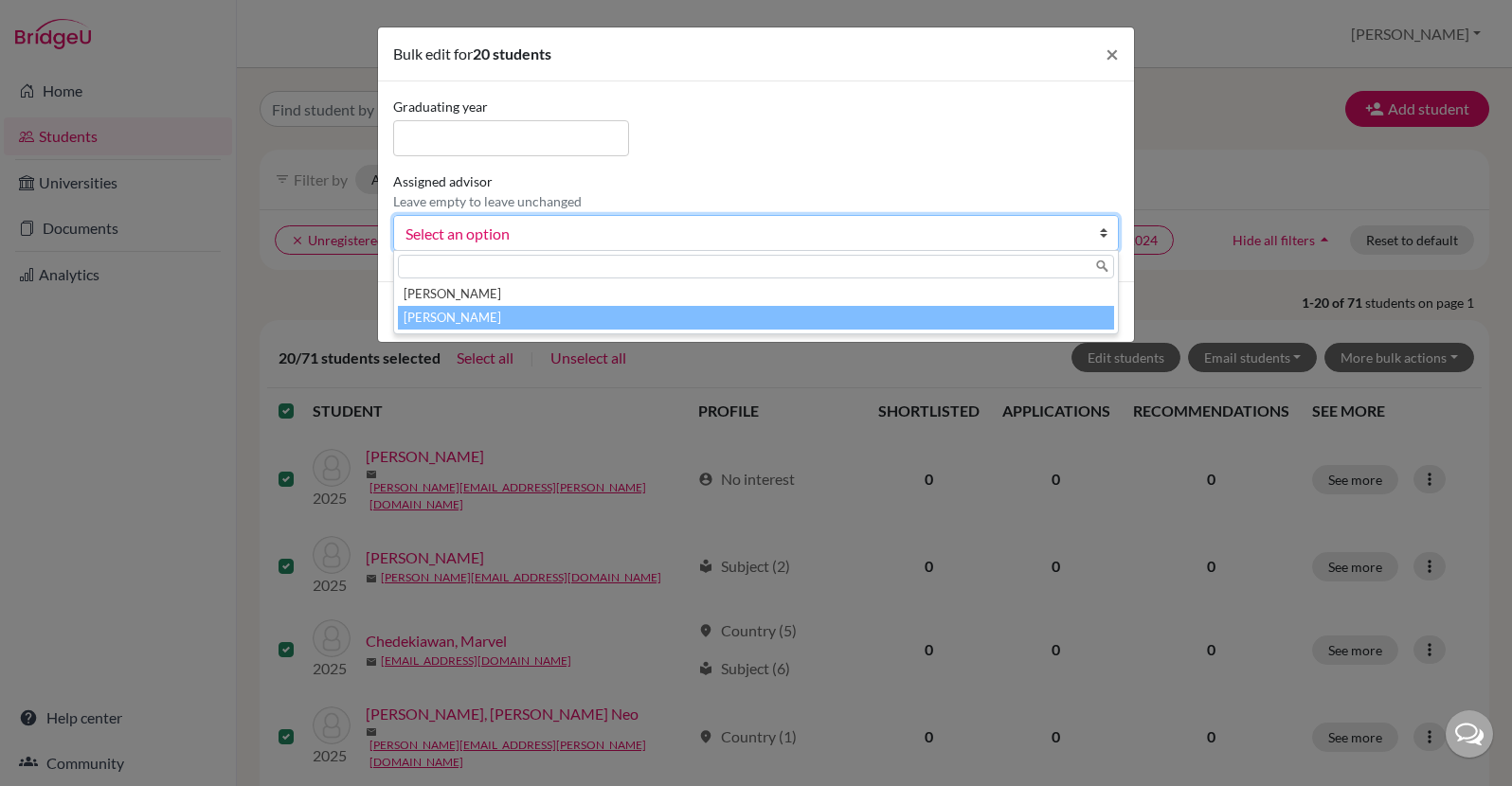 click on "[PERSON_NAME]" at bounding box center (756, 317) 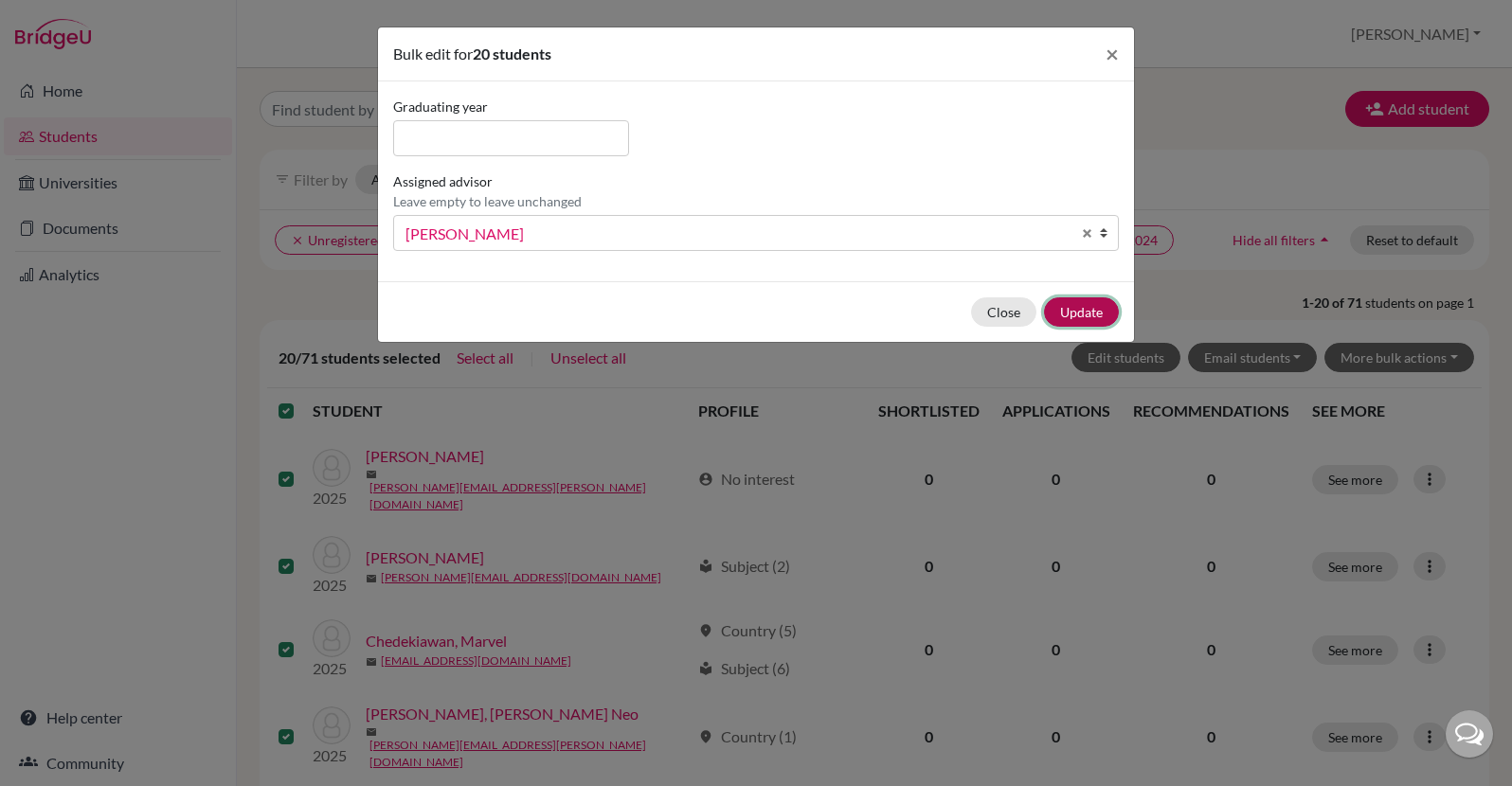 click on "Update" at bounding box center [1081, 312] 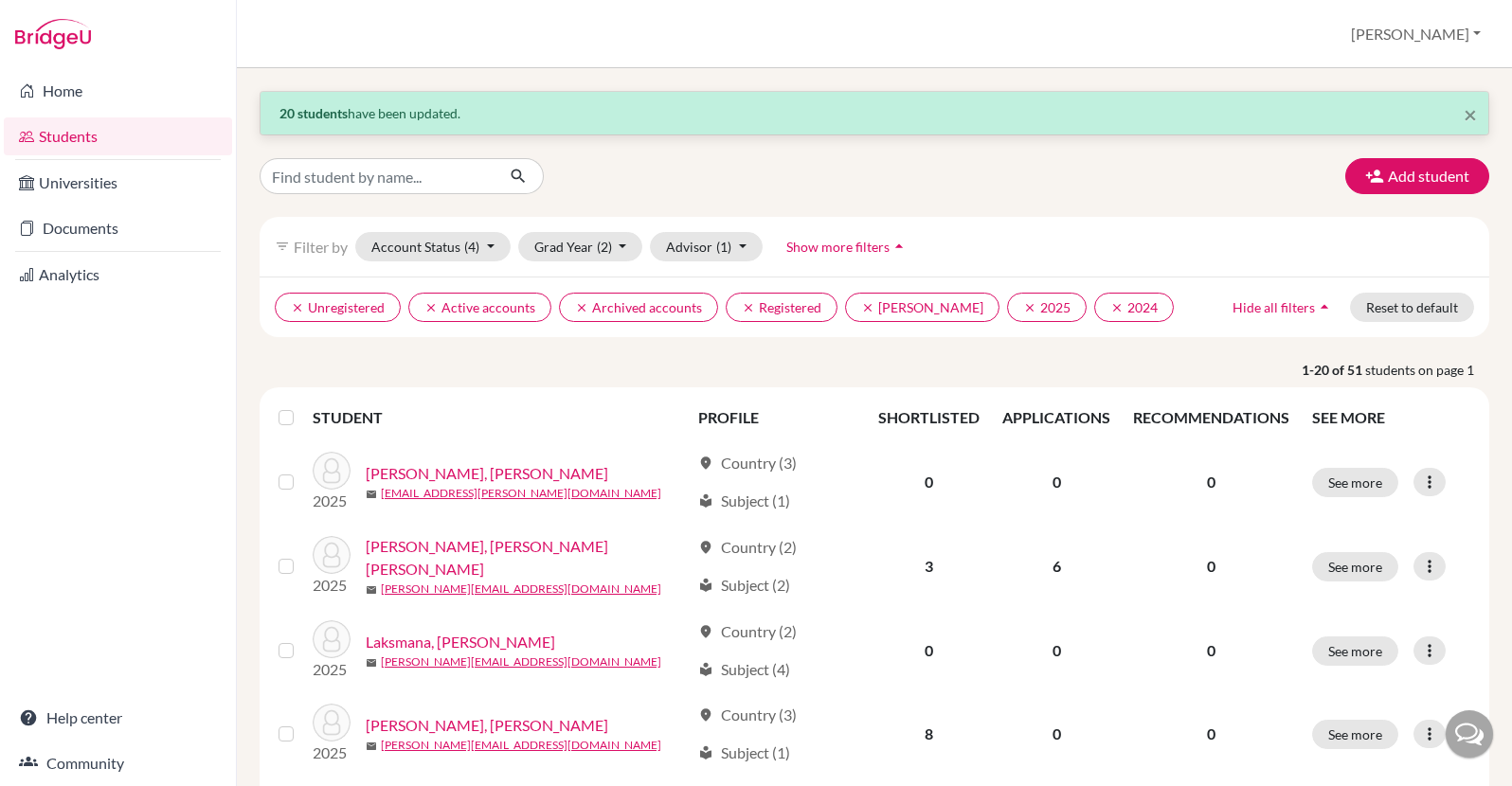 click at bounding box center (301, 406) 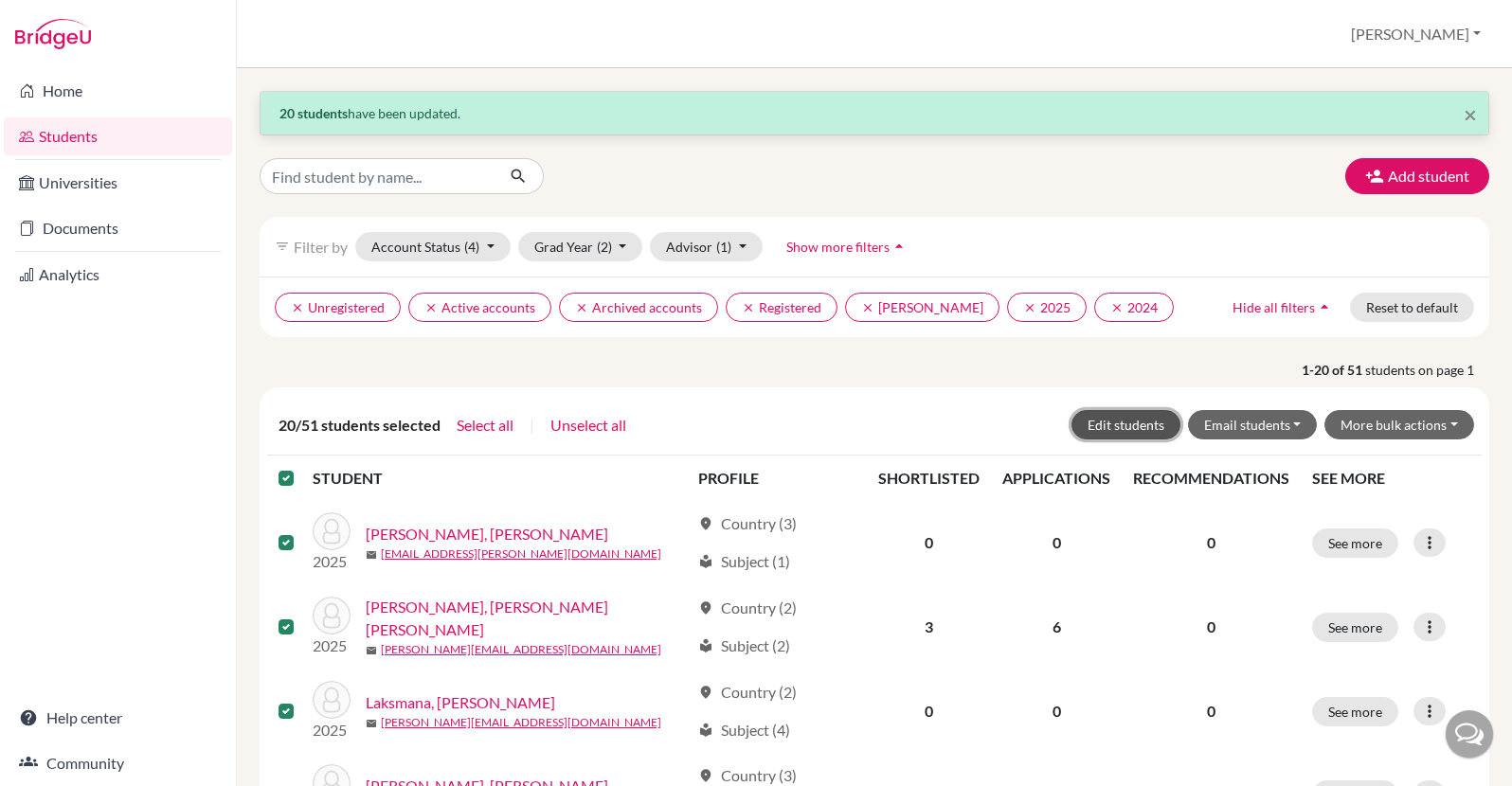 click on "Edit students" 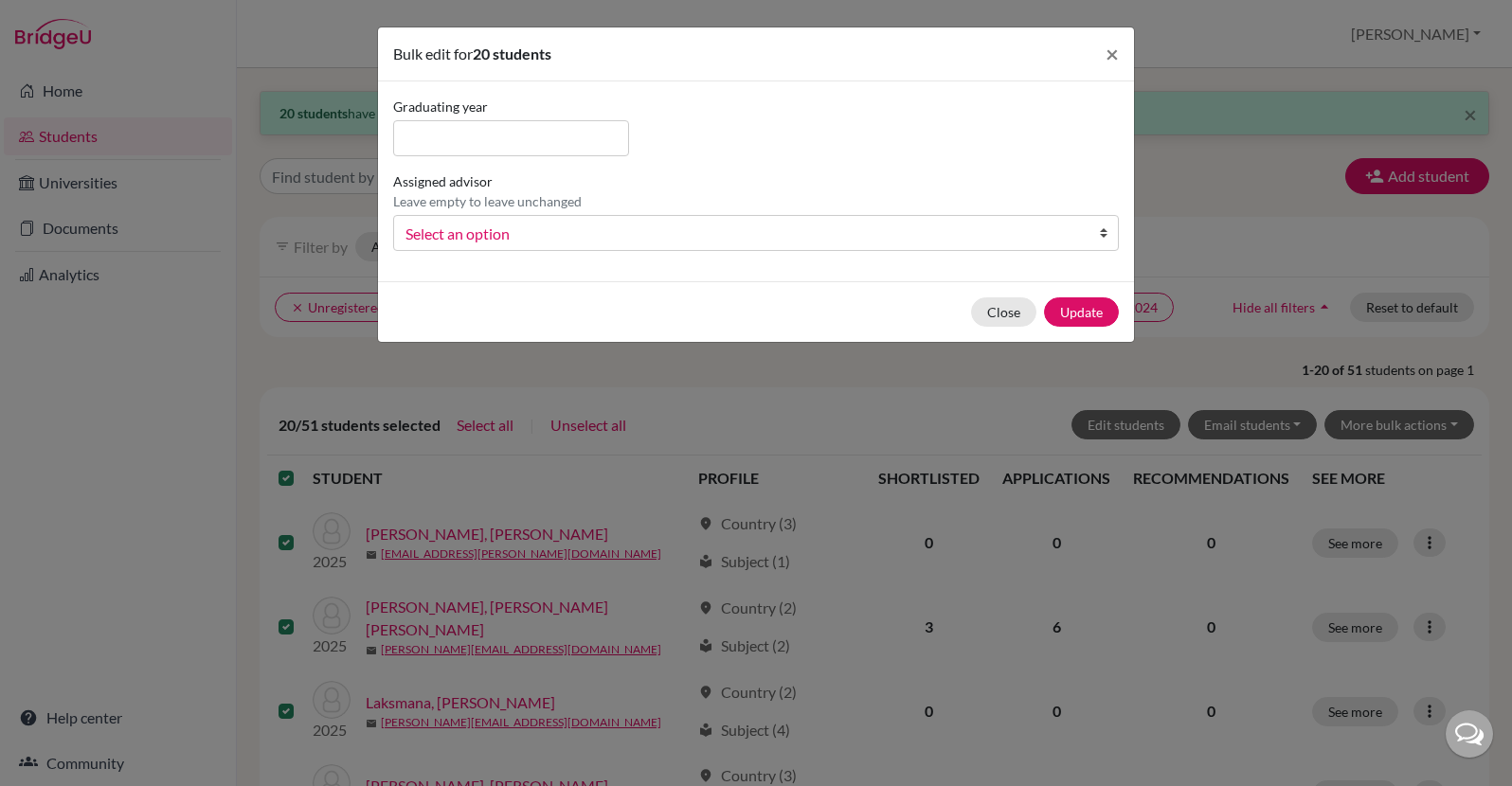 drag, startPoint x: 907, startPoint y: 265, endPoint x: 894, endPoint y: 257, distance: 15.264338 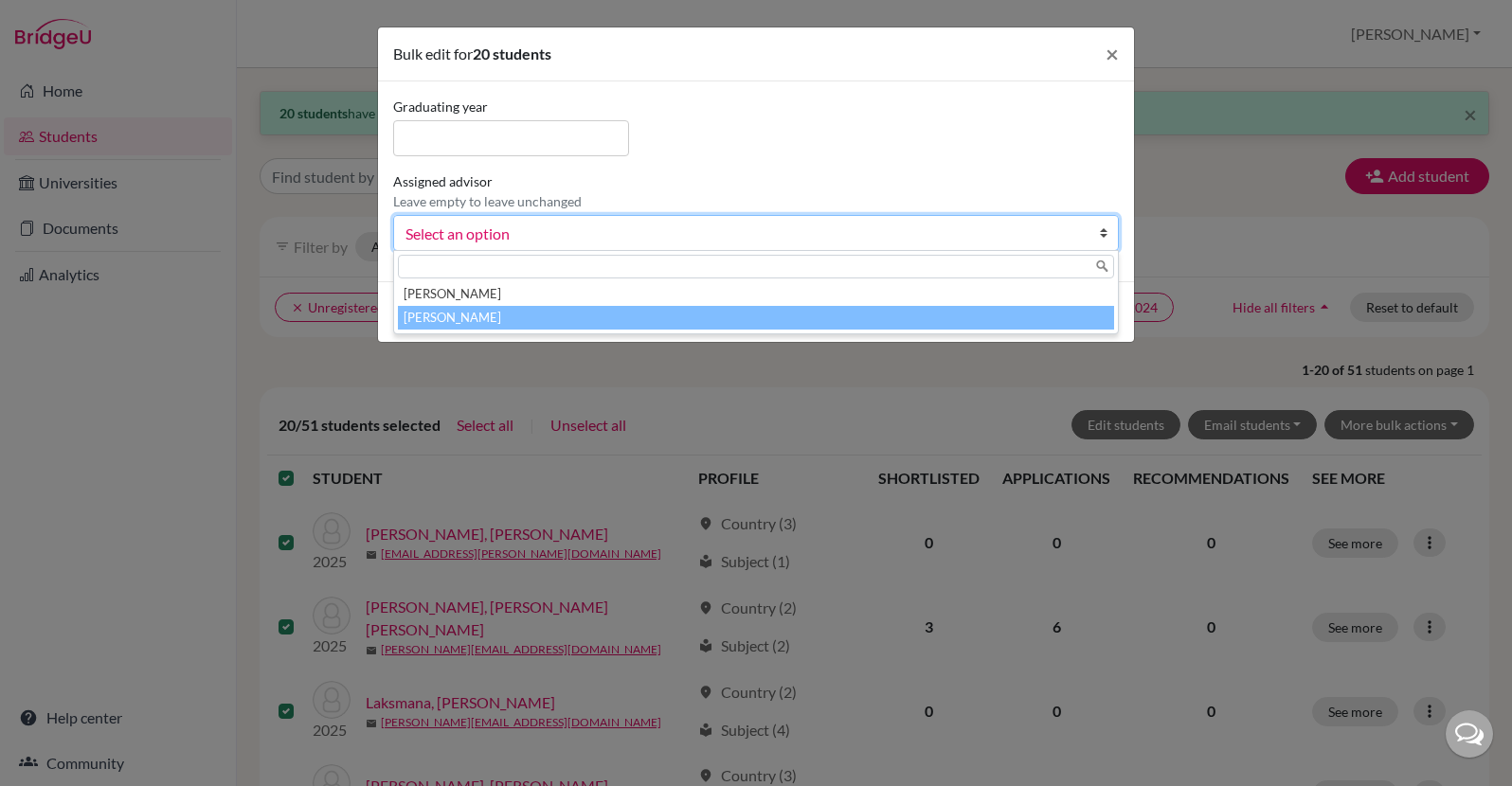 click on "[PERSON_NAME]" at bounding box center [756, 317] 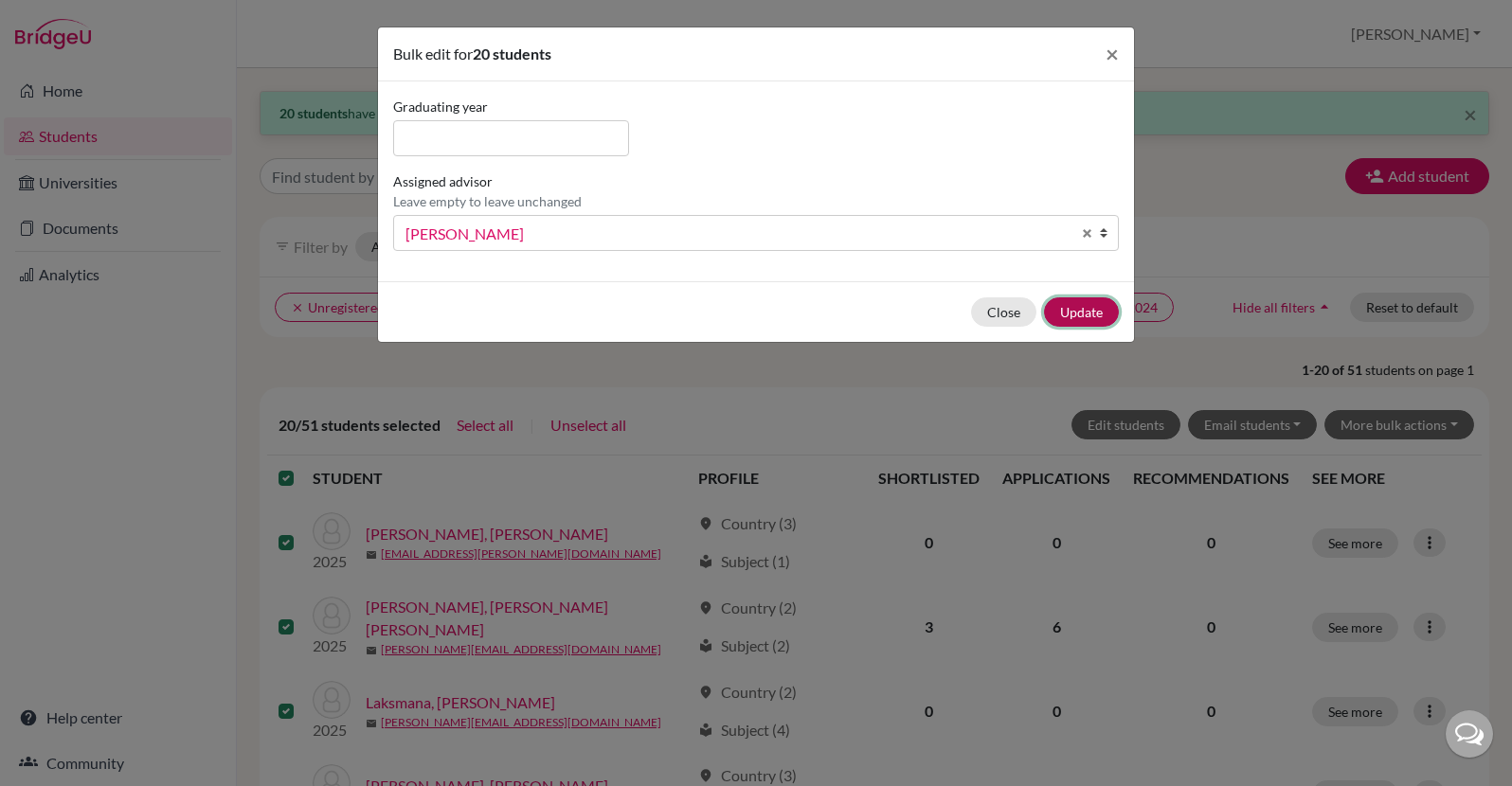 click on "Update" at bounding box center (1081, 312) 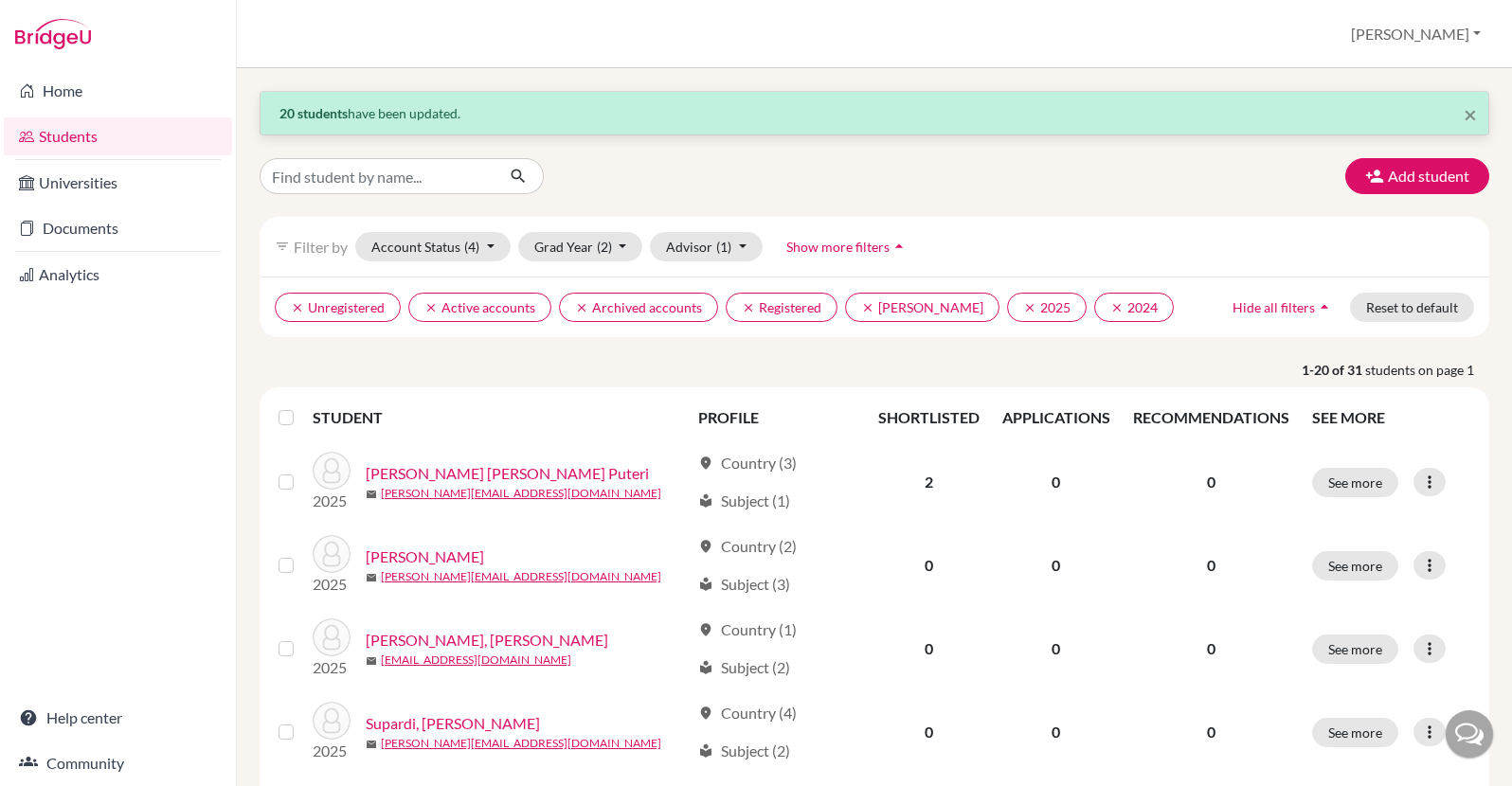 click at bounding box center [301, 406] 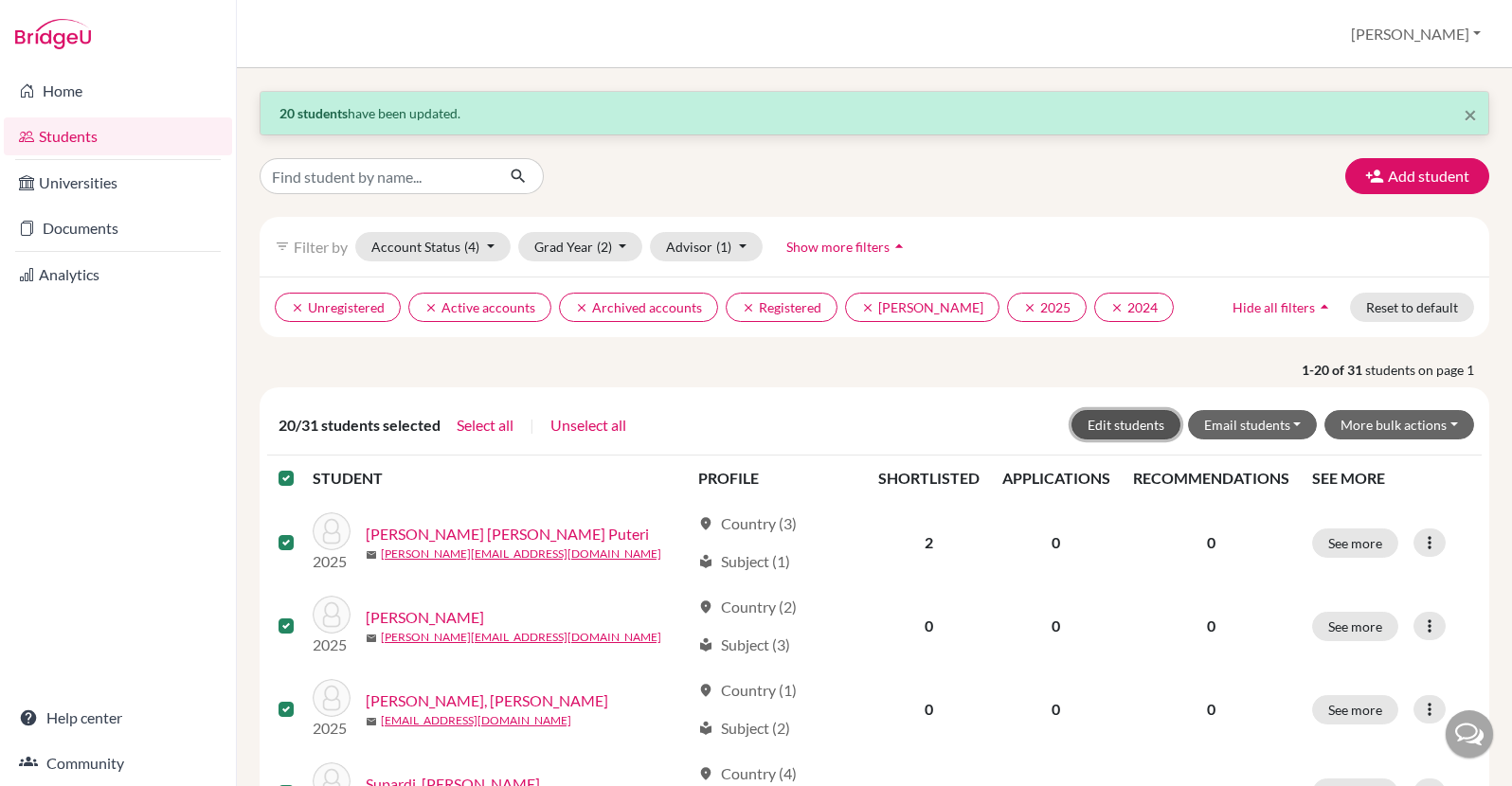 click on "Edit students" 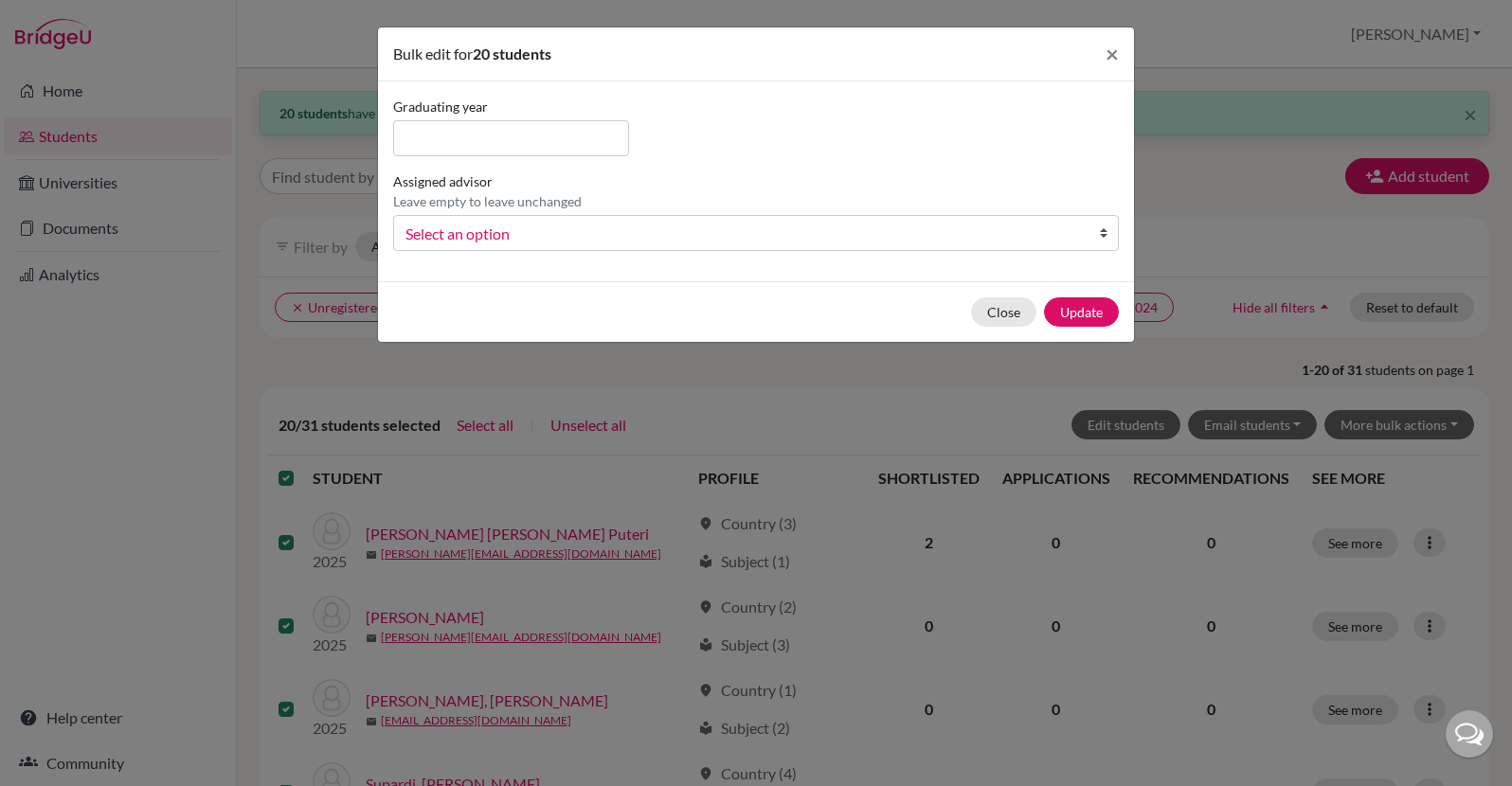 click on "Select an option" at bounding box center [756, 233] 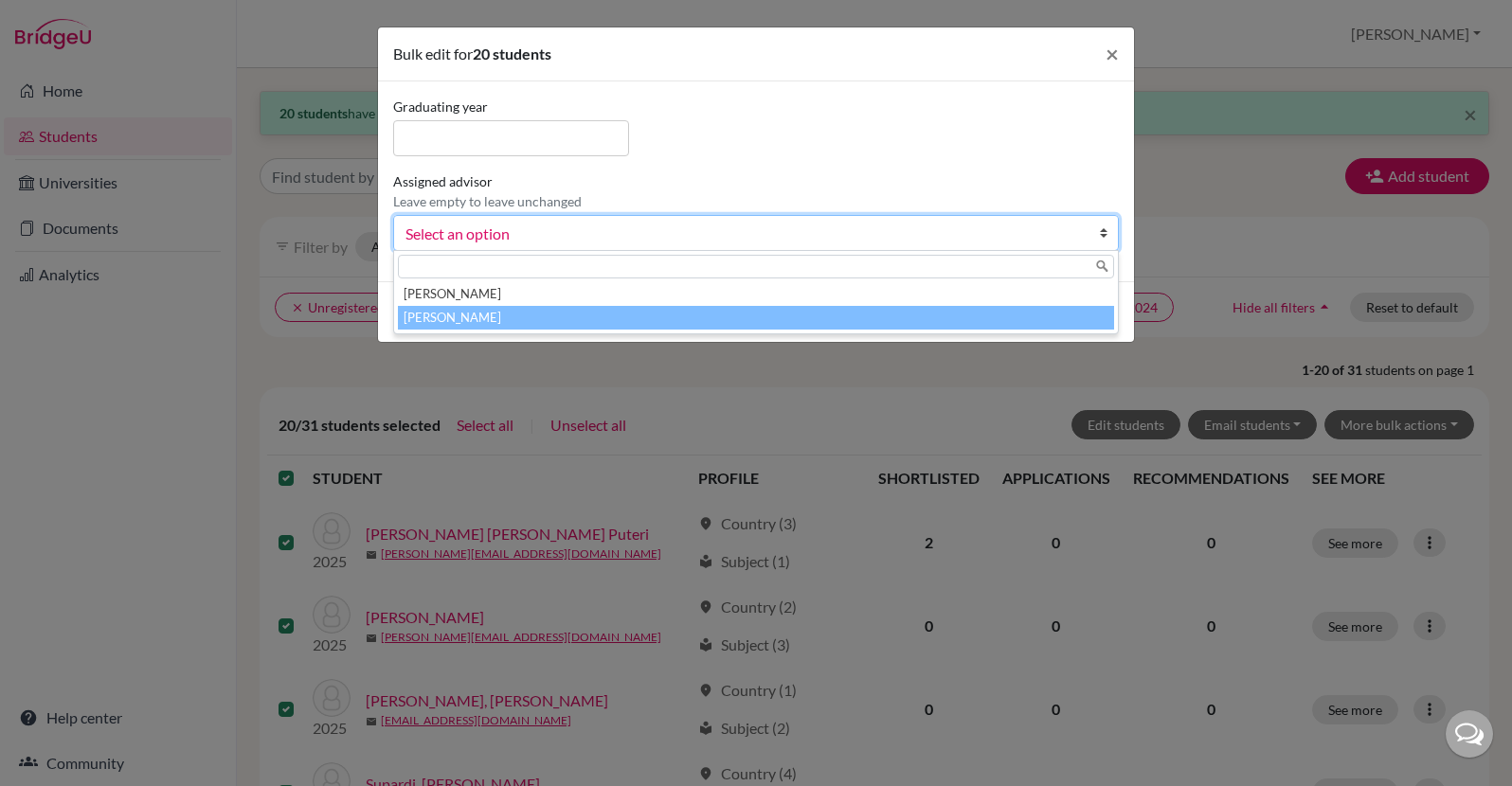 click on "[PERSON_NAME]" at bounding box center [756, 317] 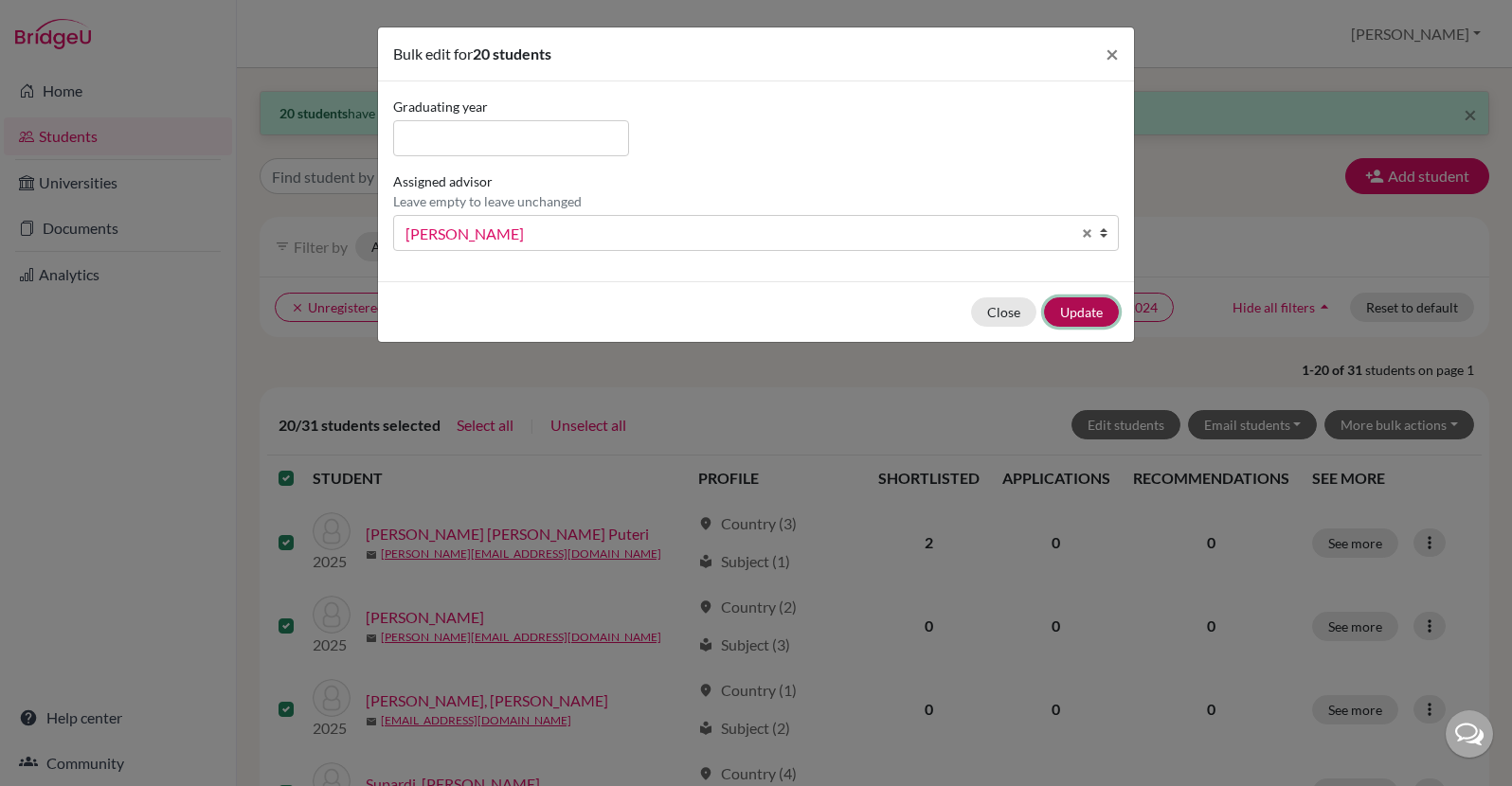 click on "Update" at bounding box center (1081, 312) 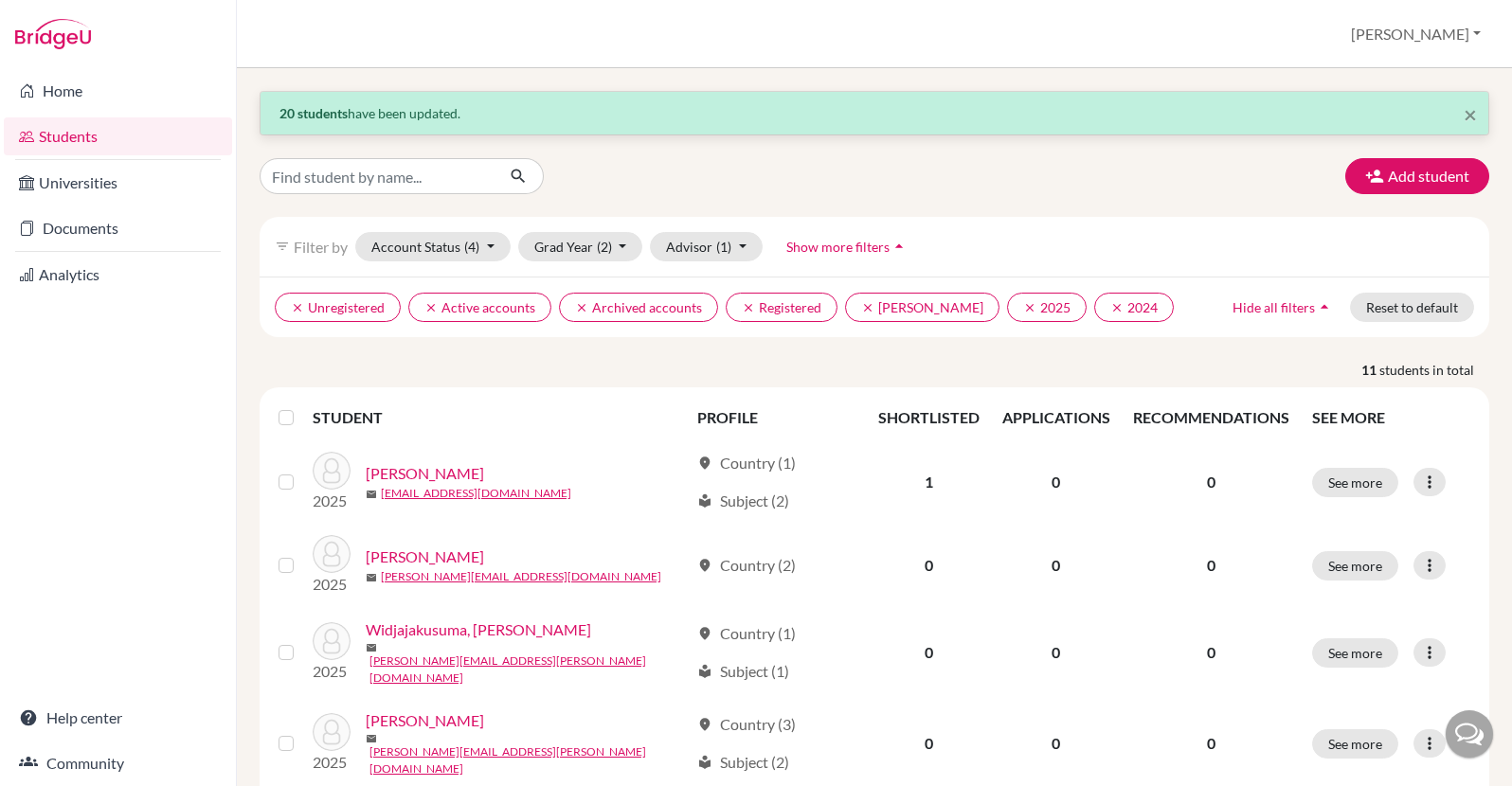 click at bounding box center (301, 406) 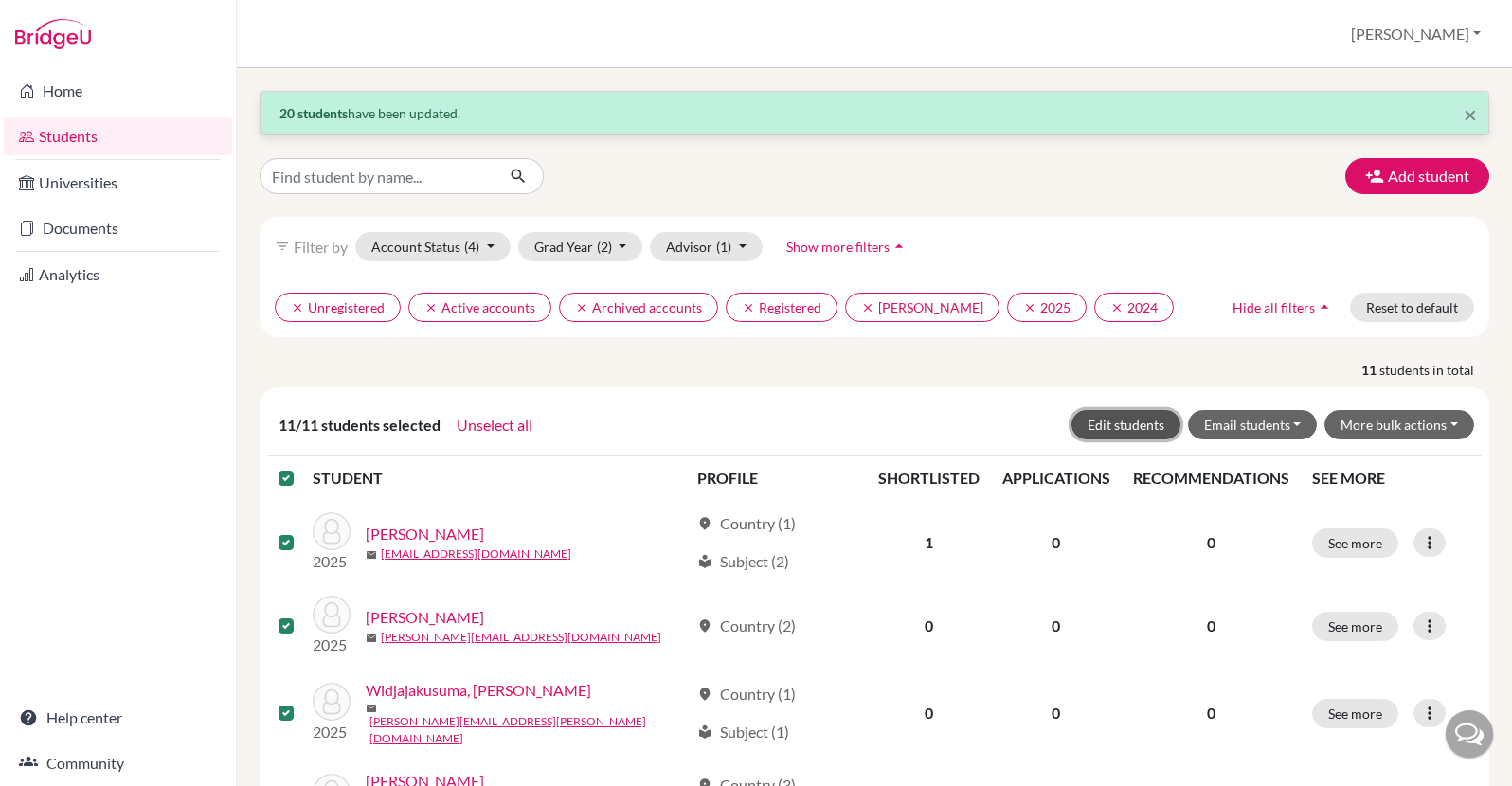 click on "Edit students" at bounding box center (1125, 424) 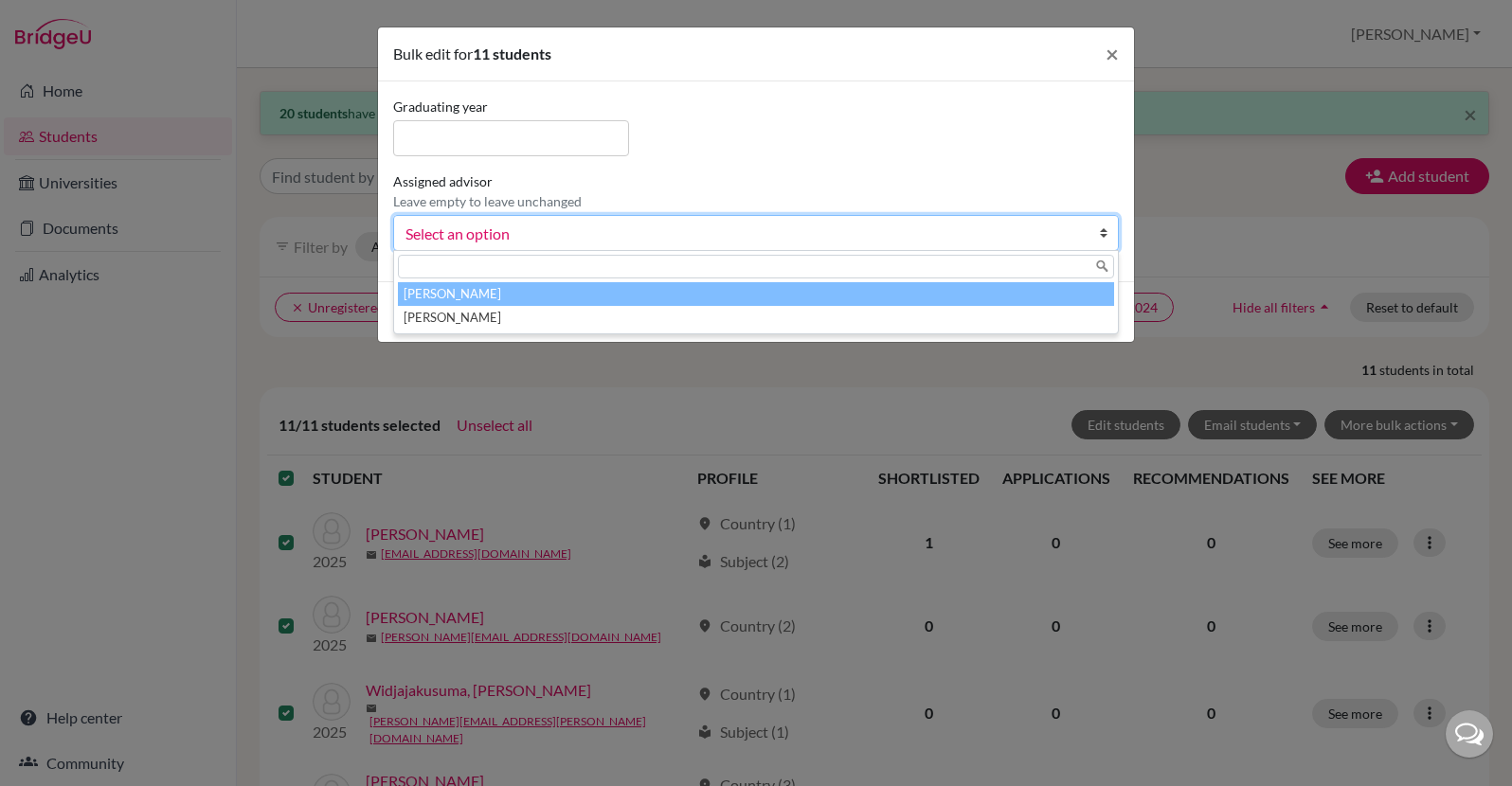 click on "Select an option" at bounding box center [744, 234] 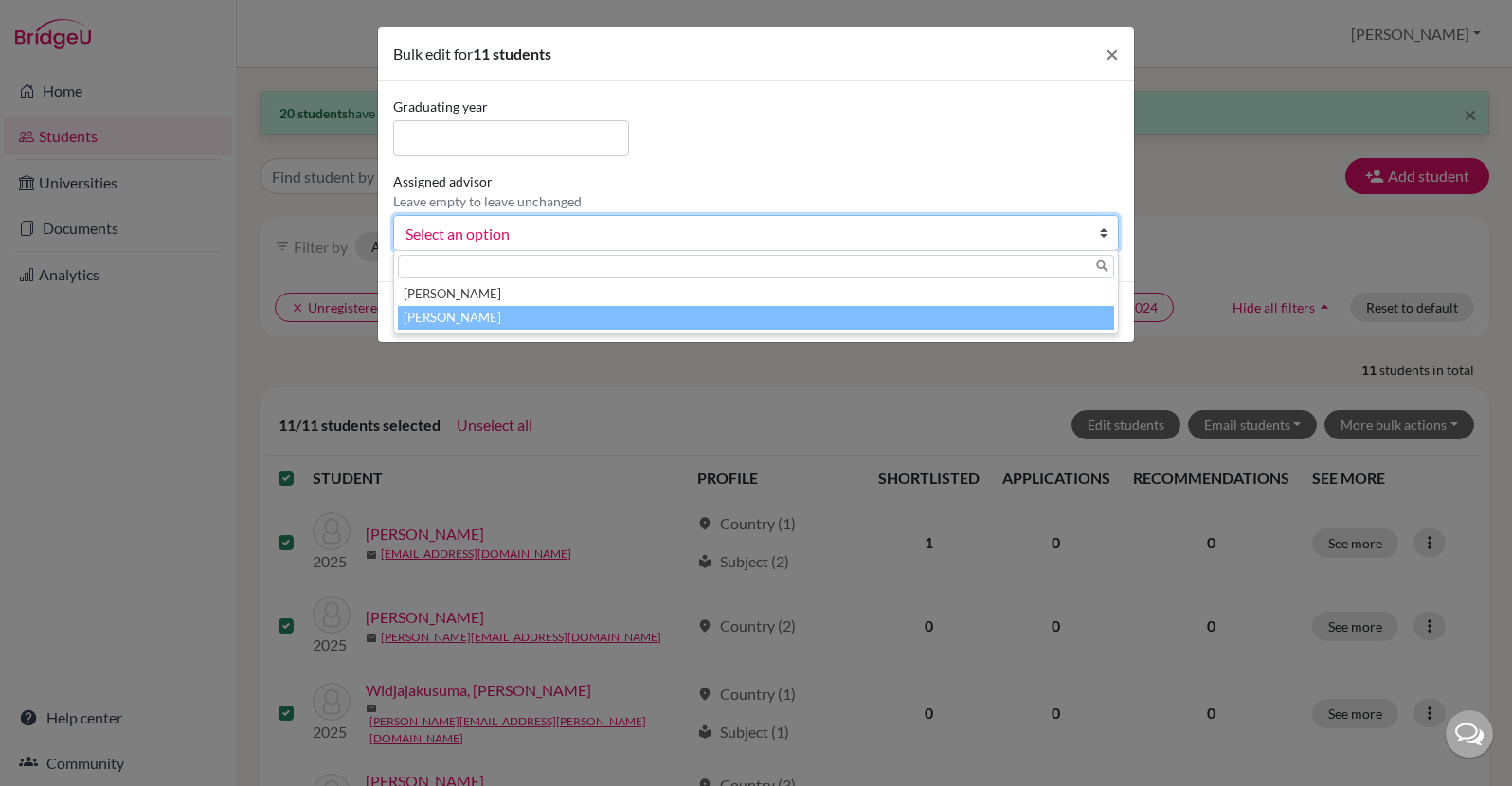 click on "[PERSON_NAME]" at bounding box center [756, 317] 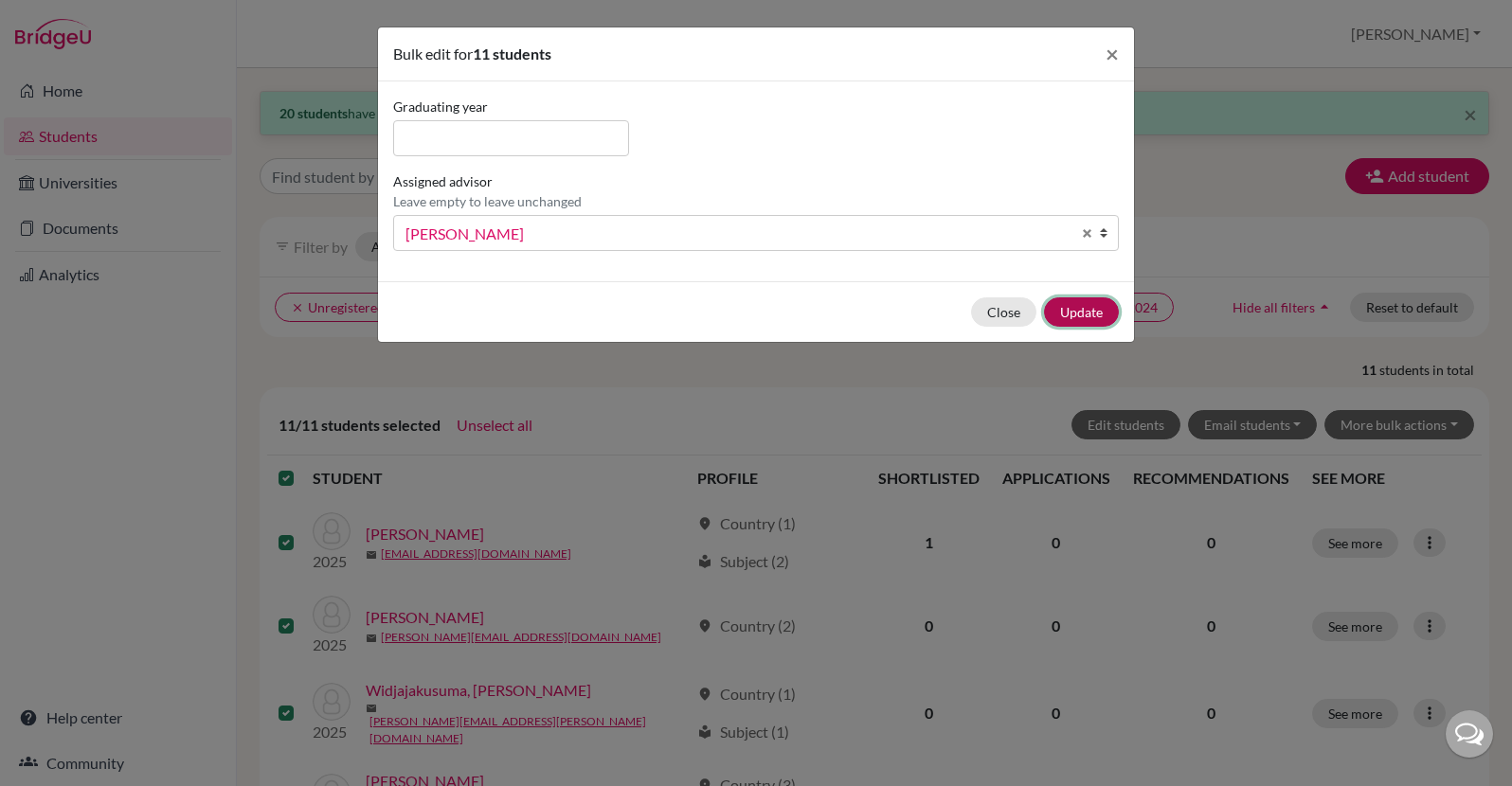 click on "Update" at bounding box center (1081, 312) 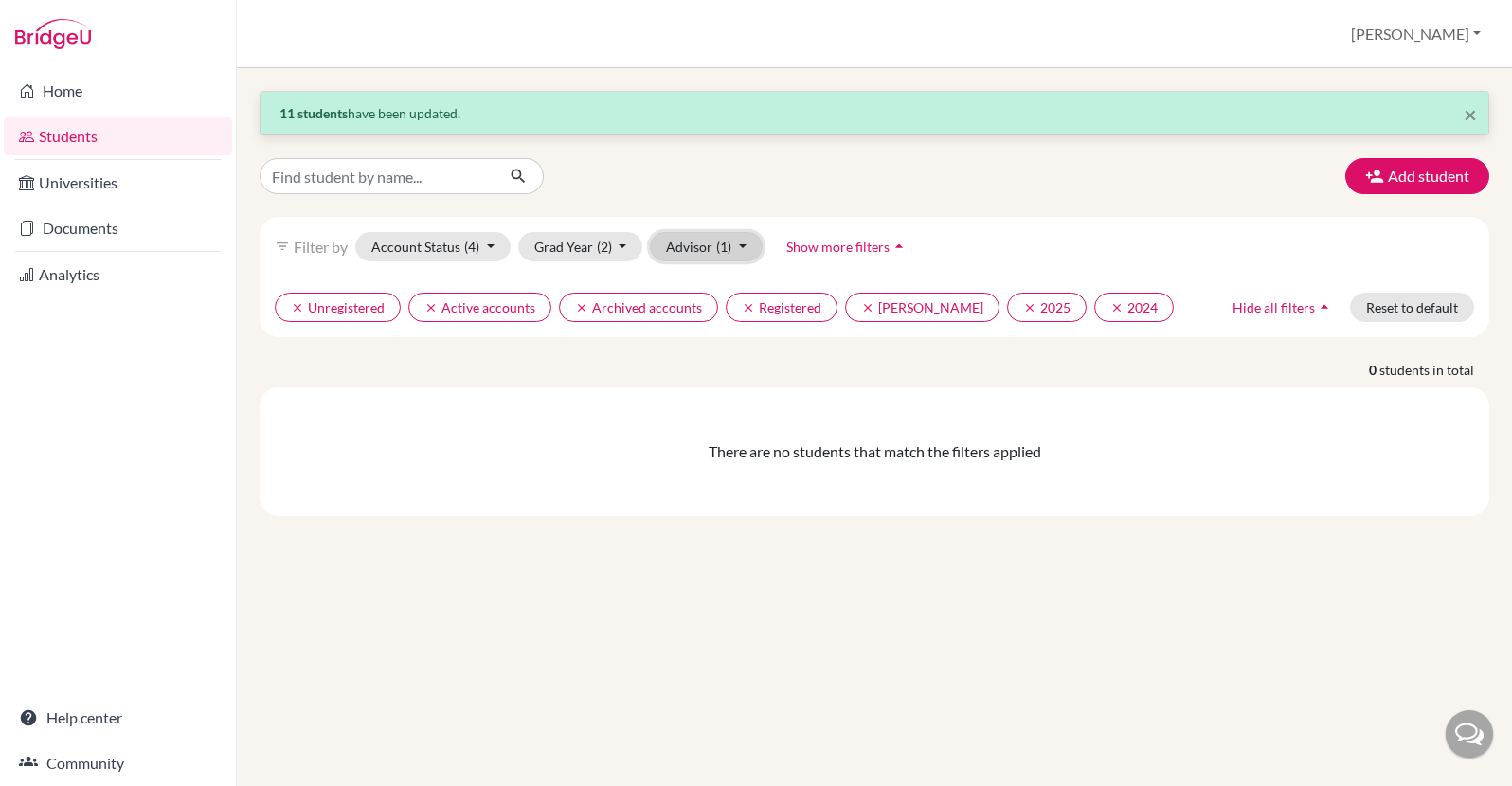 click on "Advisor (1)" at bounding box center [706, 246] 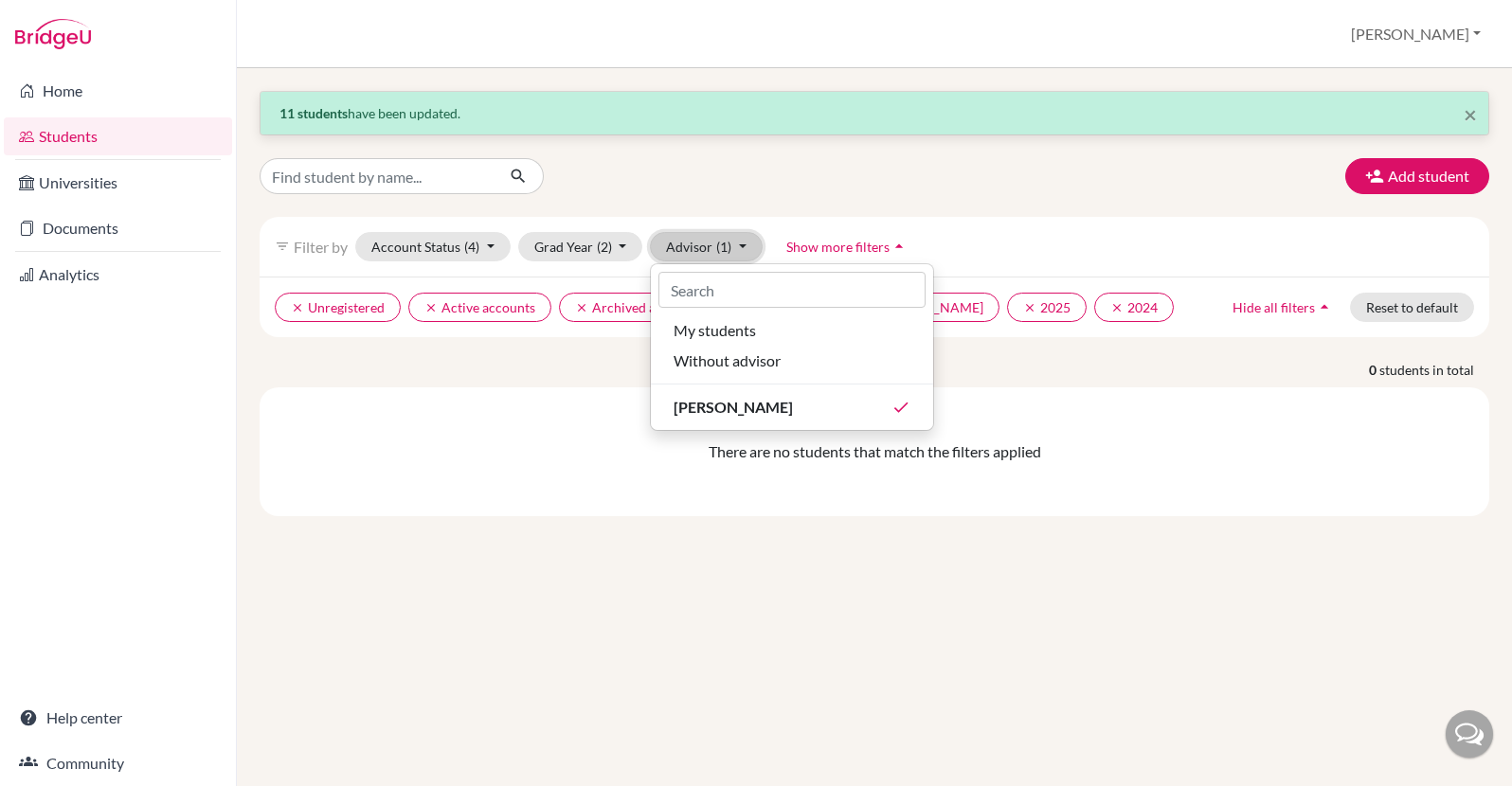 click on "Advisor (1)" at bounding box center [706, 246] 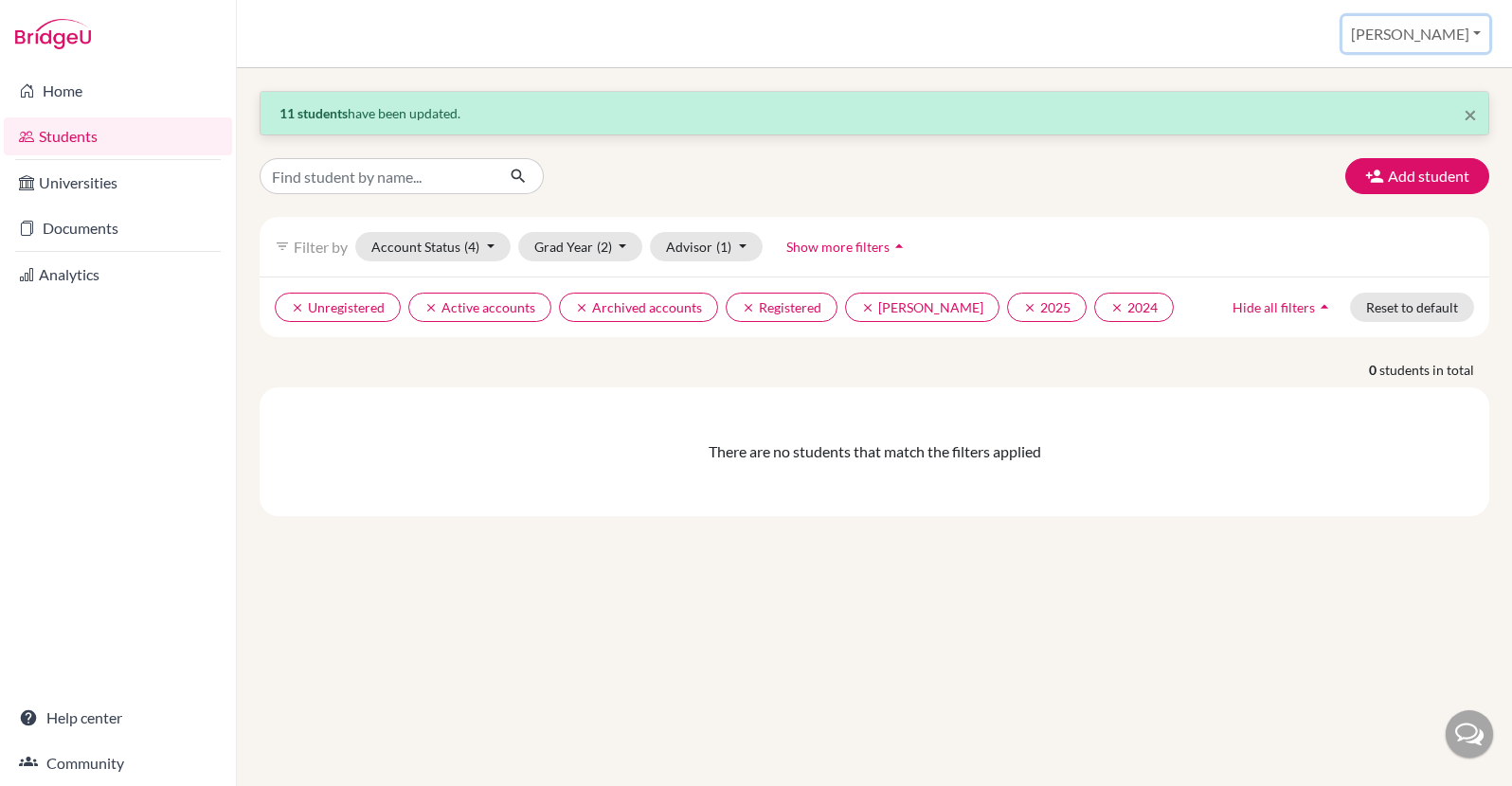 click on "[PERSON_NAME]" at bounding box center (1415, 34) 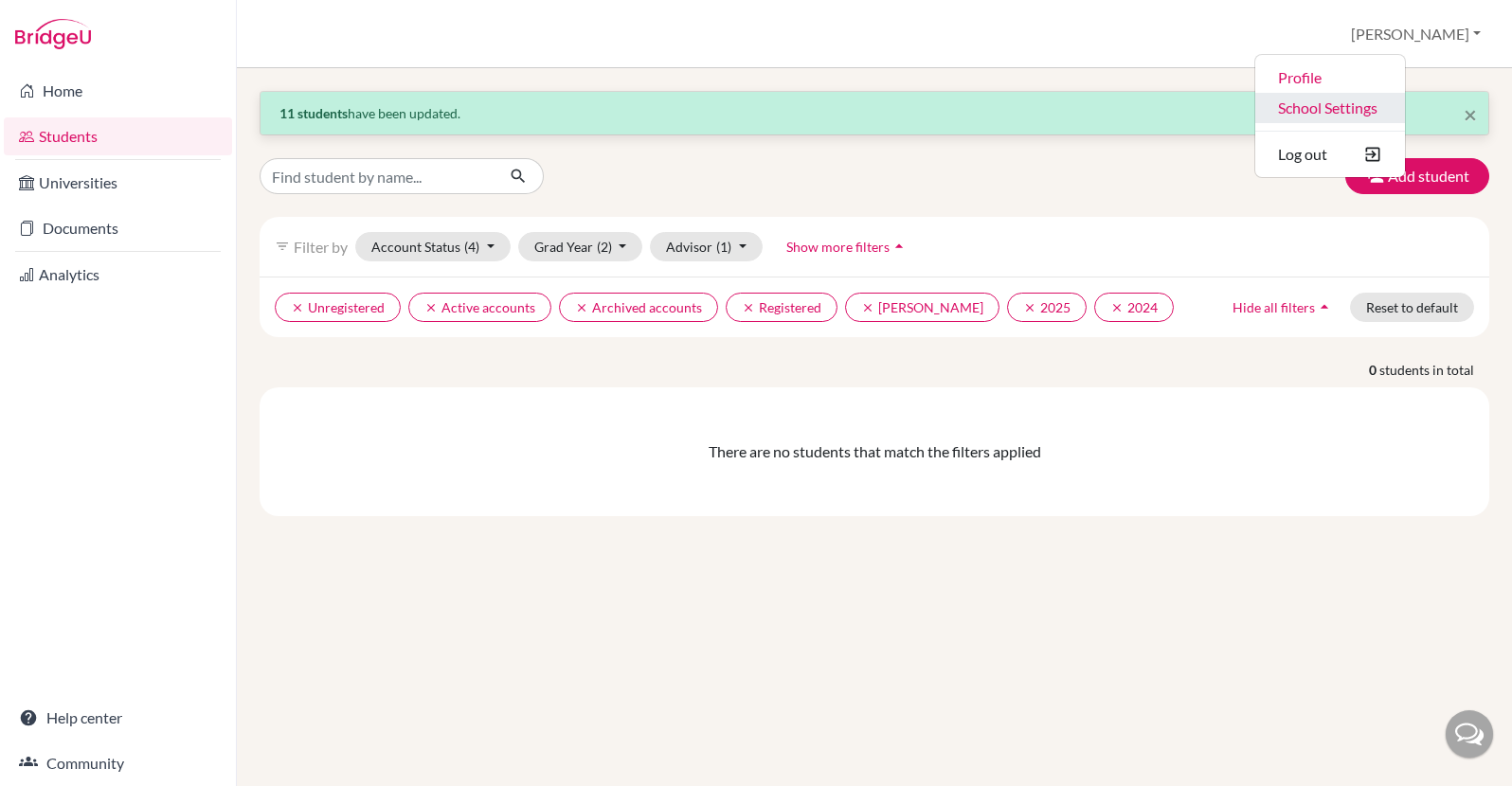 click on "School Settings" at bounding box center (1330, 108) 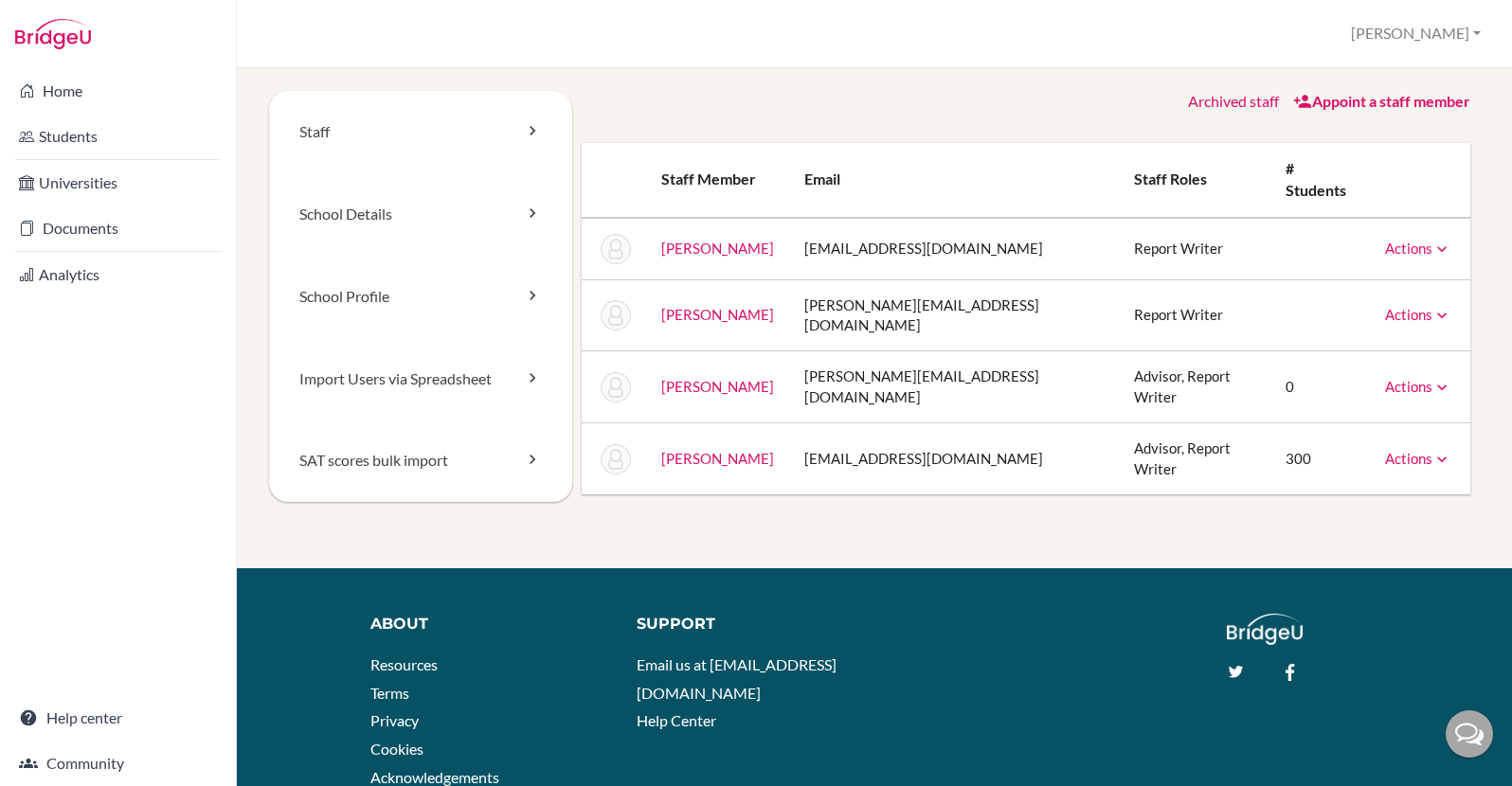 scroll, scrollTop: 0, scrollLeft: 0, axis: both 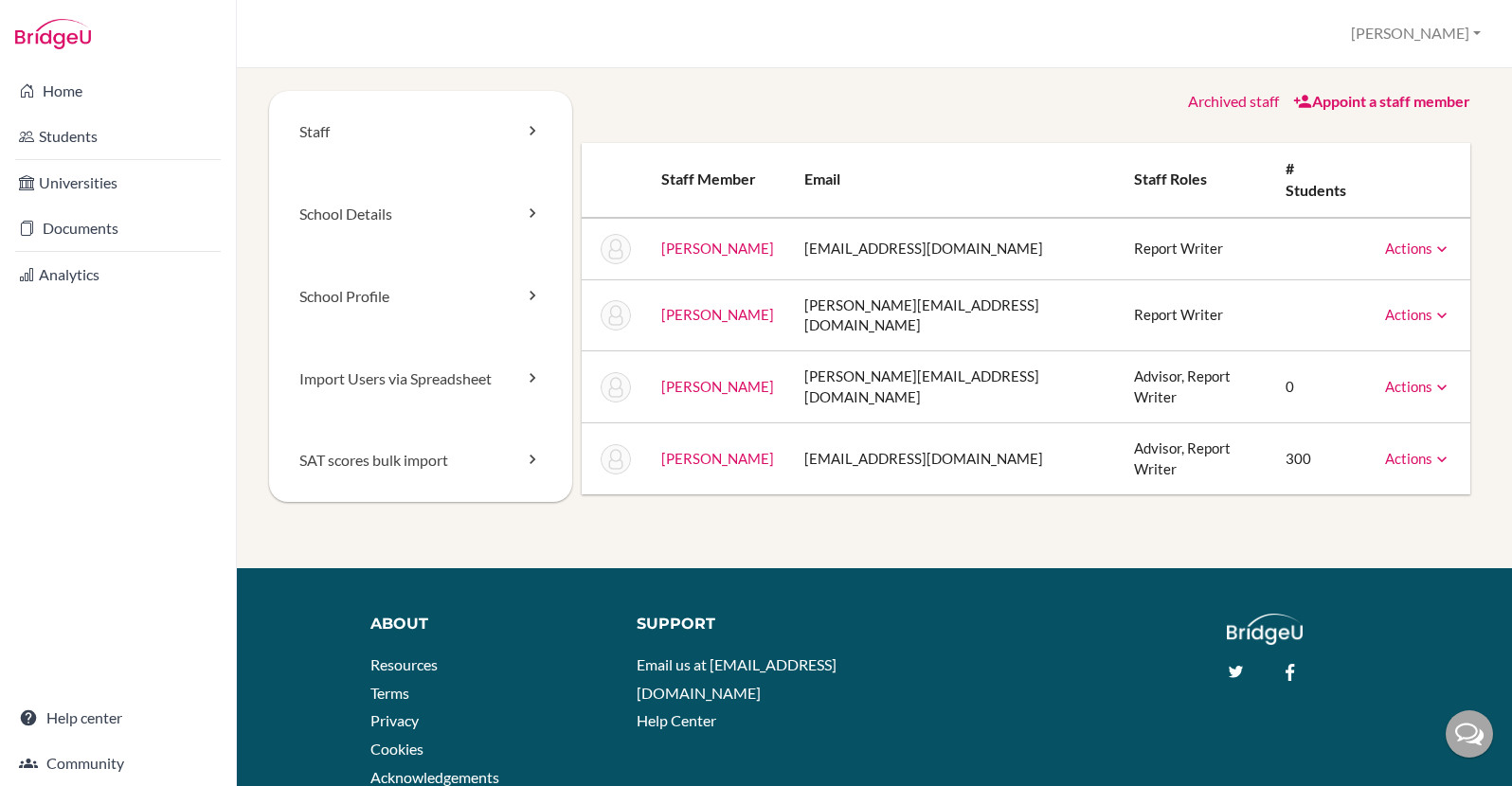 click on "Actions" at bounding box center [1418, 386] 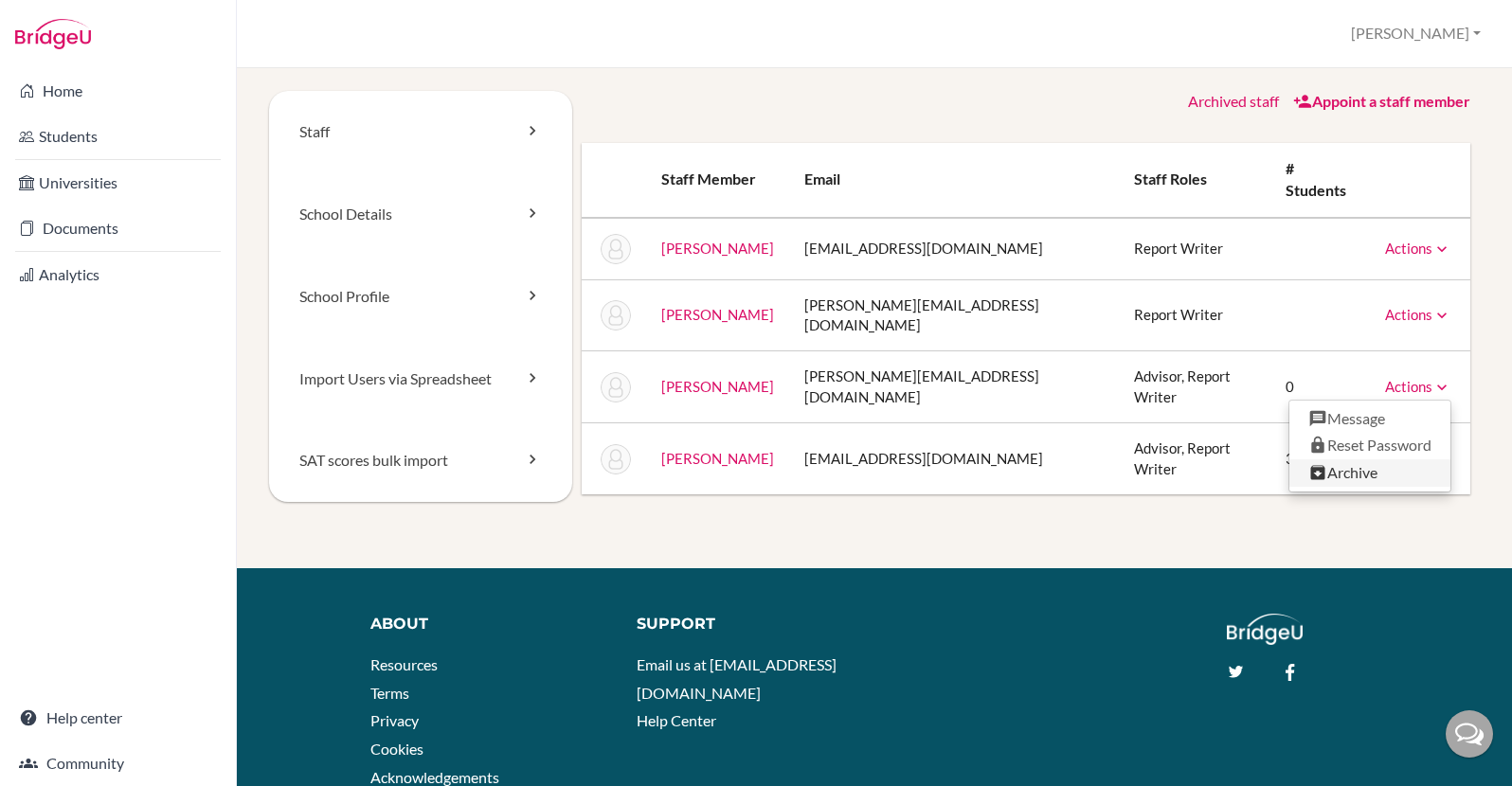 click on "Archive" at bounding box center (1370, 473) 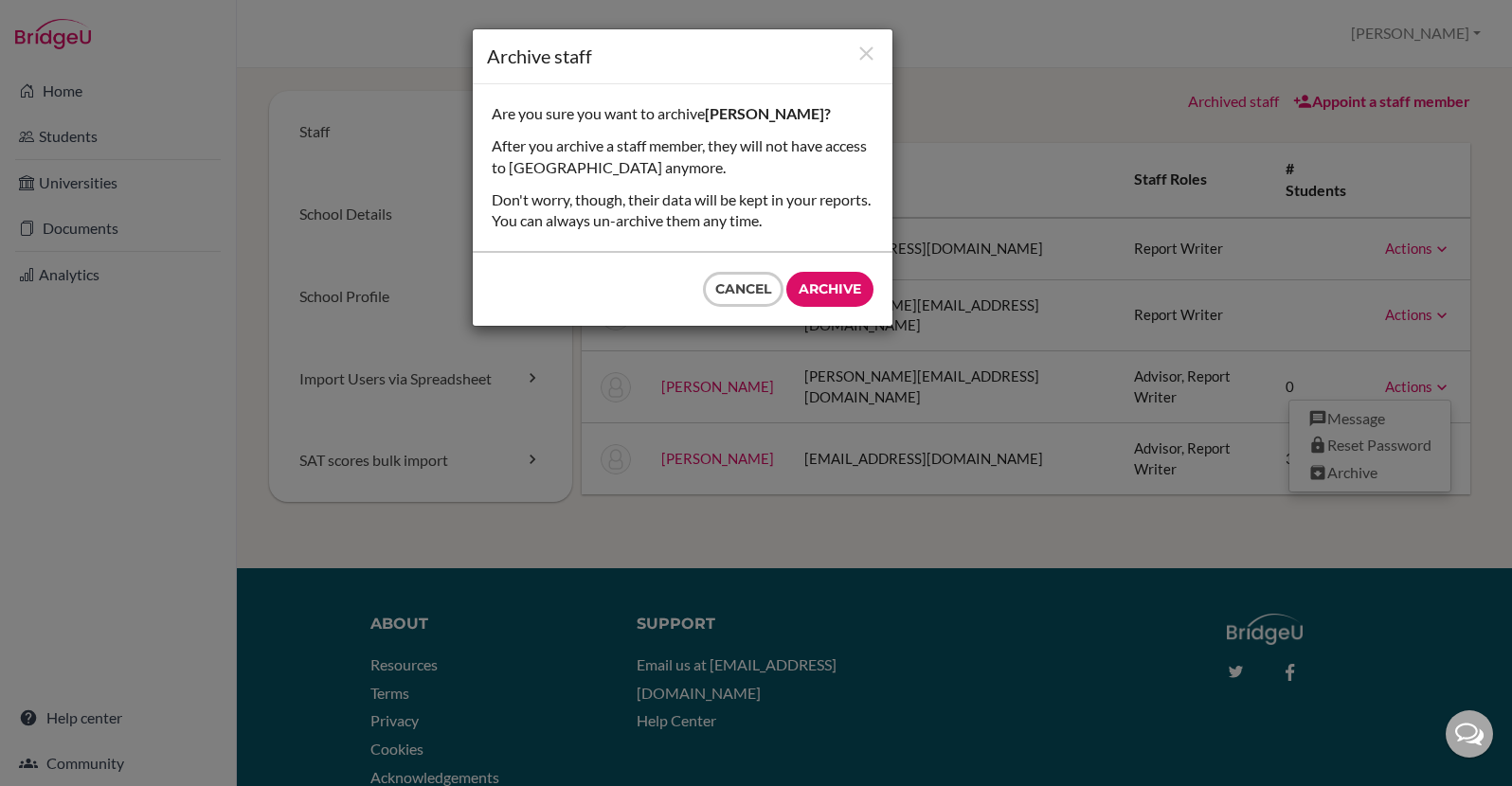 click on "Archive" at bounding box center (830, 289) 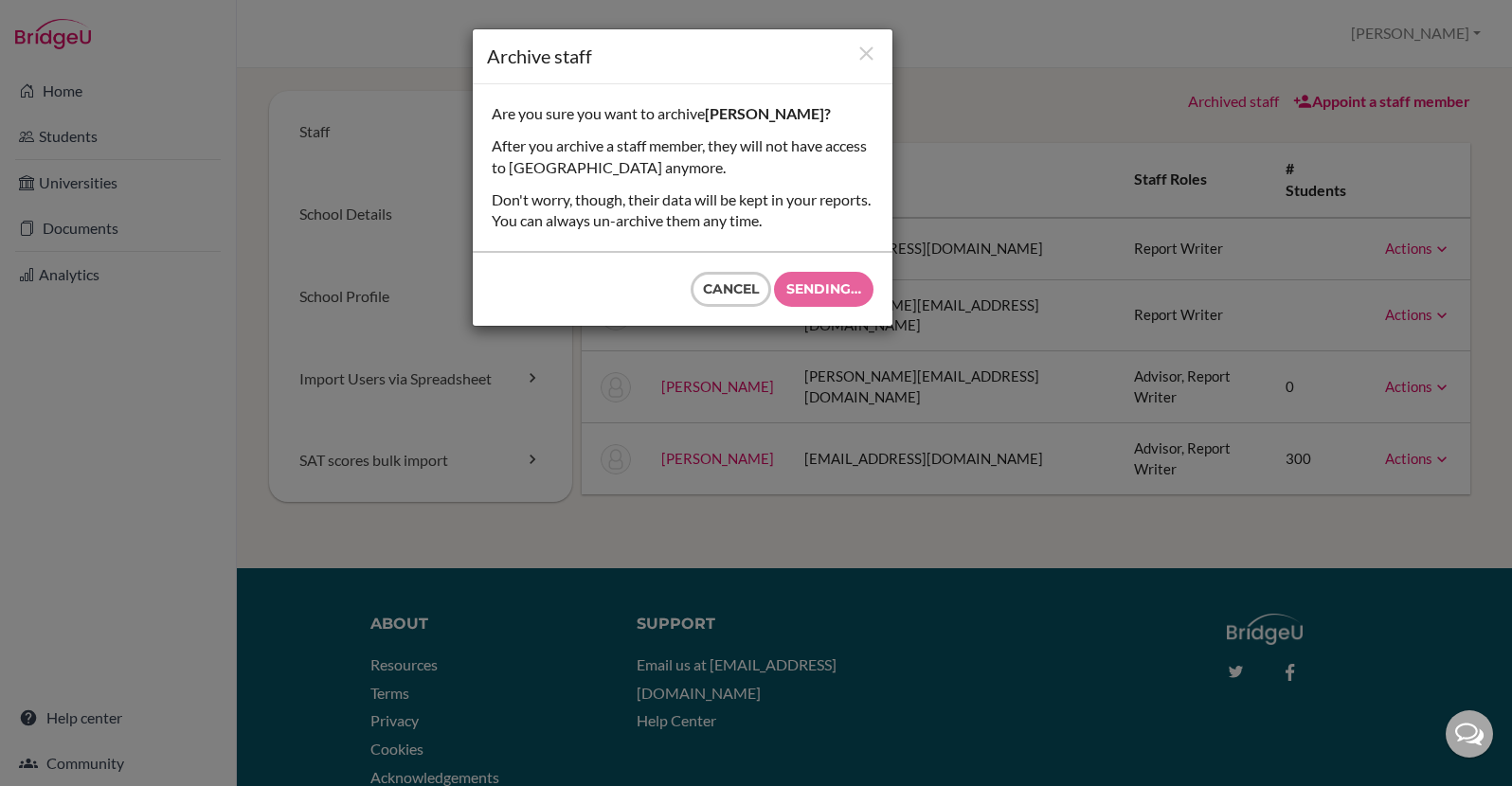type on "Archive" 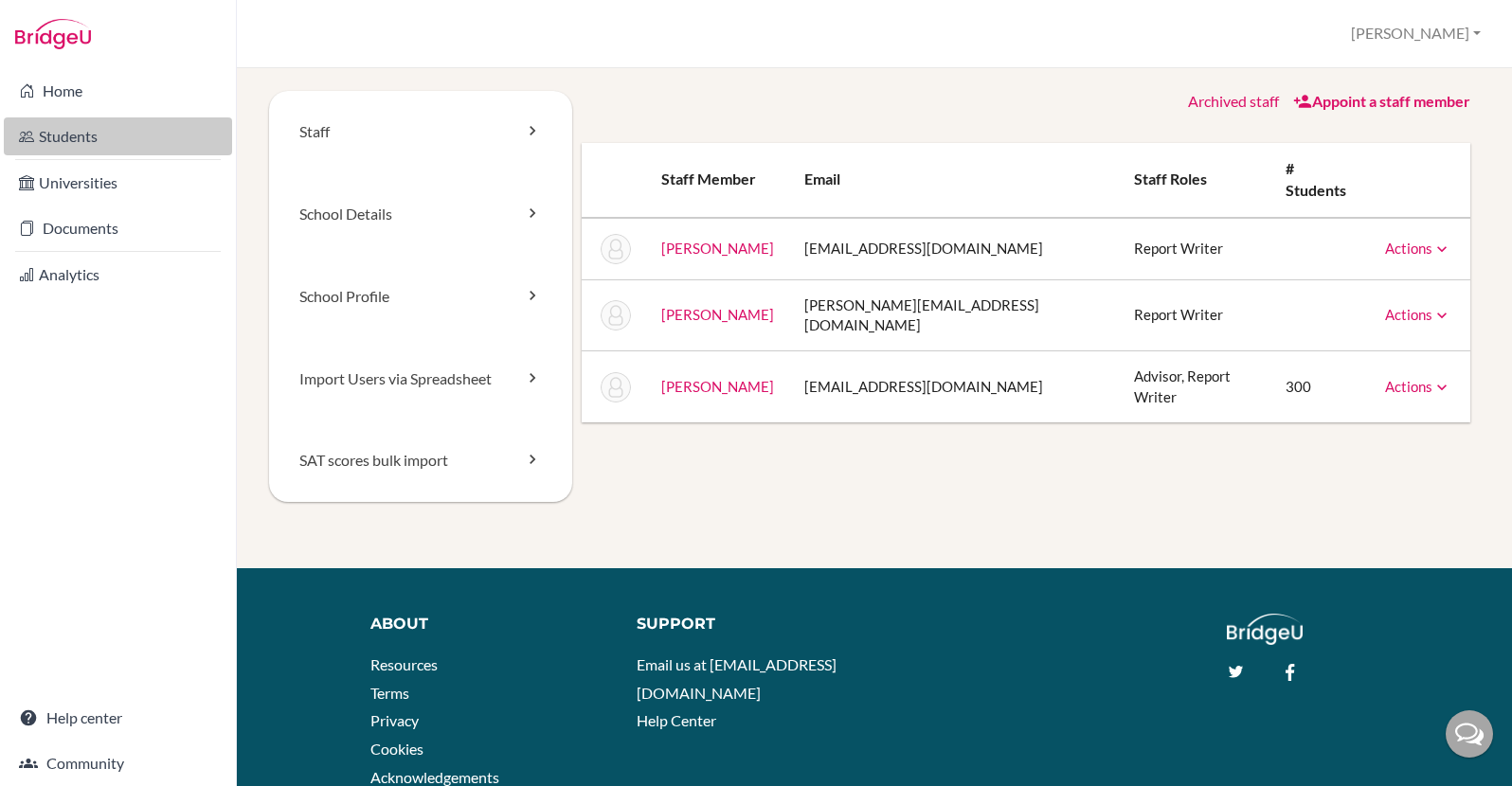 click on "Students" at bounding box center [117, 136] 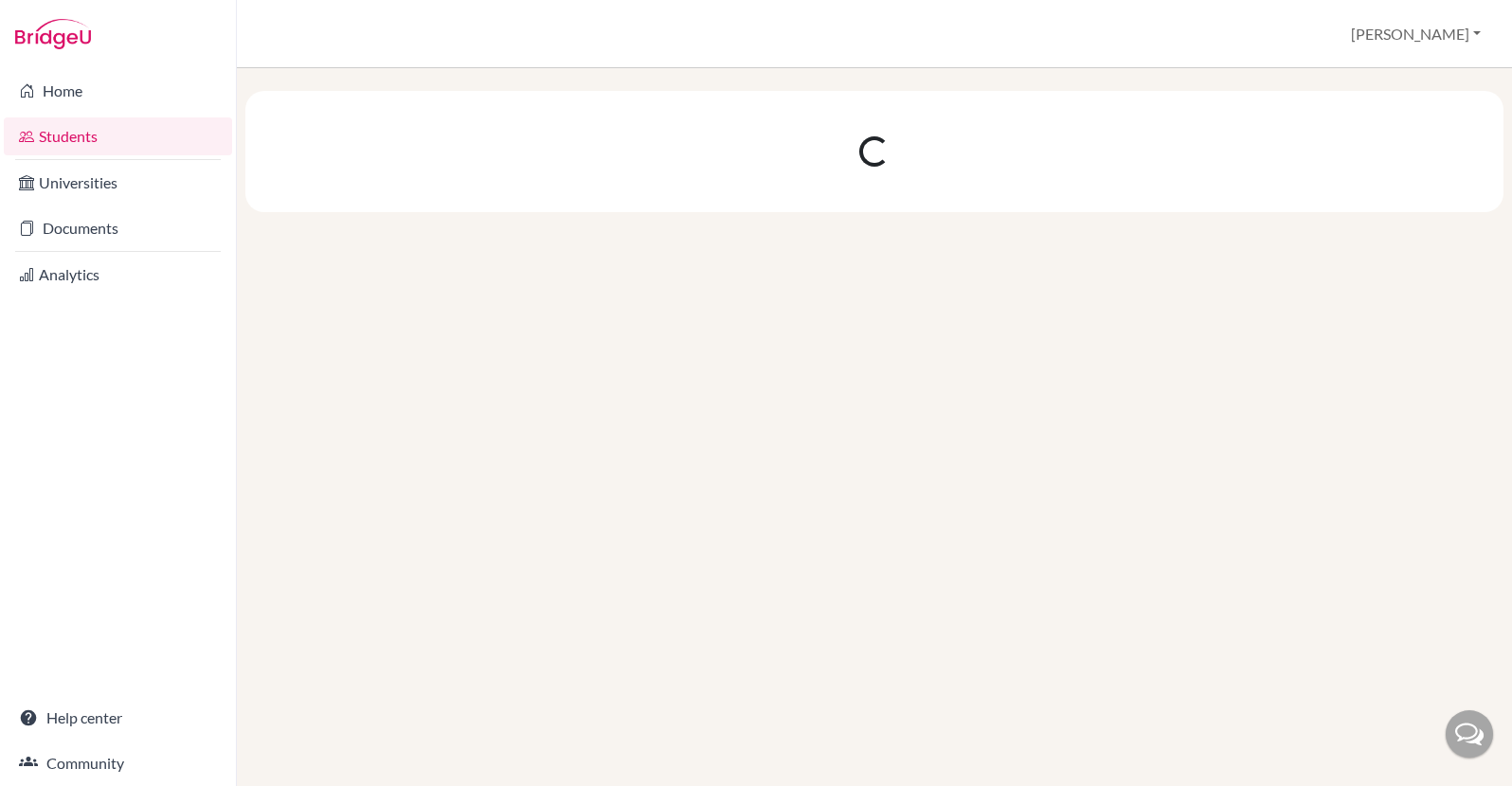 scroll, scrollTop: 0, scrollLeft: 0, axis: both 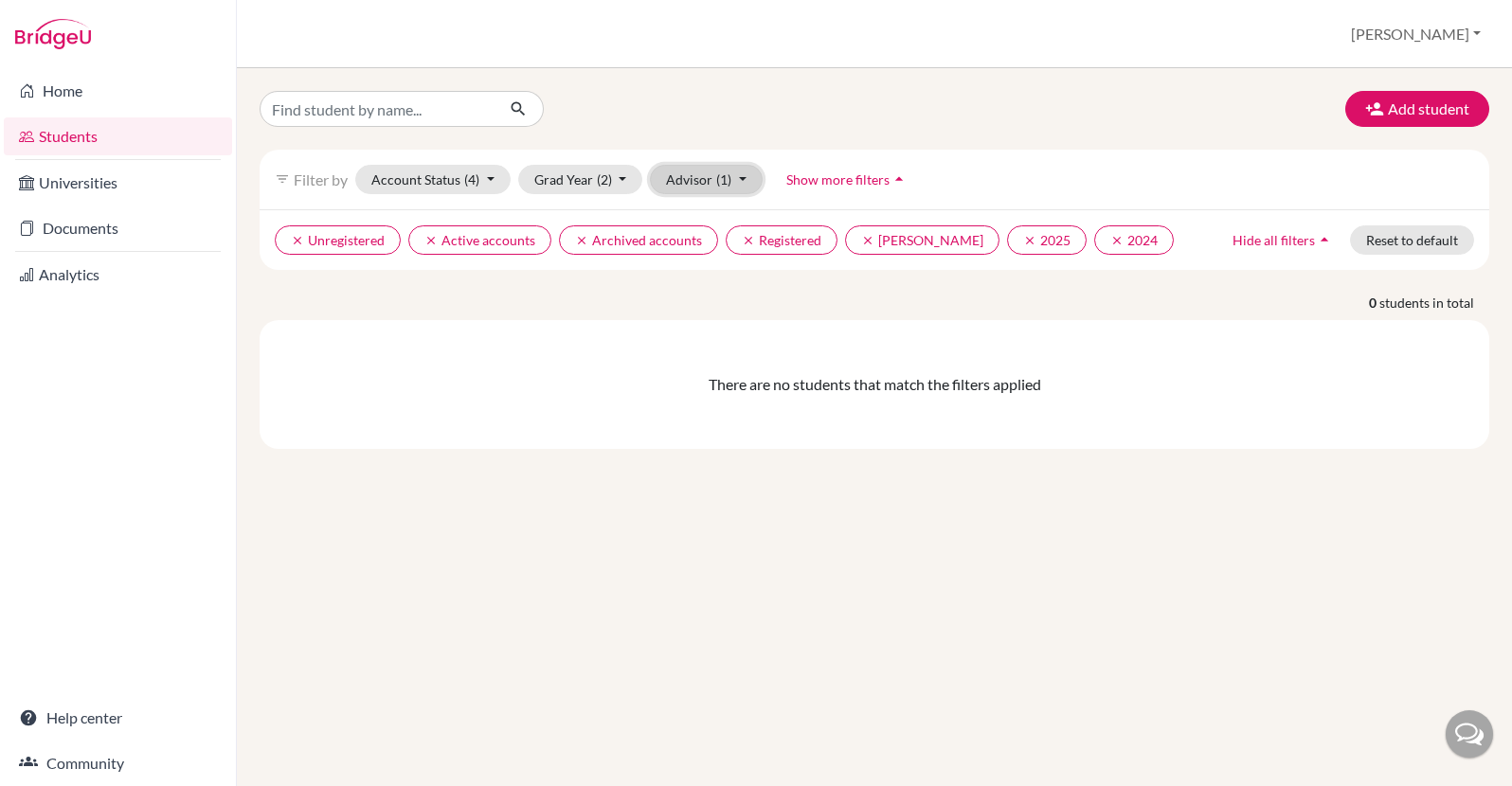 click on "Advisor (1)" at bounding box center [706, 179] 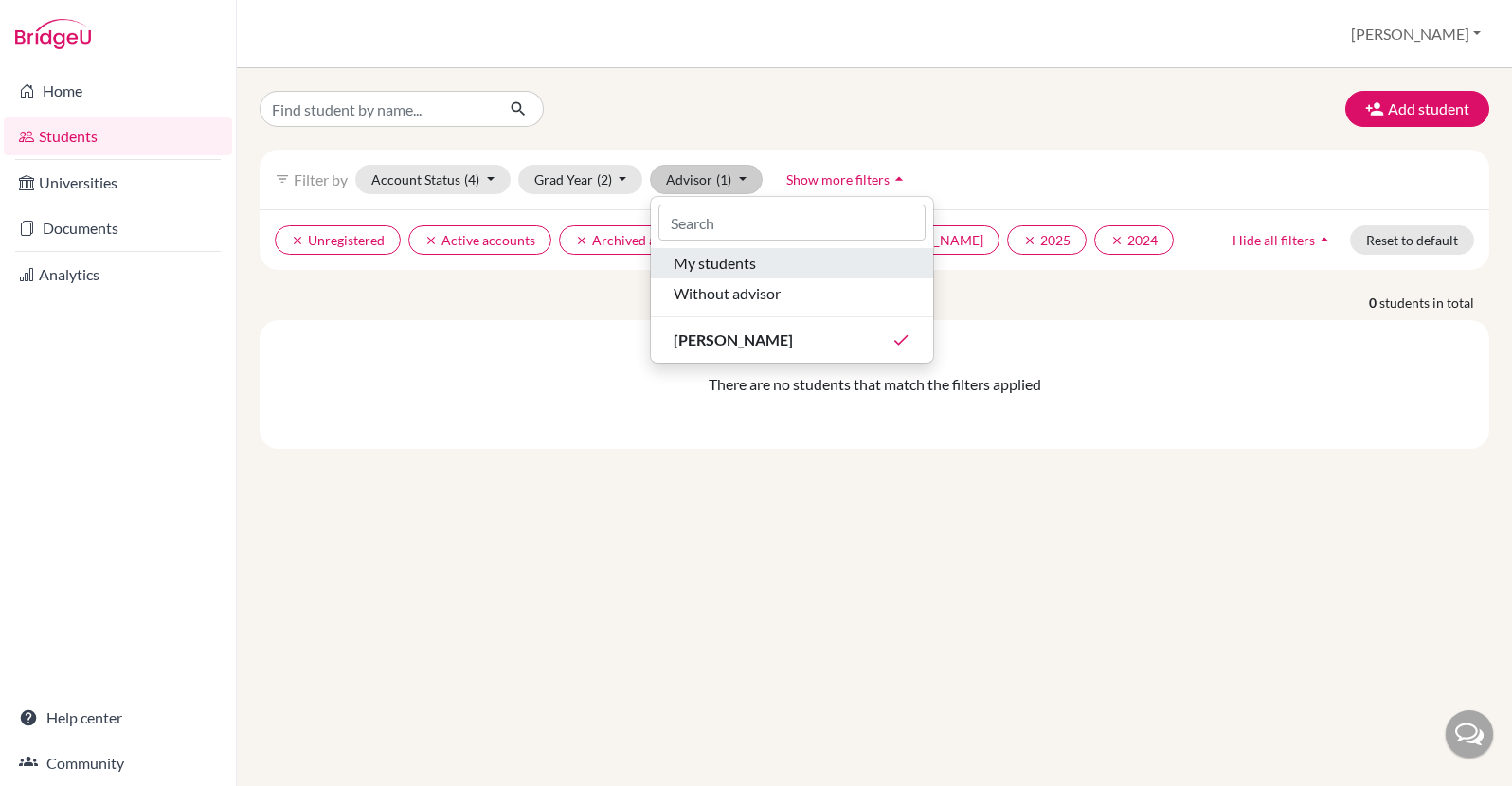 click on "My students" at bounding box center (714, 263) 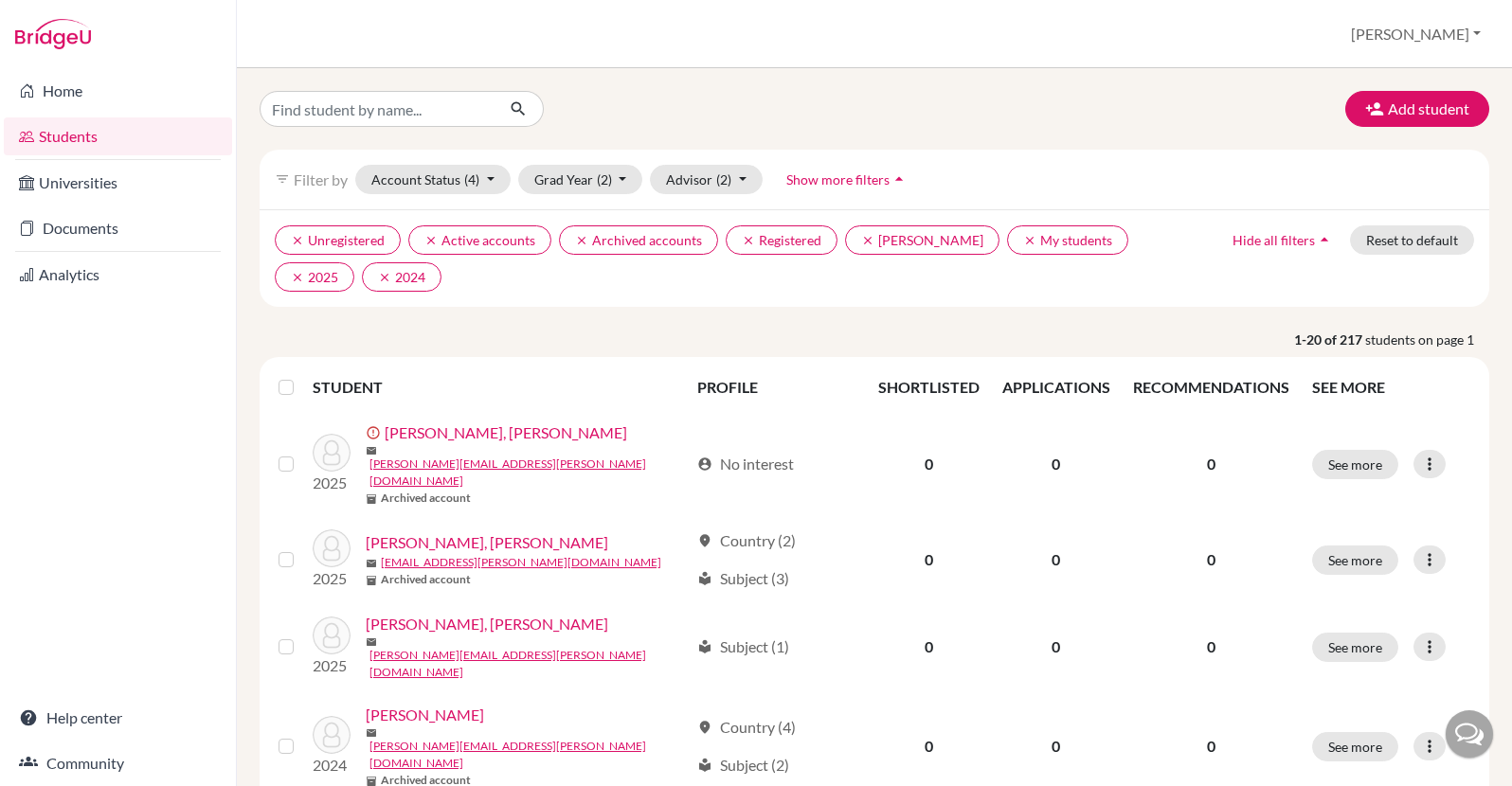 click at bounding box center [301, 376] 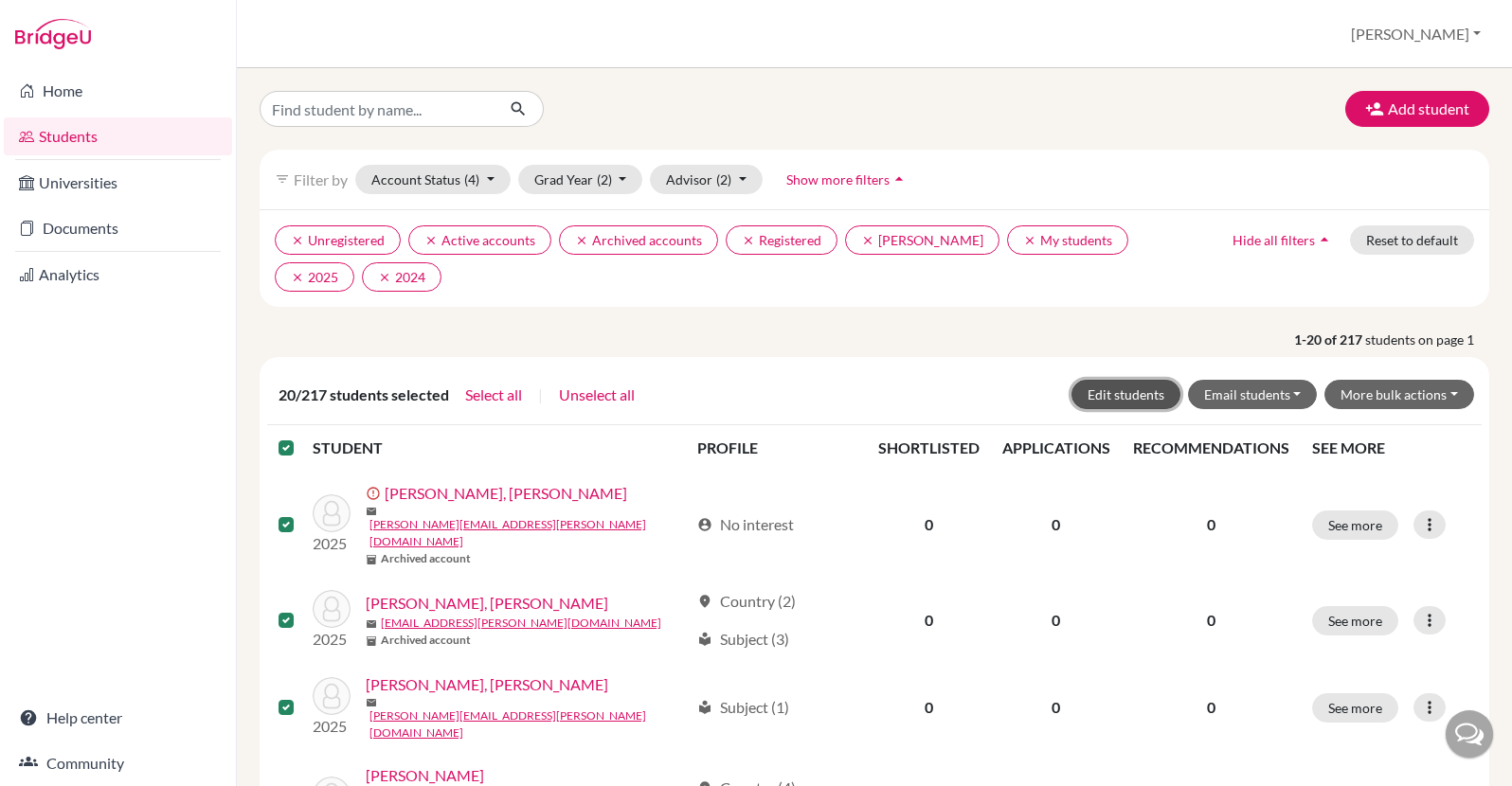 click on "Edit students" 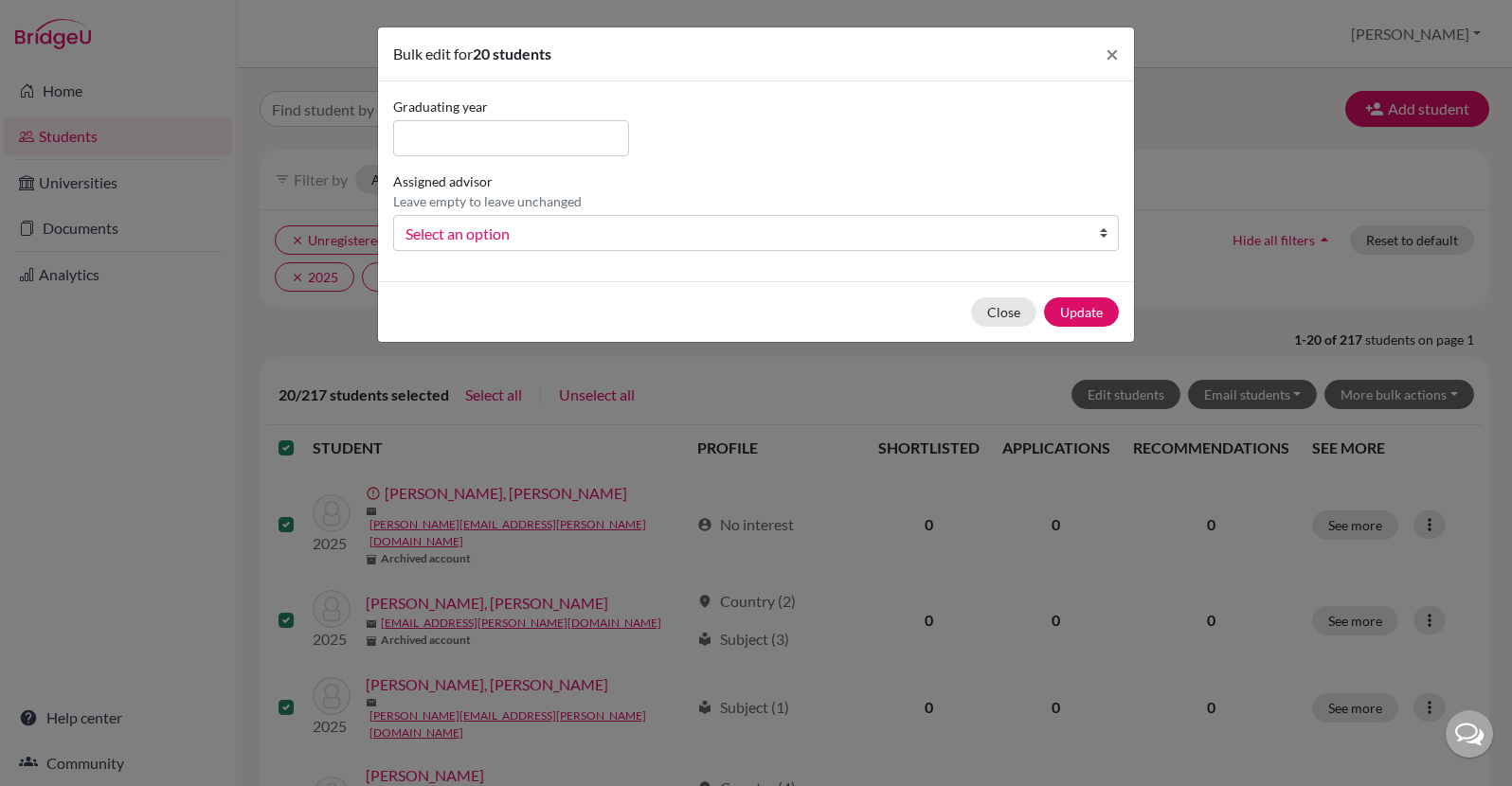 click on "Select an option" at bounding box center (744, 234) 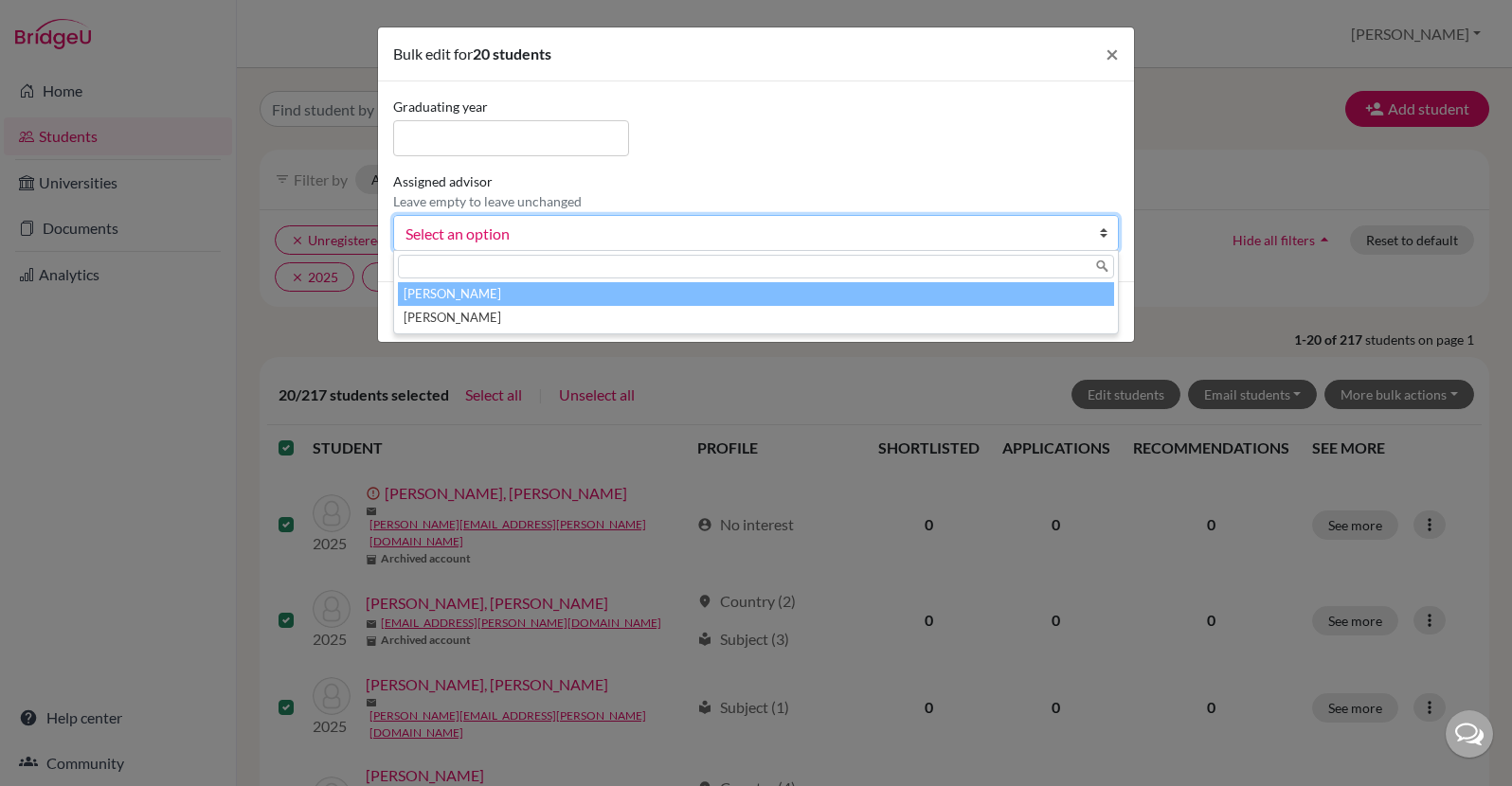 click on "Graduating year Assigned advisor Leave empty to leave unchanged [PERSON_NAME], [PERSON_NAME]
Select an option
[PERSON_NAME], [PERSON_NAME]" at bounding box center [756, 181] 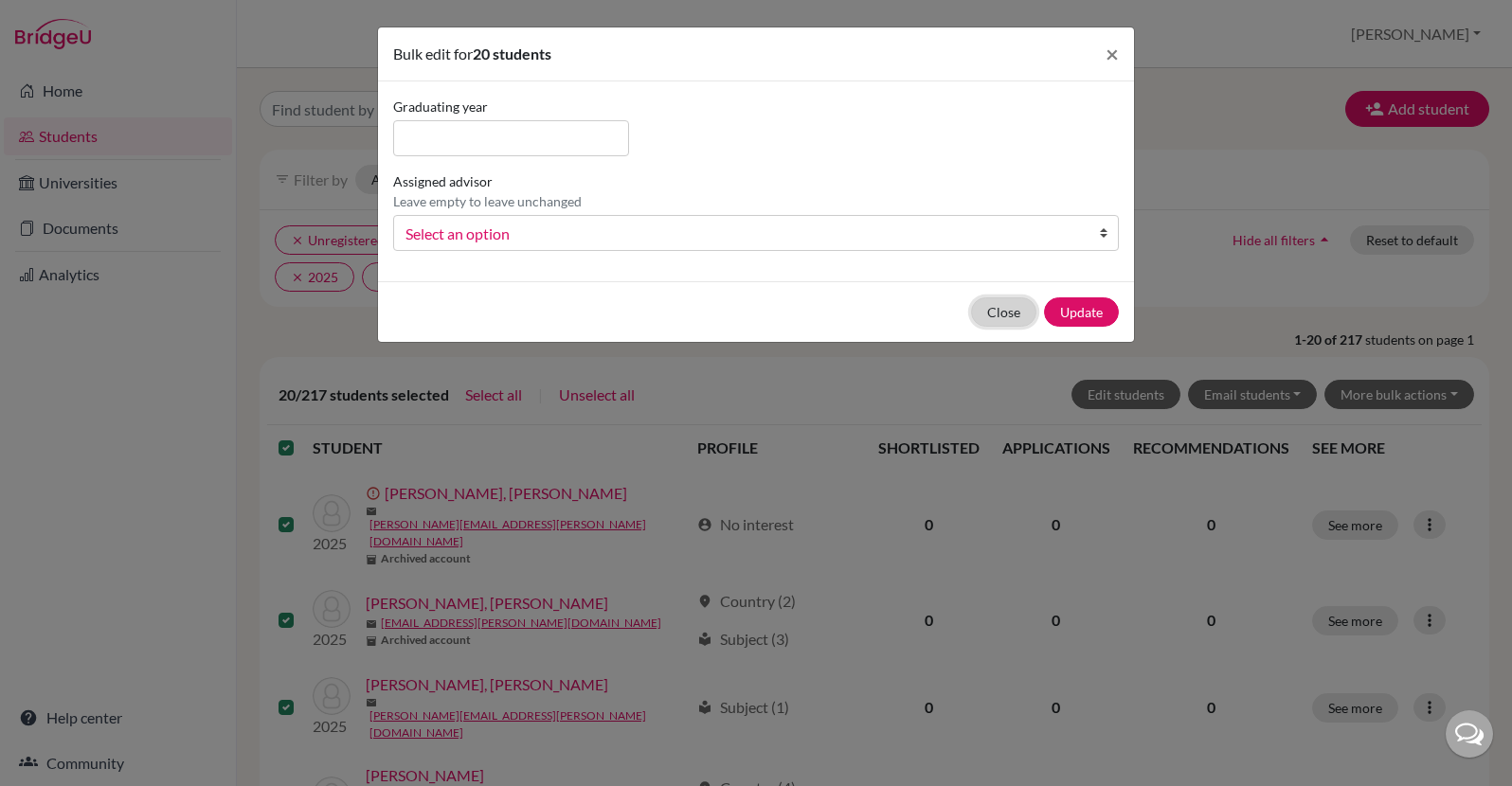 click on "Close" at bounding box center [1003, 312] 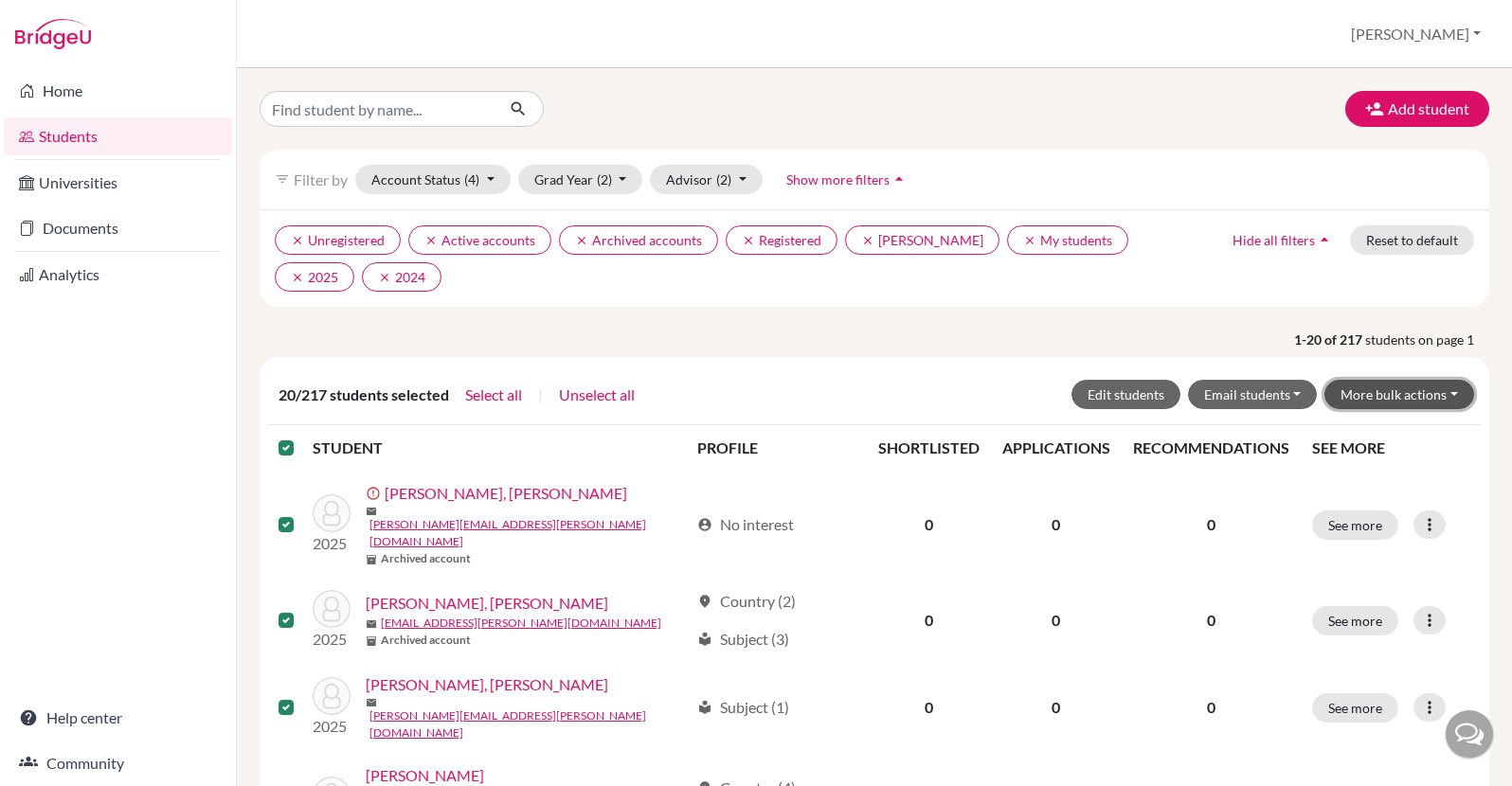 click on "More bulk actions" at bounding box center (1399, 394) 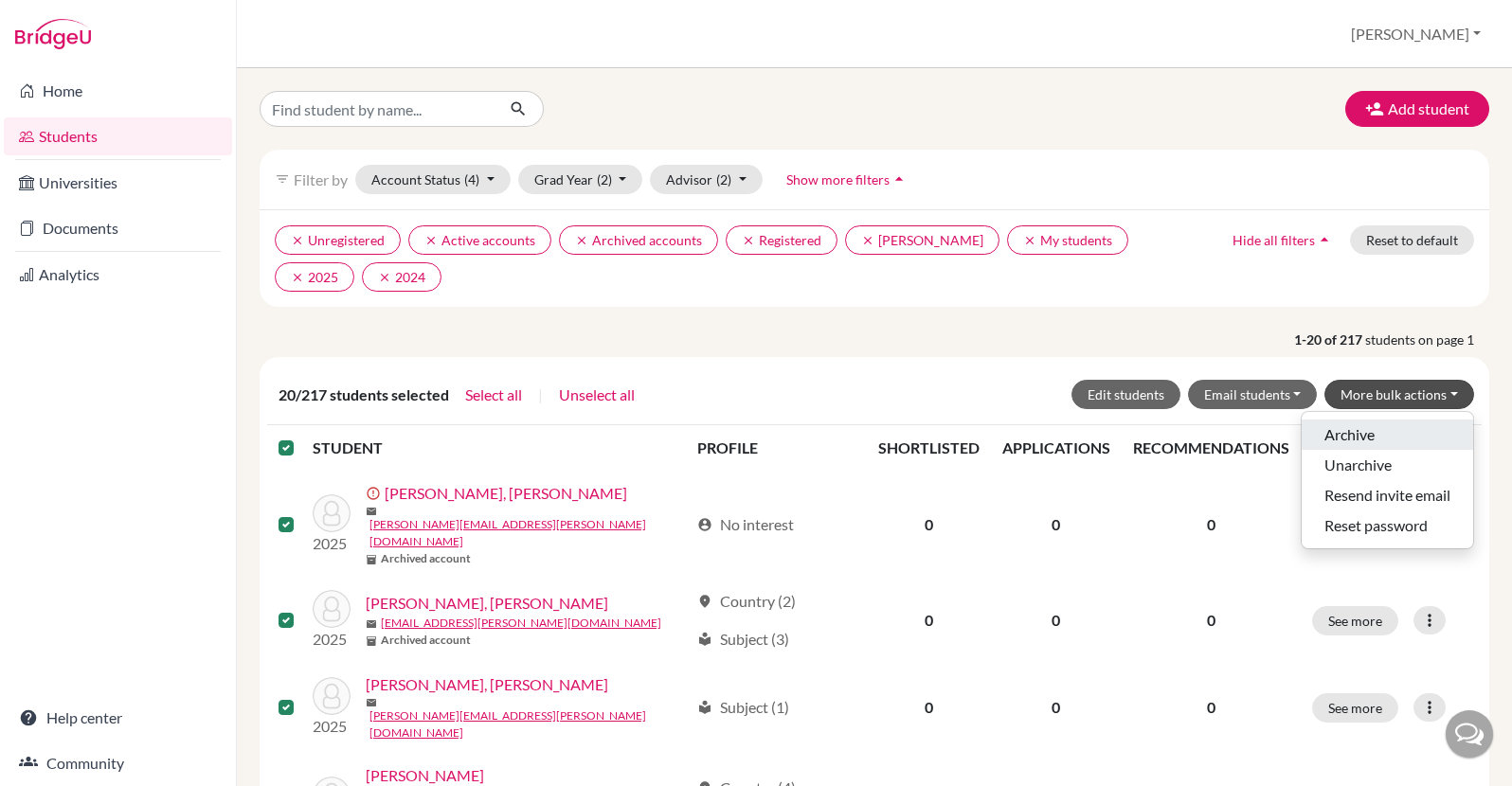 click on "Archive" at bounding box center (1387, 435) 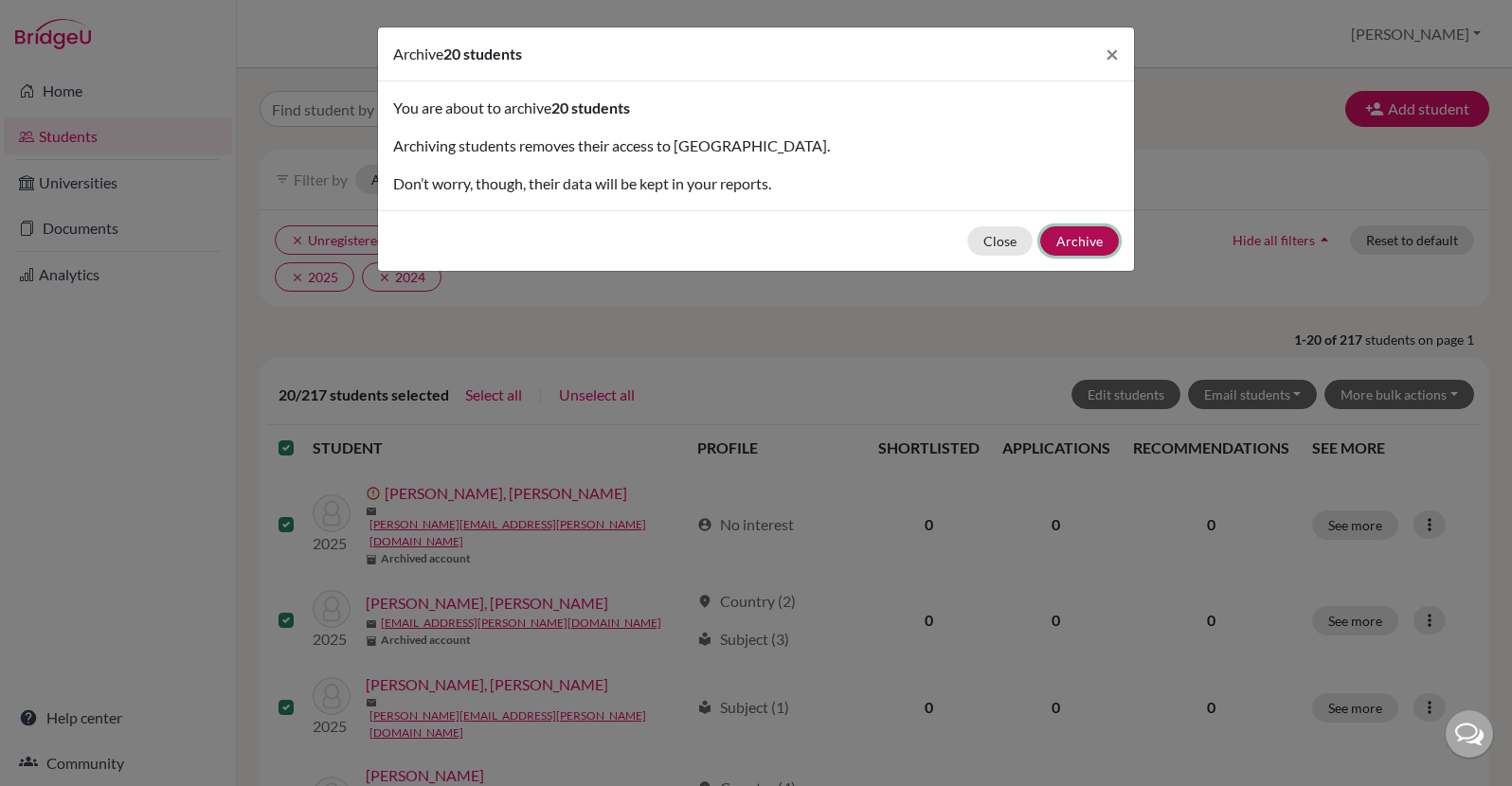 click on "Archive" at bounding box center [1079, 241] 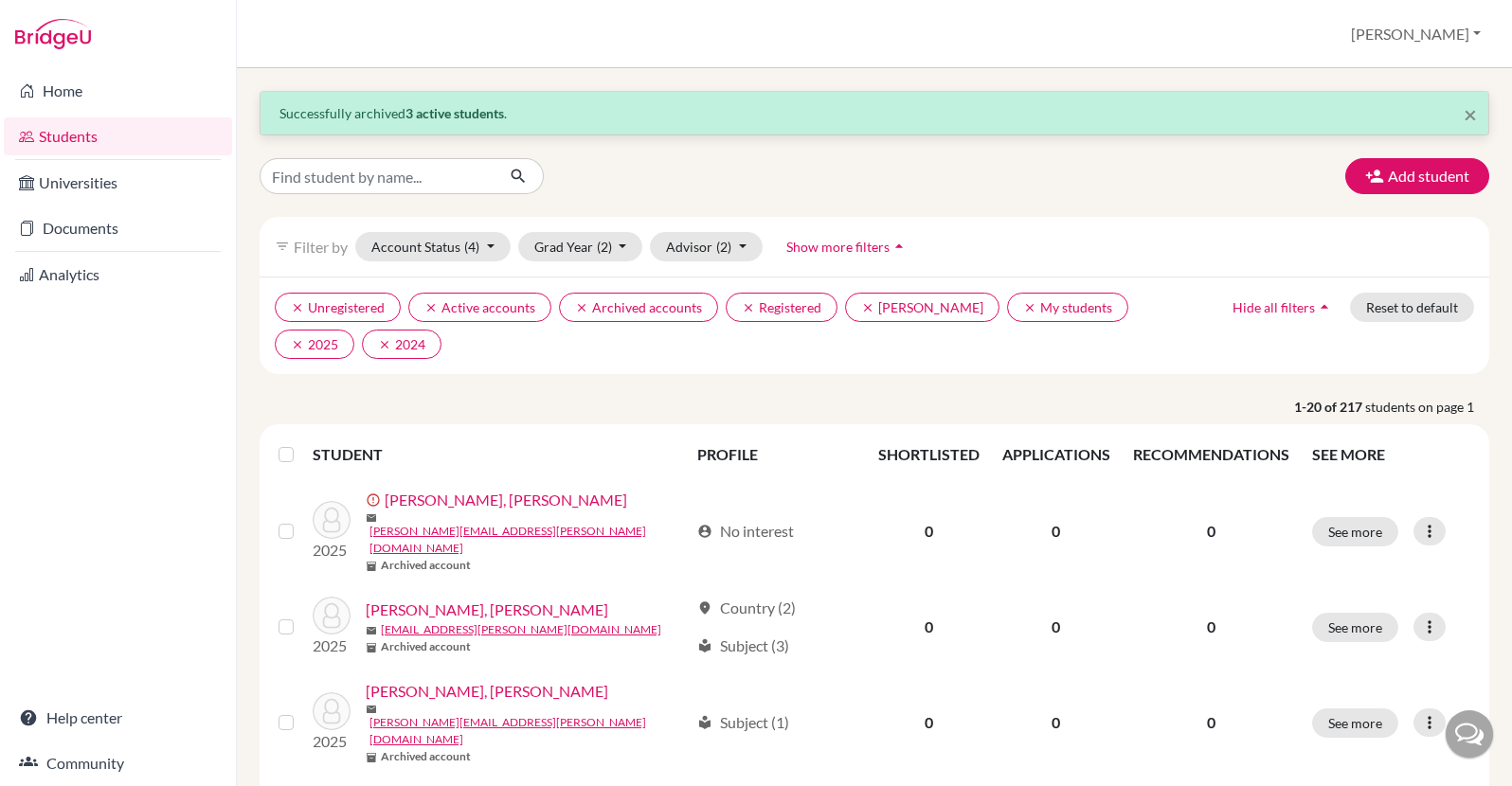 click at bounding box center [290, 455] 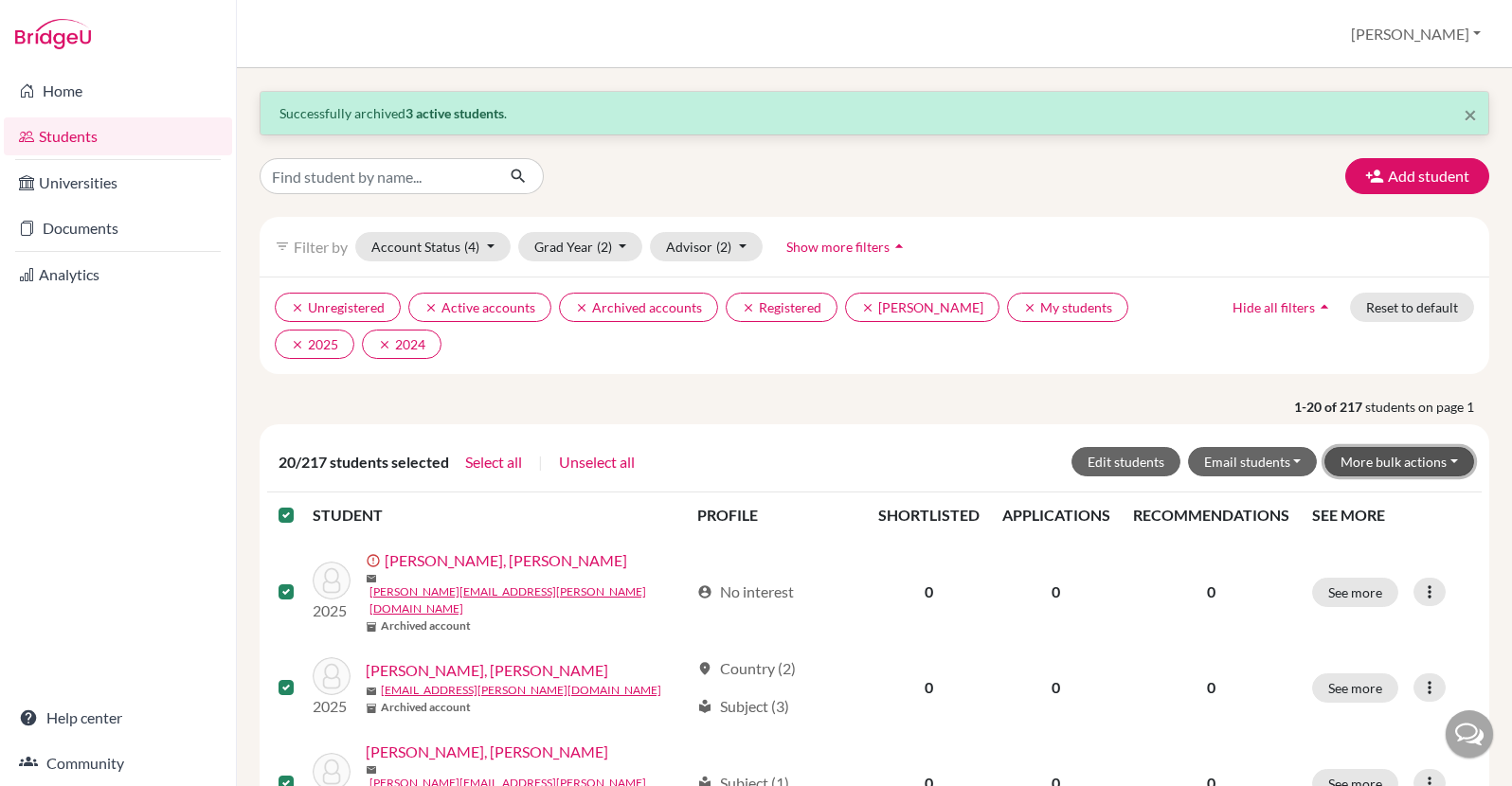 click on "More bulk actions" at bounding box center (1399, 461) 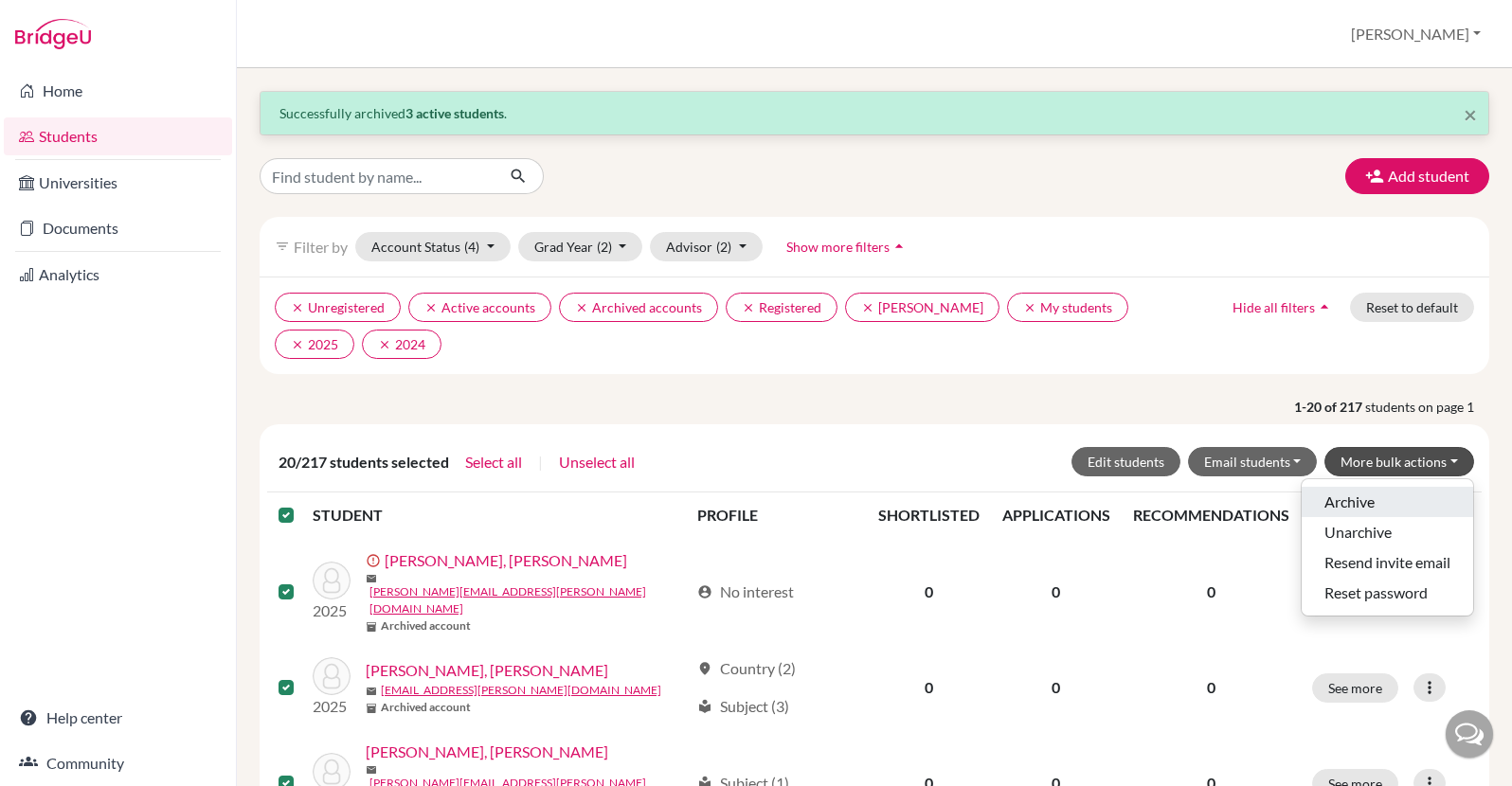 click on "Archive" at bounding box center (1387, 502) 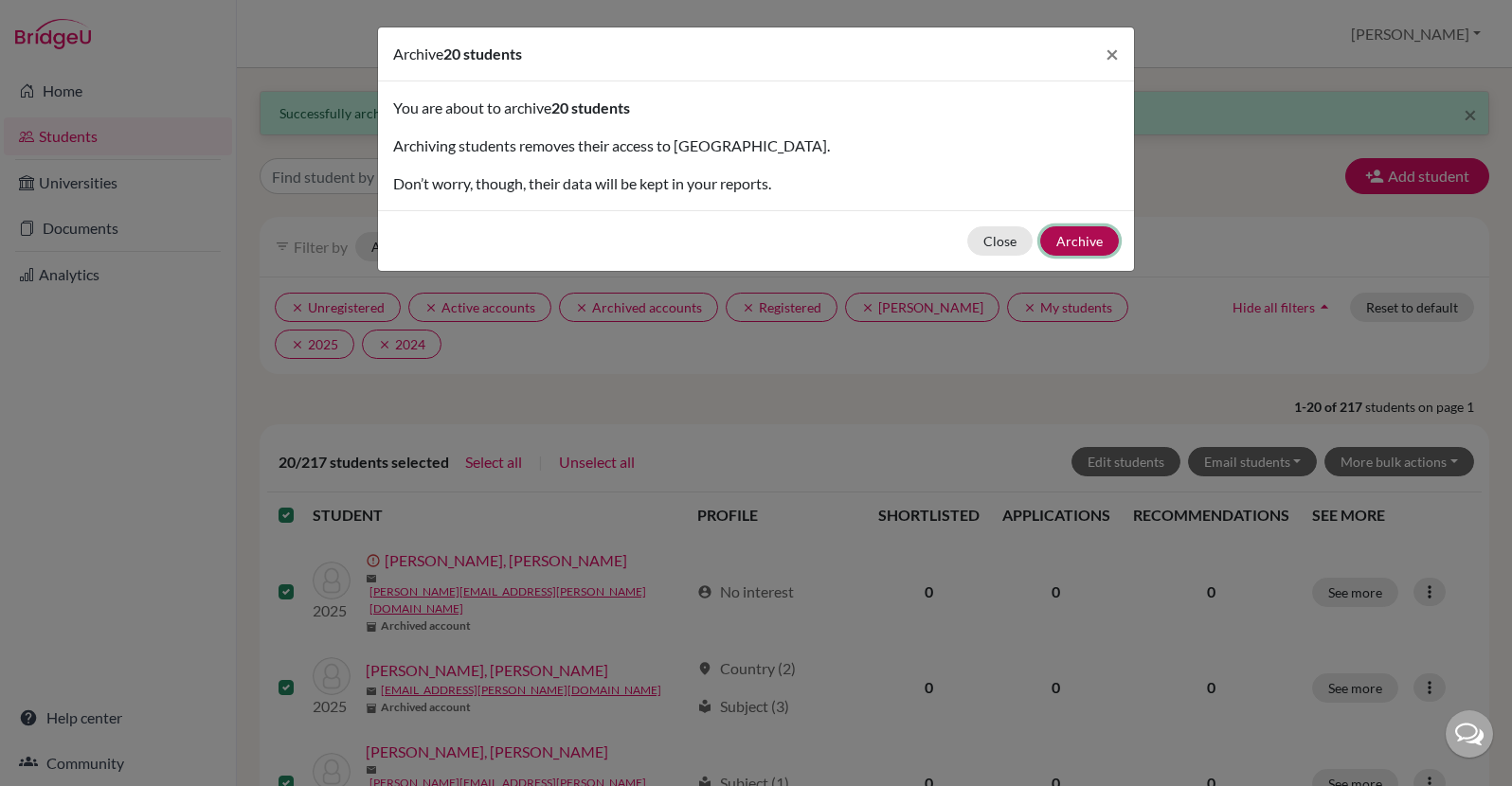 click on "Archive" at bounding box center [1079, 241] 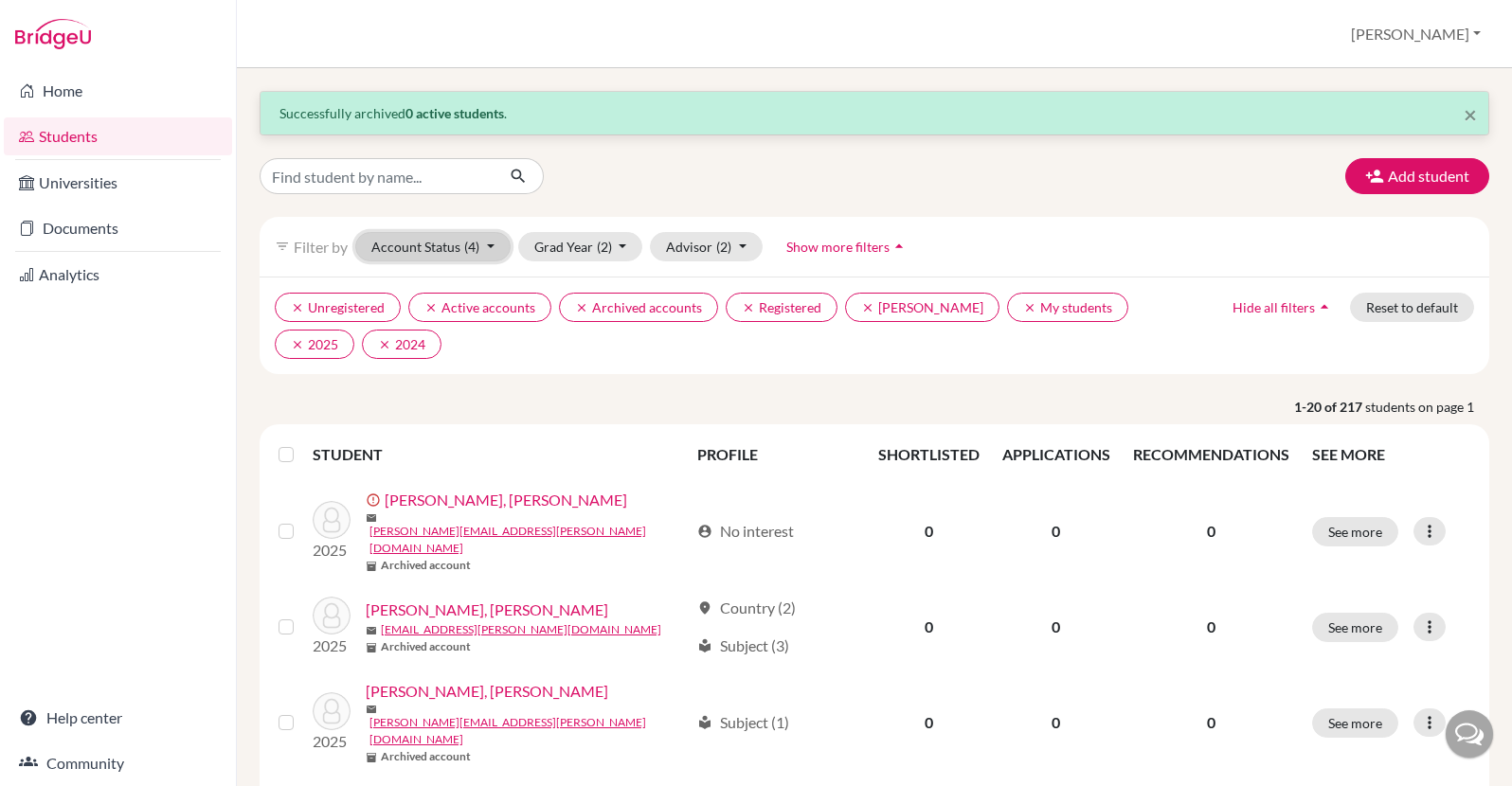 click on "Account Status (4)" at bounding box center (433, 246) 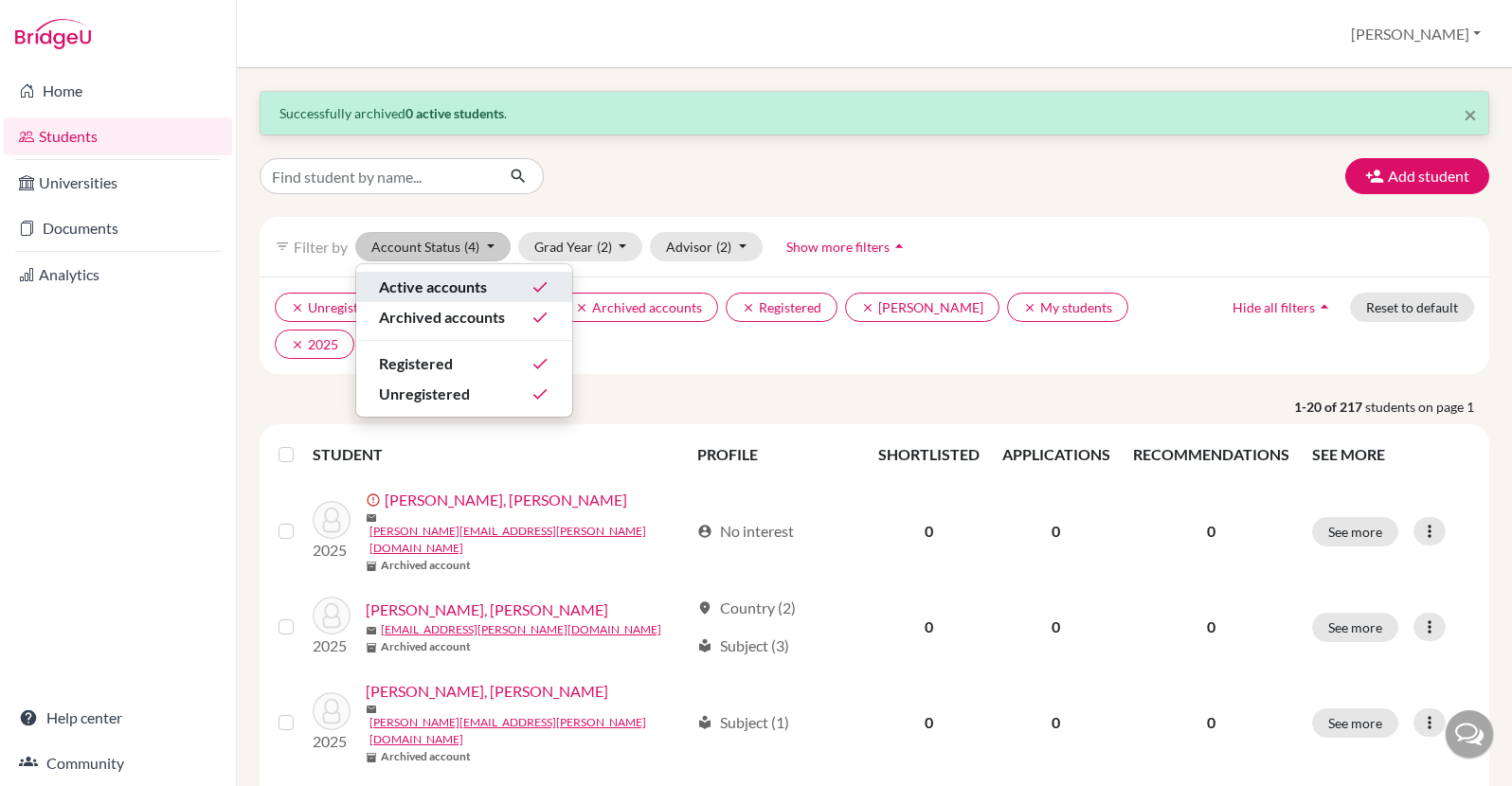 click on "Active accounts" at bounding box center (433, 287) 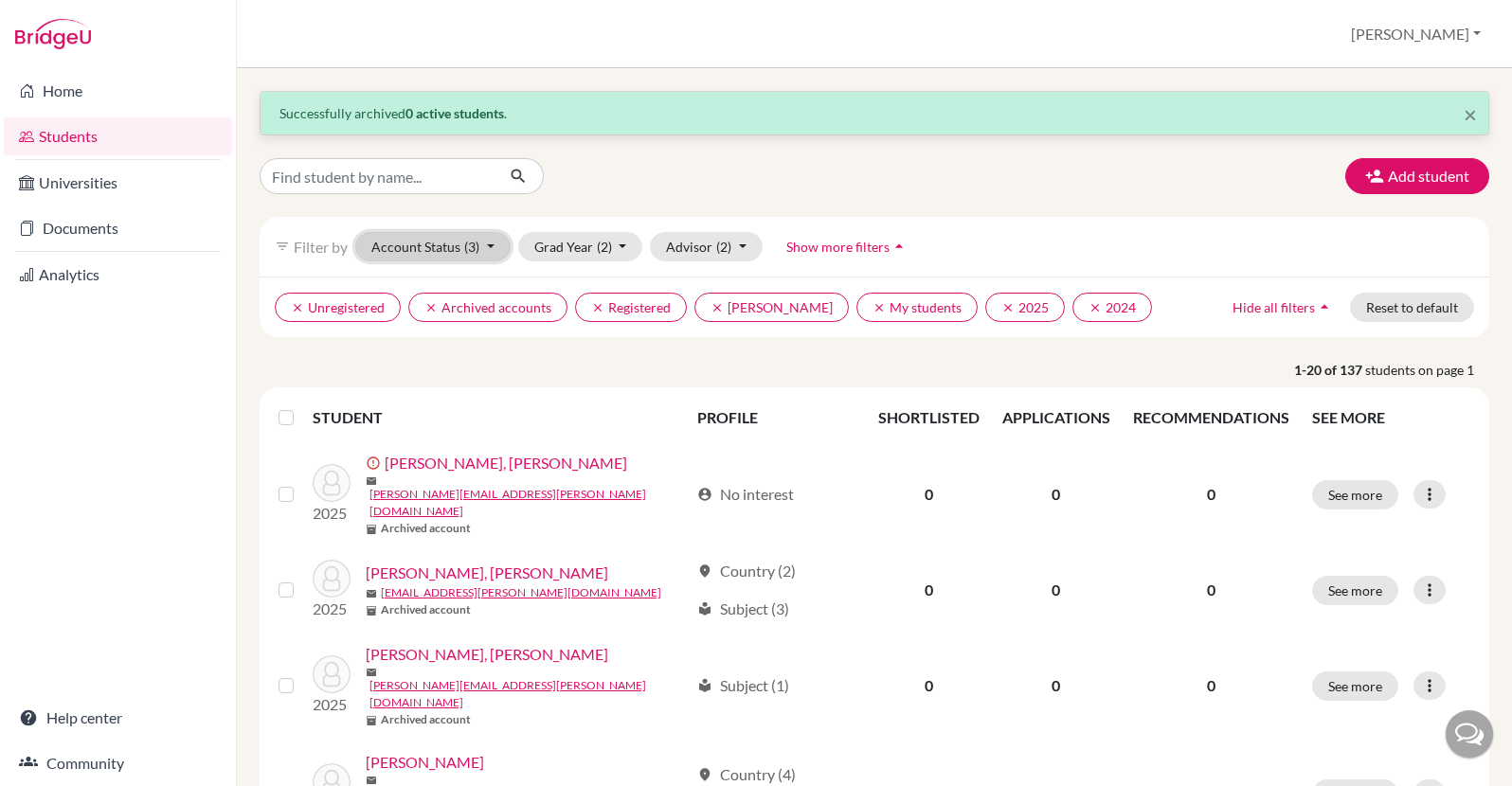 click on "Account Status (3)" at bounding box center [433, 246] 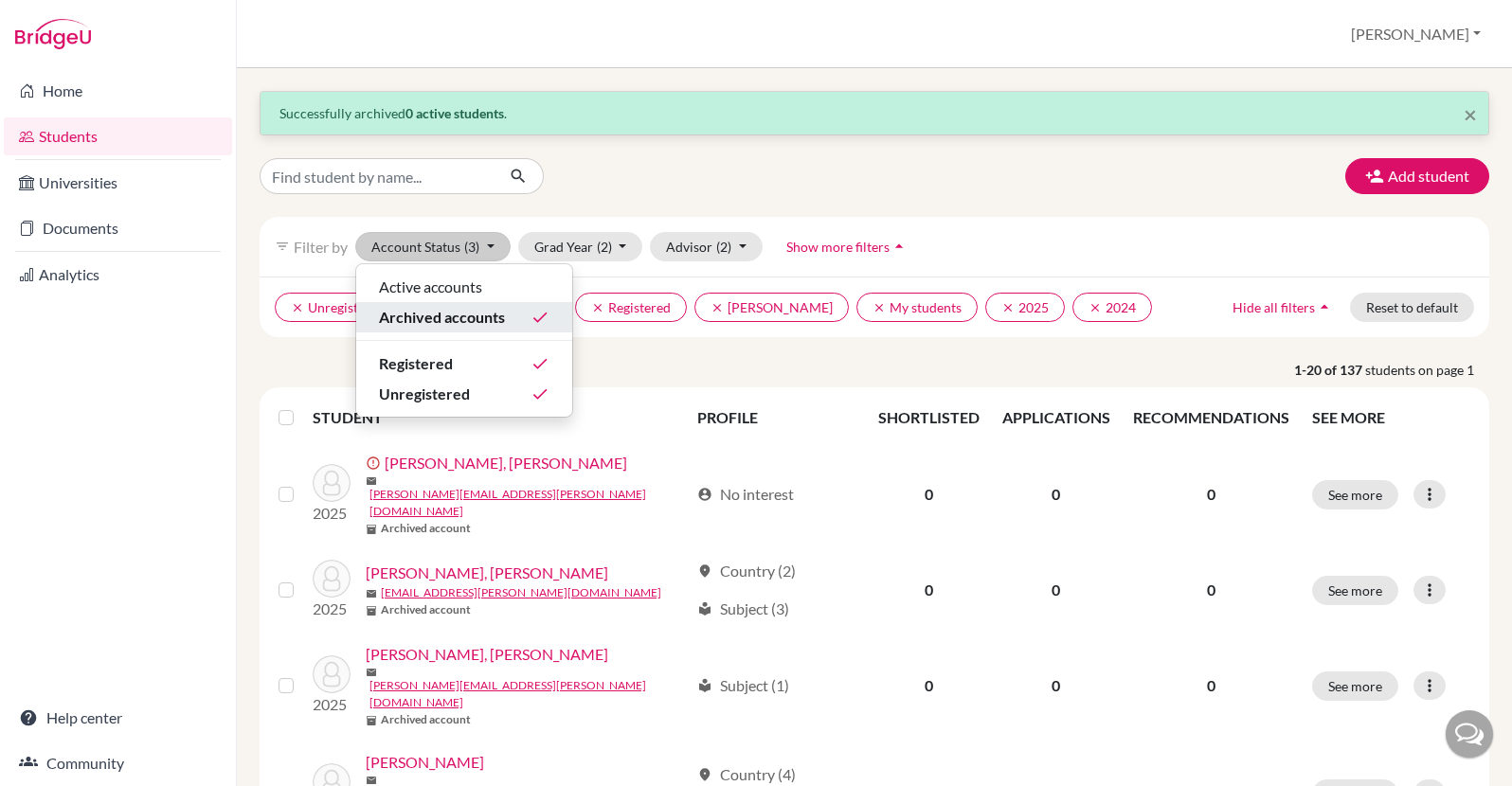 click on "Archived accounts" at bounding box center [441, 317] 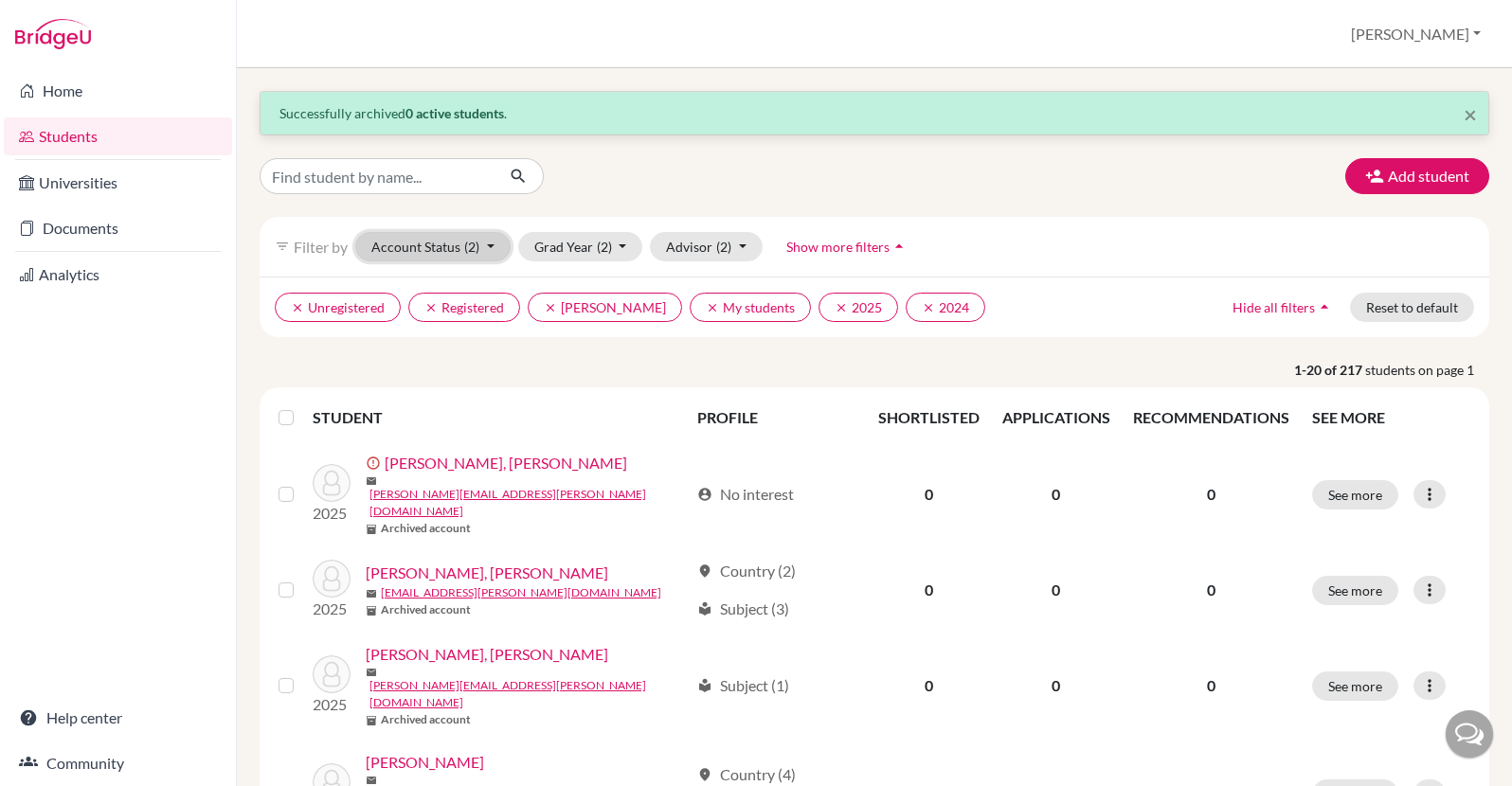 click on "Account Status (2)" at bounding box center (433, 246) 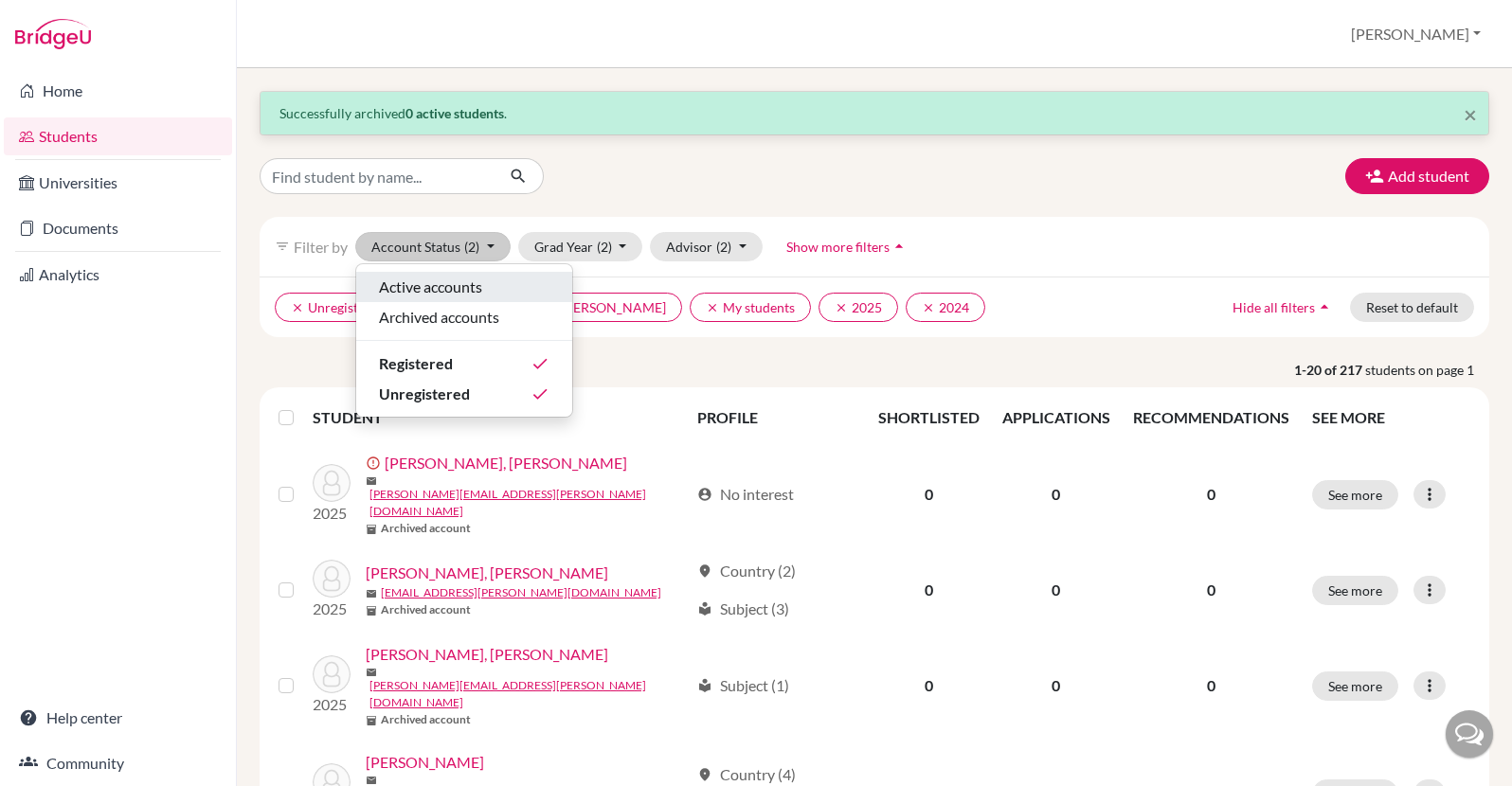 click on "Active accounts" at bounding box center [430, 287] 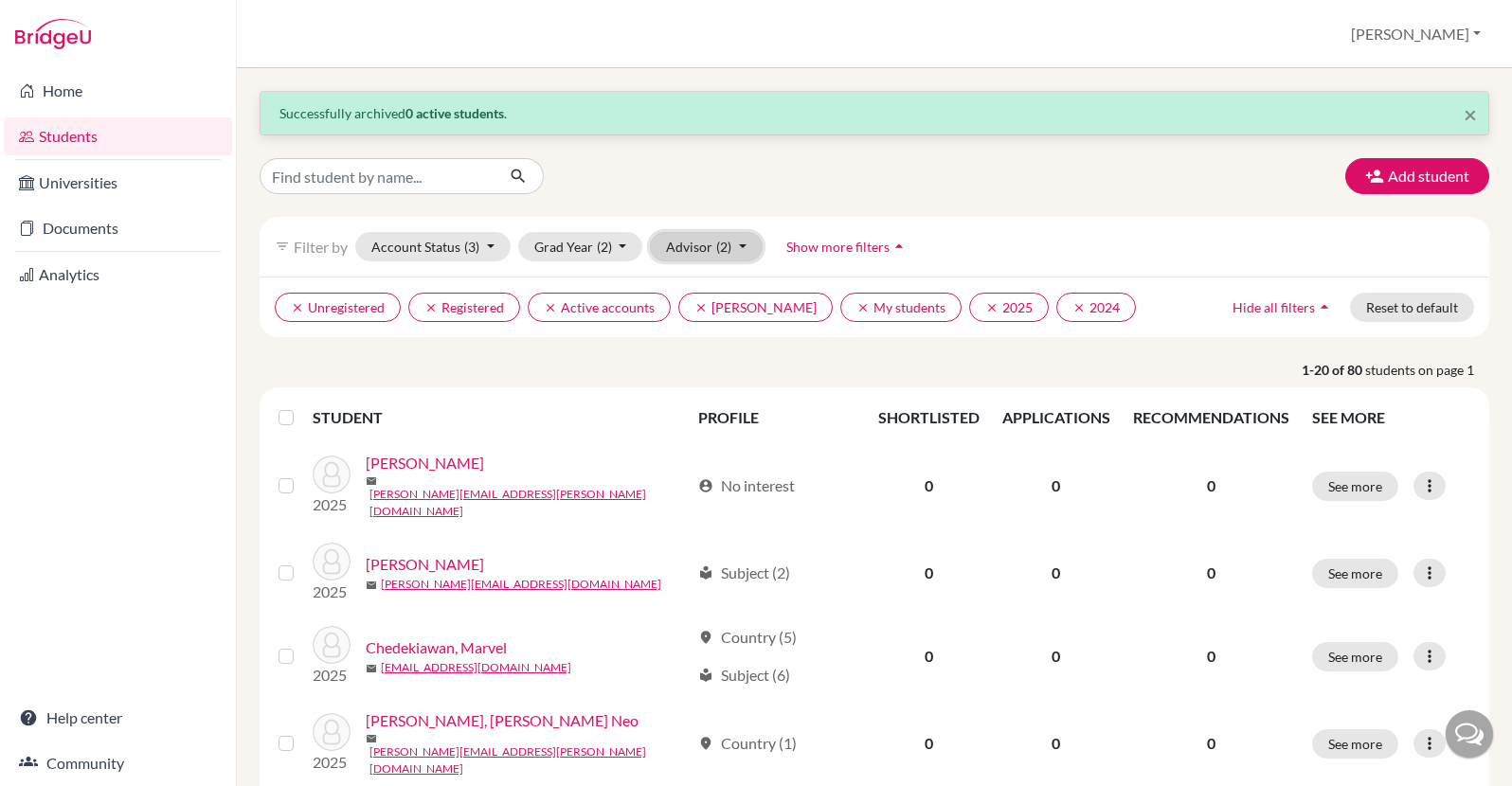 click on "Advisor (2)" at bounding box center (706, 246) 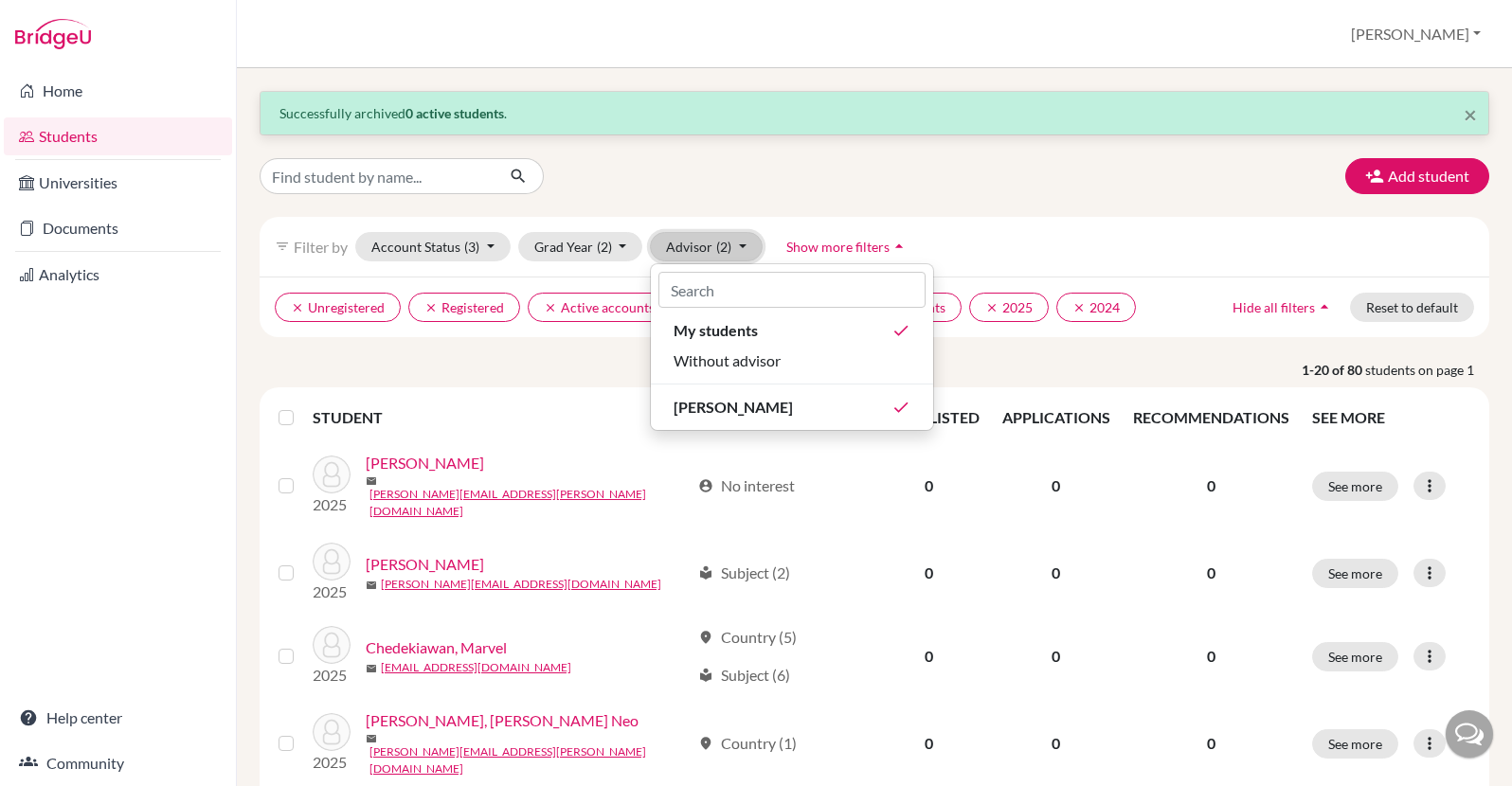 click on "Advisor (2)" at bounding box center [706, 246] 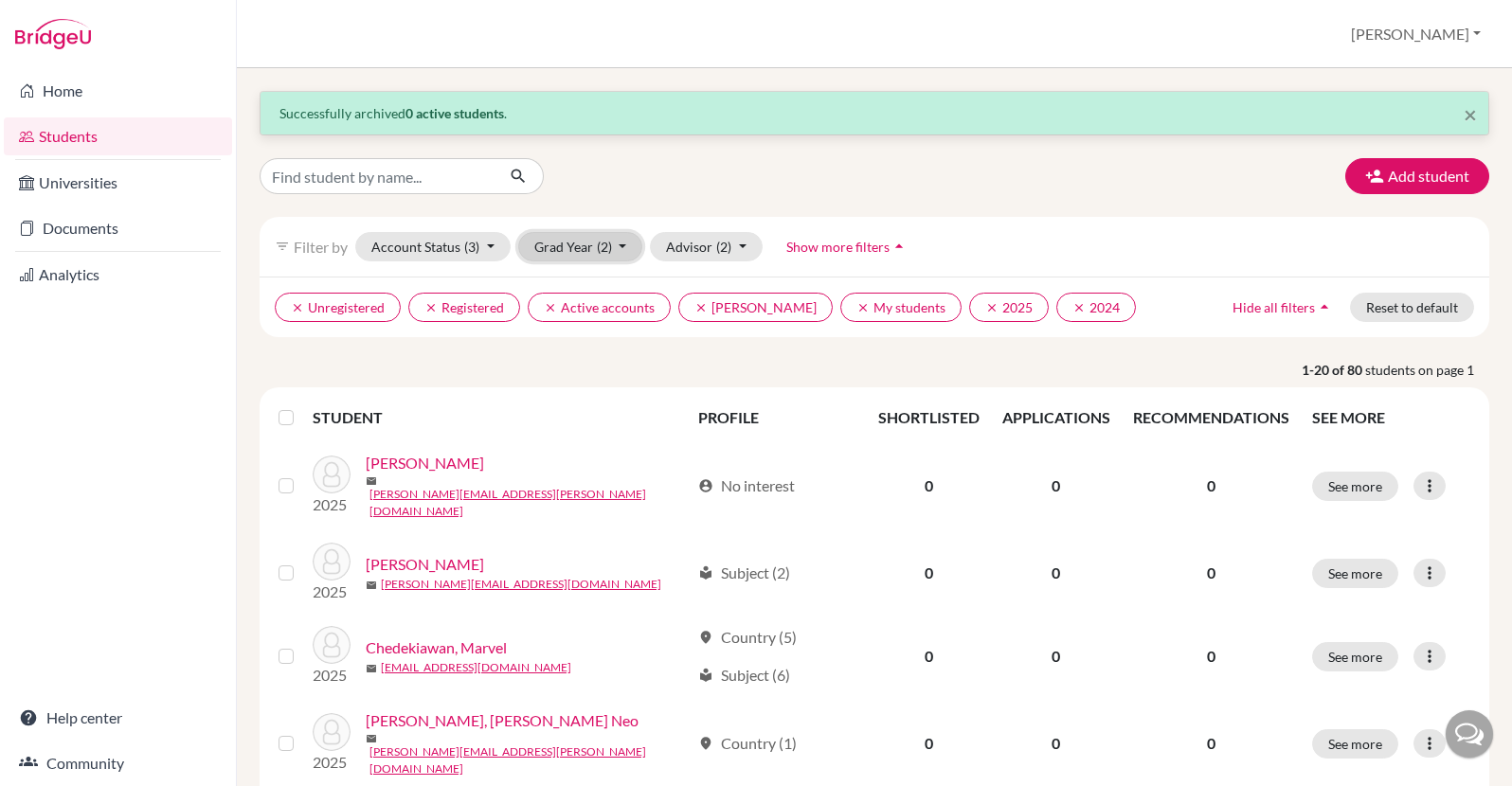 click on "(2)" at bounding box center (604, 246) 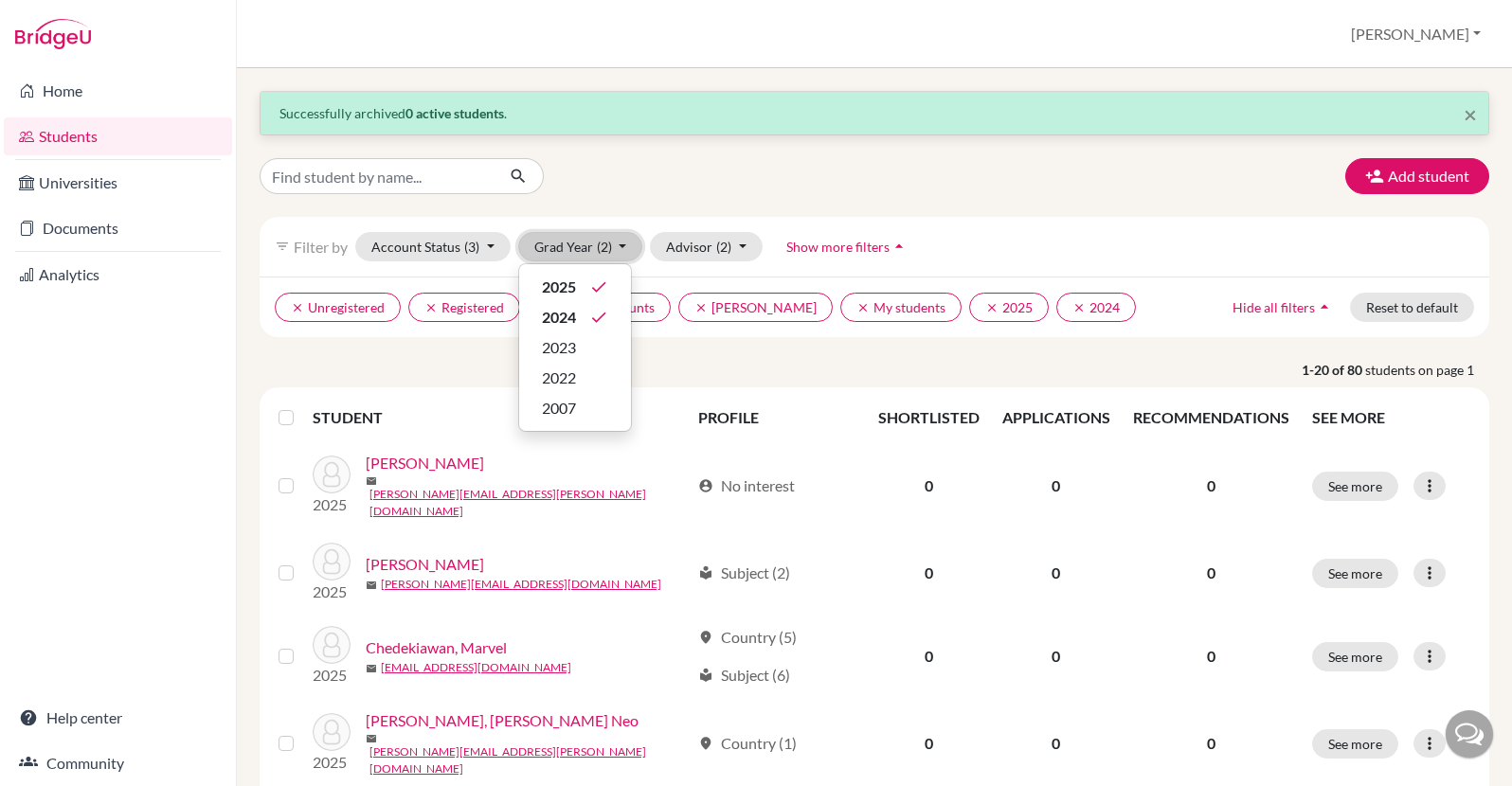click on "(2)" at bounding box center (604, 246) 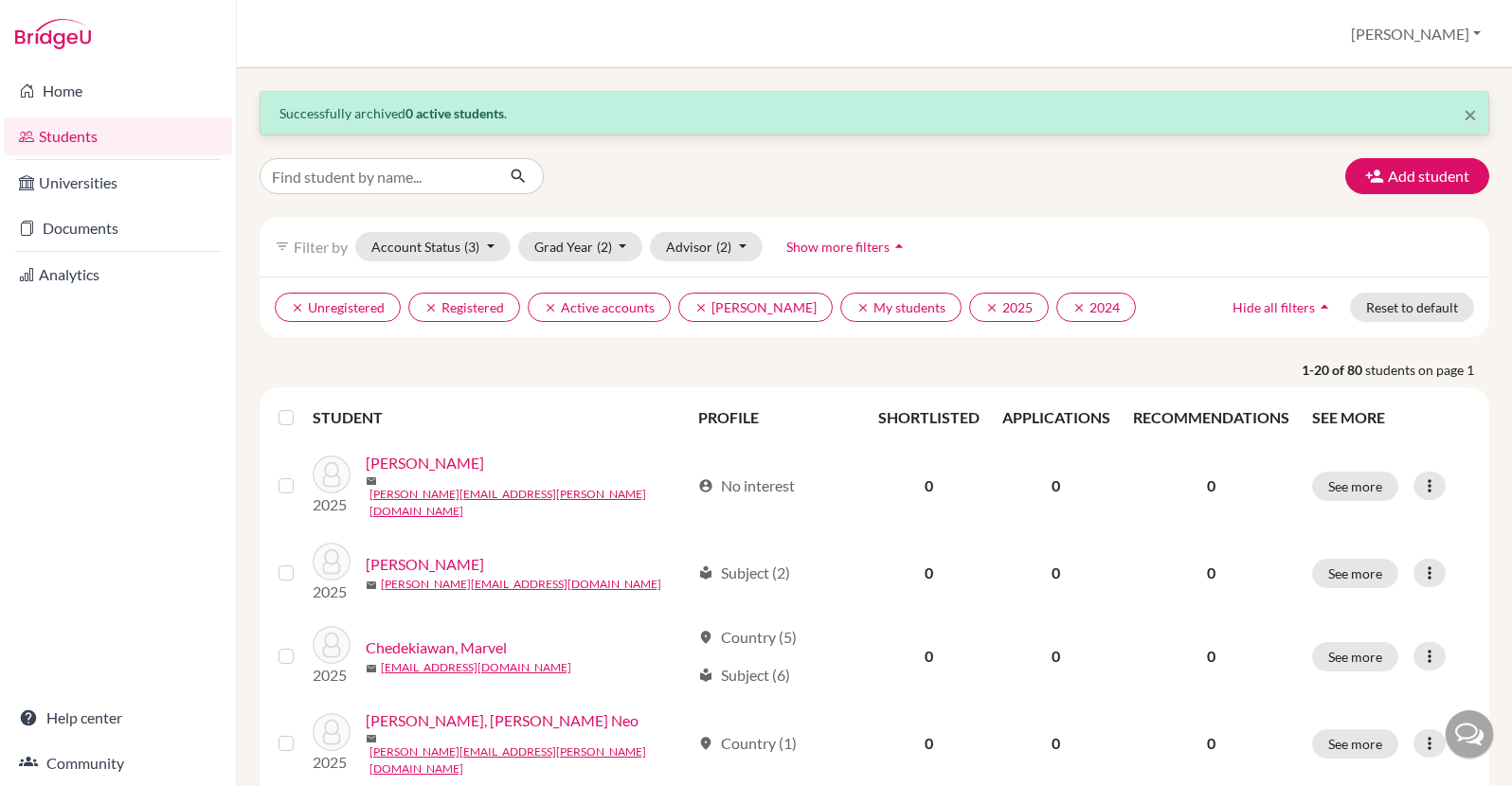 click at bounding box center (301, 406) 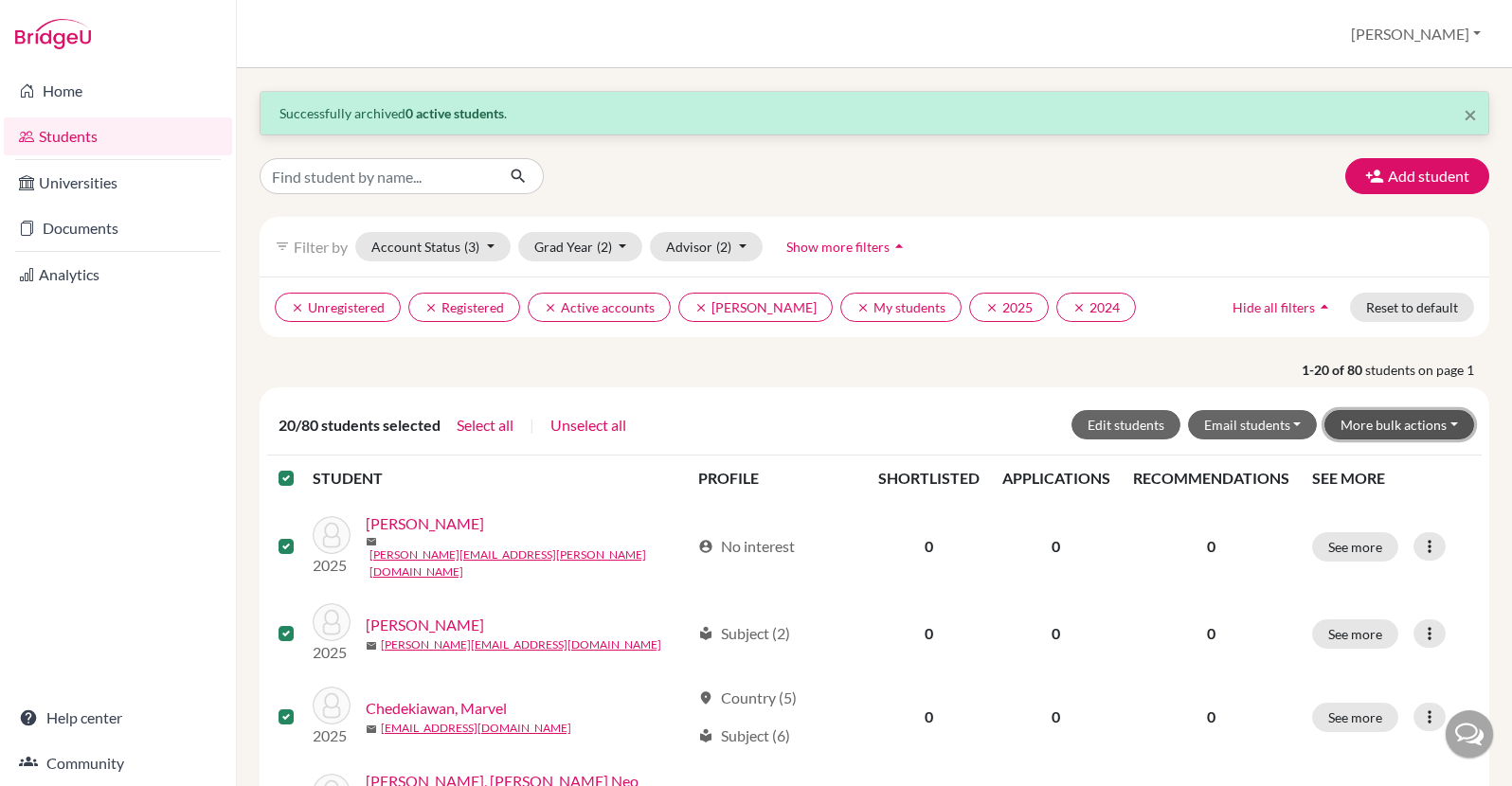 click on "More bulk actions" at bounding box center (1399, 424) 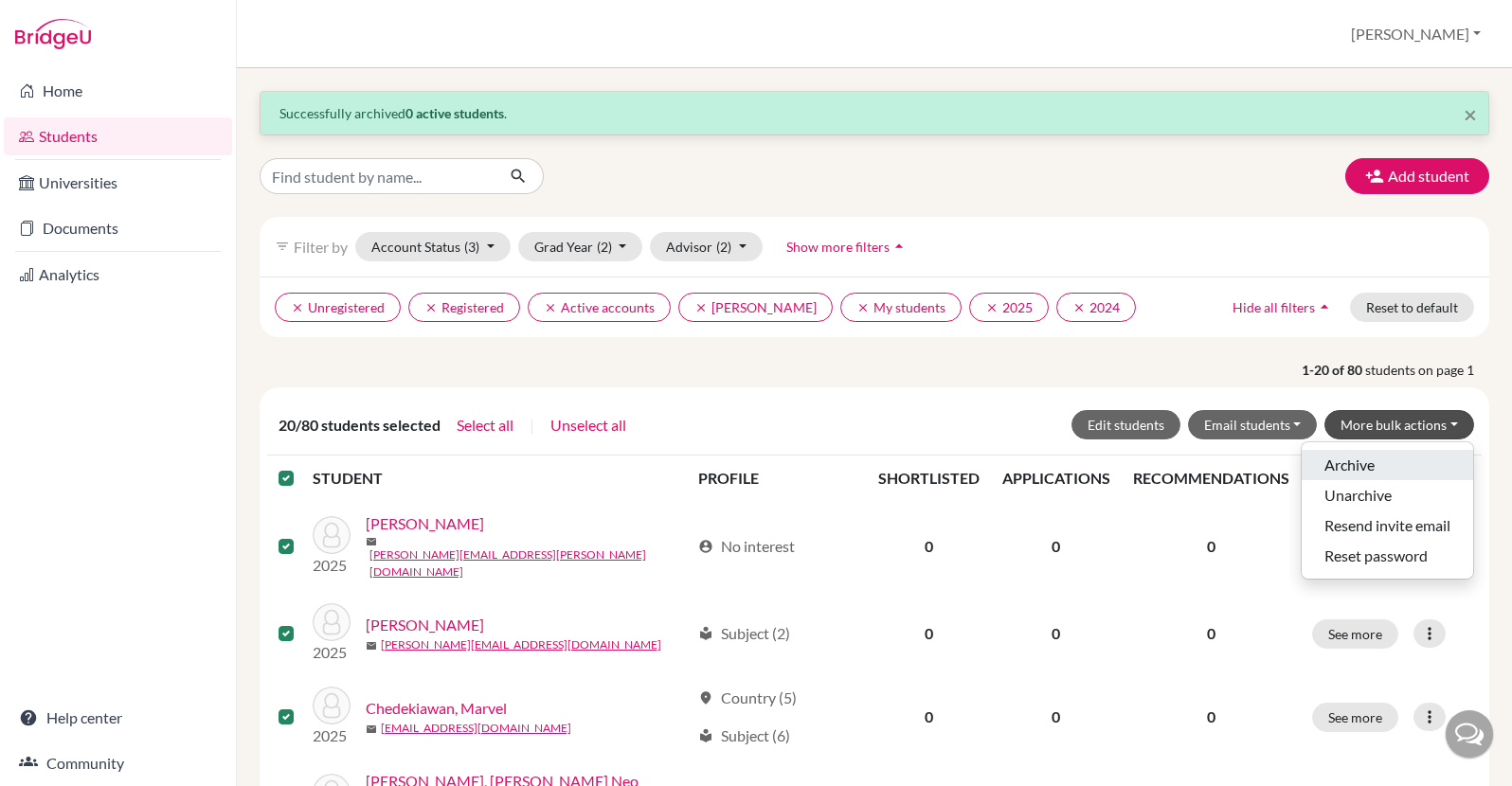click on "Archive" at bounding box center [1387, 465] 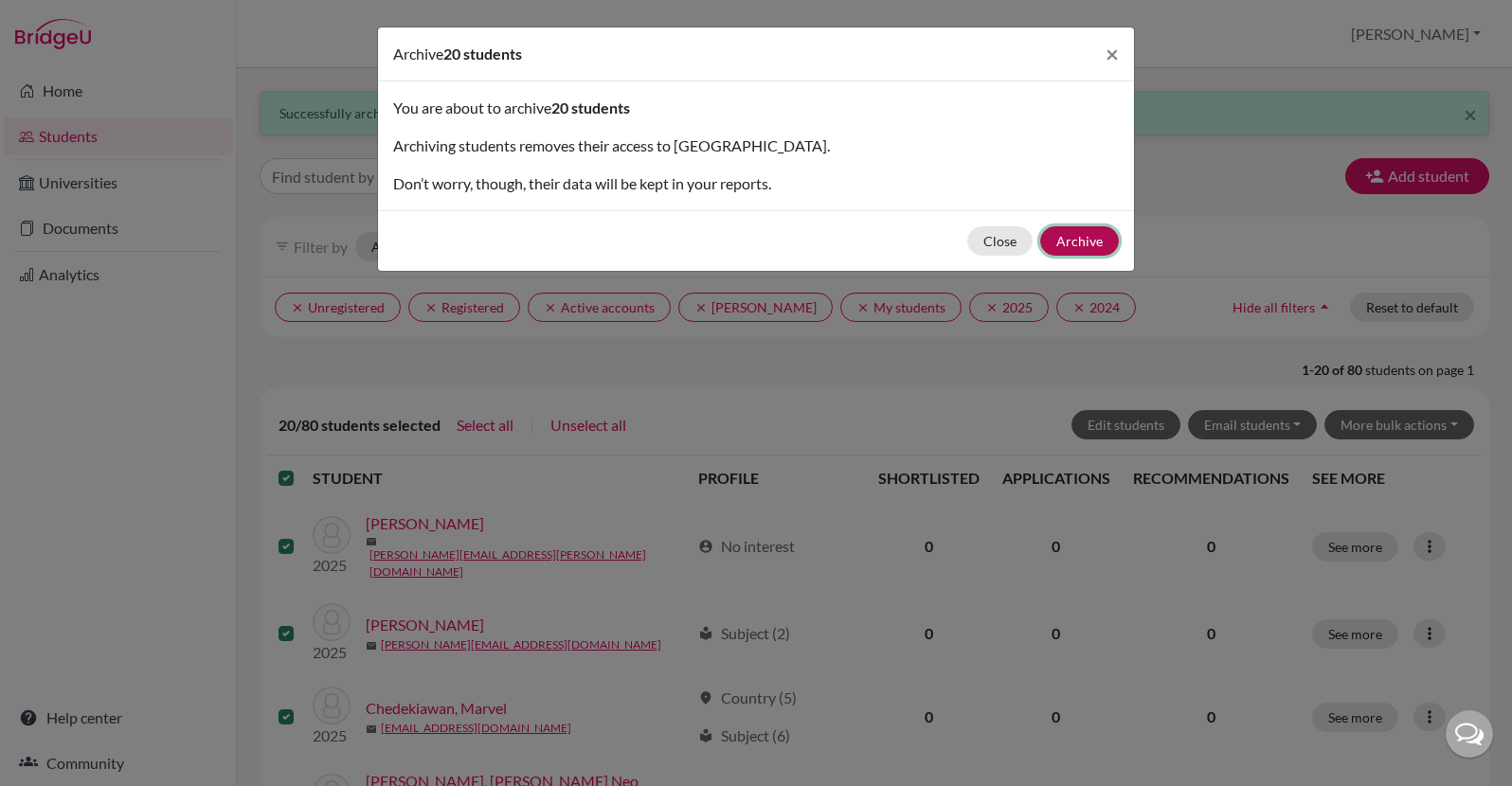 click on "Archive" at bounding box center [1079, 241] 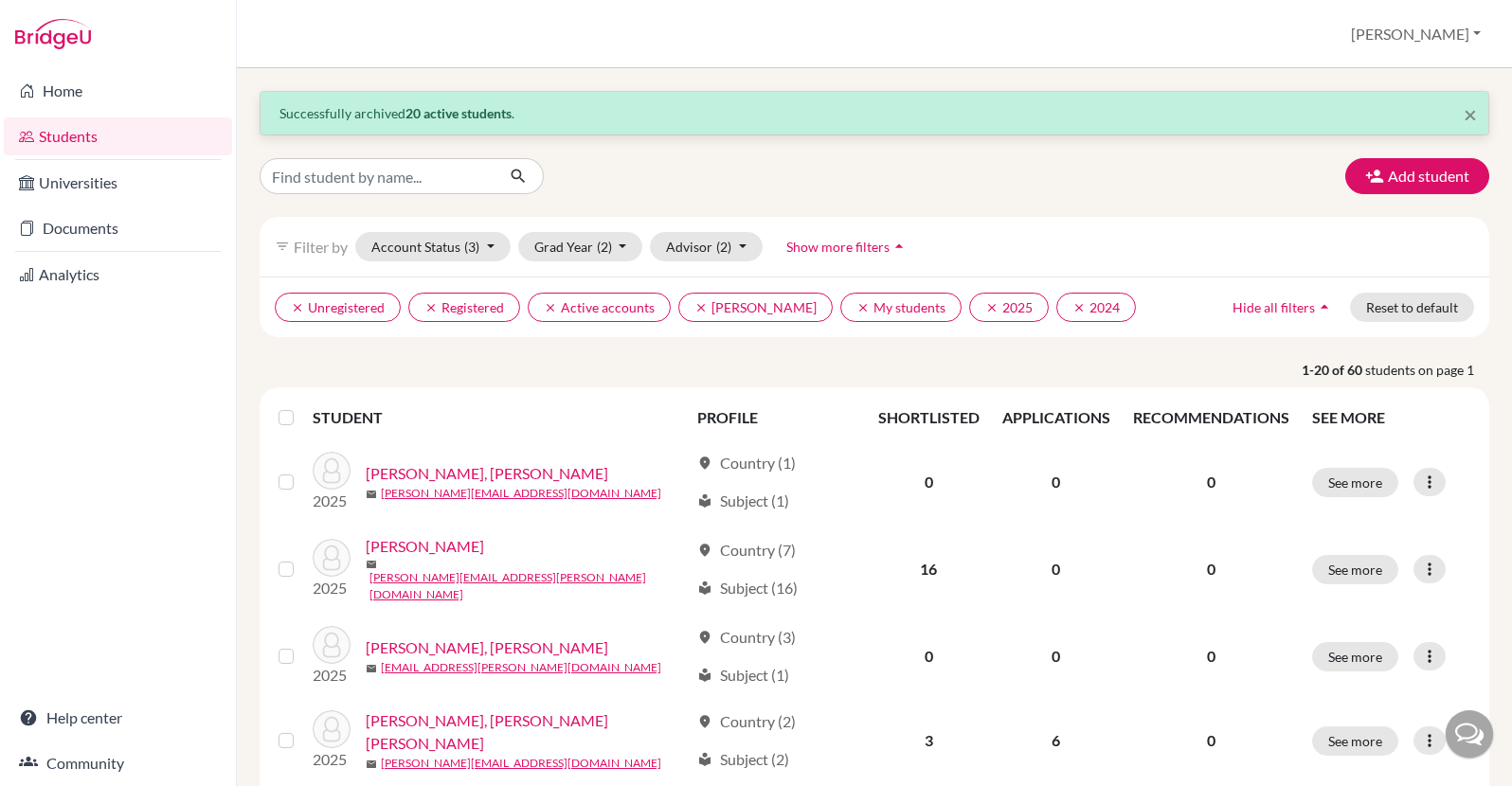 click at bounding box center [301, 406] 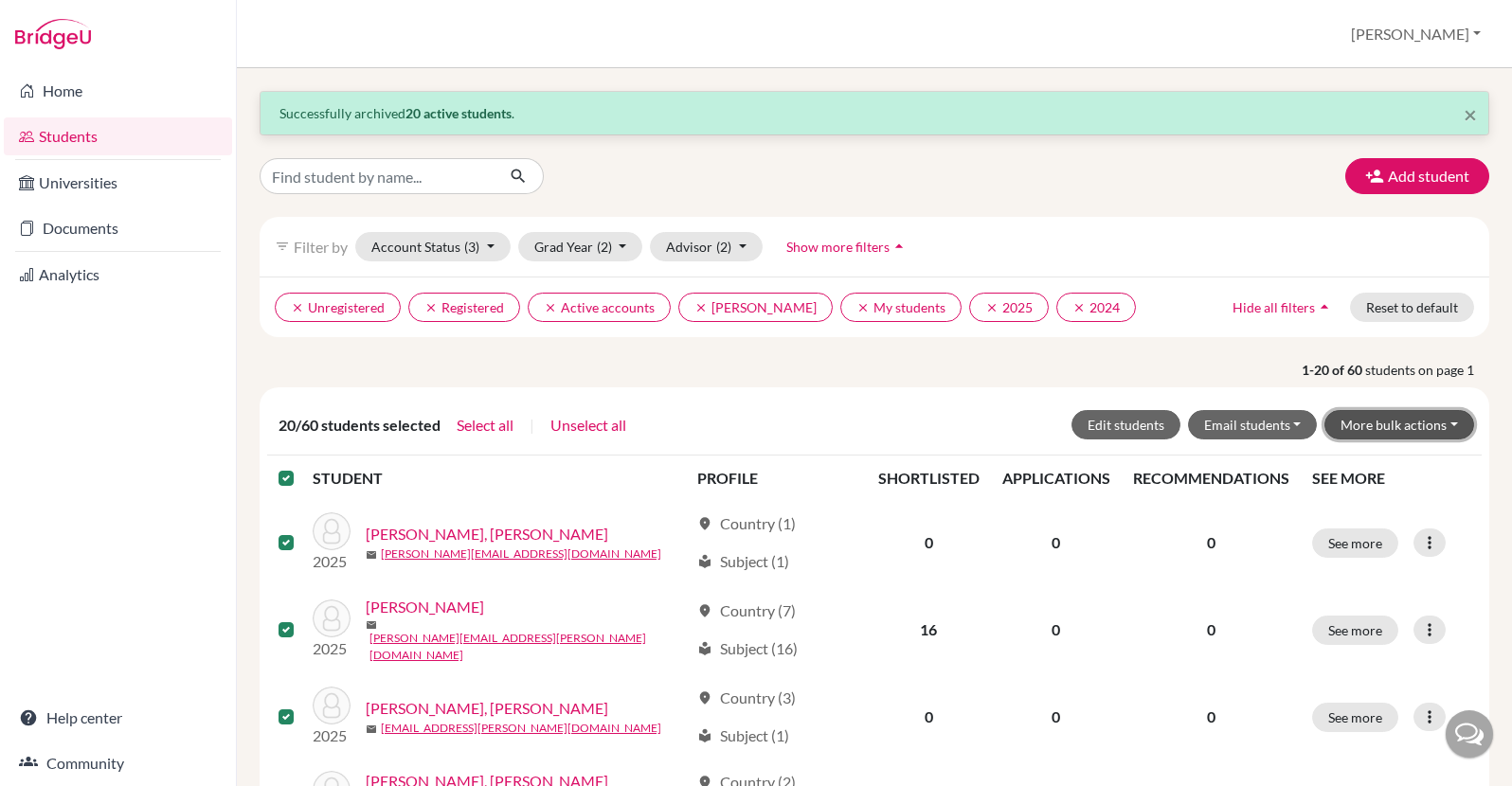 click on "More bulk actions" at bounding box center [1399, 424] 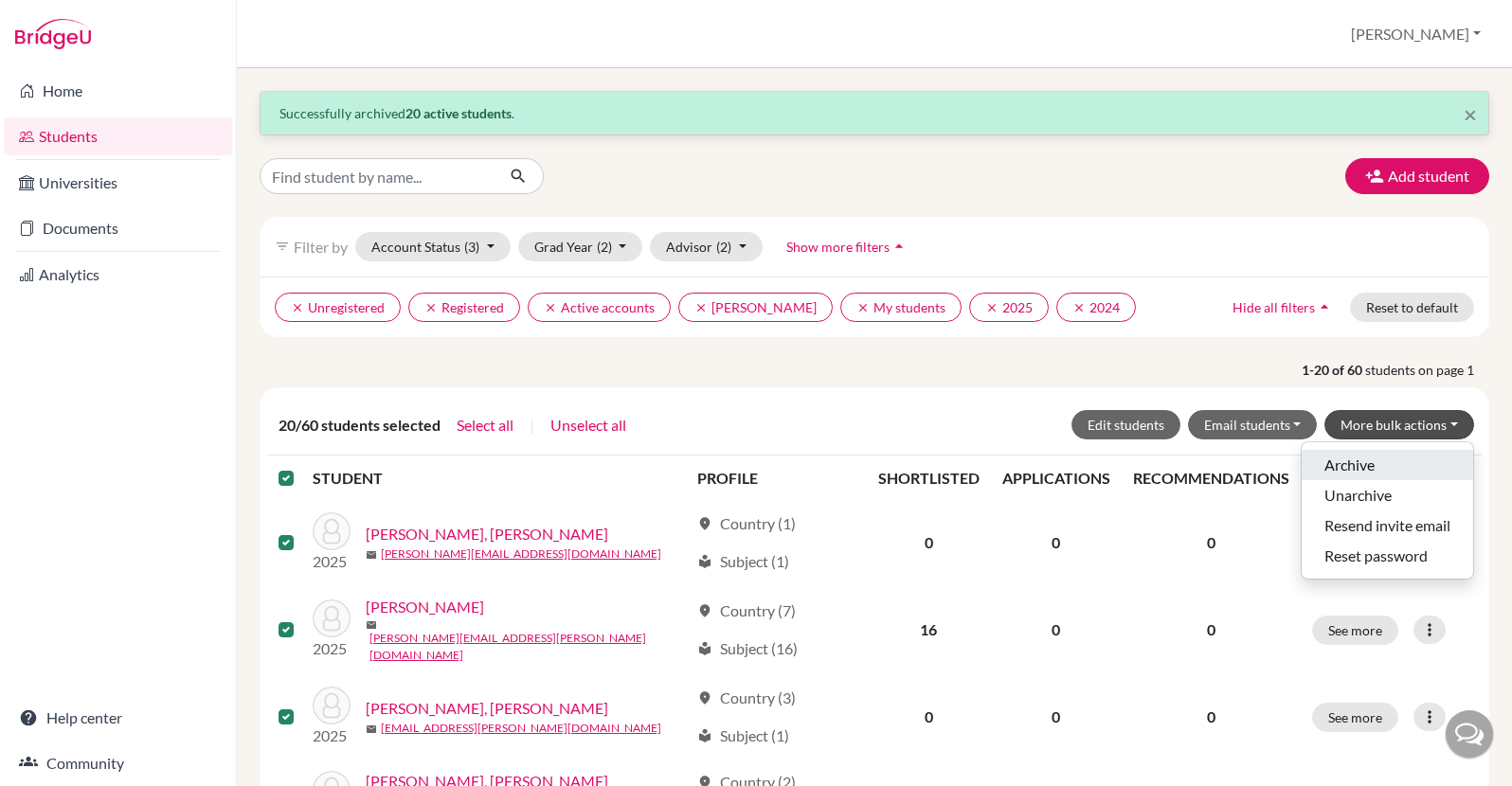 click on "Archive" at bounding box center (1387, 465) 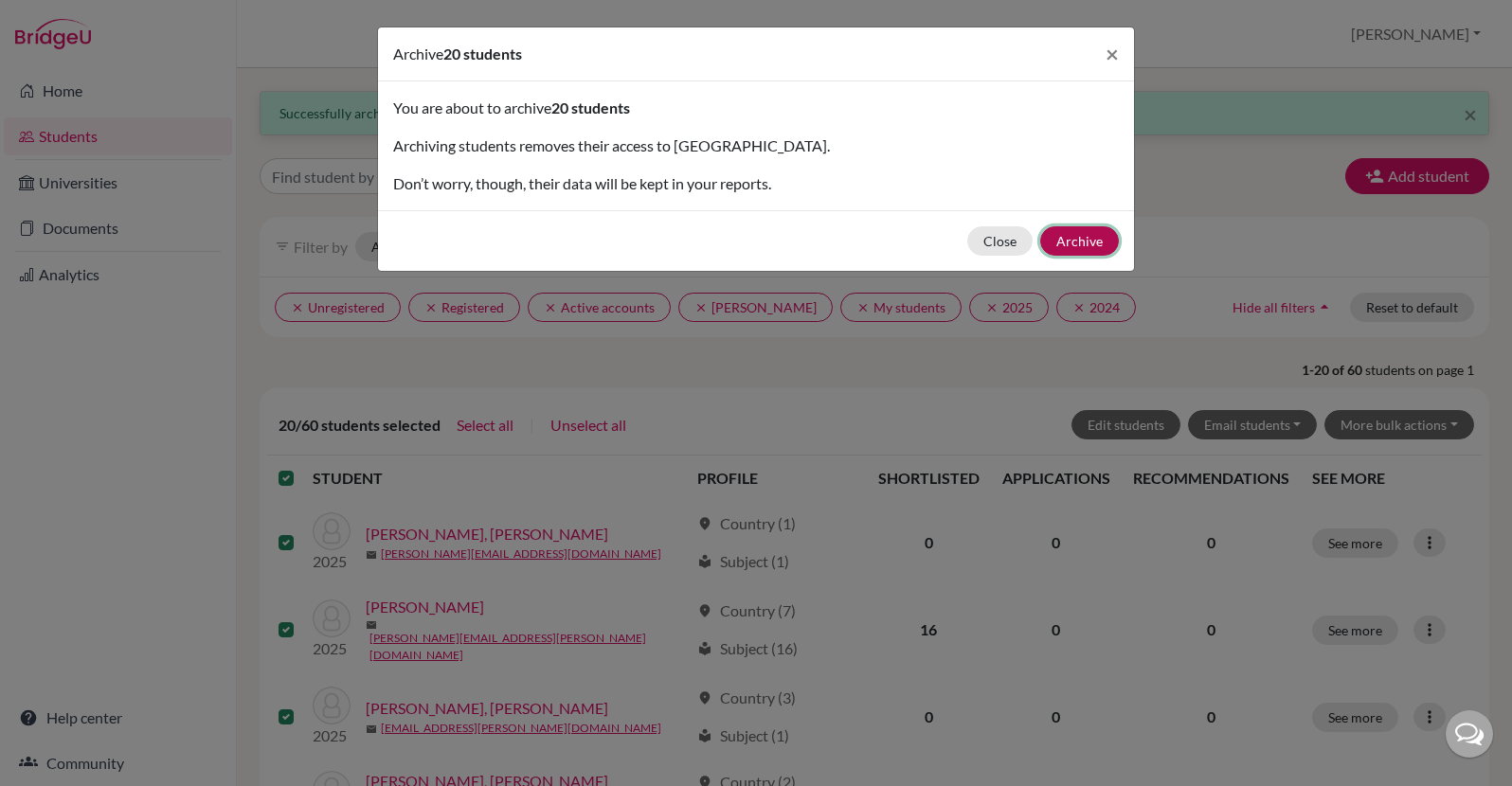 click on "Archive" at bounding box center [1079, 241] 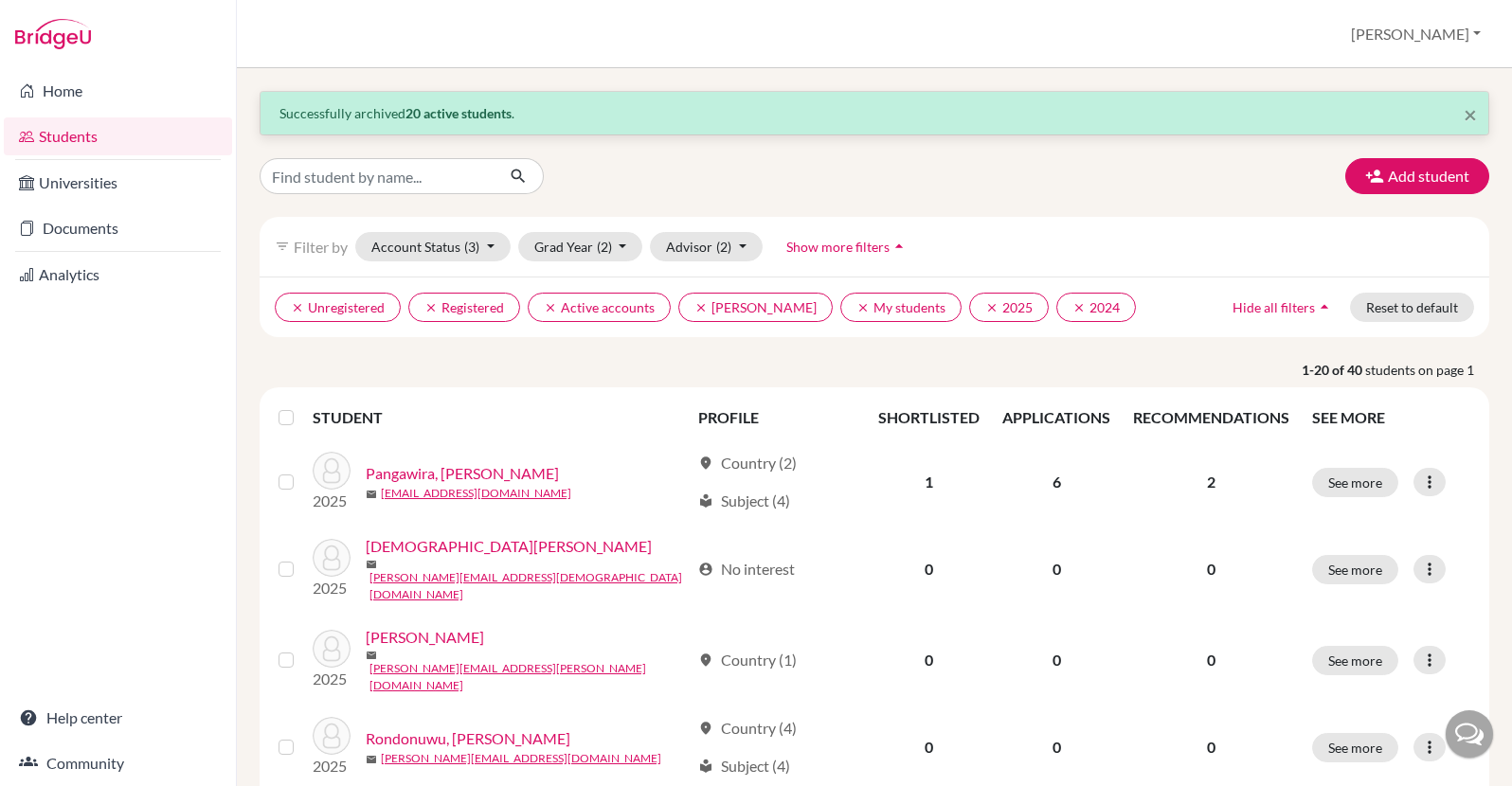 click at bounding box center [301, 406] 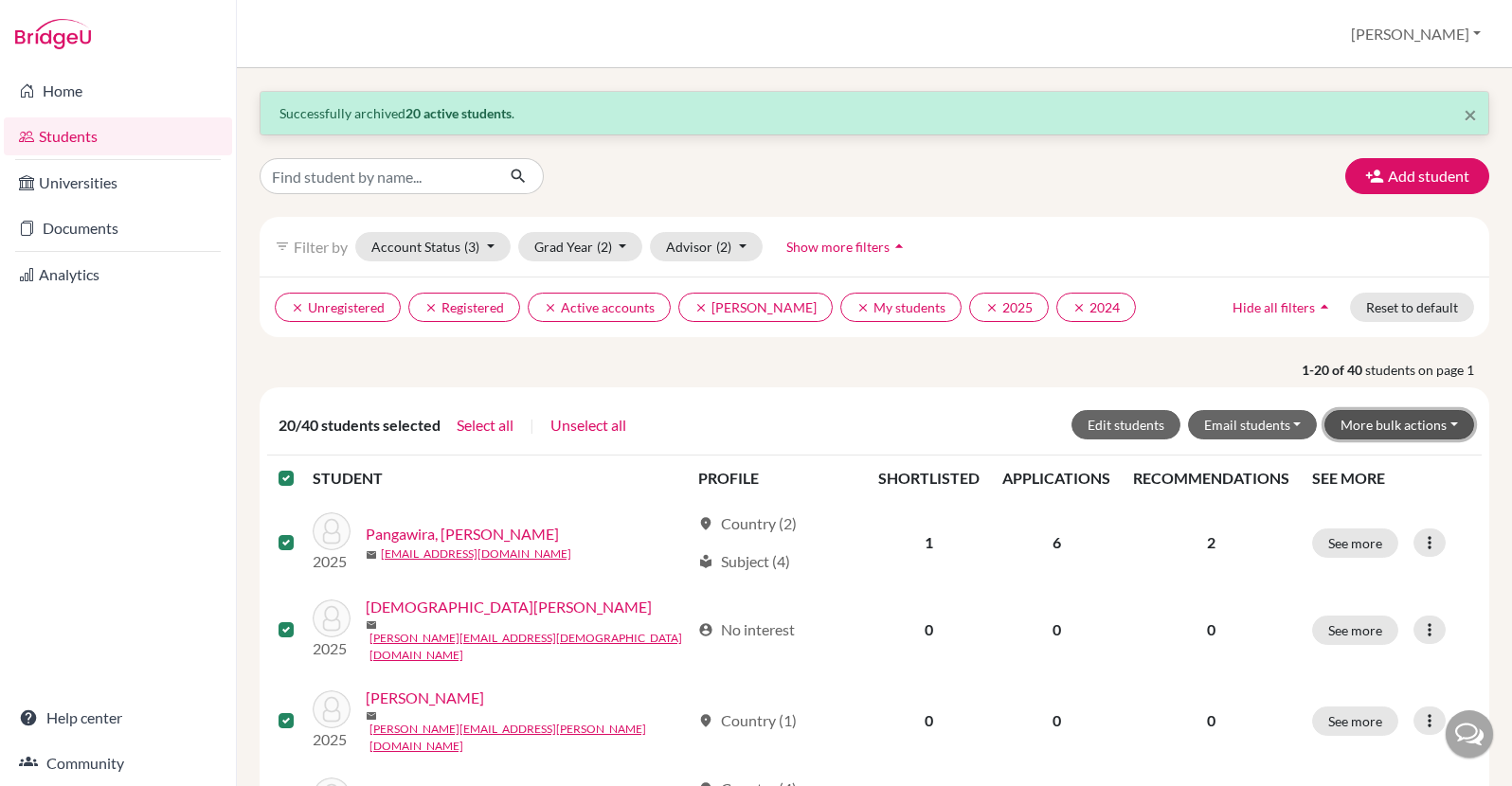 drag, startPoint x: 1354, startPoint y: 422, endPoint x: 1365, endPoint y: 439, distance: 20.248457 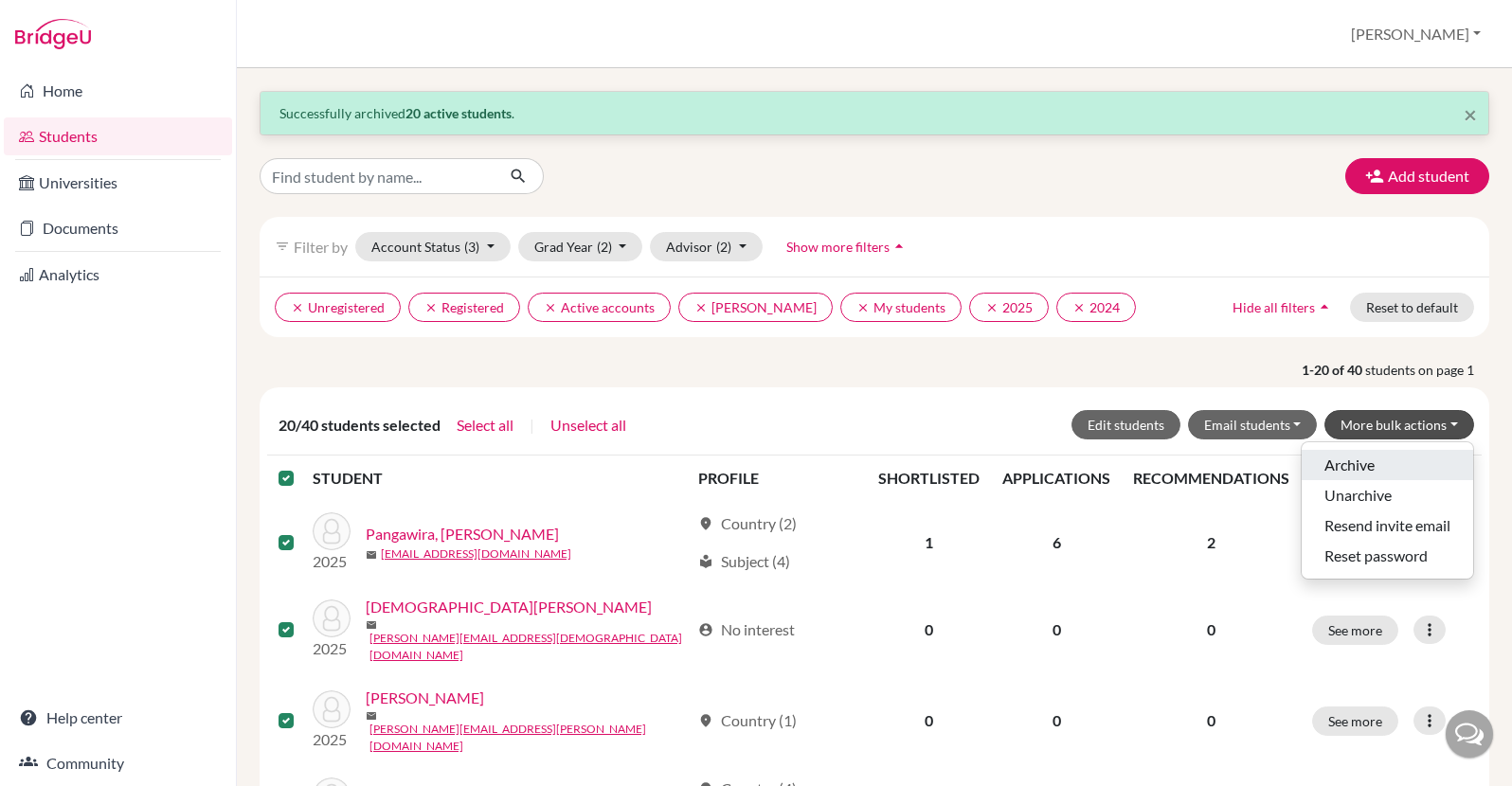 click on "Archive" at bounding box center [1387, 465] 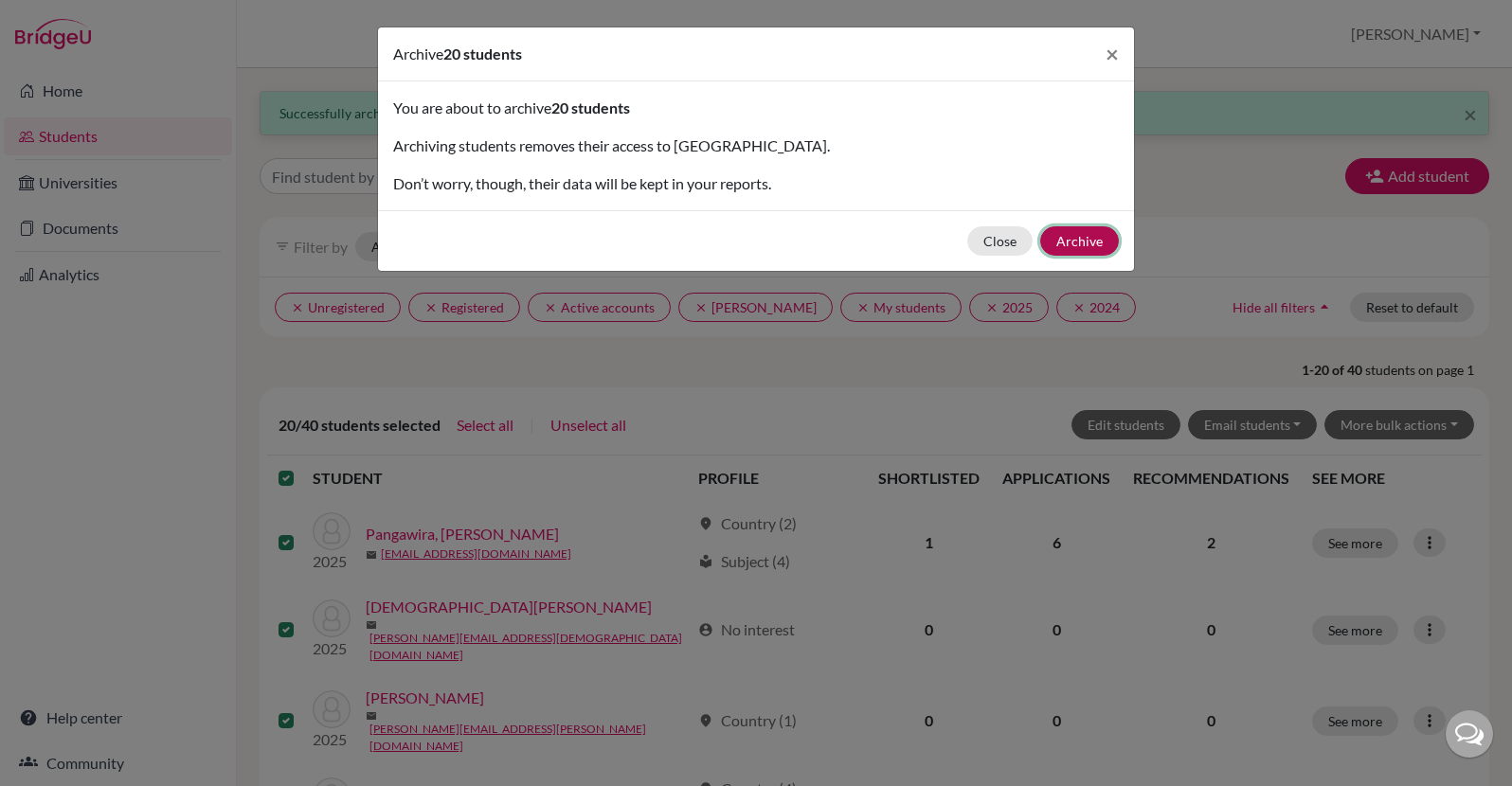 click on "Archive" at bounding box center [1079, 241] 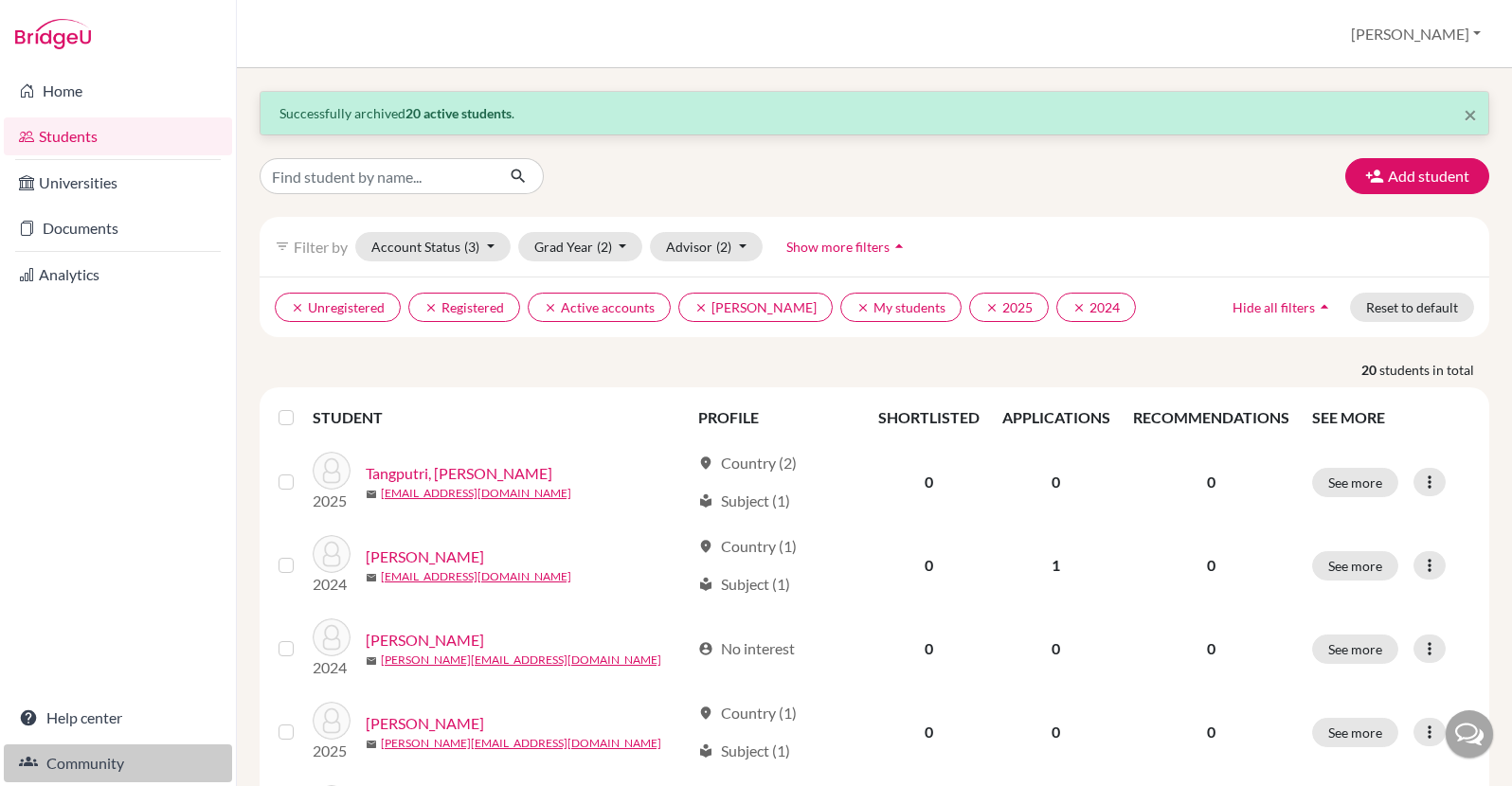click on "Community" at bounding box center (117, 763) 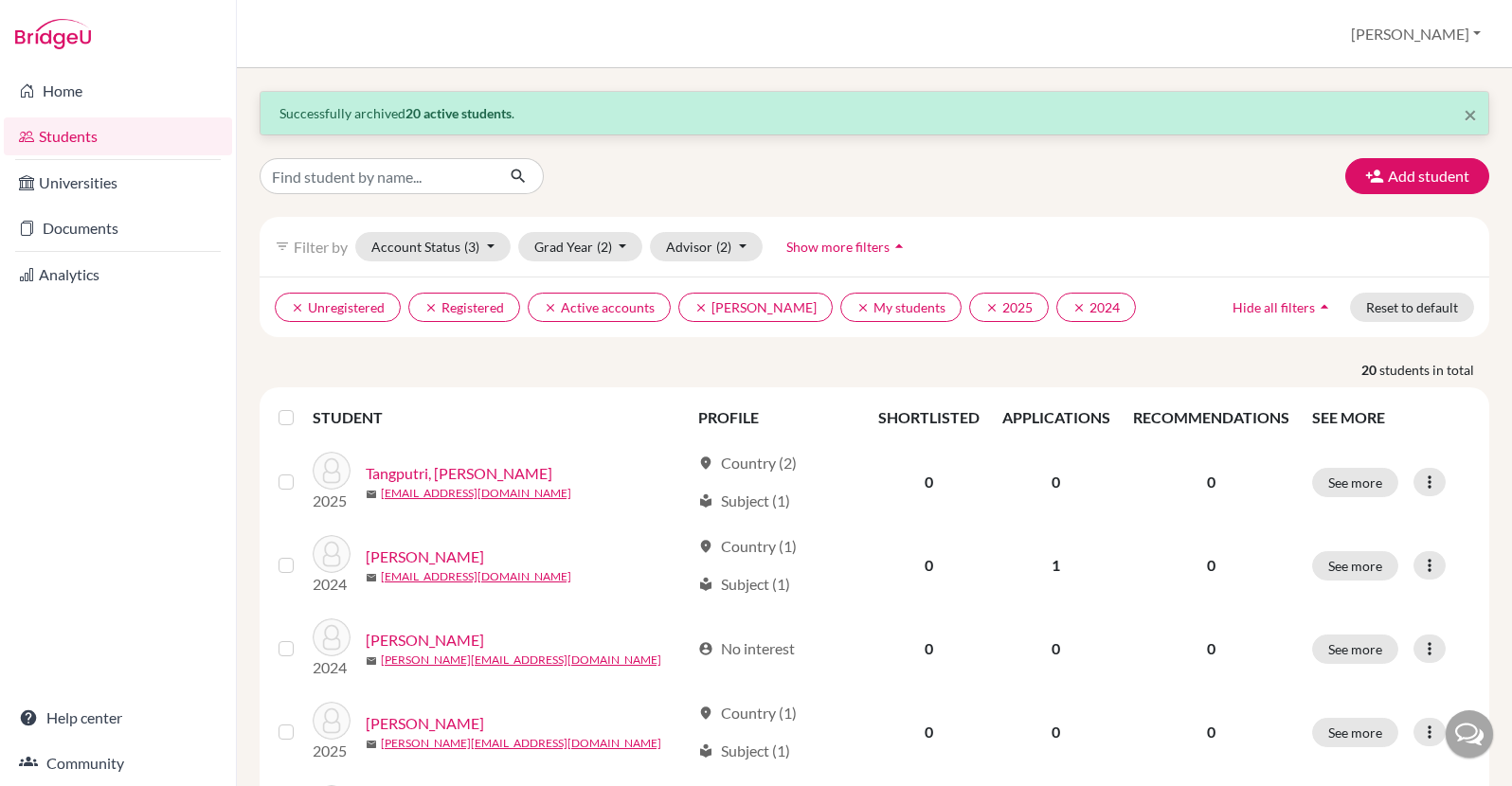 click at bounding box center (301, 406) 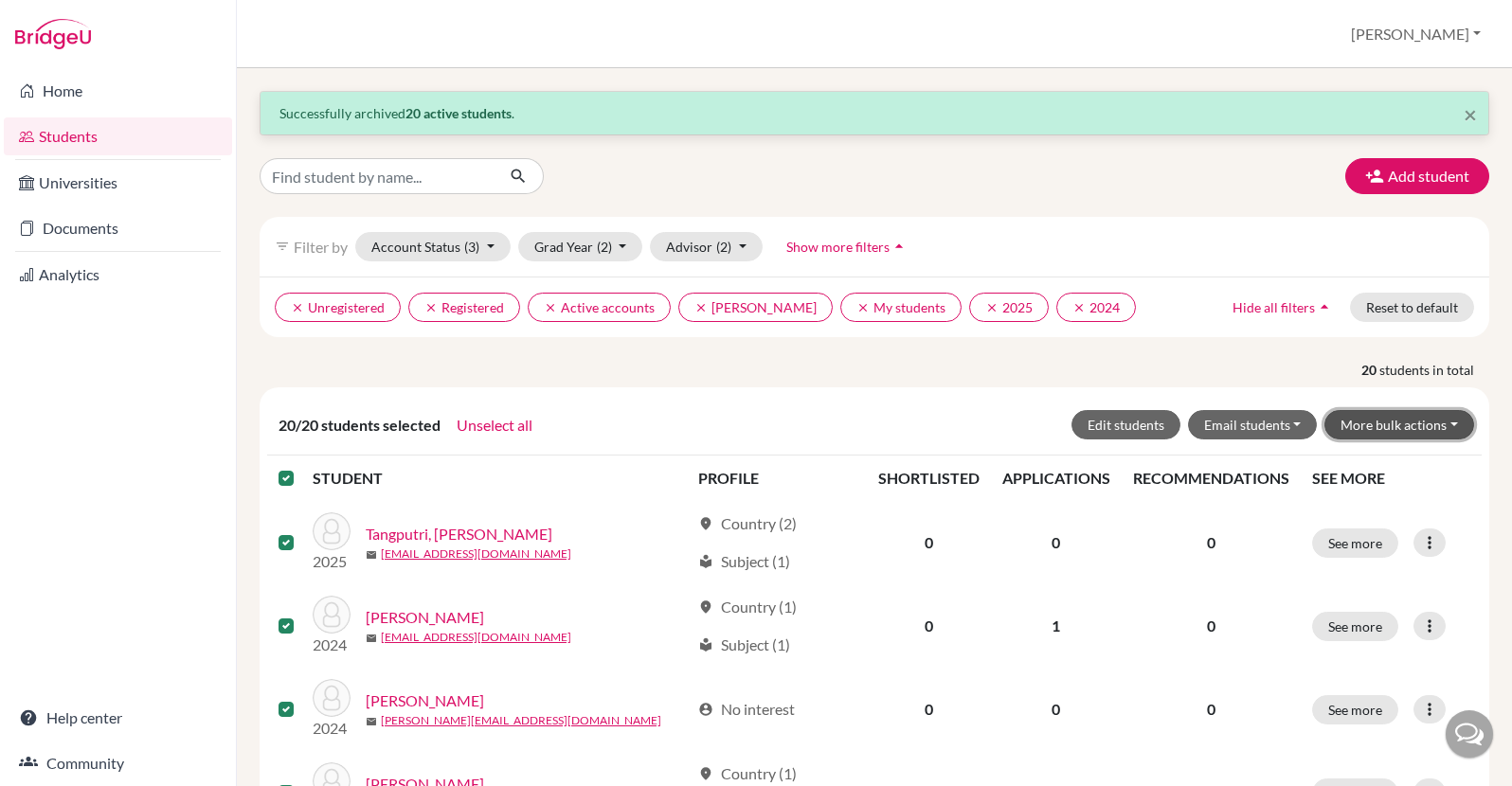 click on "More bulk actions" at bounding box center [1399, 424] 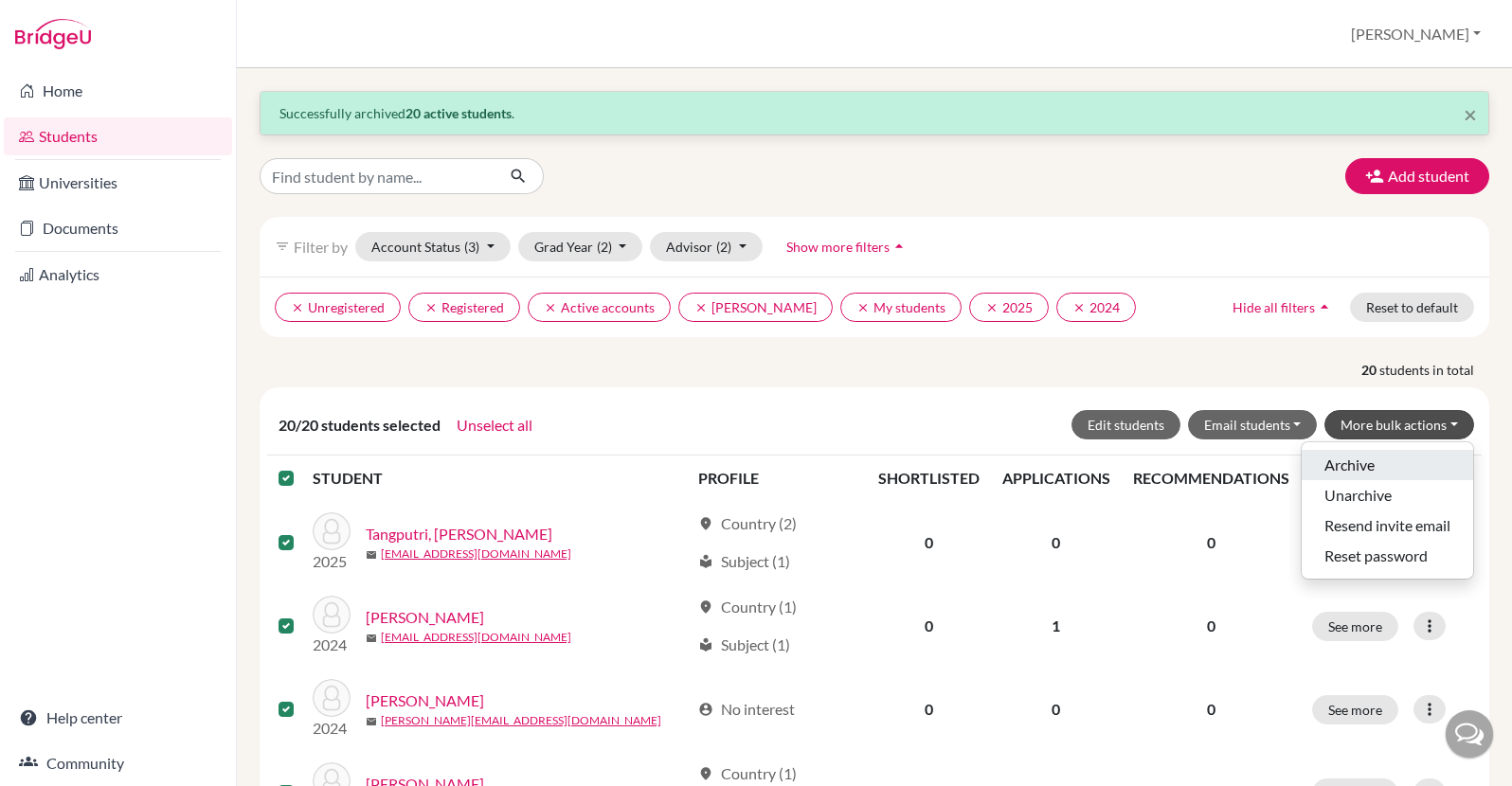 click on "Archive" at bounding box center (1387, 465) 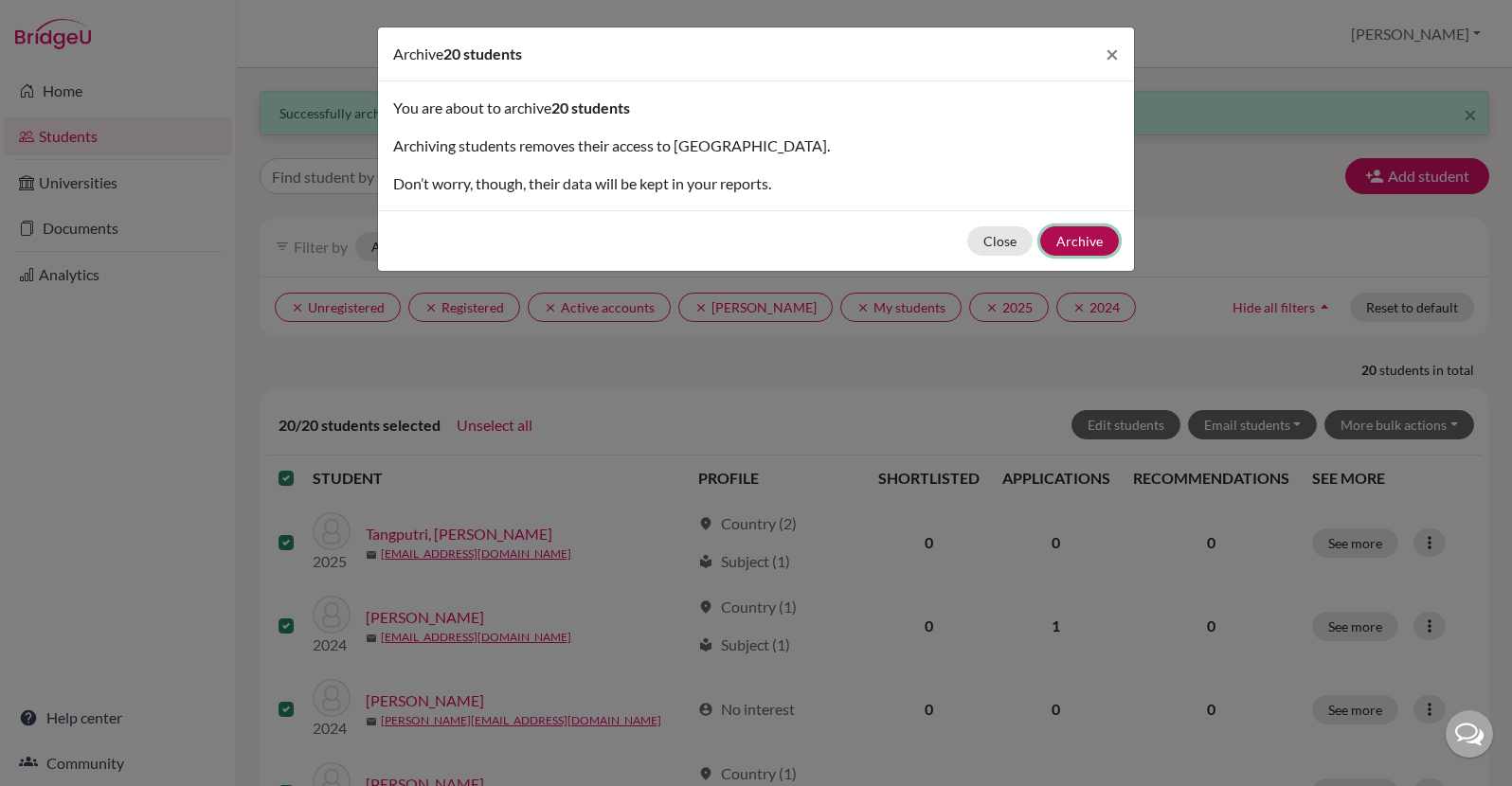click on "Archive" at bounding box center (1079, 241) 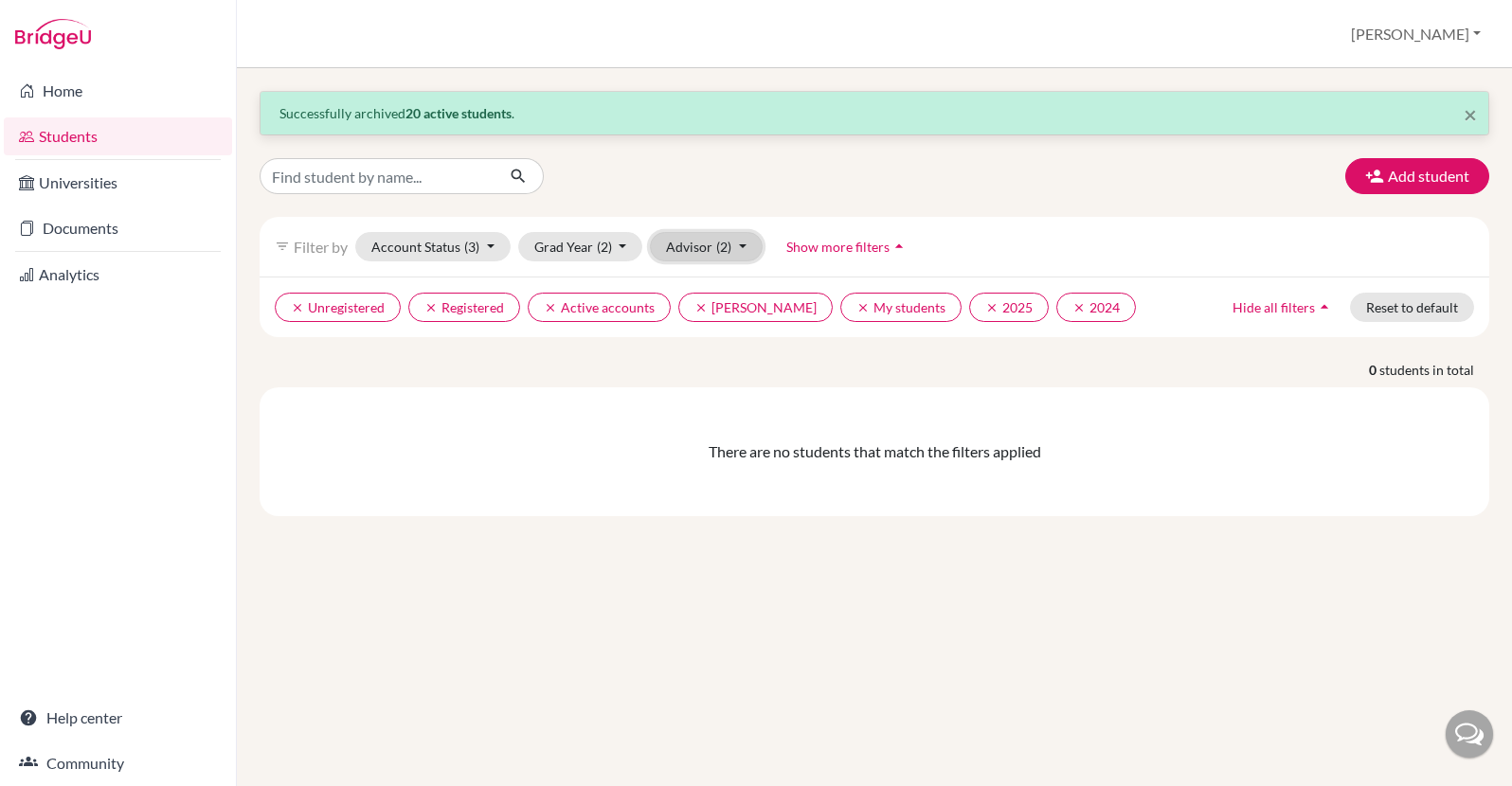click on "Advisor (2)" at bounding box center (706, 246) 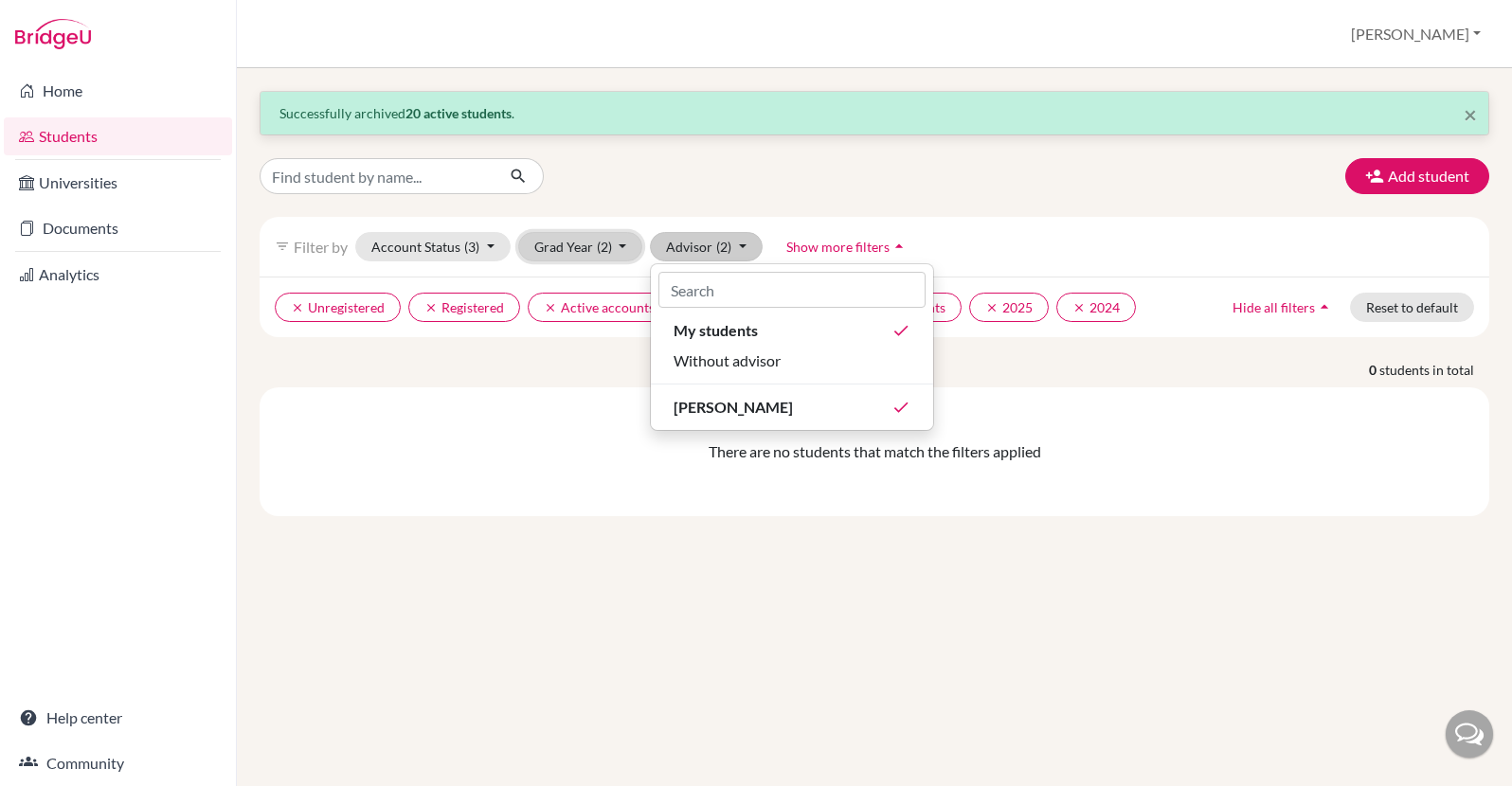 click on "(2)" at bounding box center [604, 246] 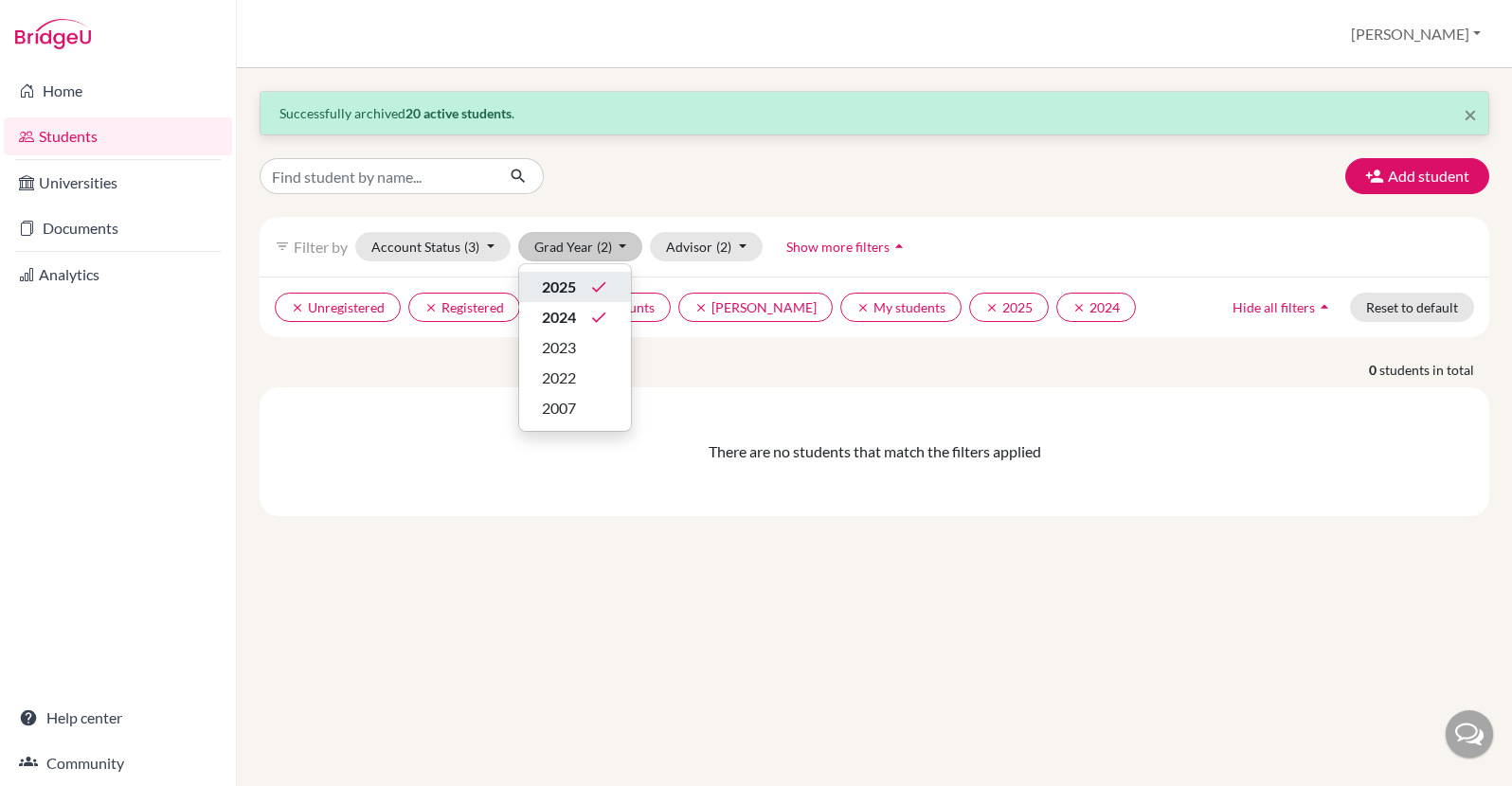 click on "done" at bounding box center [599, 287] 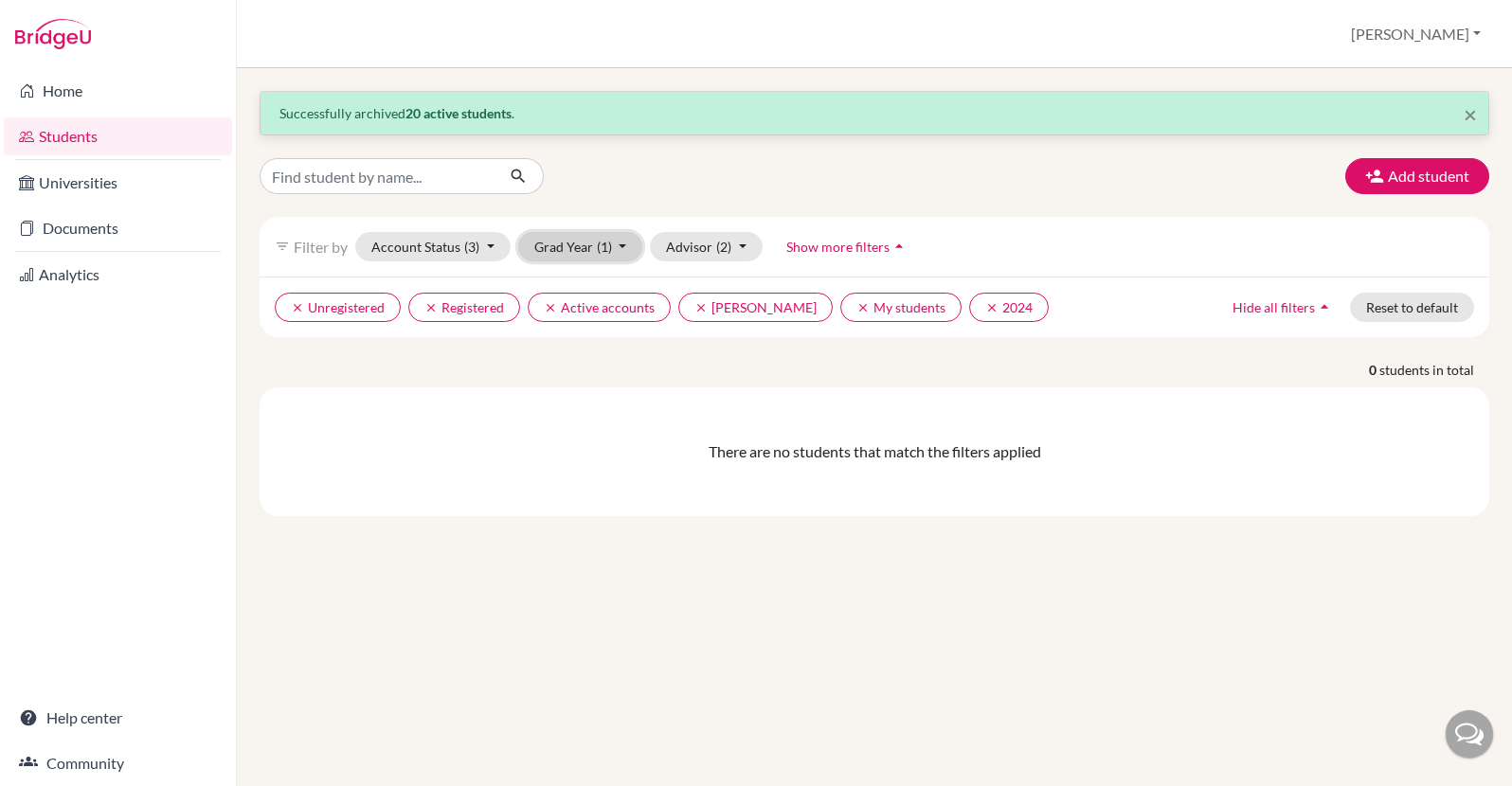 click on "(1)" at bounding box center (604, 246) 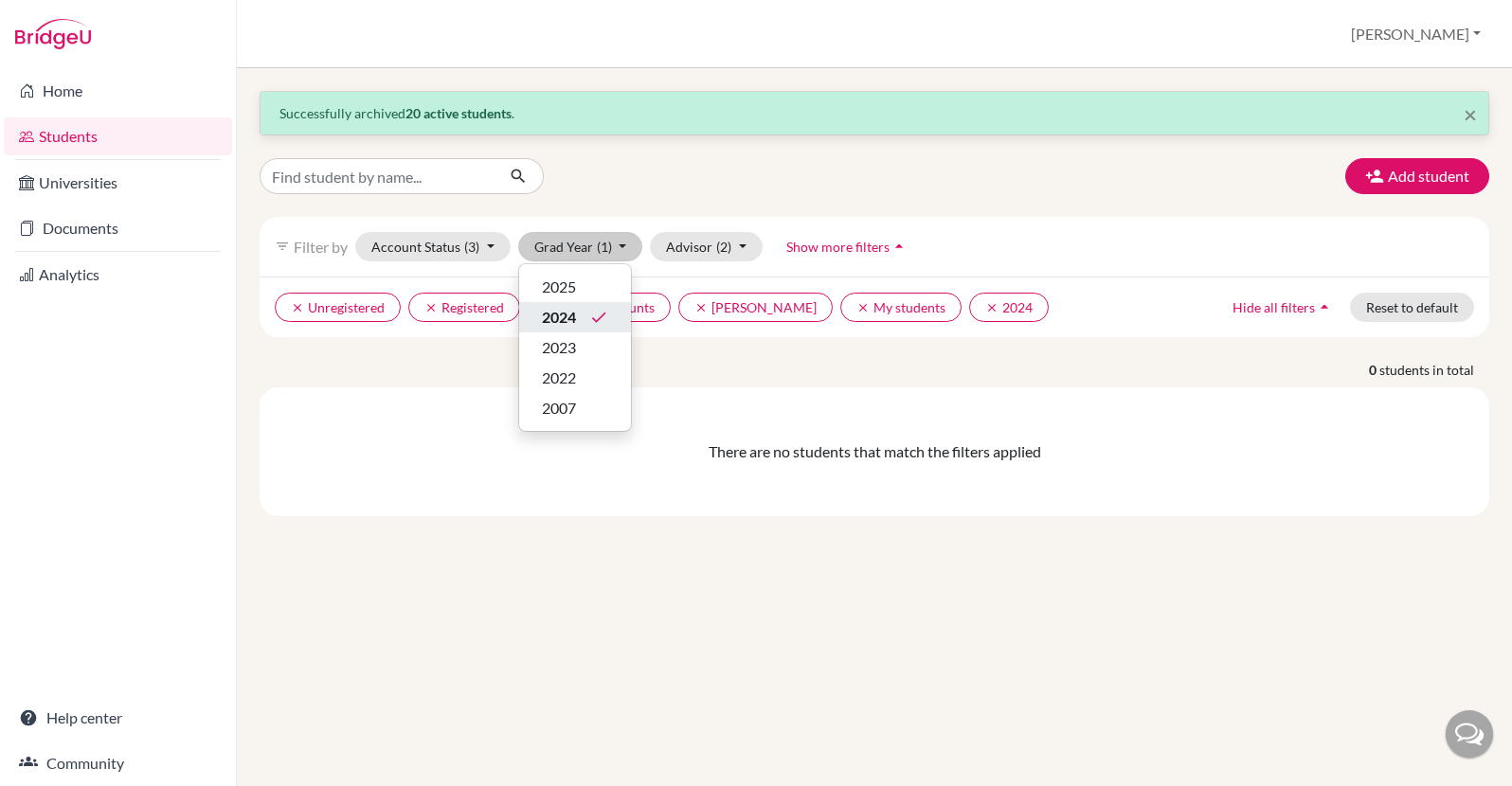 click on "done" at bounding box center (599, 317) 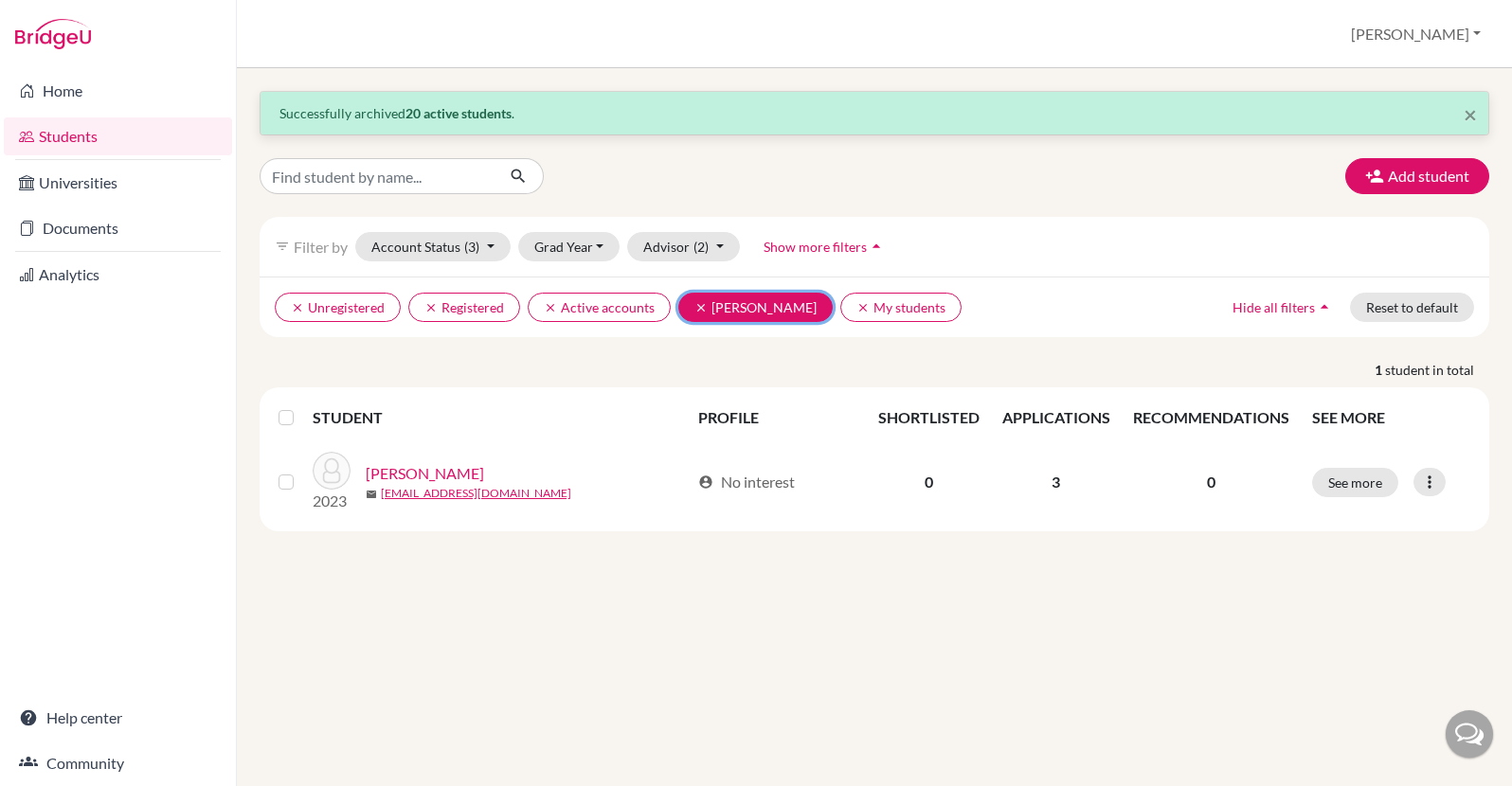 click on "clear" at bounding box center (701, 308) 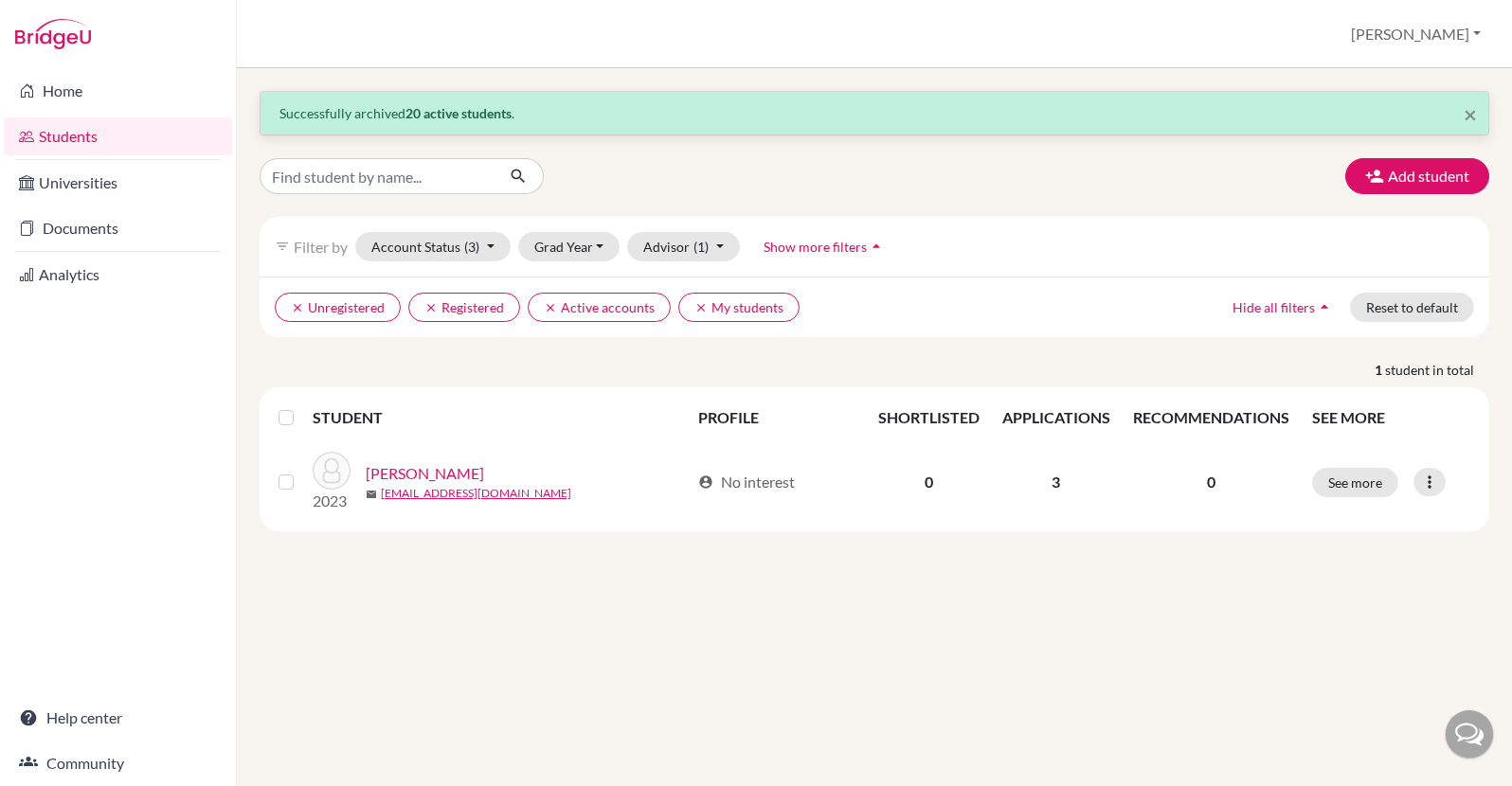 click at bounding box center [301, 406] 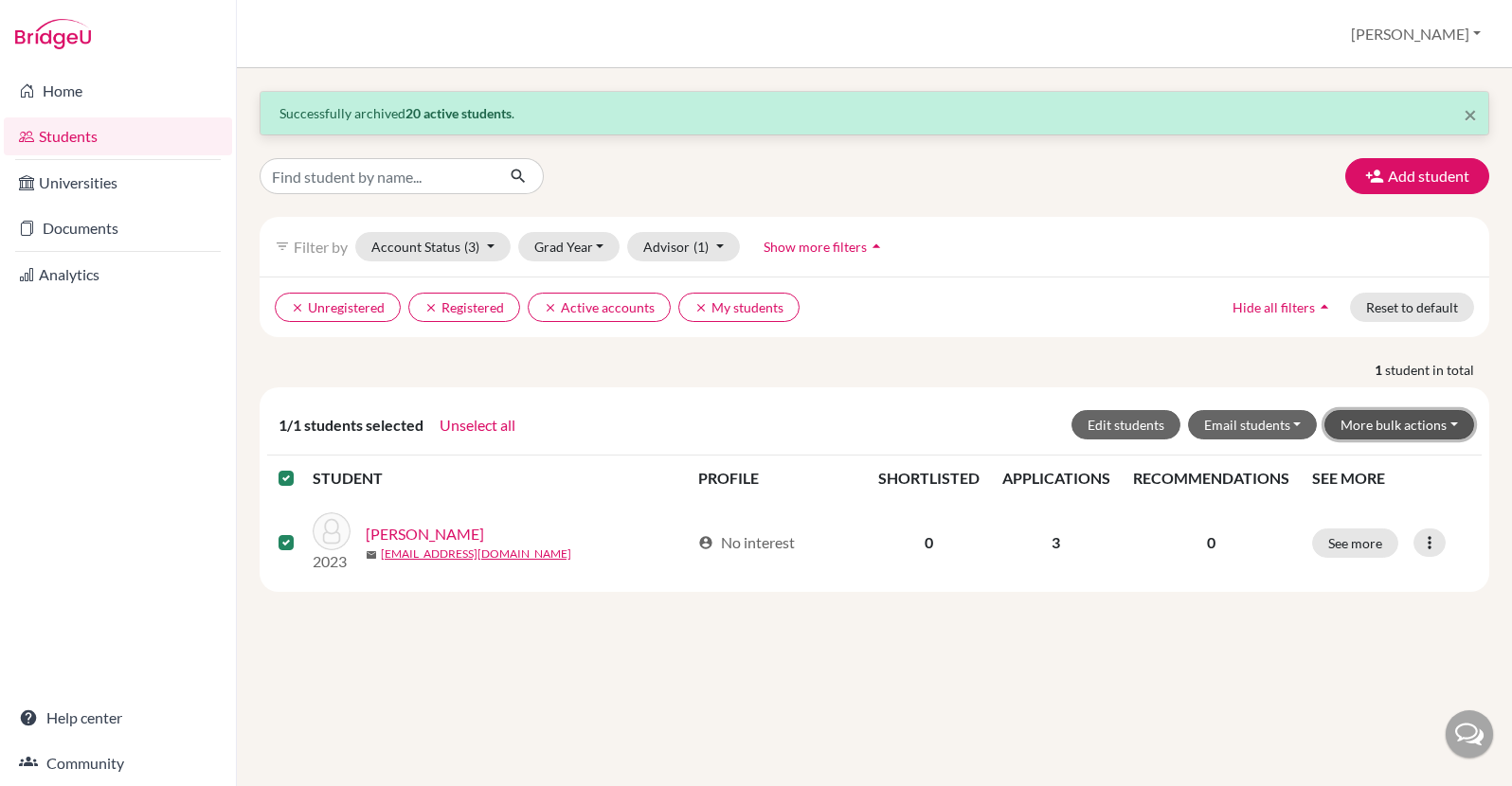 click on "More bulk actions" at bounding box center (1399, 424) 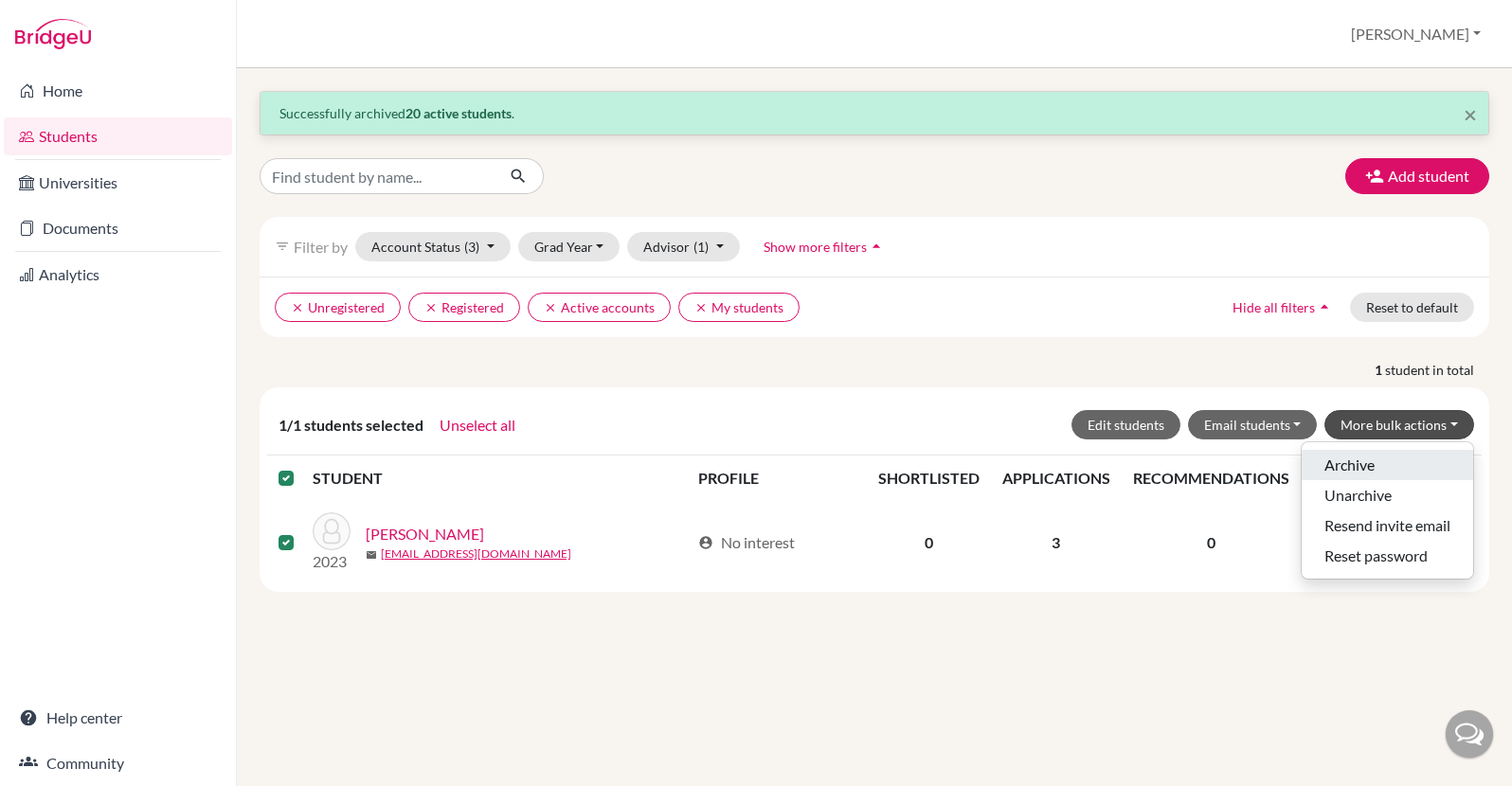 click on "Archive" at bounding box center (1387, 465) 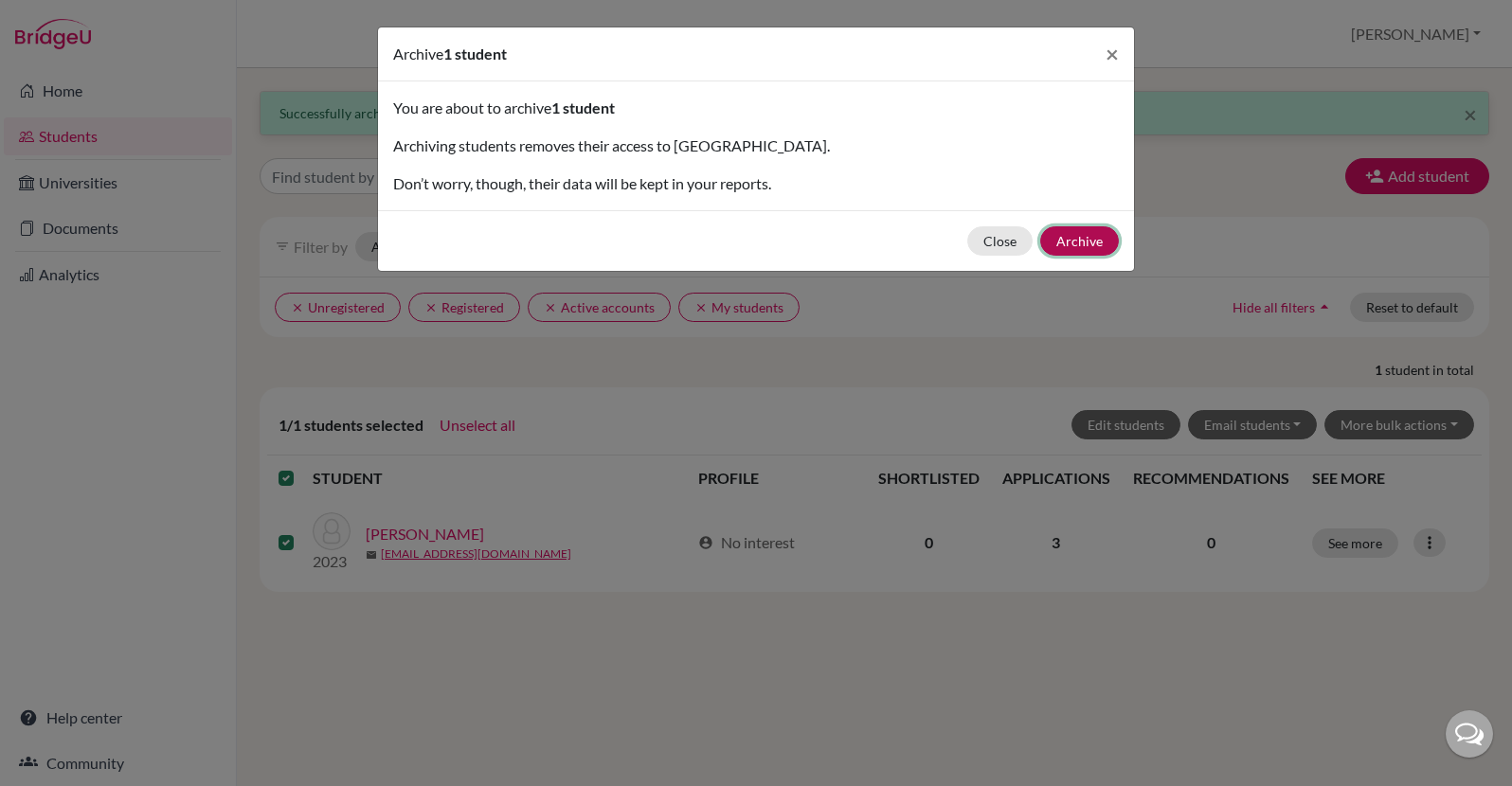 click on "Archive" at bounding box center [1079, 241] 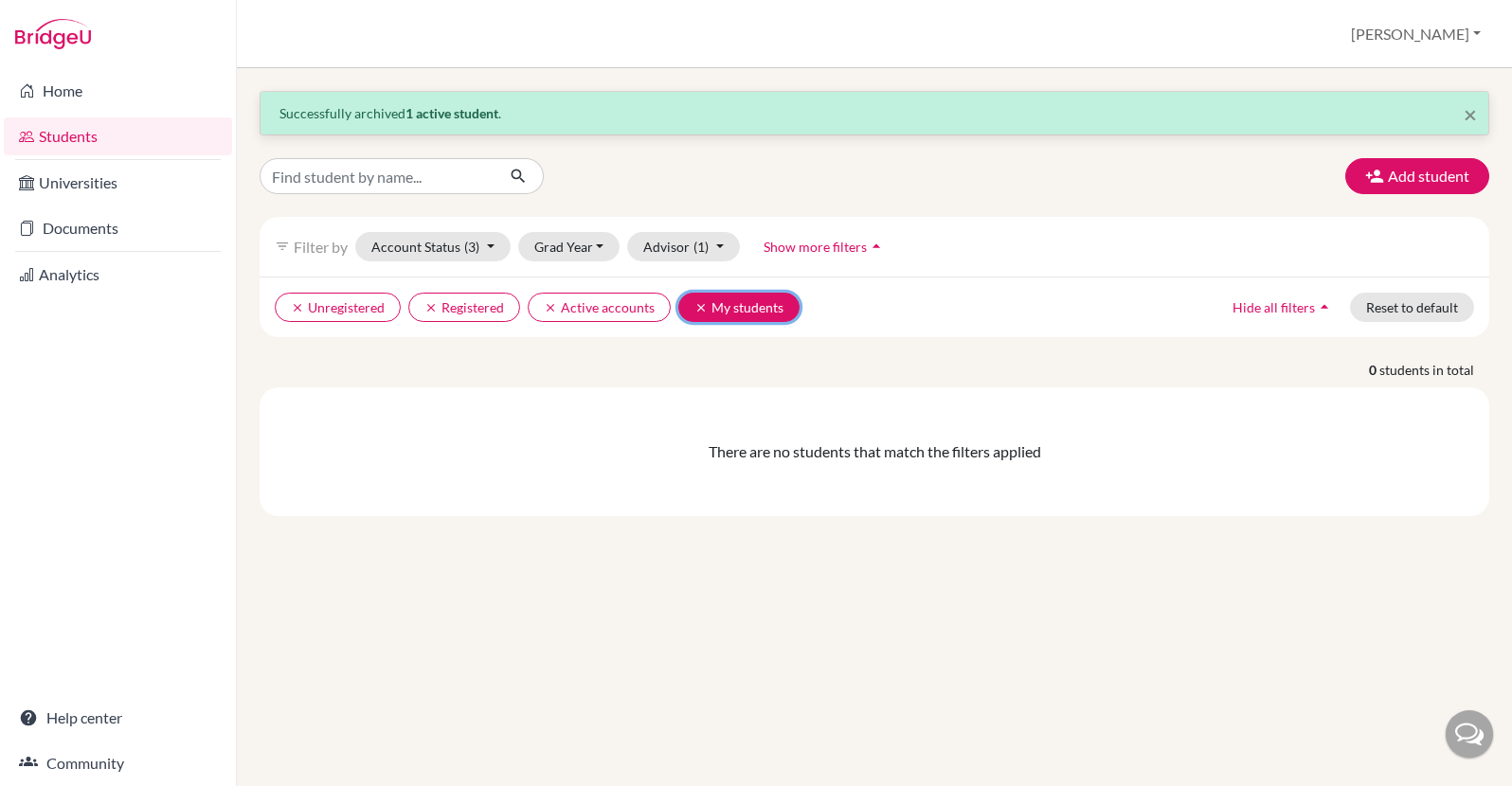 click on "clear" at bounding box center [701, 308] 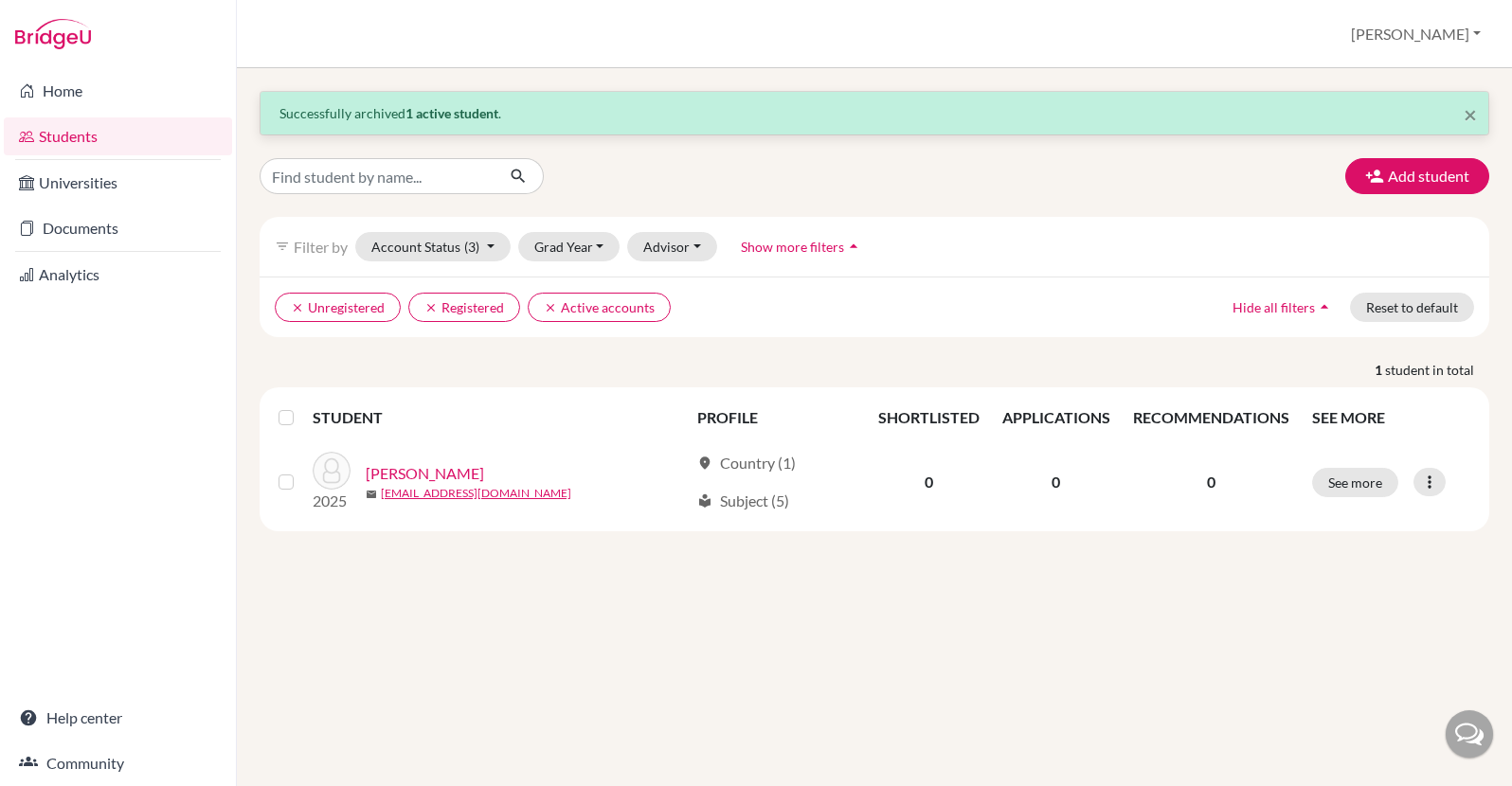click at bounding box center (301, 471) 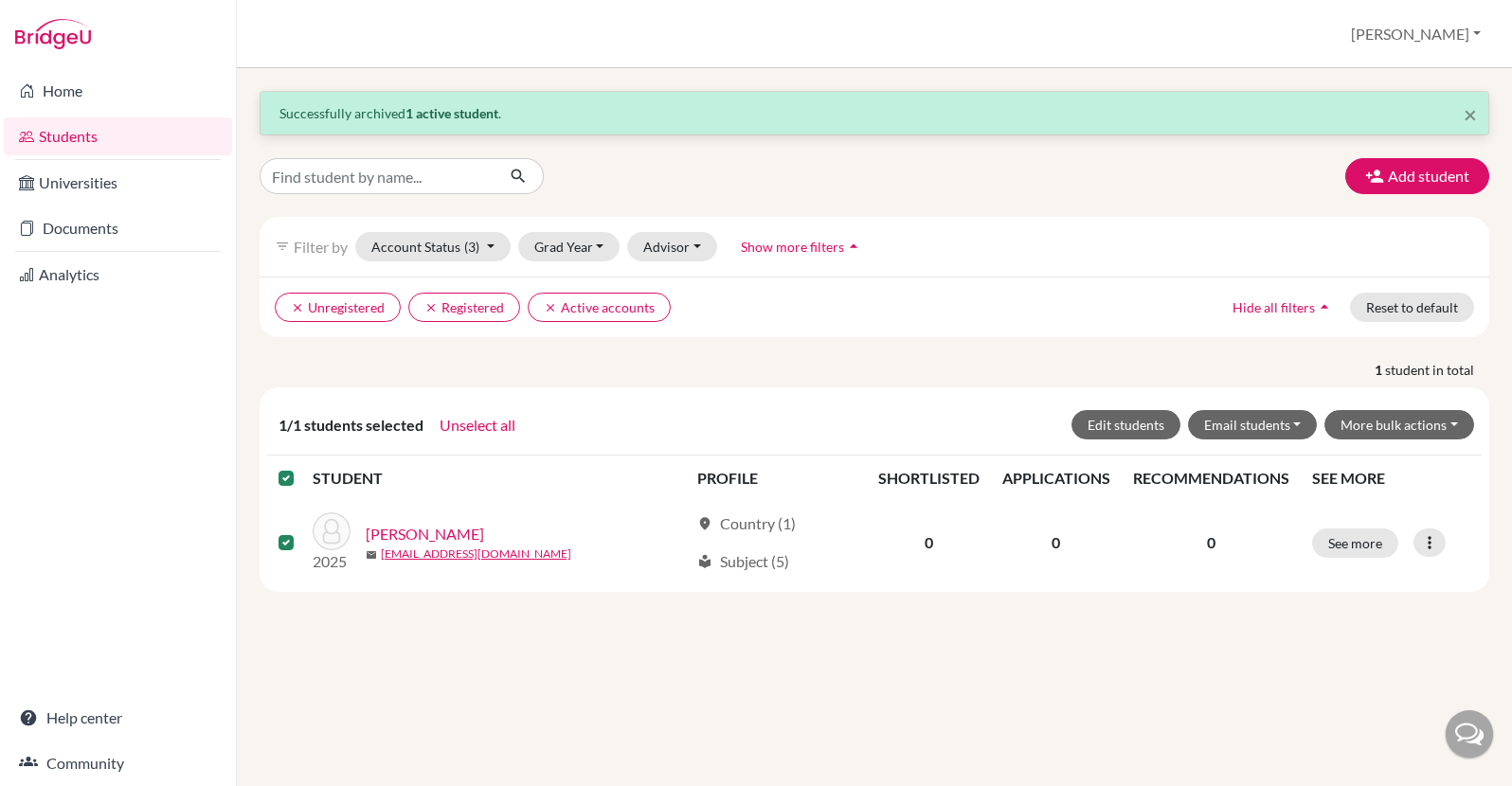 click on "Email students Via Gmail Via default email content_copy Copy email addresses" at bounding box center (1256, 424) 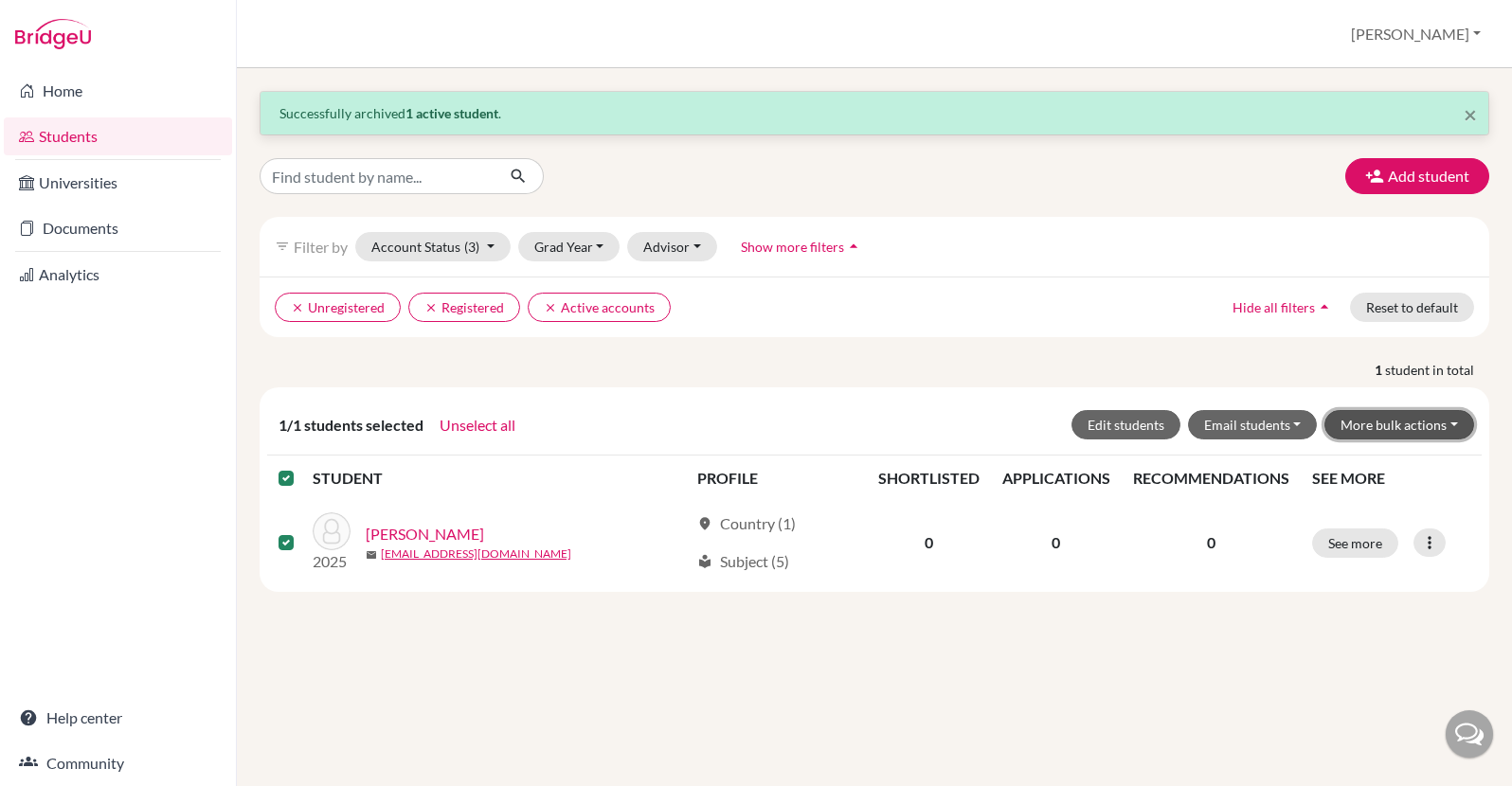 click on "More bulk actions" at bounding box center (1399, 424) 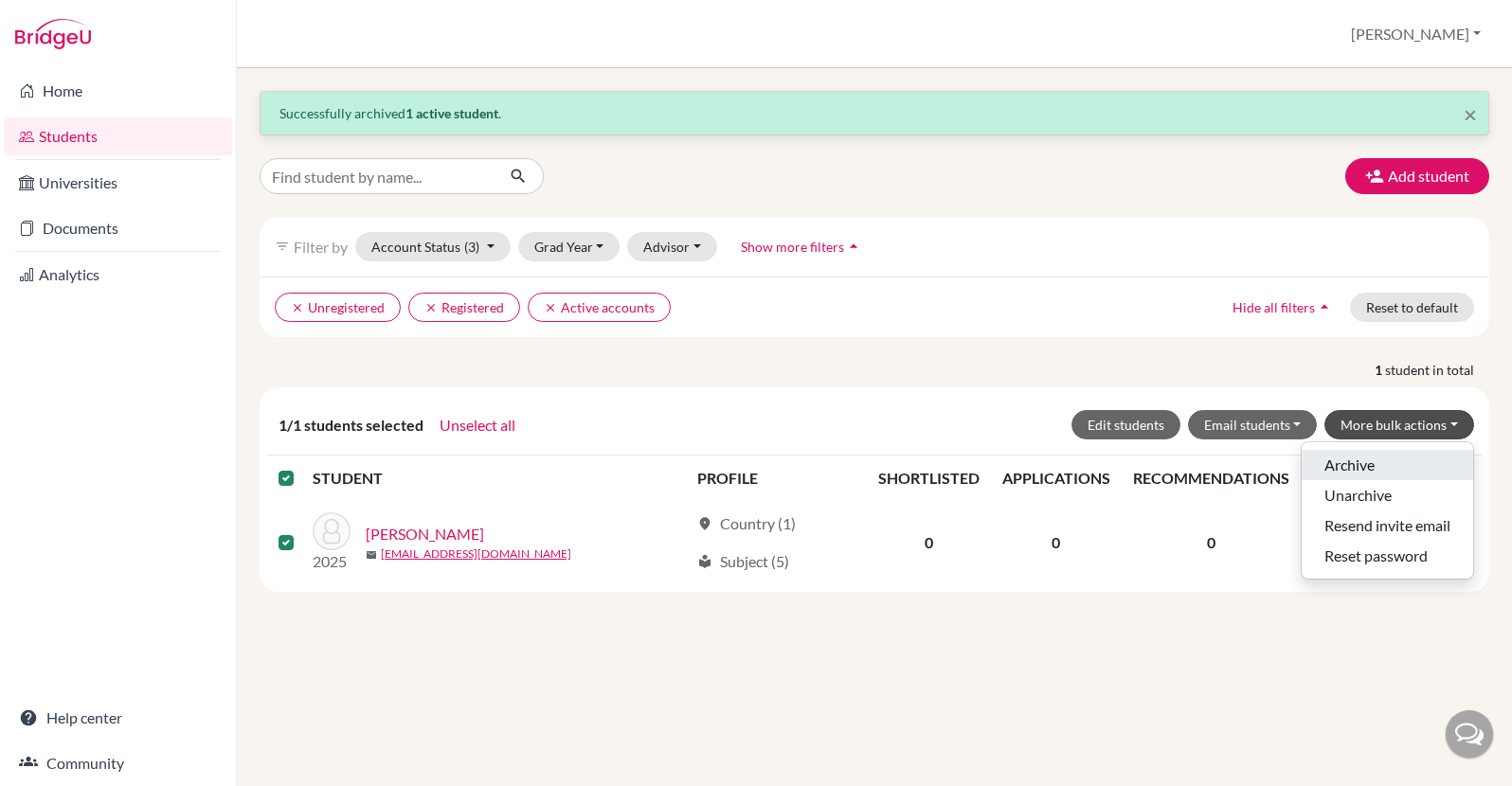 click on "Archive" at bounding box center (1387, 465) 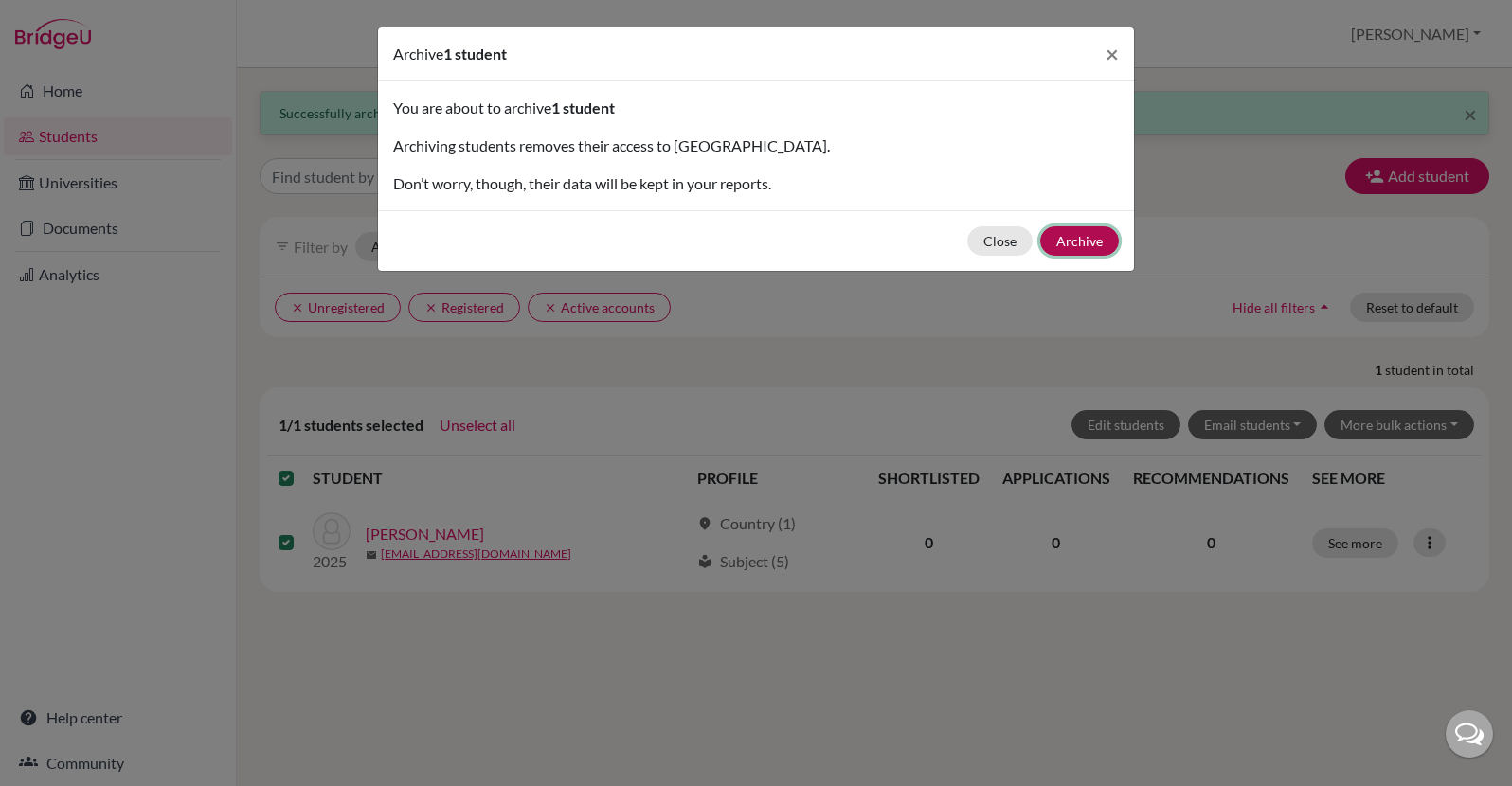 click on "Archive" at bounding box center [1079, 241] 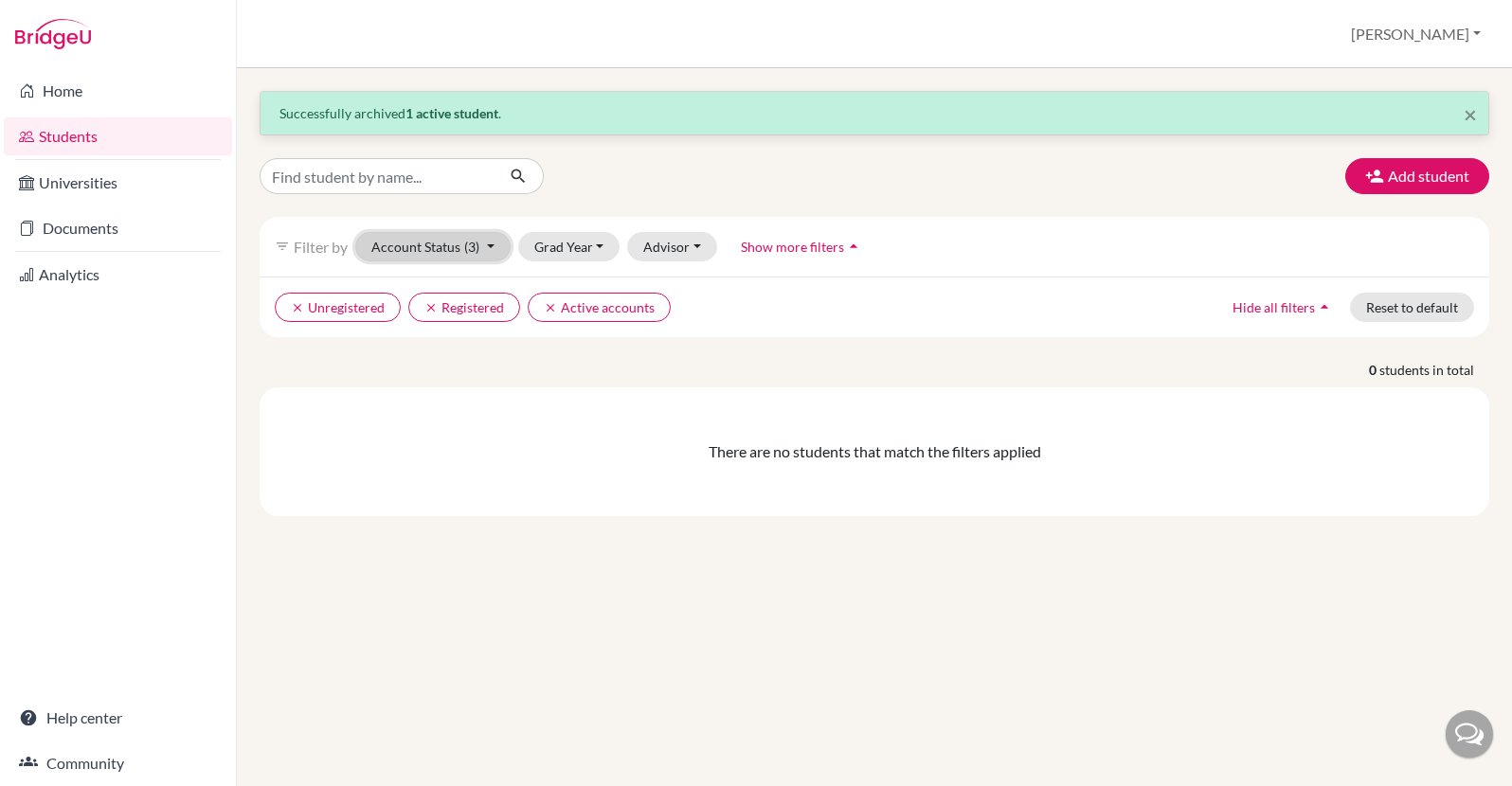 click on "Account Status (3)" at bounding box center [433, 246] 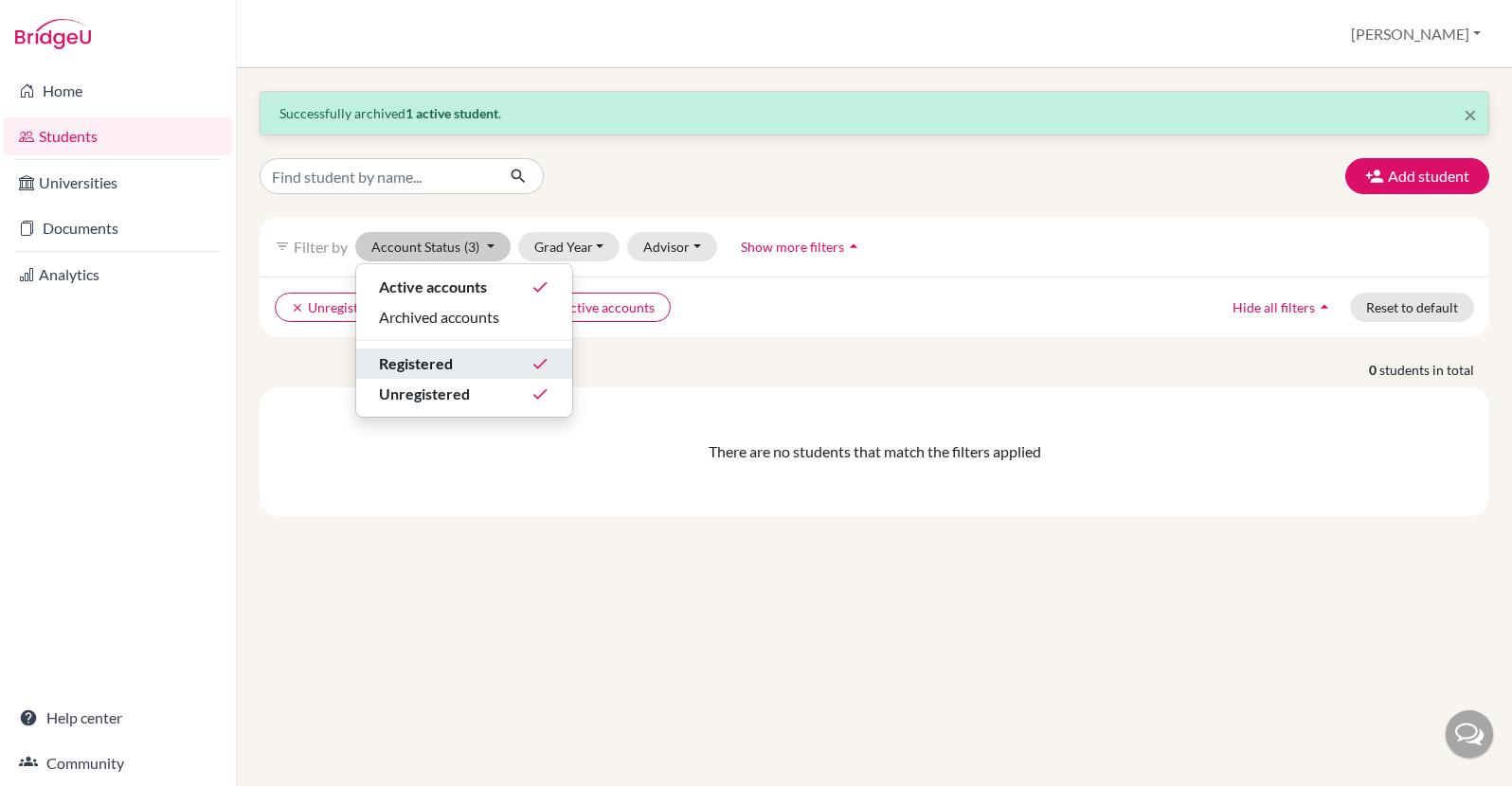 click on "Registered done" at bounding box center (464, 364) 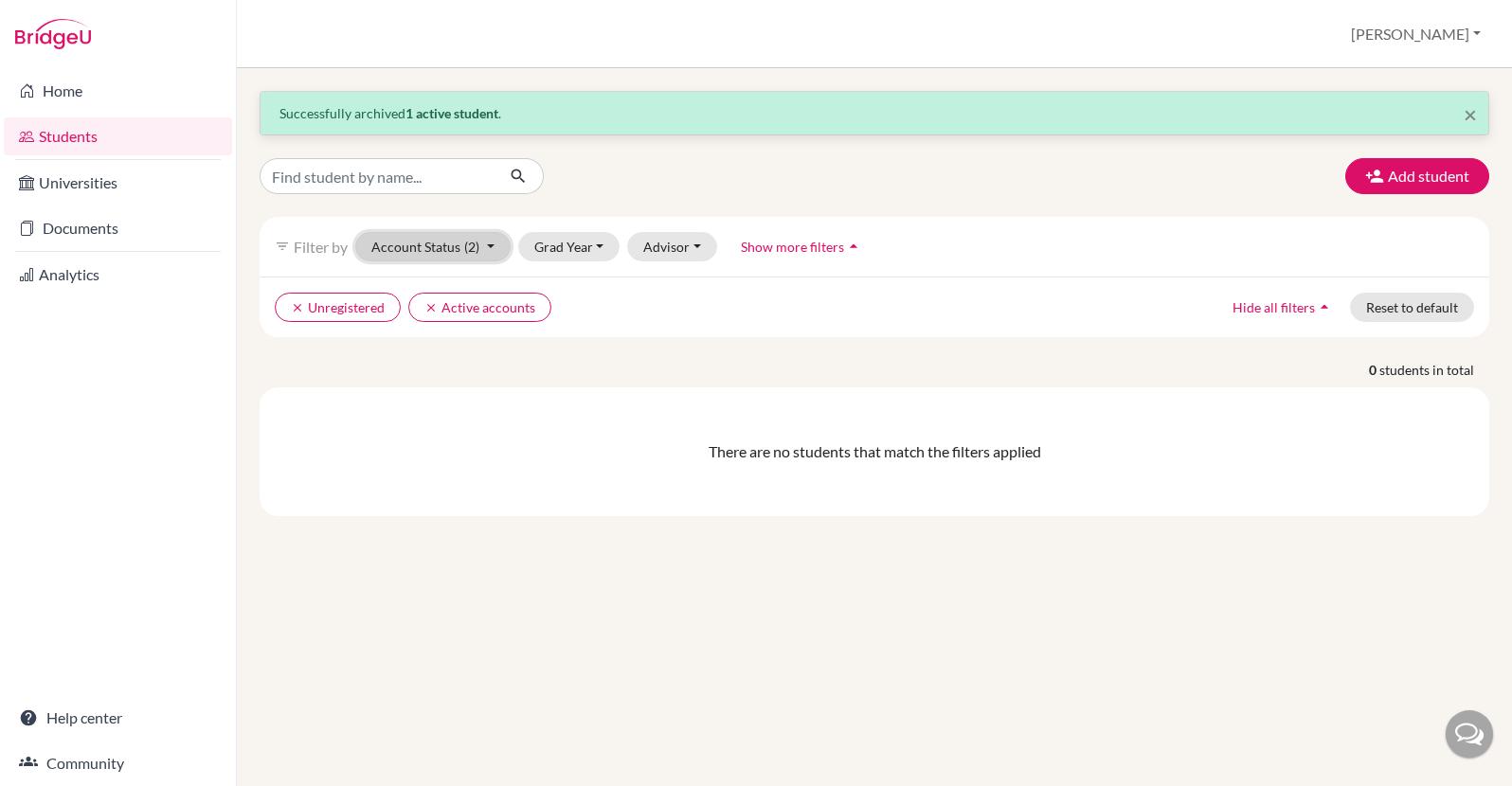 click on "Account Status (2)" at bounding box center (433, 246) 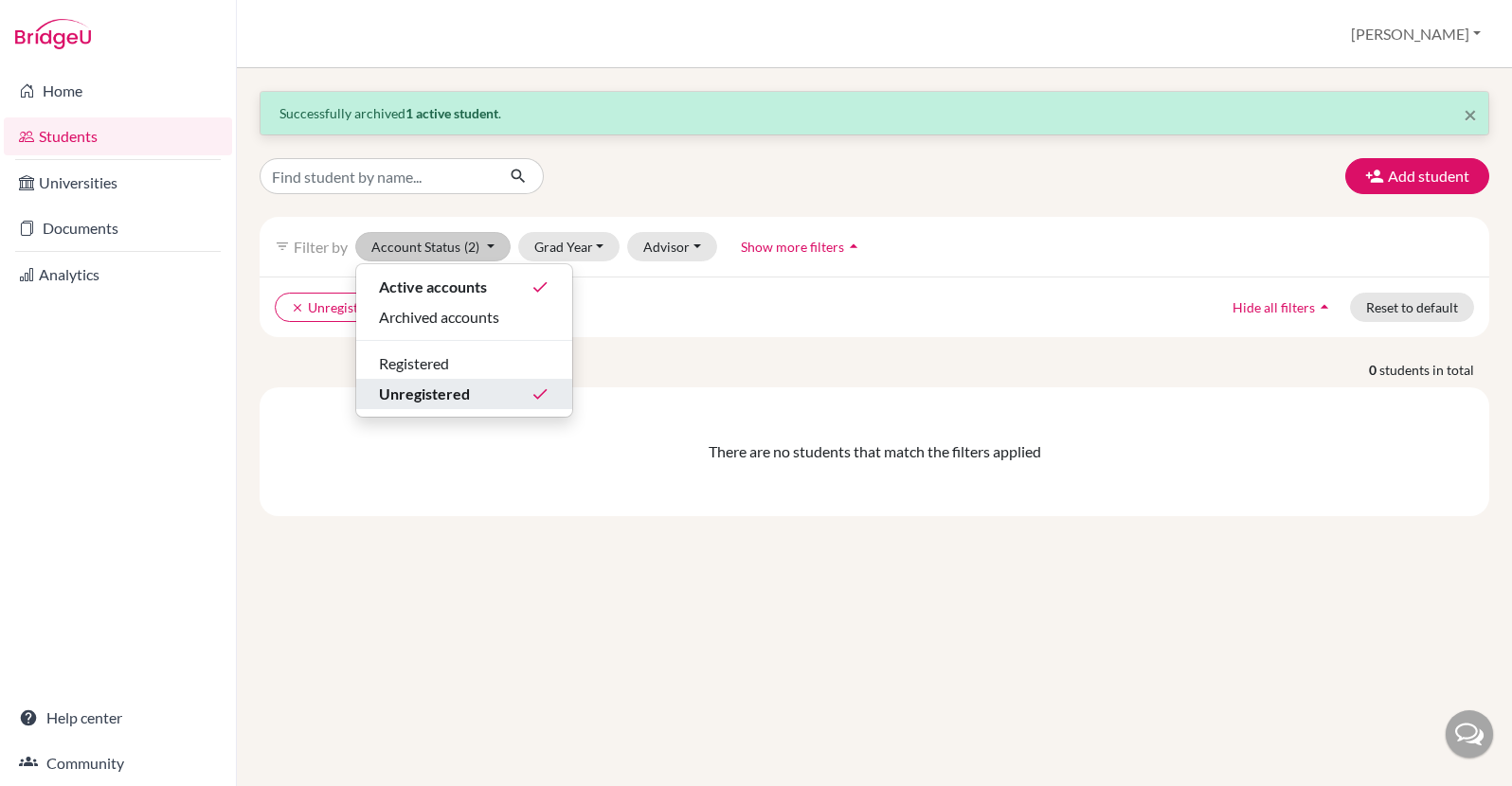 click on "Unregistered done" at bounding box center [464, 394] 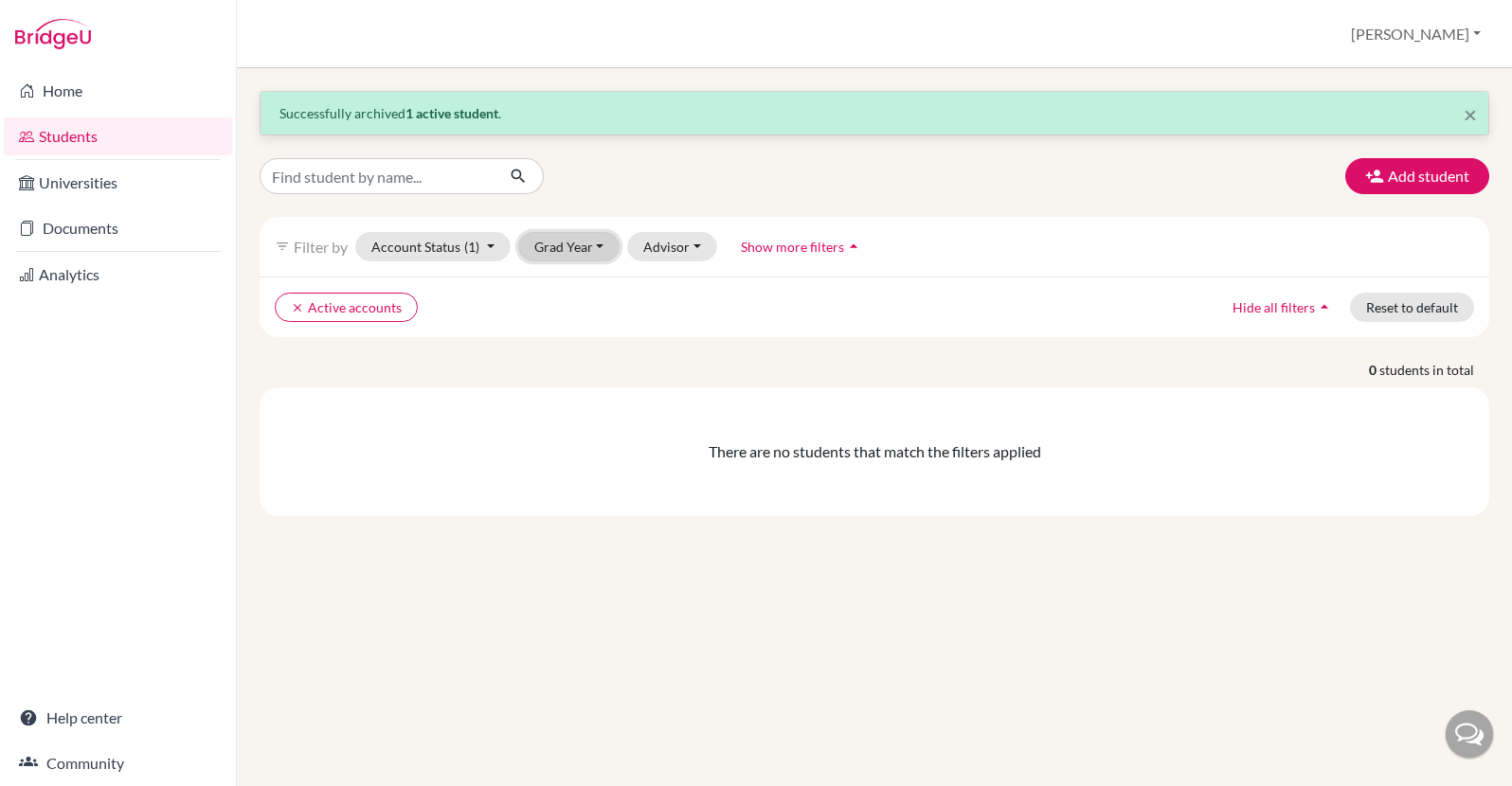 click on "Grad Year" at bounding box center (569, 246) 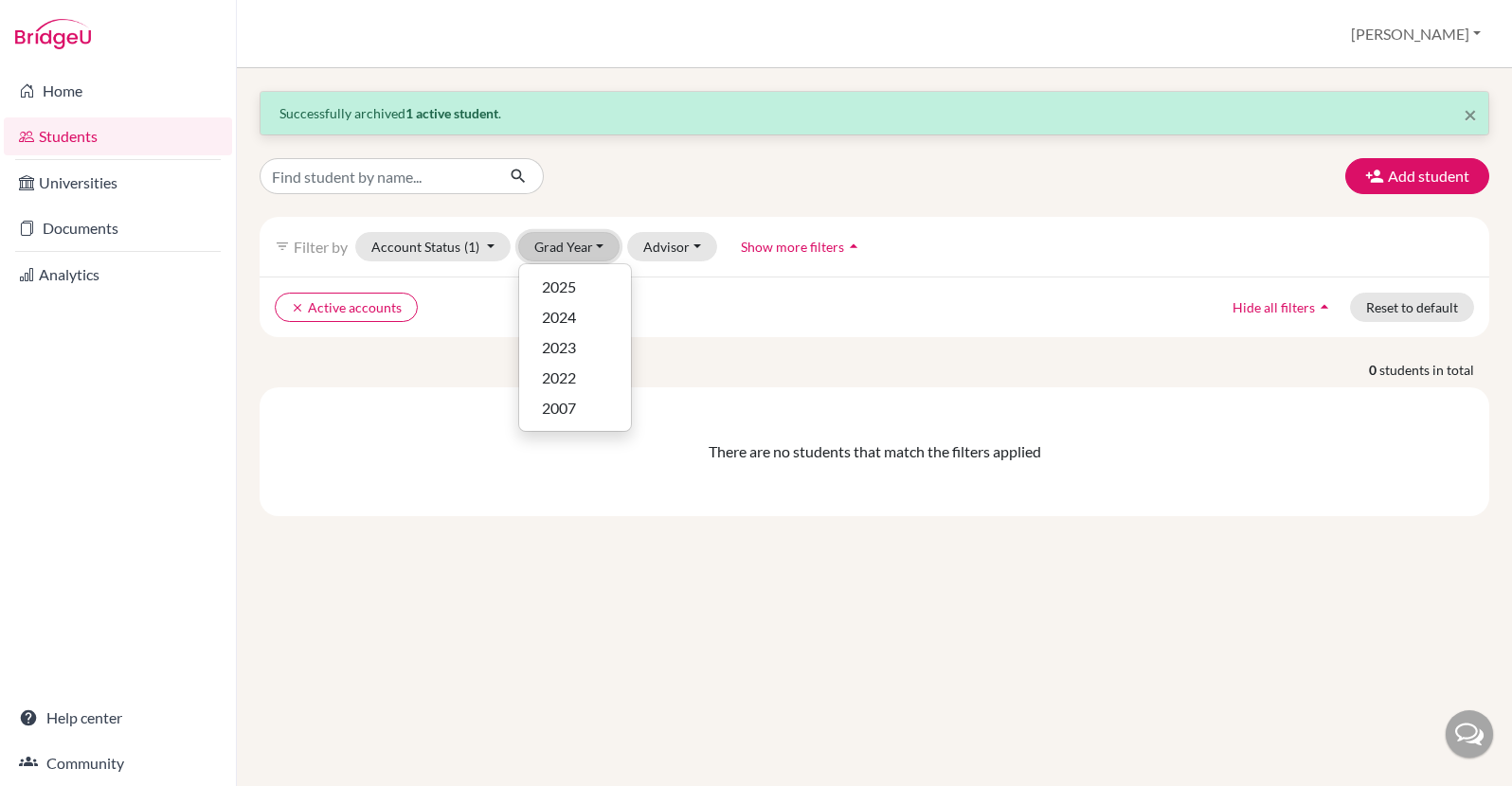 click on "Grad Year" at bounding box center [569, 246] 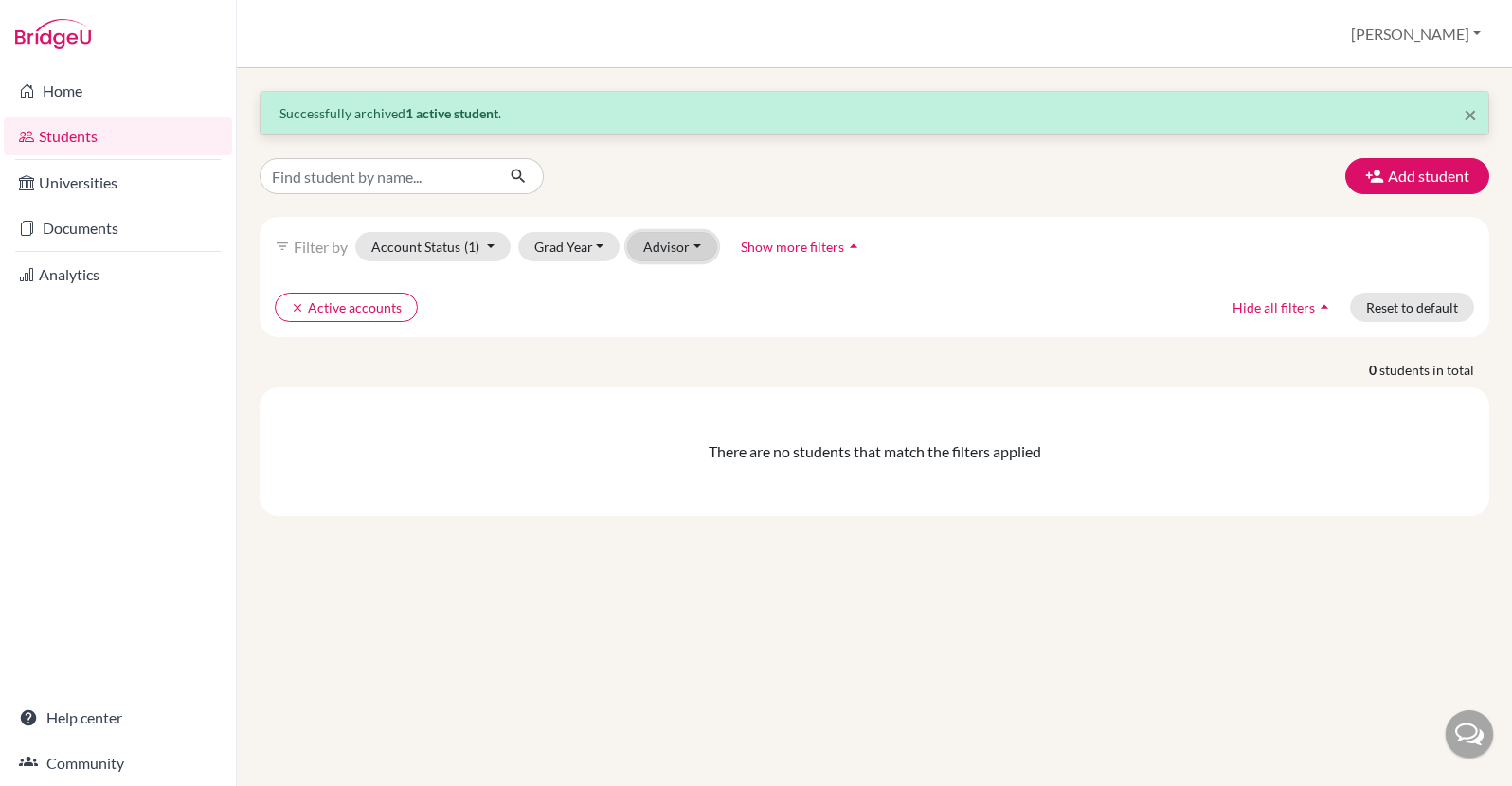 click on "Advisor" at bounding box center [672, 246] 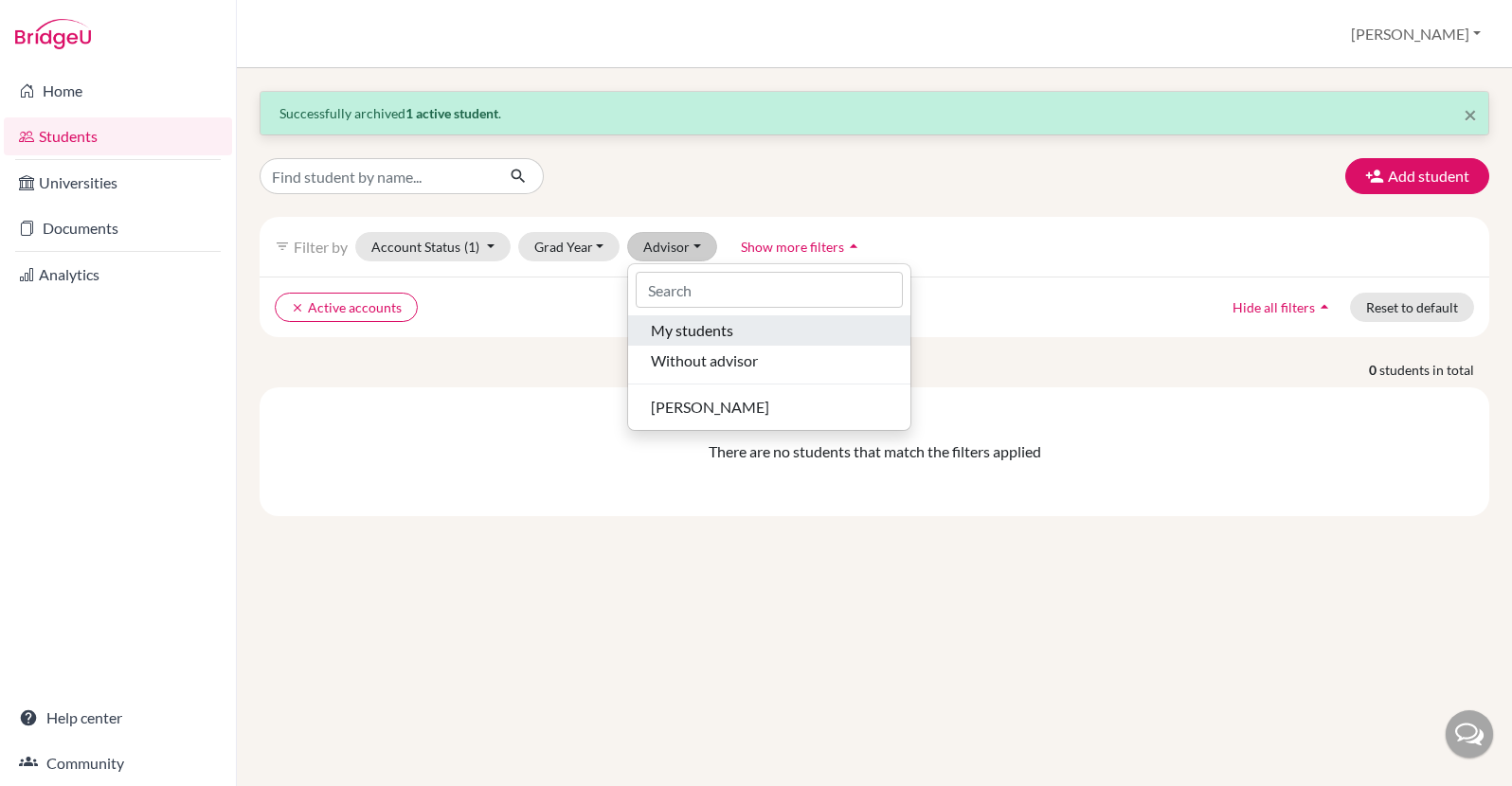 click on "My students" at bounding box center (692, 330) 